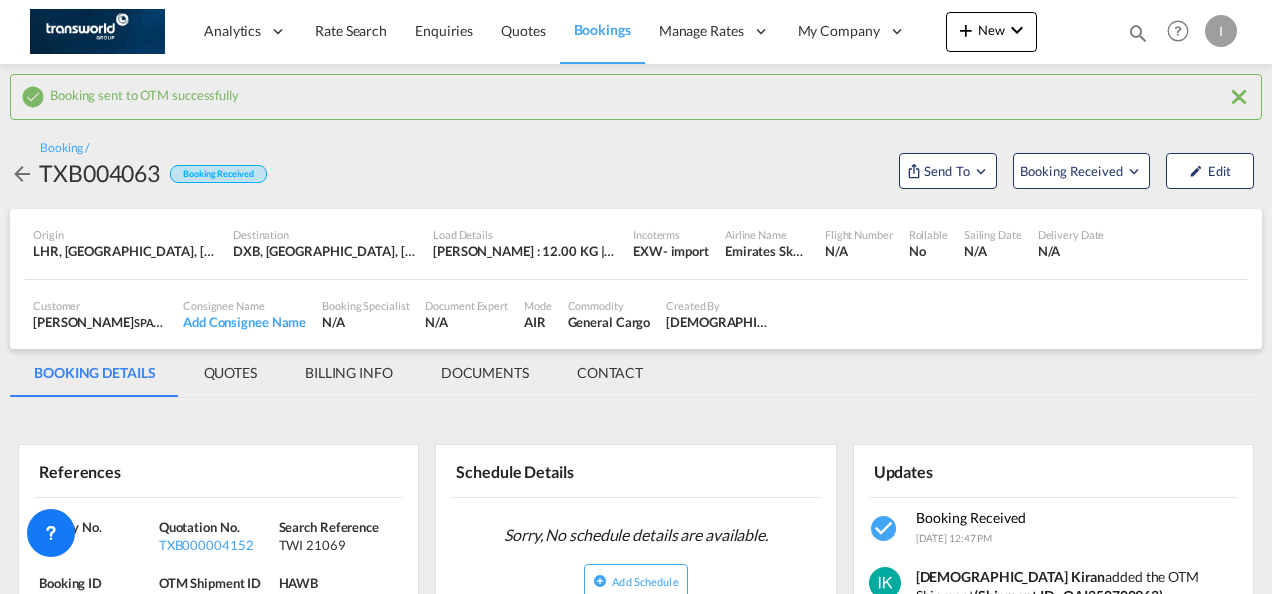 scroll, scrollTop: 0, scrollLeft: 0, axis: both 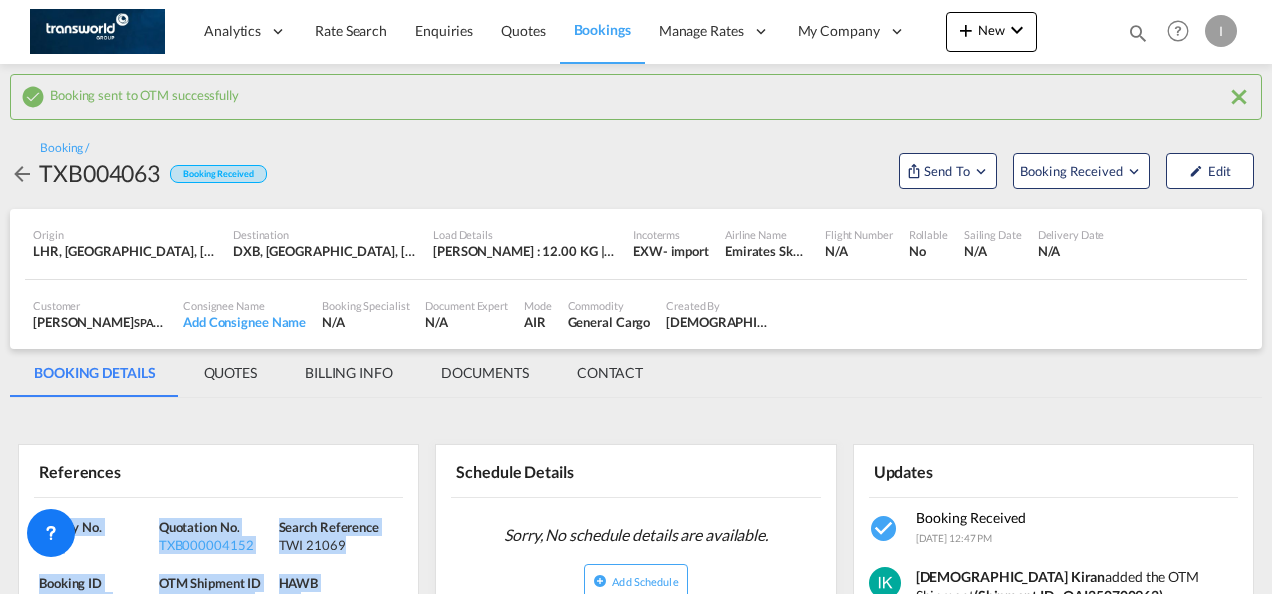 click on "New" at bounding box center [991, 32] 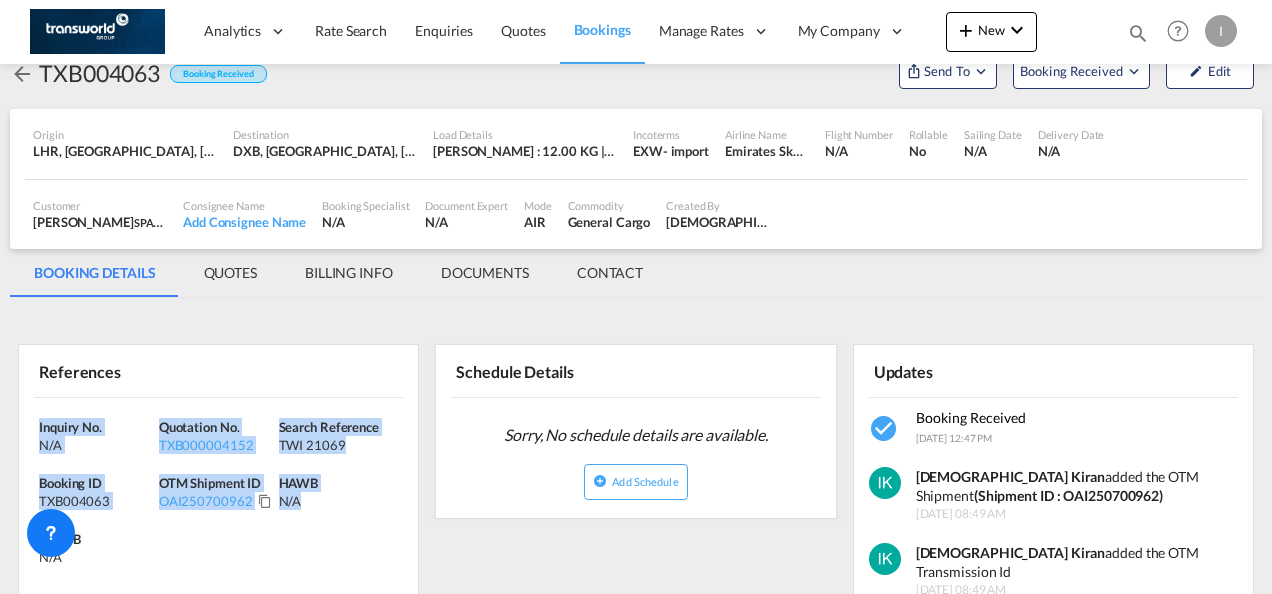 scroll, scrollTop: 0, scrollLeft: 0, axis: both 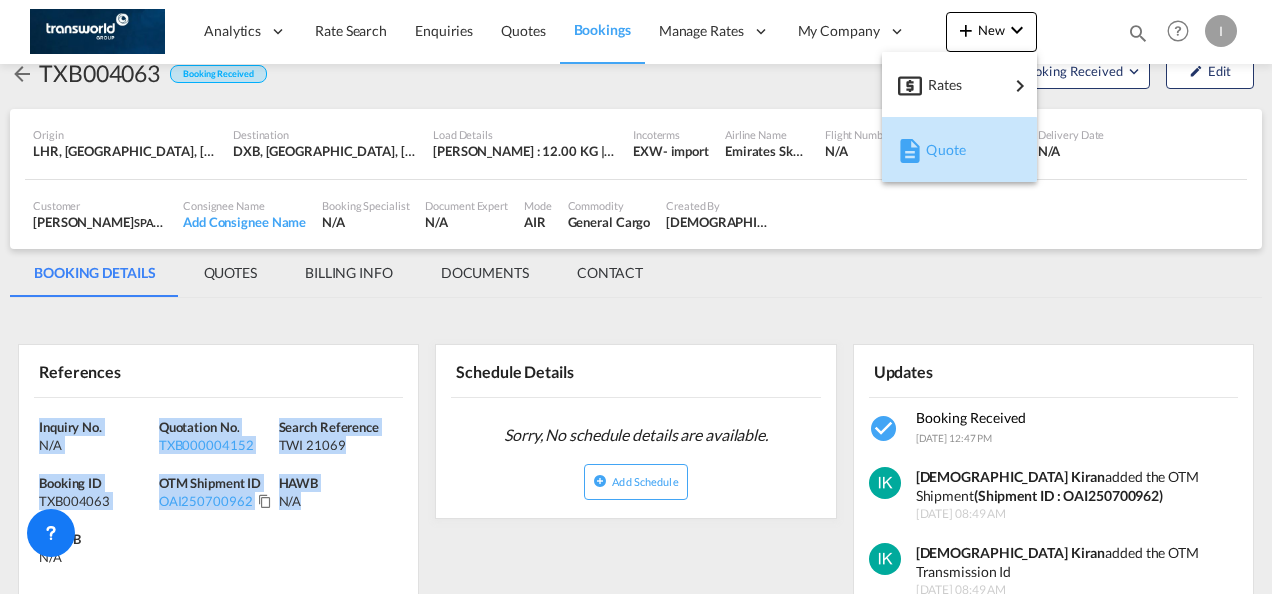 click on "Quote" at bounding box center (959, 150) 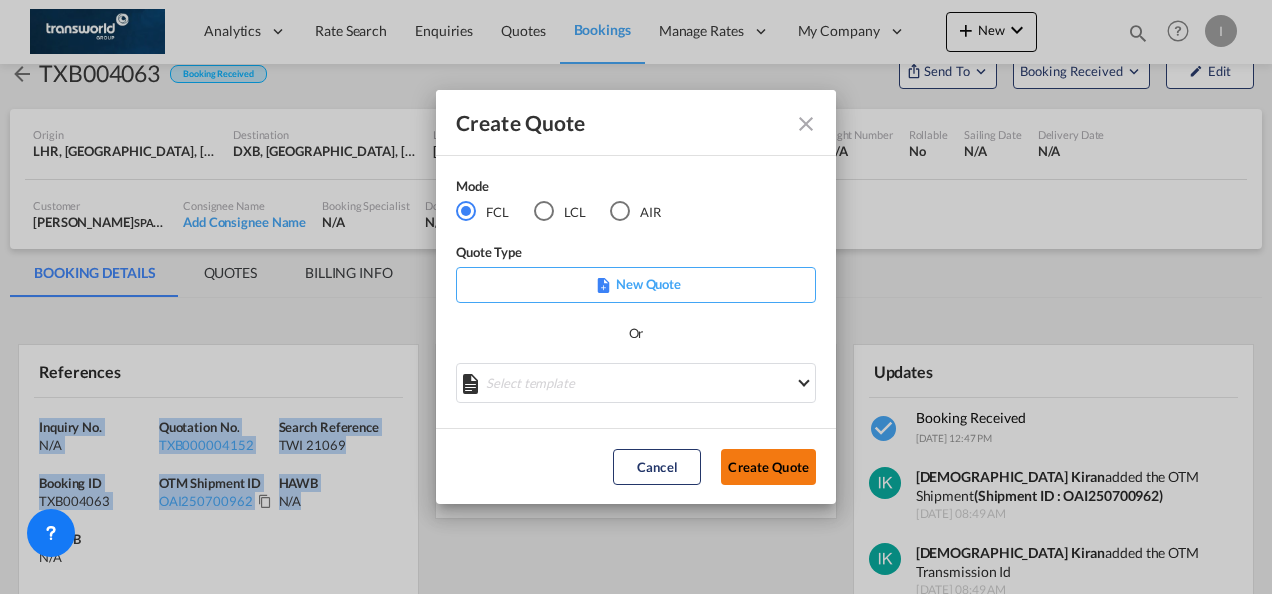 click on "Create Quote" 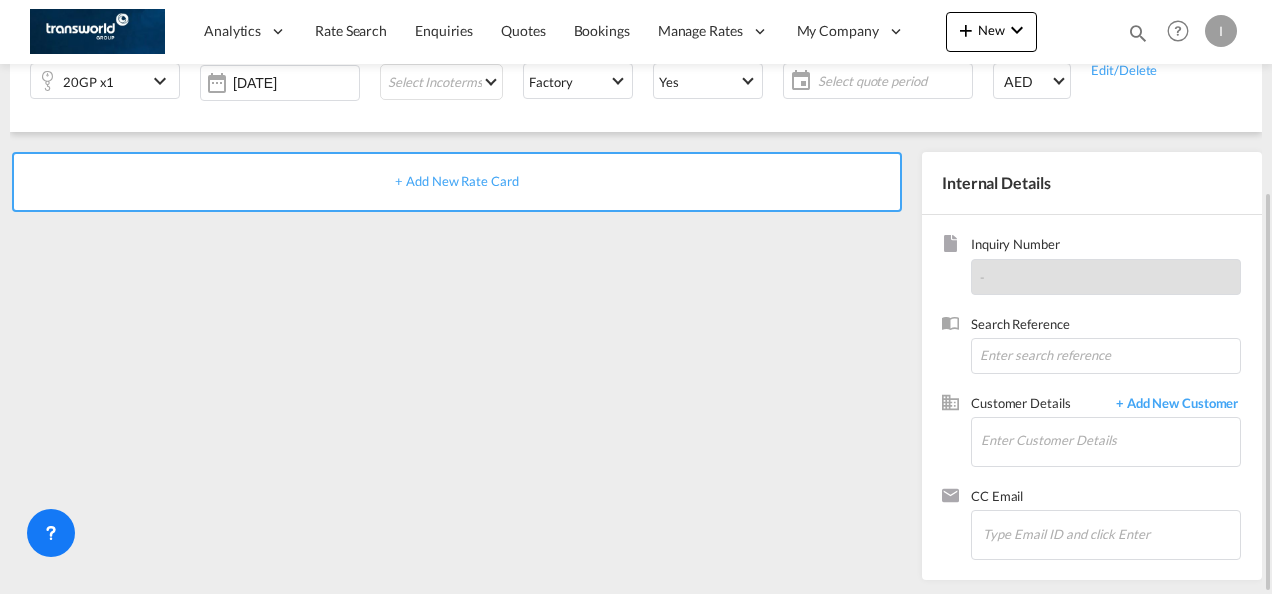 scroll, scrollTop: 82, scrollLeft: 0, axis: vertical 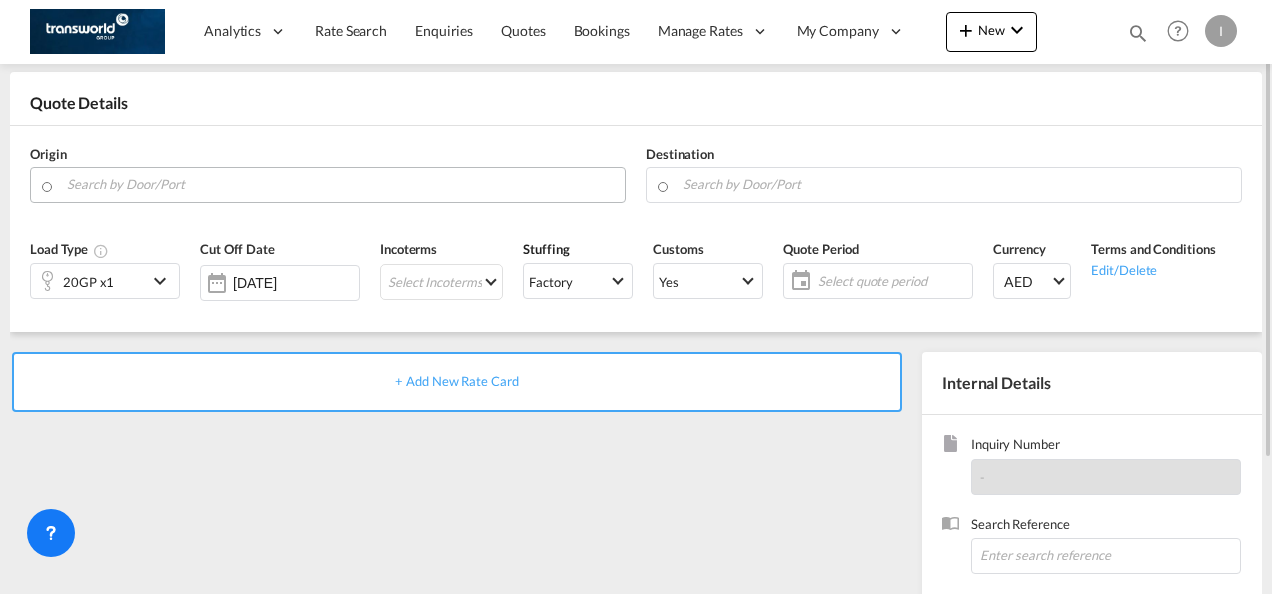 click at bounding box center [341, 184] 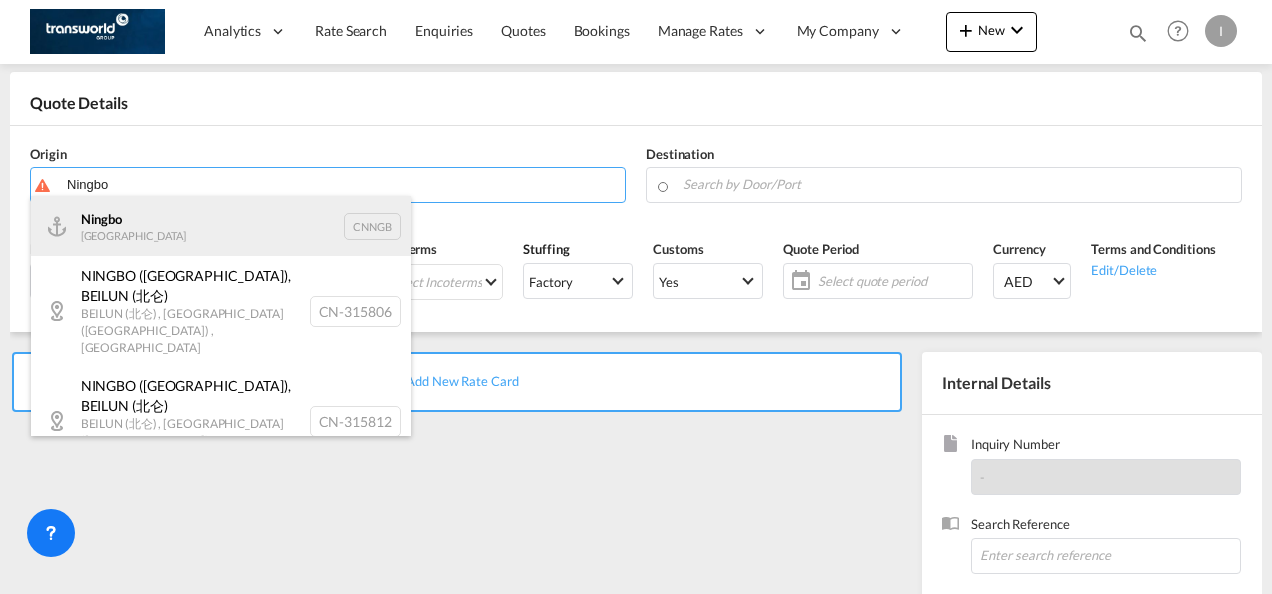 click on "Ningbo China
CNNGB" at bounding box center [221, 226] 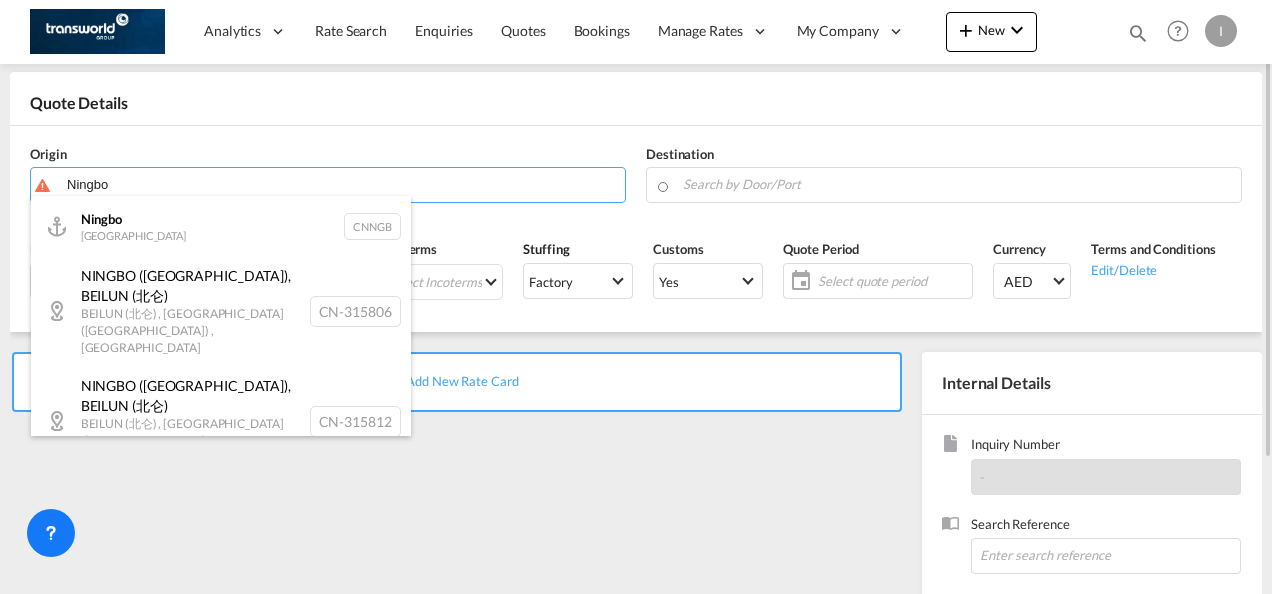 type on "Ningbo, CNNGB" 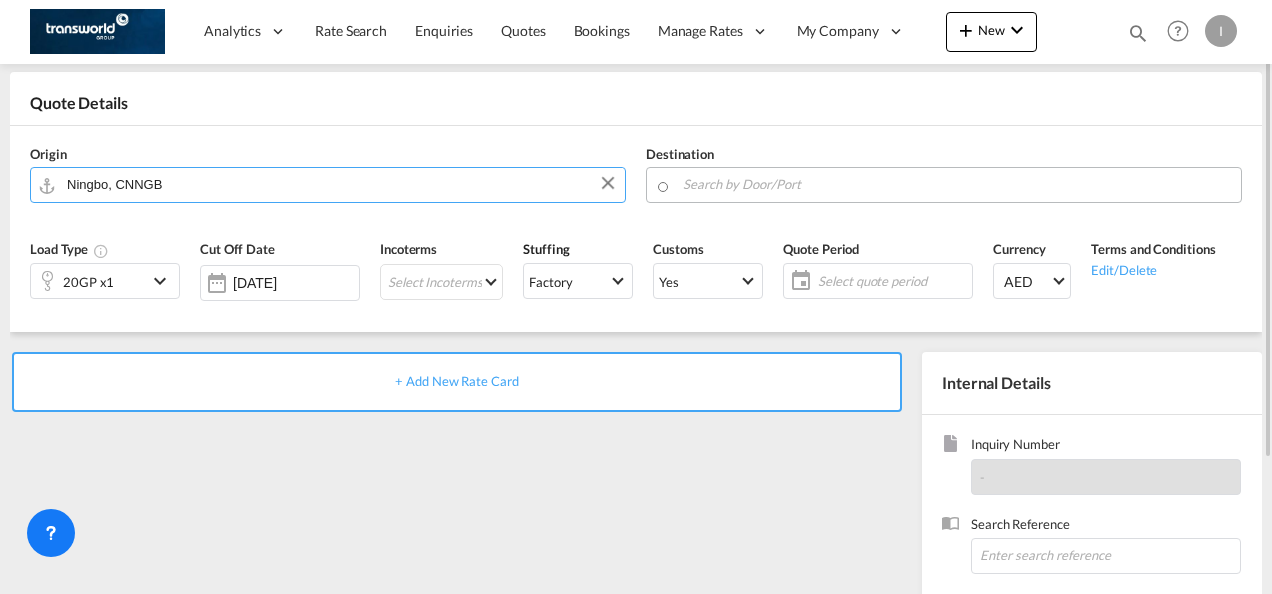 click at bounding box center [957, 184] 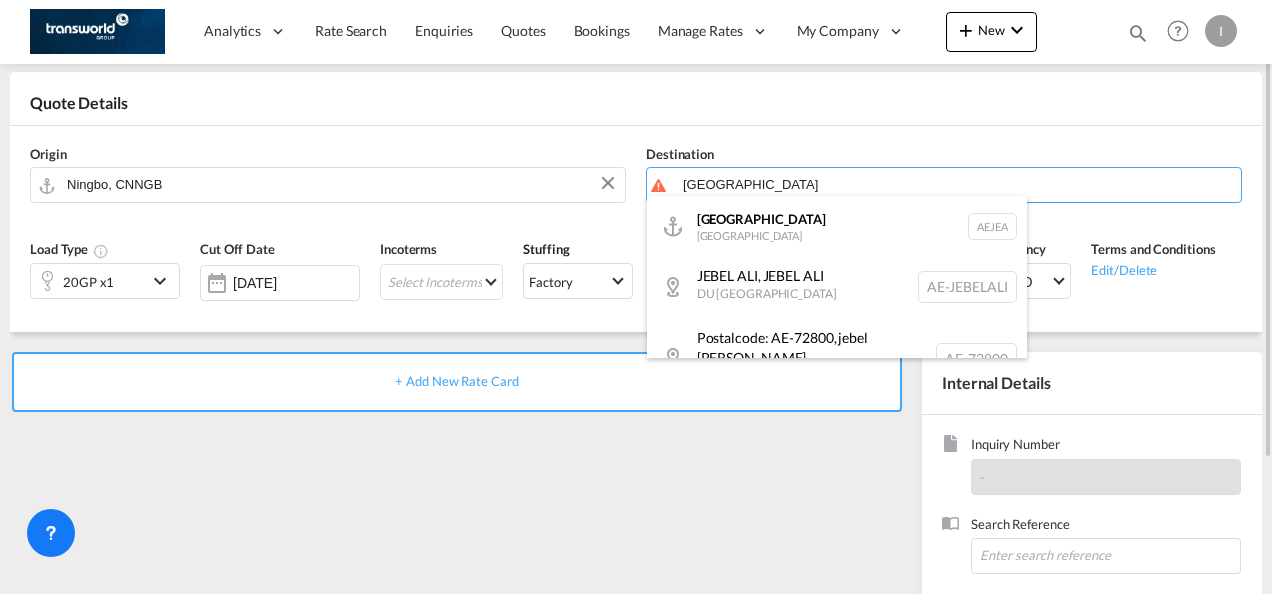 drag, startPoint x: 772, startPoint y: 226, endPoint x: 762, endPoint y: 229, distance: 10.440307 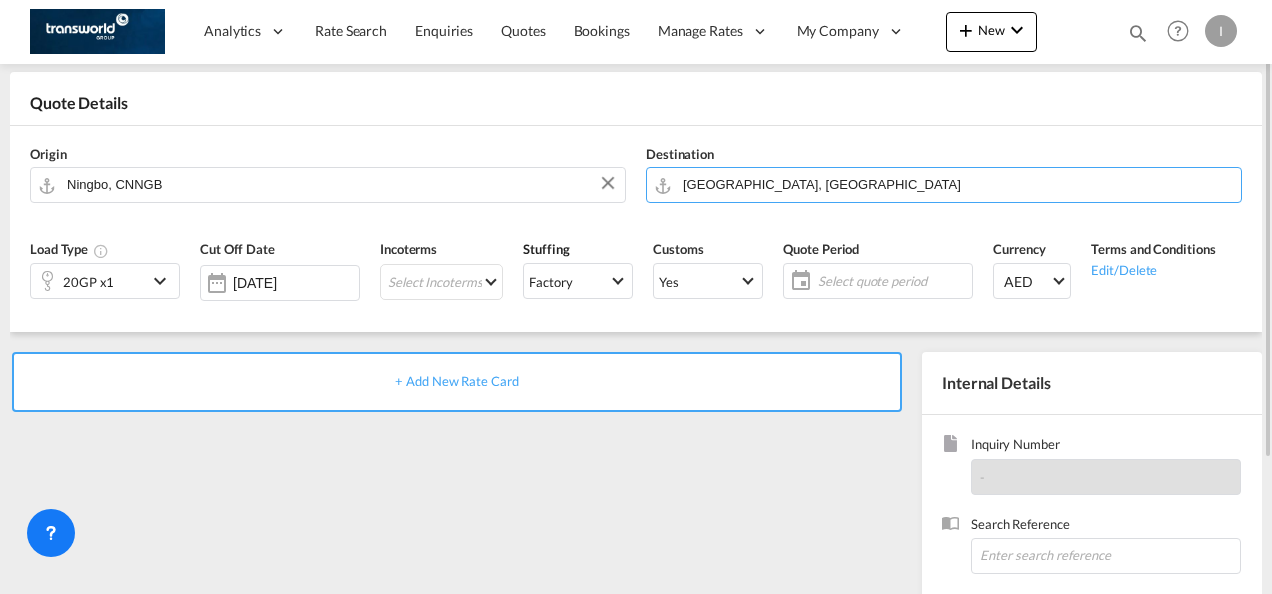click at bounding box center [163, 281] 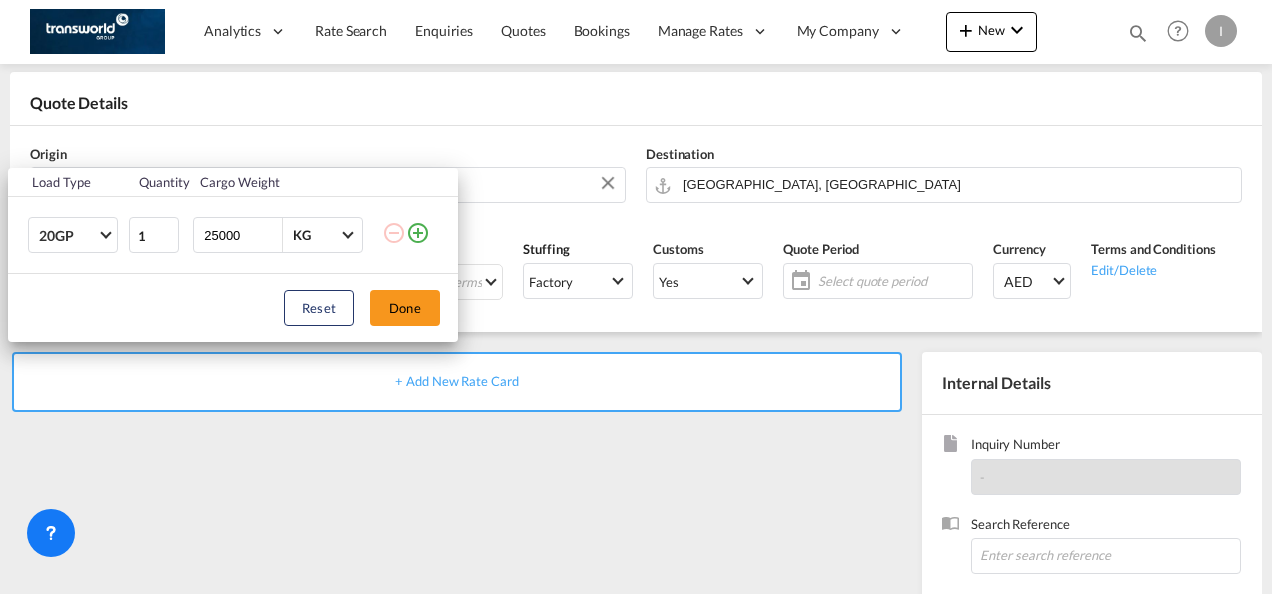 click at bounding box center (418, 233) 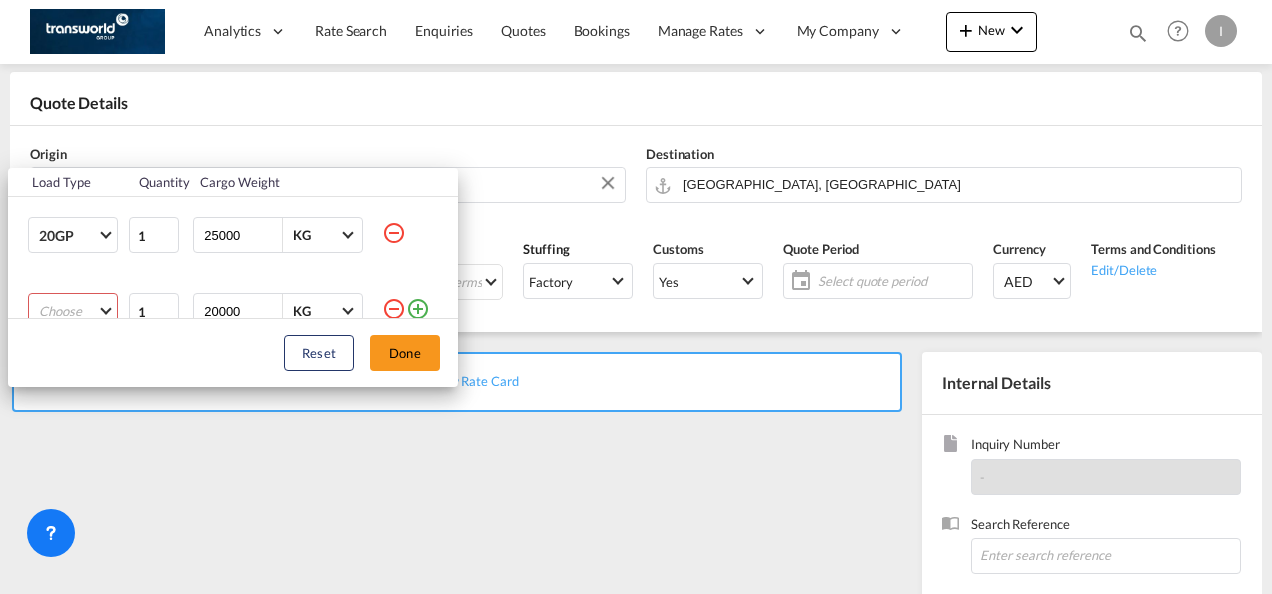 click on "Choose
20GP
40GP
40HC
45HC
20RE
40RE
40HR
20OT
40OT
20FR
40FR
40NR
20NR
45S
20TK
40TK
OTHR
53HC
20HC" at bounding box center [73, 311] 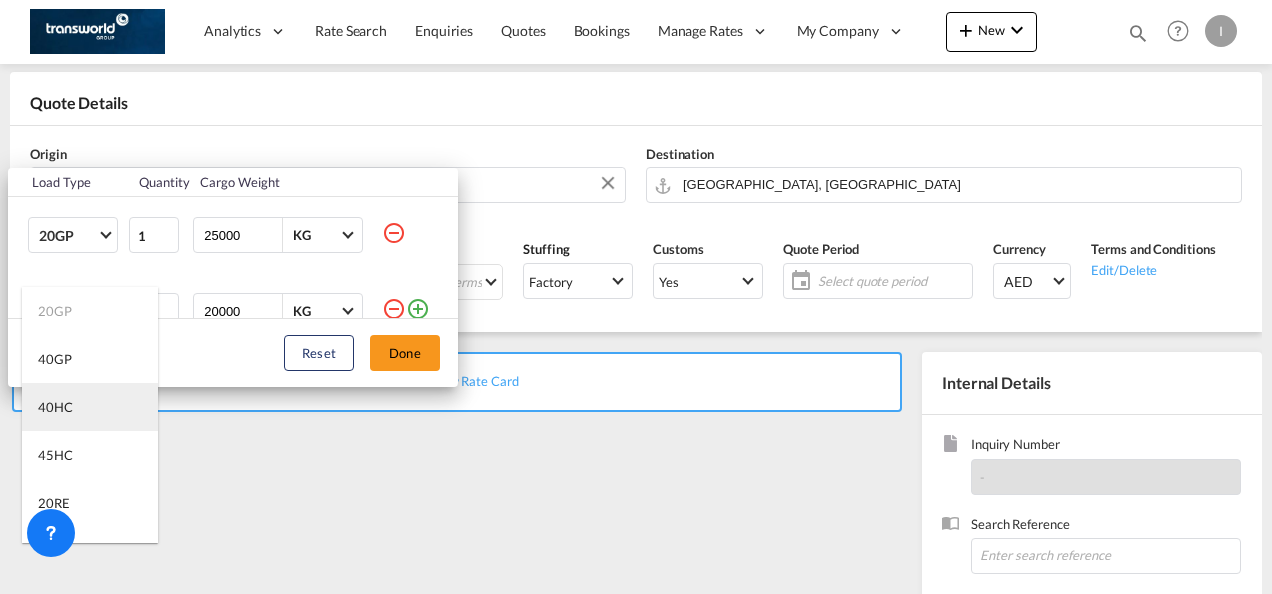 click on "40HC" at bounding box center [55, 407] 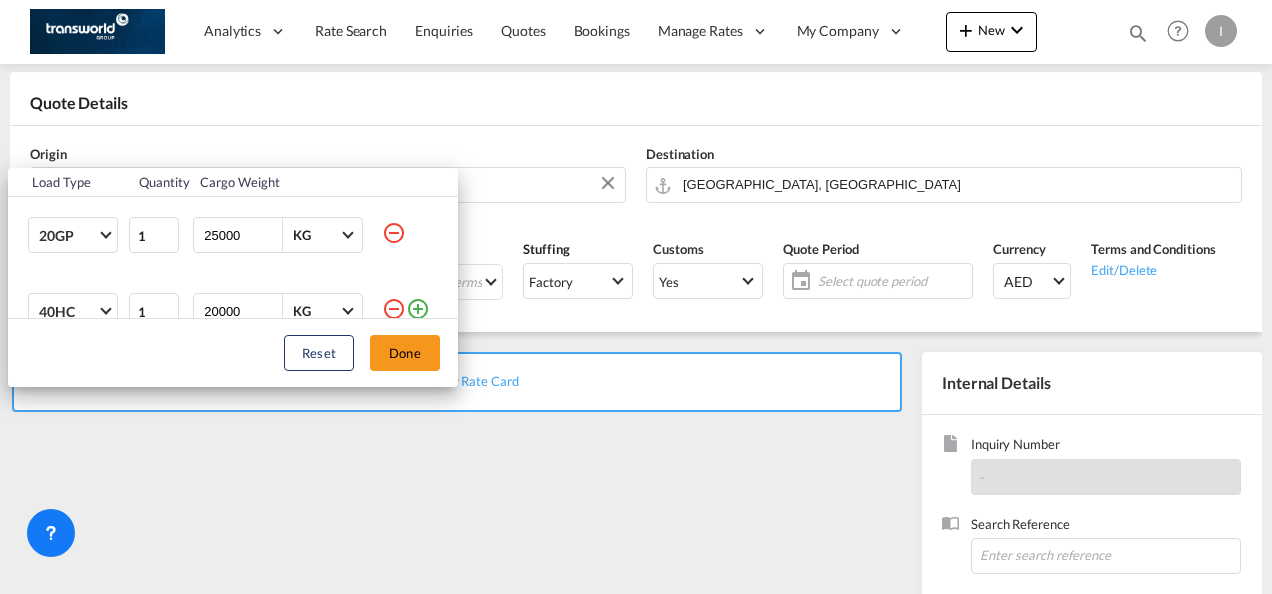 scroll, scrollTop: 10, scrollLeft: 0, axis: vertical 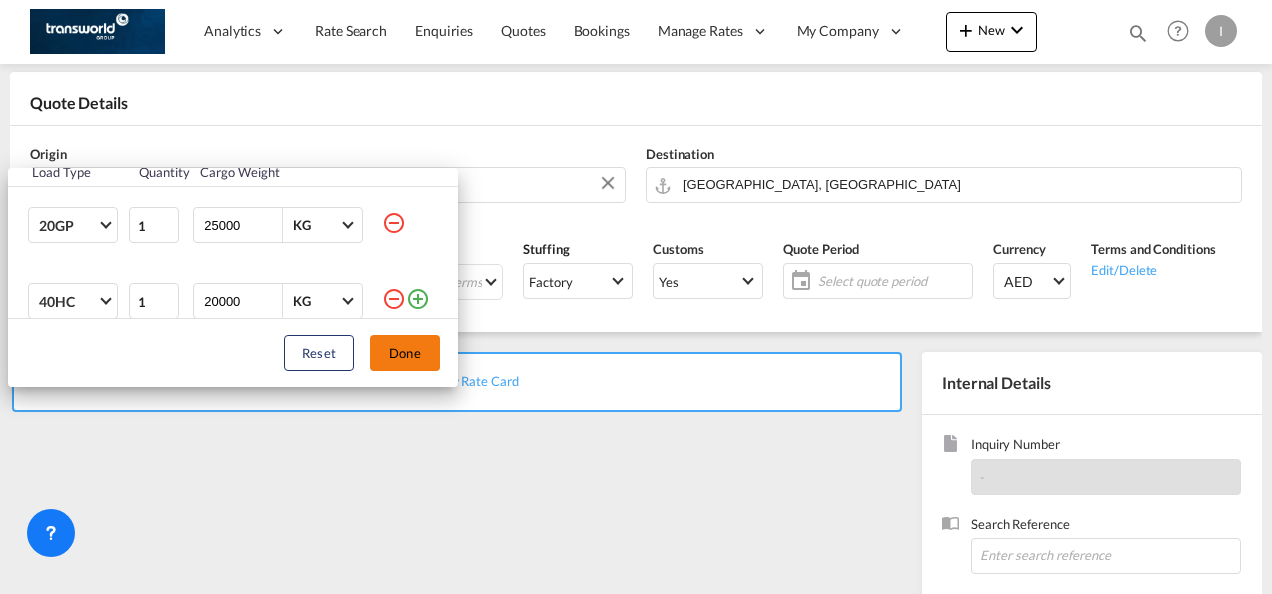 click on "Done" at bounding box center [405, 353] 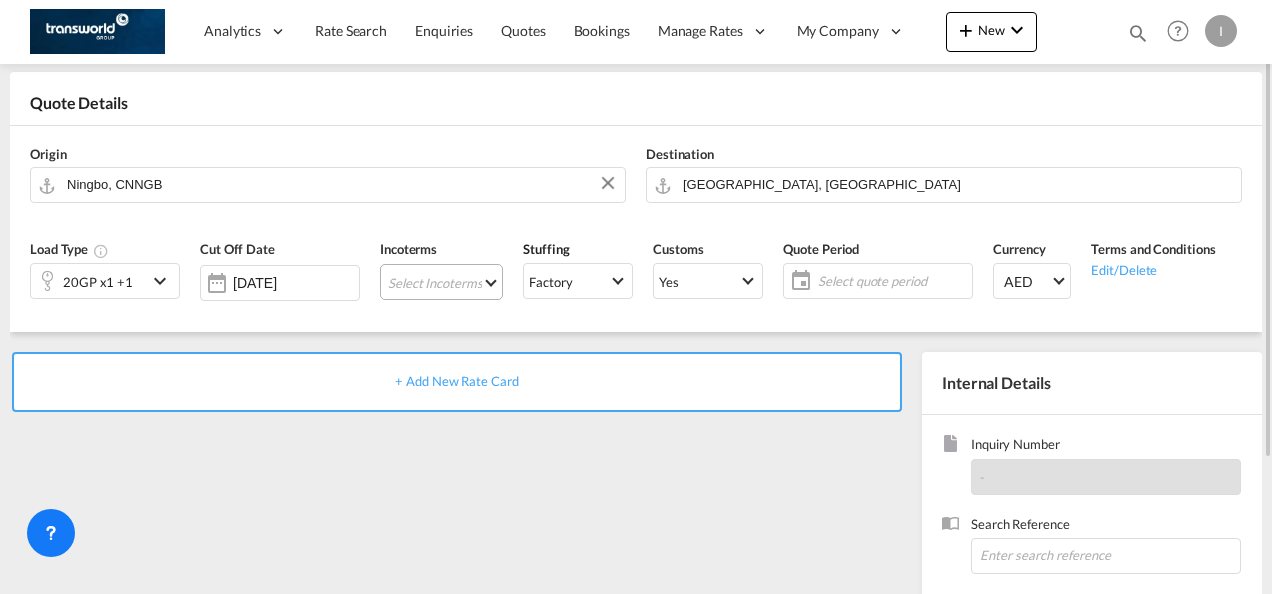 click on "Select Incoterms
EXW - import
Ex Works CIF - export
Cost,Insurance and Freight CIP - export
Carriage and Insurance Paid to CIF - import
Cost,Insurance and Freight DDP - export
Delivery Duty Paid CPT - import
Carrier Paid to DAP - export
Delivered at Place CPT - export
Carrier Paid to DPU - export
Delivery at Place Unloaded CFR - import
Cost and Freight FAS - import
Free Alongside Ship FOB - export
Free on Board FOB - import
Free on Board CFR - export
Cost and Freight DAP - import
Delivered at Place CIP - import
Carriage and Insurance Paid to EXW - export
Ex Works DPU - import
Delivery at Place Unloaded FAS - export
Free Alongside Ship FCA - export
Free Carrier FCA - import
Free Carrier" at bounding box center [441, 282] 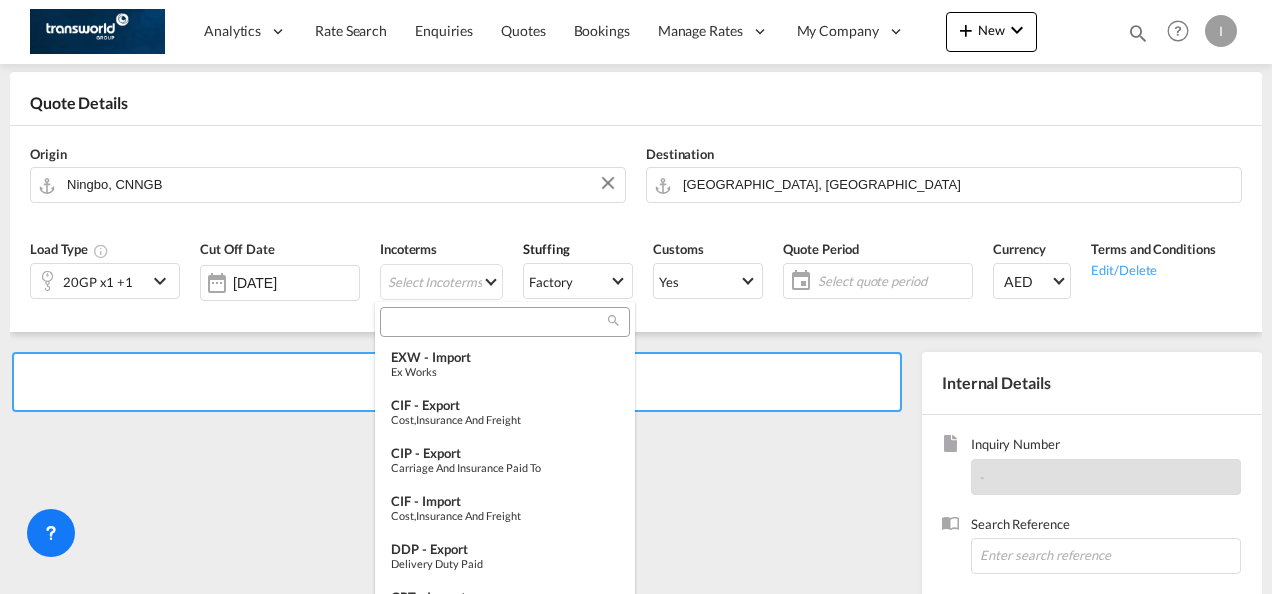 click at bounding box center [497, 322] 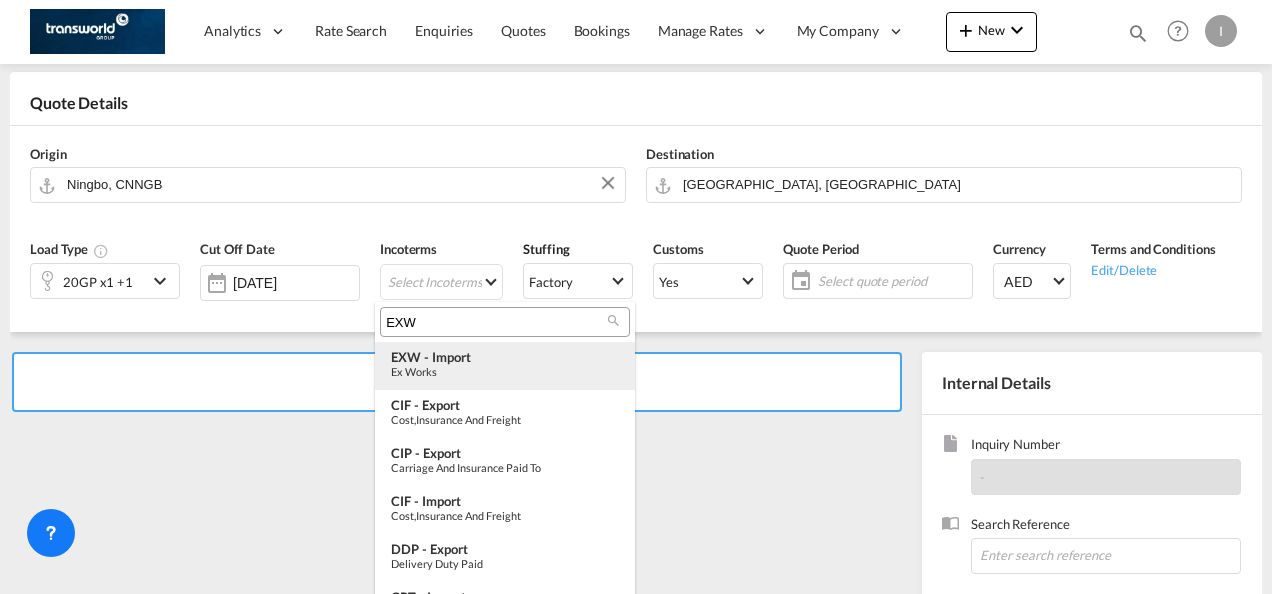 type on "EXW" 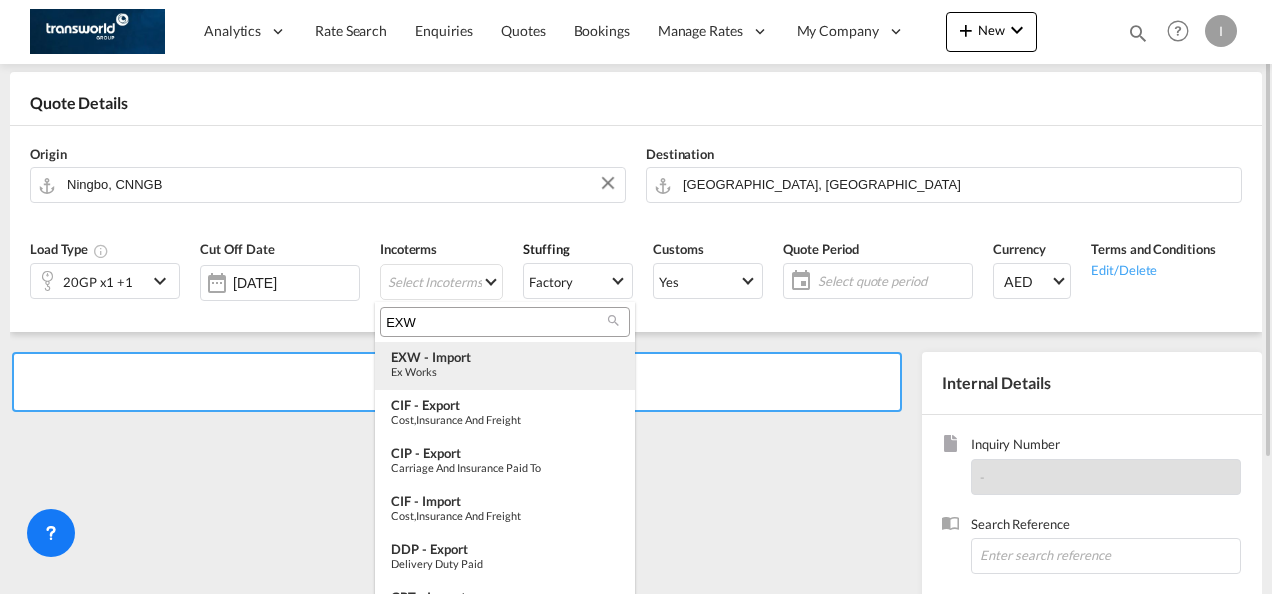 click on "EXW - import" at bounding box center (505, 357) 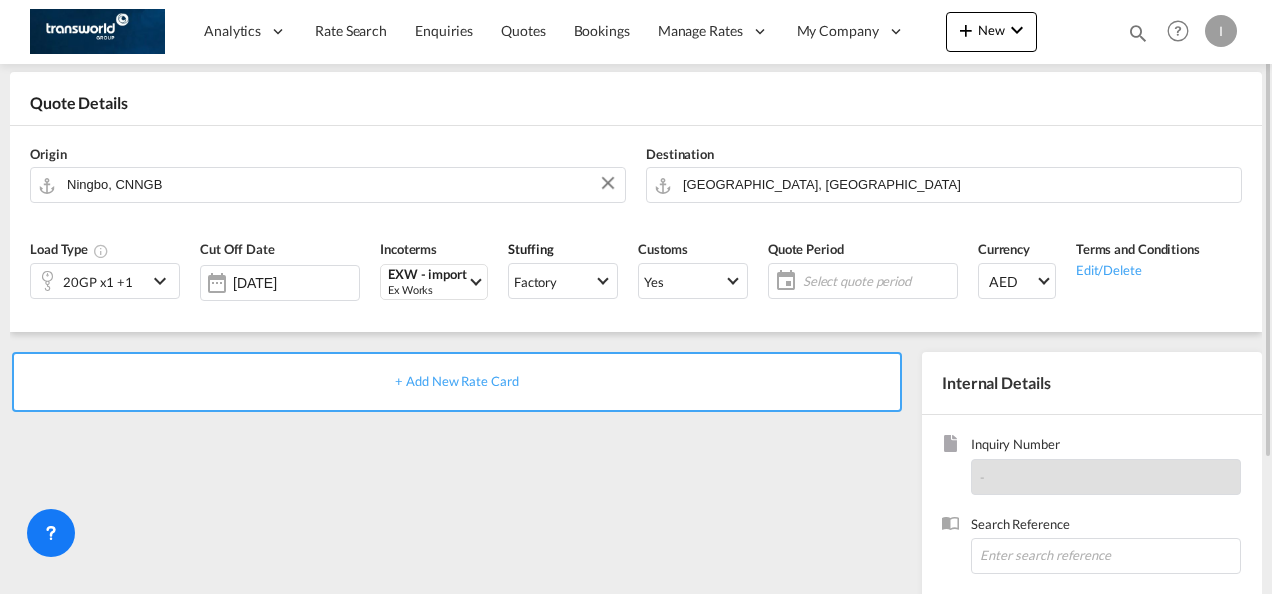 click on "Select quote period" 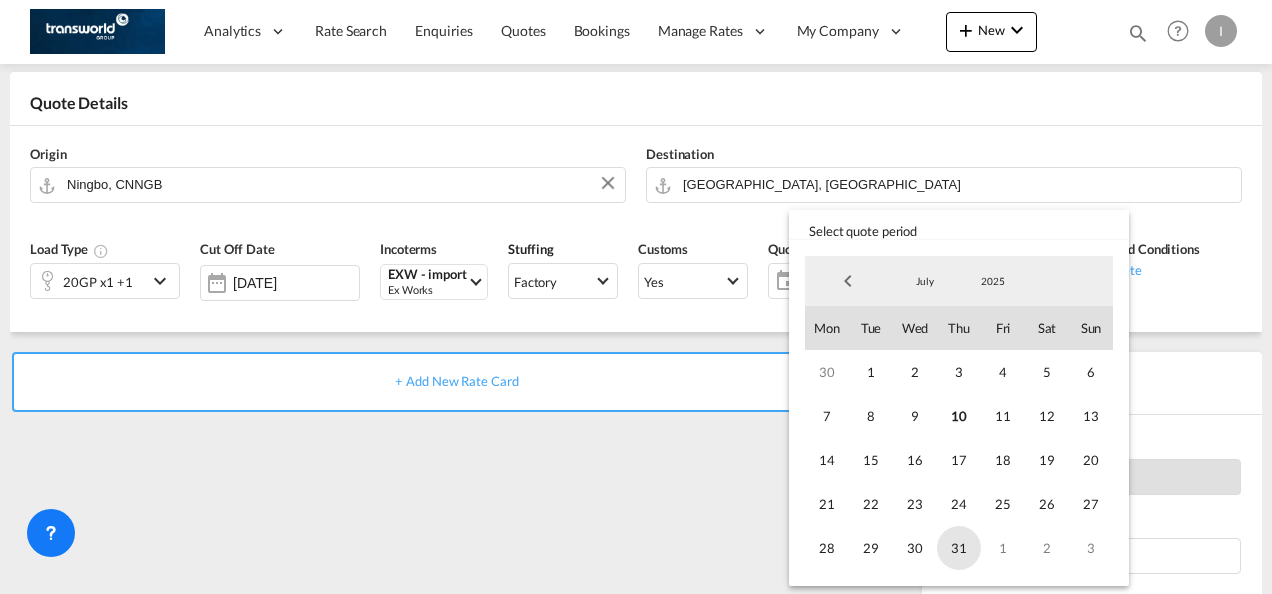 click on "31" at bounding box center (959, 548) 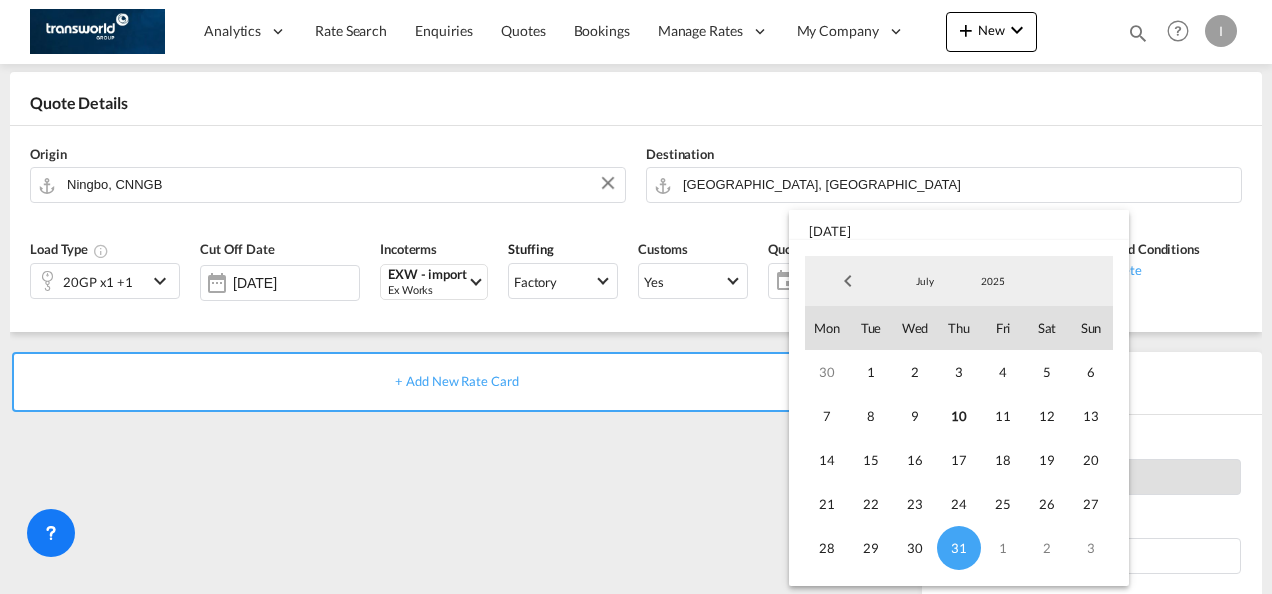 click at bounding box center [636, 297] 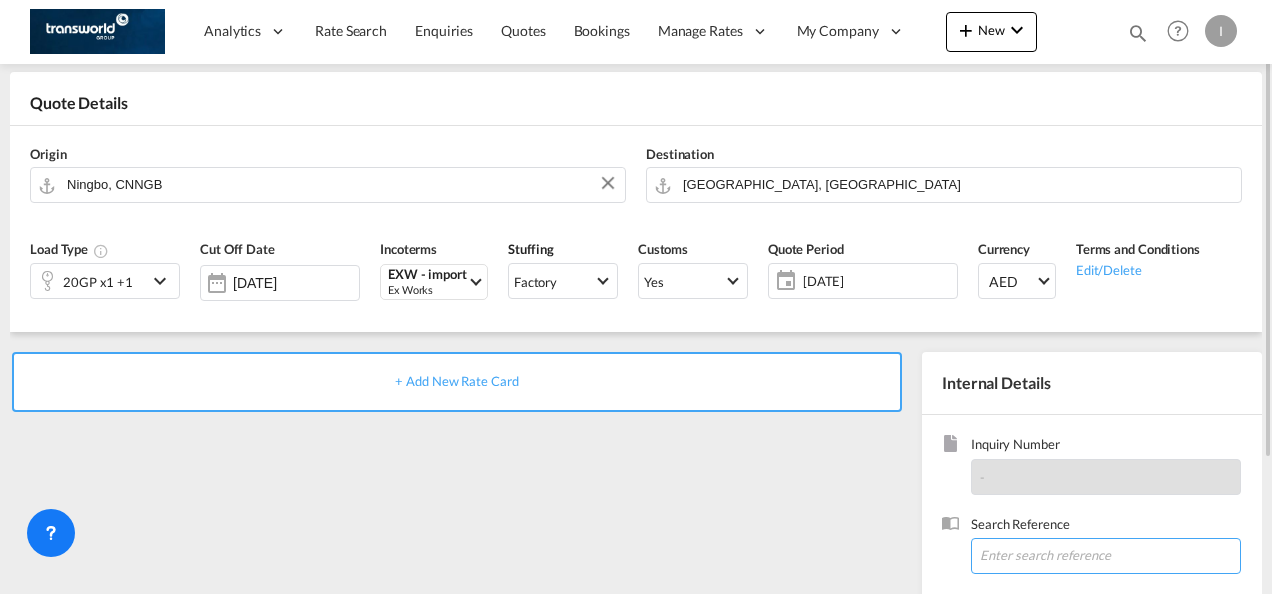 click at bounding box center [1106, 556] 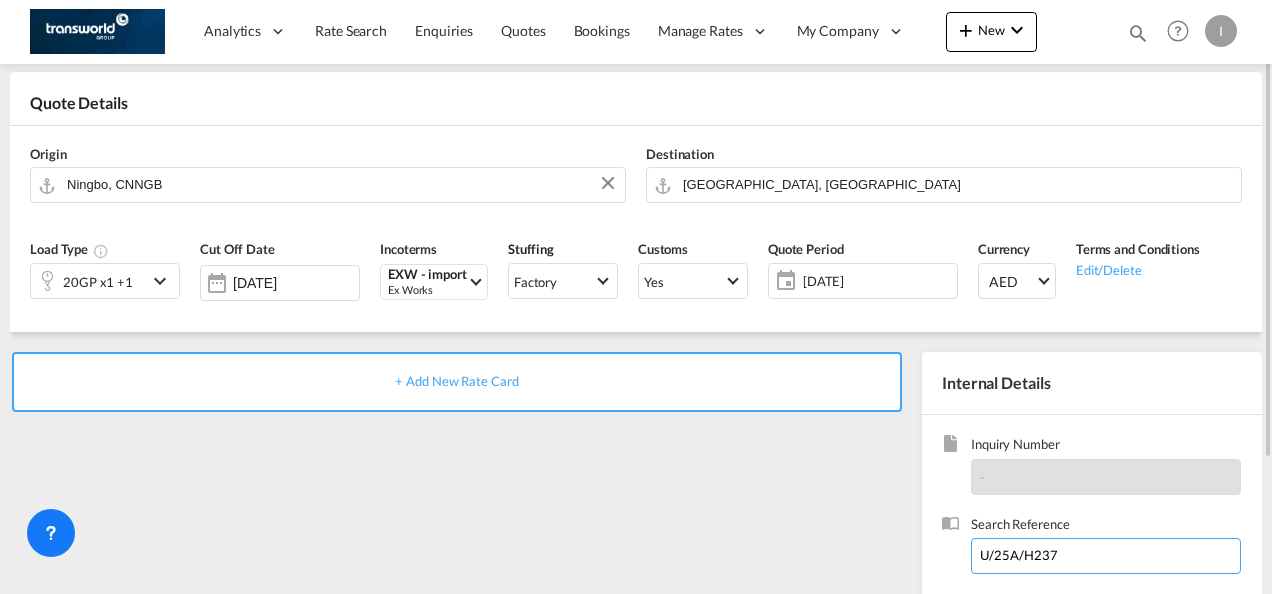 scroll, scrollTop: 282, scrollLeft: 0, axis: vertical 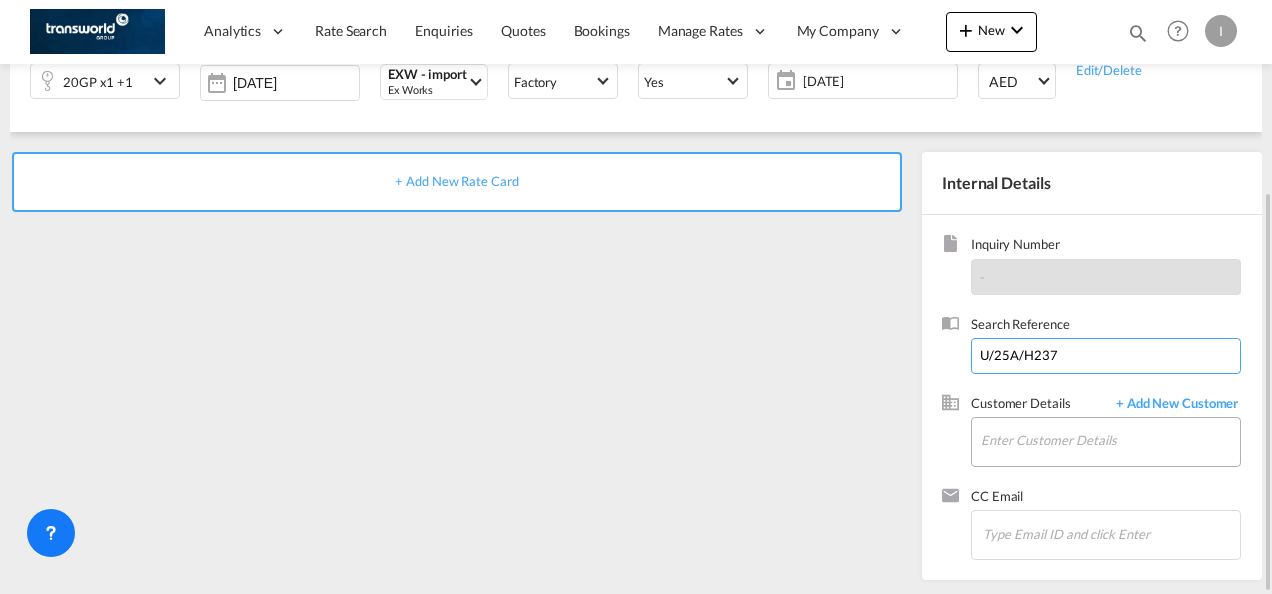 type on "U/25A/H237" 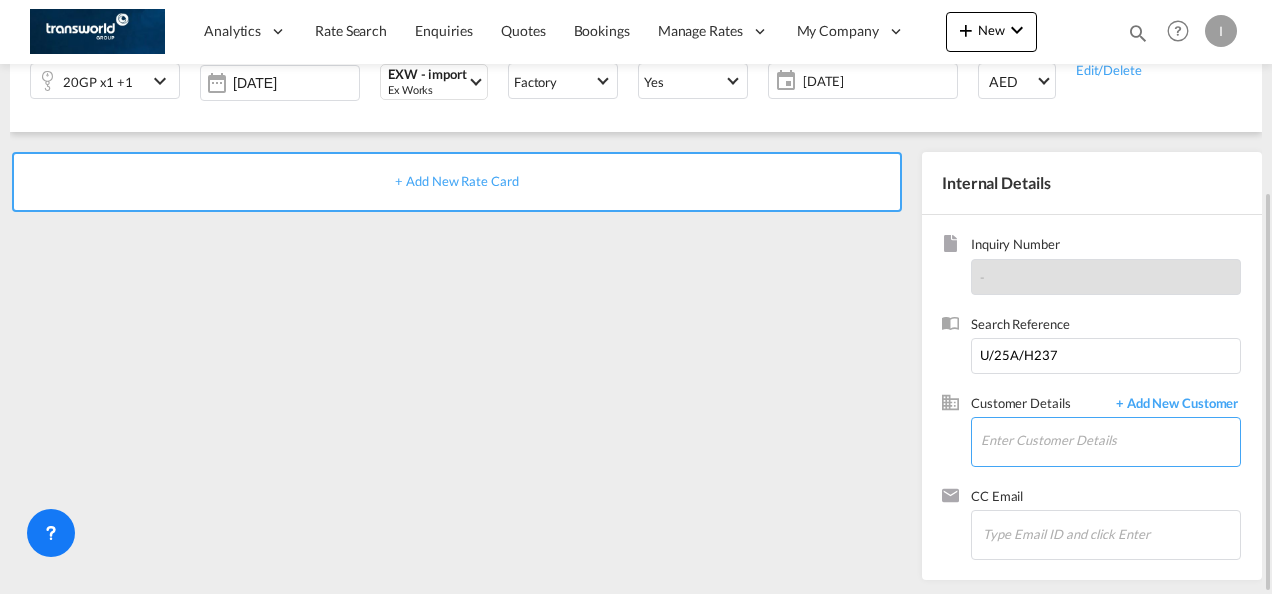 click on "Enter Customer Details" at bounding box center [1110, 440] 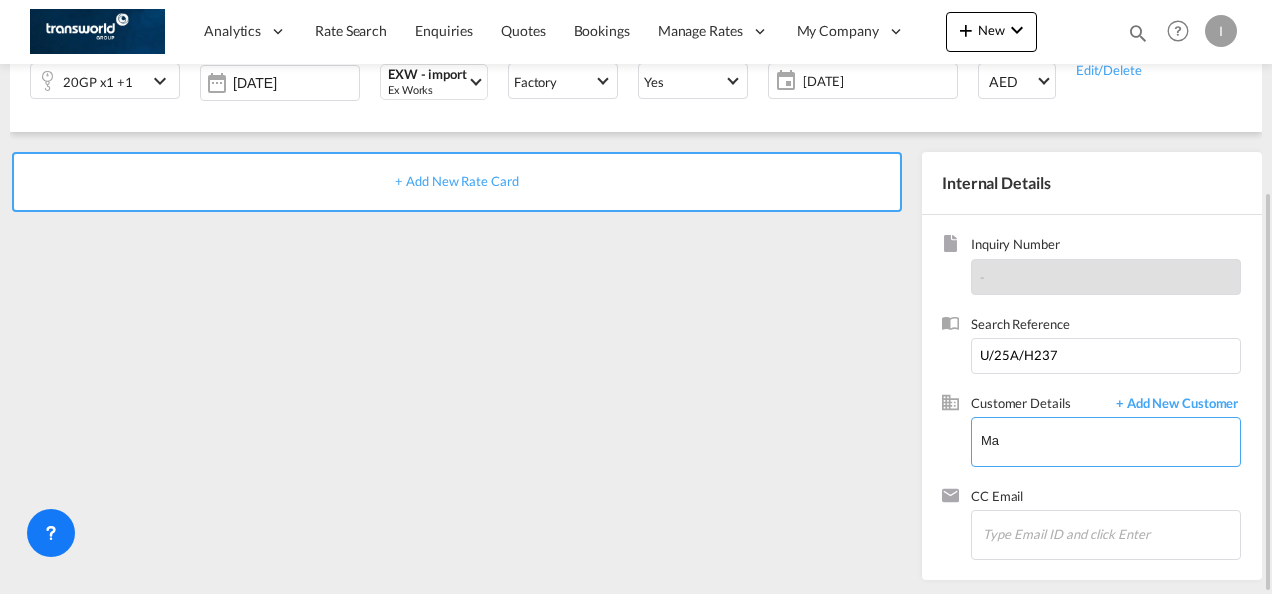 type on "M" 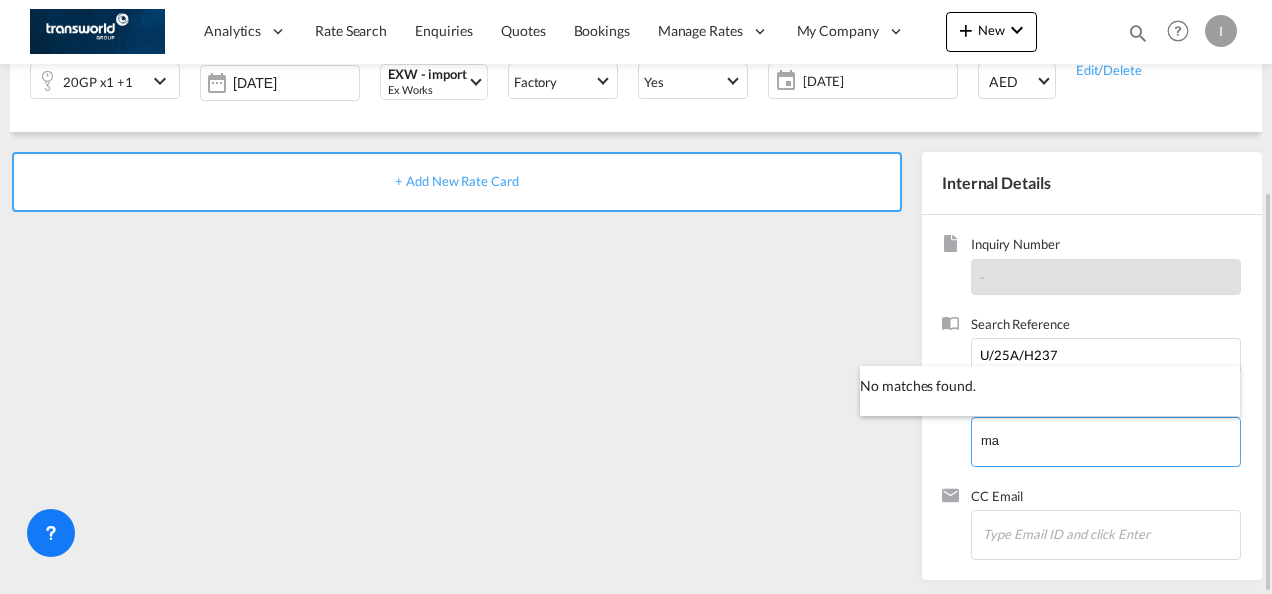 type on "m" 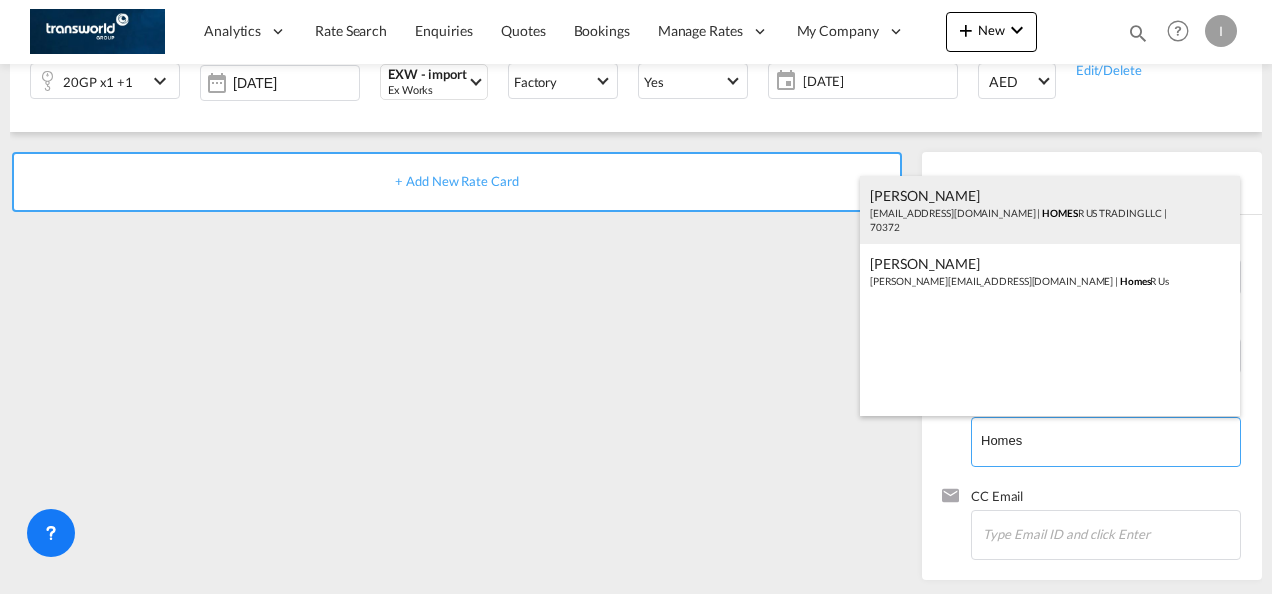 click on "Abhay S [EMAIL_ADDRESS][DOMAIN_NAME]    |    HOMES  R US TRADING LLC
|      70372" at bounding box center (1050, 210) 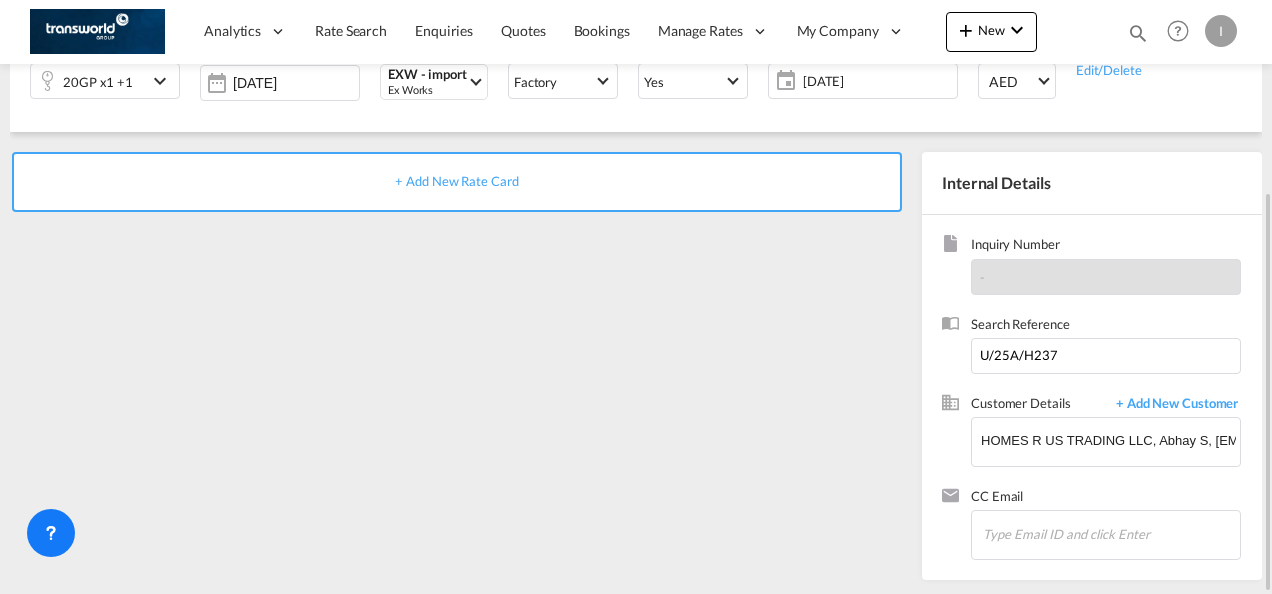 click on "+ Add New Rate Card" at bounding box center [456, 181] 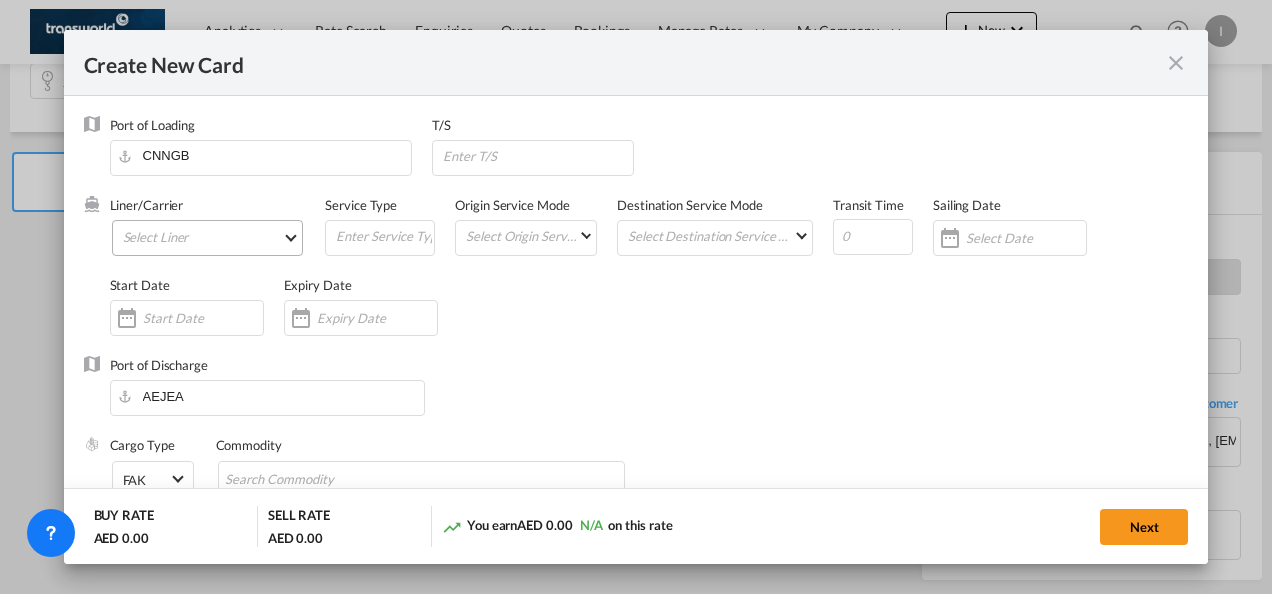 type on "Basic Ocean Freight" 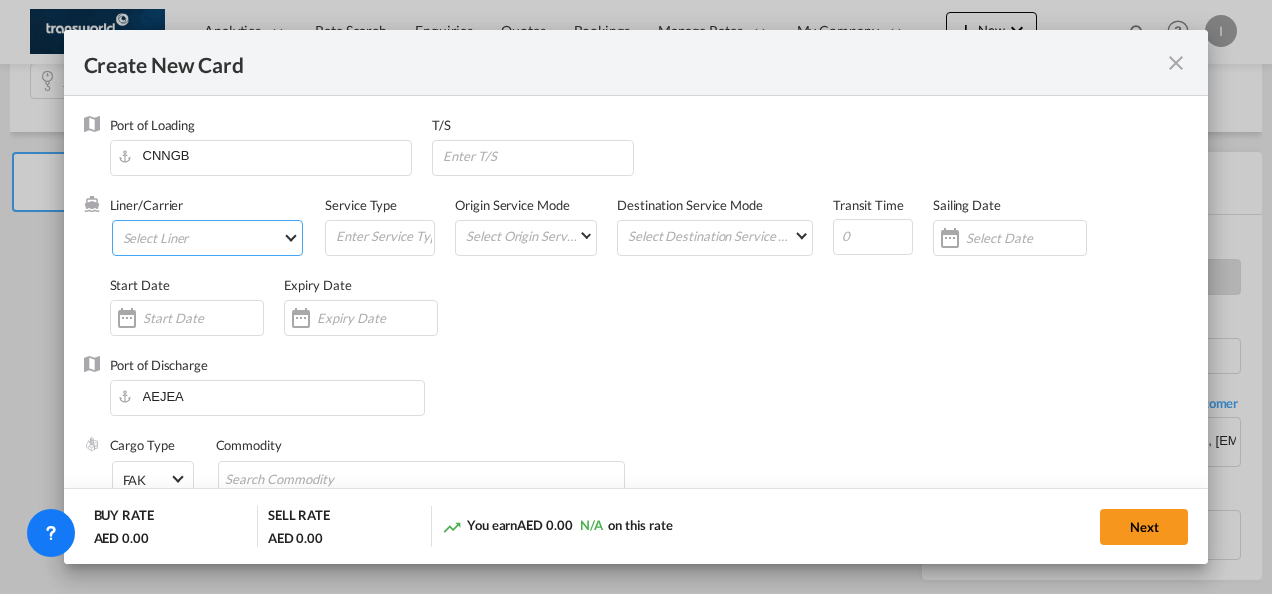 click on "Select Liner   2HM LOGISTICS D.O.O 2HM LOGISTICS D.O.O. / TDWC-CAPODISTRI 2HM LOGISTICS D.O.O. / TDWC-KOPER 2HM LOGISTICS KFT / TDWC-ANKARANSKA 3A INTERNATIONAL LOGISTICS JOINT STOCK COMPANY / T 3P LOGISTICS / TDWC - [GEOGRAPHIC_DATA] A & G INTERNATIONAL CARGO ([GEOGRAPHIC_DATA])  / TDWC-BANGK A A X L GLOBAL SHIPPING LINES L.L.C / TDWC-[GEOGRAPHIC_DATA] A AND G INTERNATIONAL CARGO / TDWC-[GEOGRAPHIC_DATA] A J WORLDWIDE SERVICES INC / TDWC-SADDLE BRO A K ENTERPRISES / TDWC-[GEOGRAPHIC_DATA] A.J WORLDWIDE SERVICES LTD / TDWC-WESTDRAYTO AA AND S SHIPPING LLC / TDWC-DUBAI AA&S SHIPPING LLC / TDWC-[GEOGRAPHIC_DATA] AAA CHINA LIMITED / TDWC-[GEOGRAPHIC_DATA] [PERSON_NAME] SHIPPING L.L.C / TDWC-[GEOGRAPHIC_DATA] AAS FREIGHT EUROPE GMBH / TDWC-[GEOGRAPHIC_DATA] [GEOGRAPHIC_DATA] COMMERCIAL FZE / TDWC-[GEOGRAPHIC_DATA] AAXL GLOBAL SHIPPING LINES LLC [PERSON_NAME] / TDWC-[GEOGRAPHIC_DATA] [PERSON_NAME] TRADING LLC / TDWC-[GEOGRAPHIC_DATA] ABC EUROPEAN AIR AND SEA CARGO DISTRI / TDWC-BEOGR ABDA CARGO SERVICES DMCC / TDWC-DUBAI [PERSON_NAME] SHIPPING LLC [PERSON_NAME] SHIPPING LLC / TDWC-[GEOGRAPHIC_DATA] ABRAO SHIPPING / TDWC-[GEOGRAPHIC_DATA] ABRECO FREIGHT LLC / TDWC-[GEOGRAPHIC_DATA]" at bounding box center [208, 238] 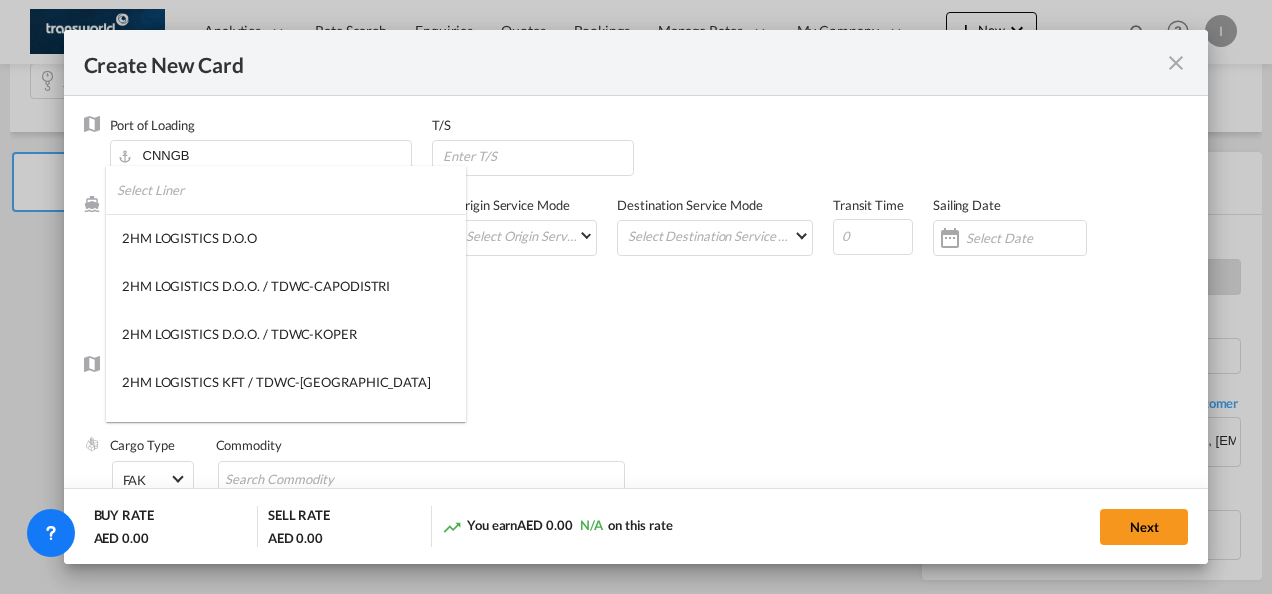 type on "1489" 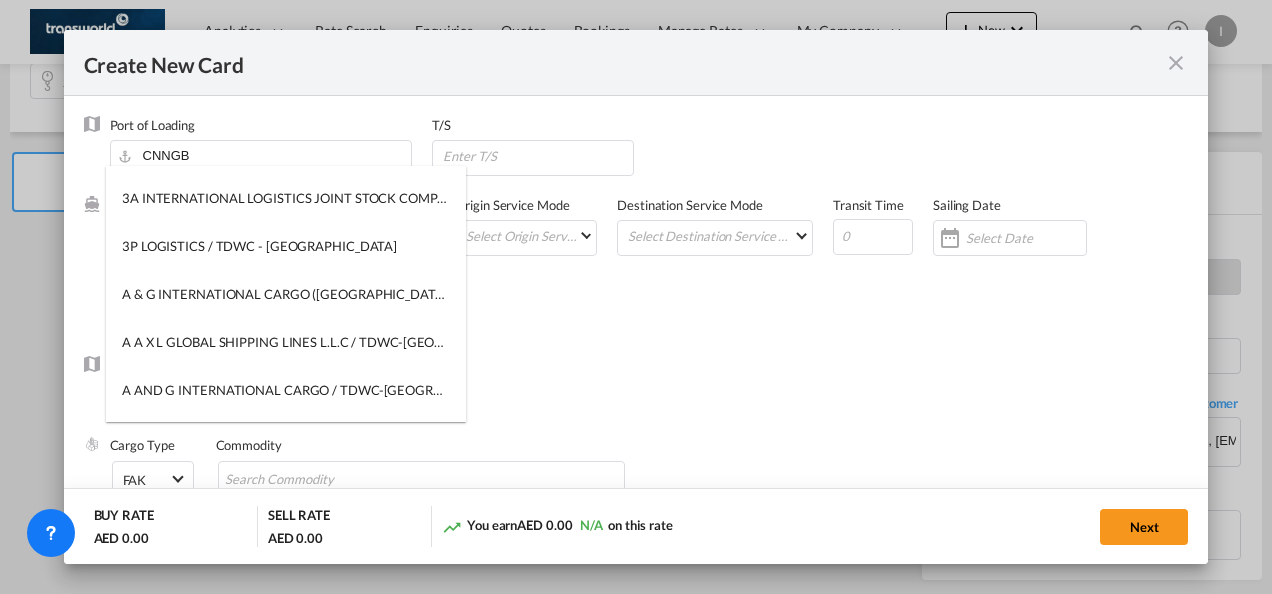 click at bounding box center [636, 297] 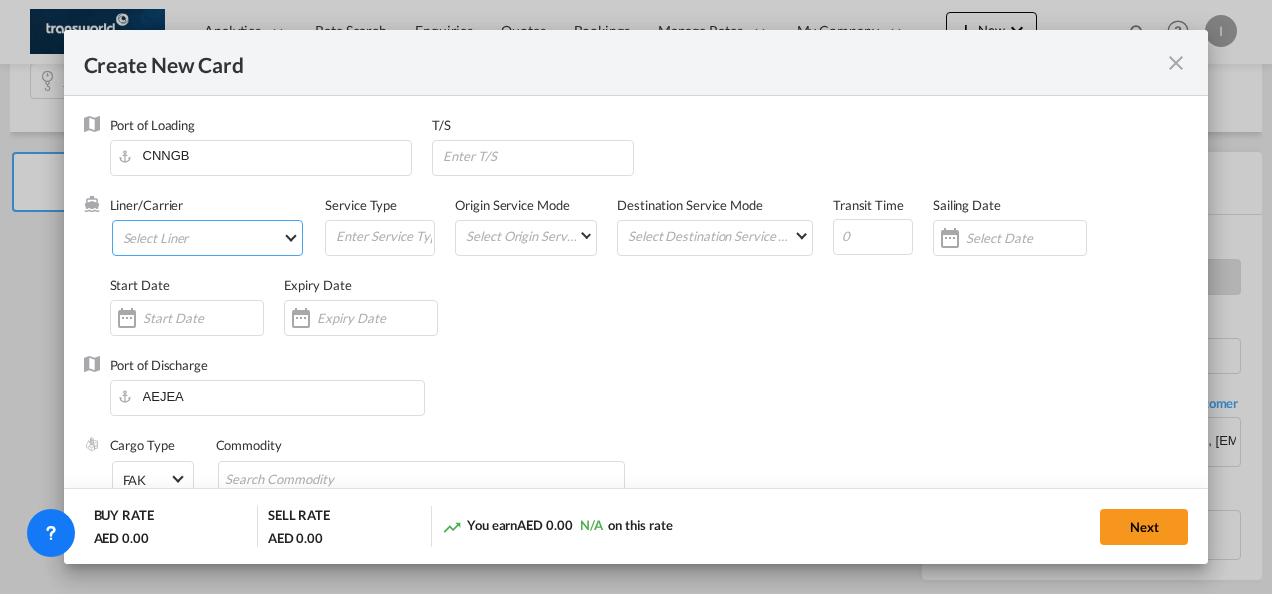 click on "Select Liner" at bounding box center (208, 238) 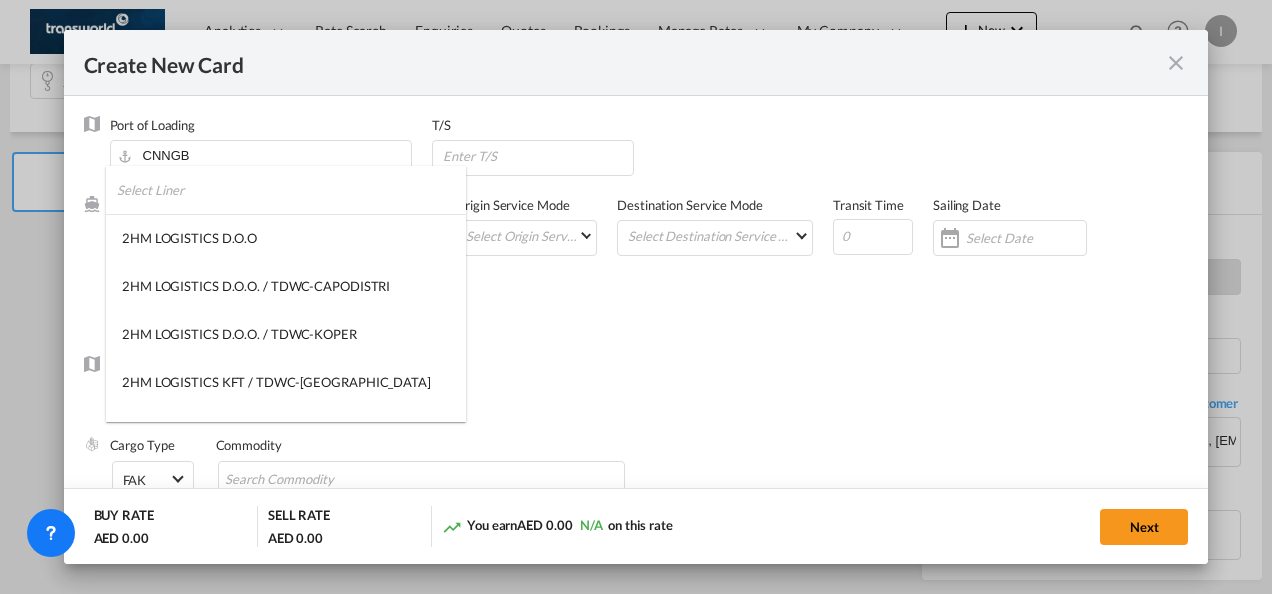 click at bounding box center (291, 190) 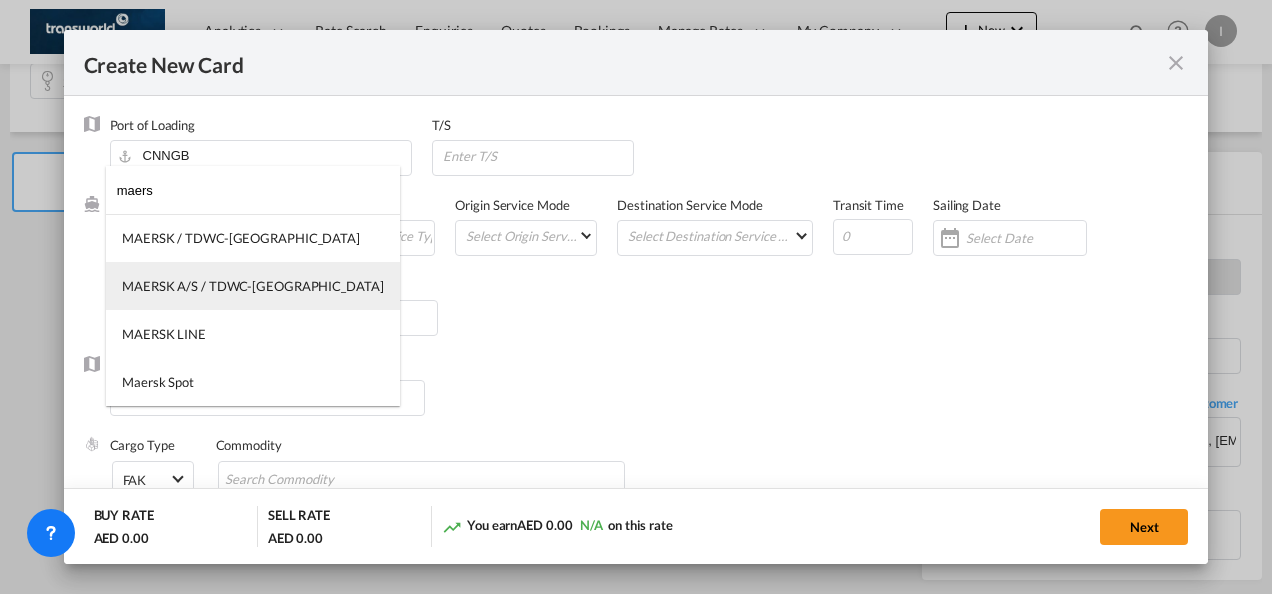 type on "maers" 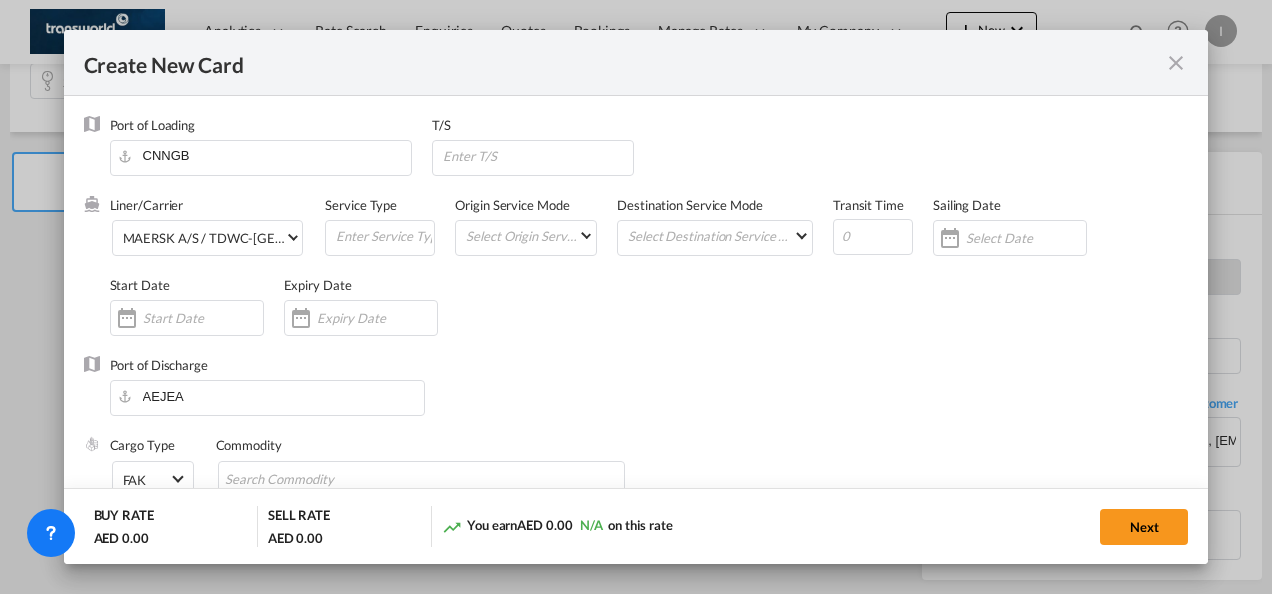 click on "Port of Discharge
[GEOGRAPHIC_DATA]" at bounding box center (636, 396) 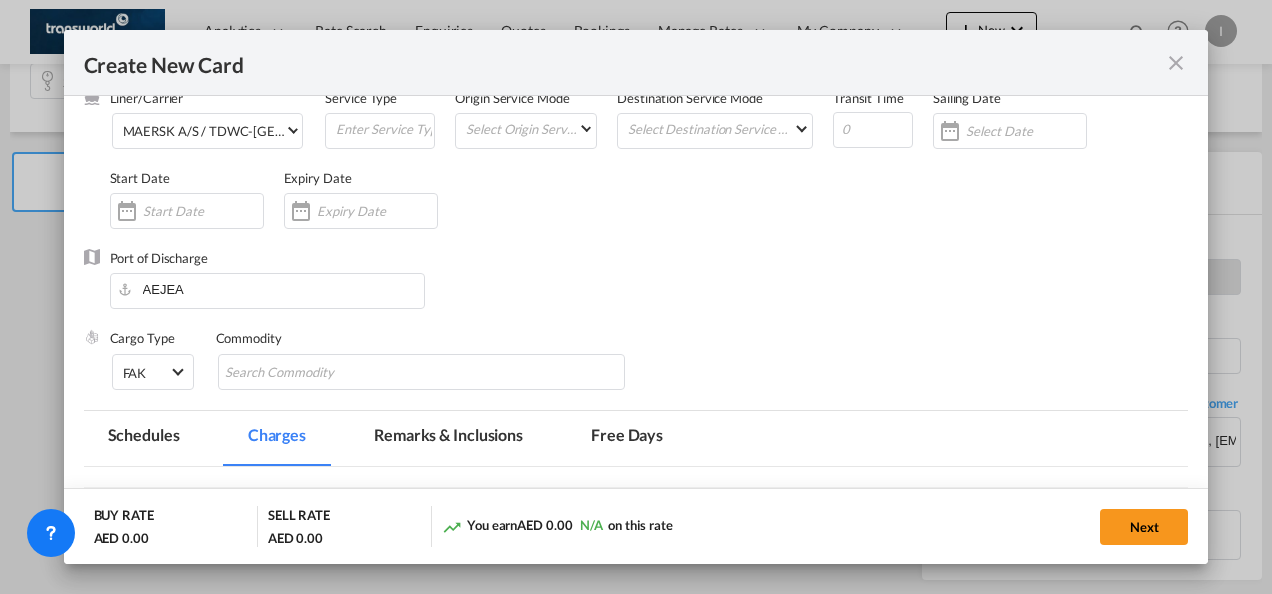 scroll, scrollTop: 300, scrollLeft: 0, axis: vertical 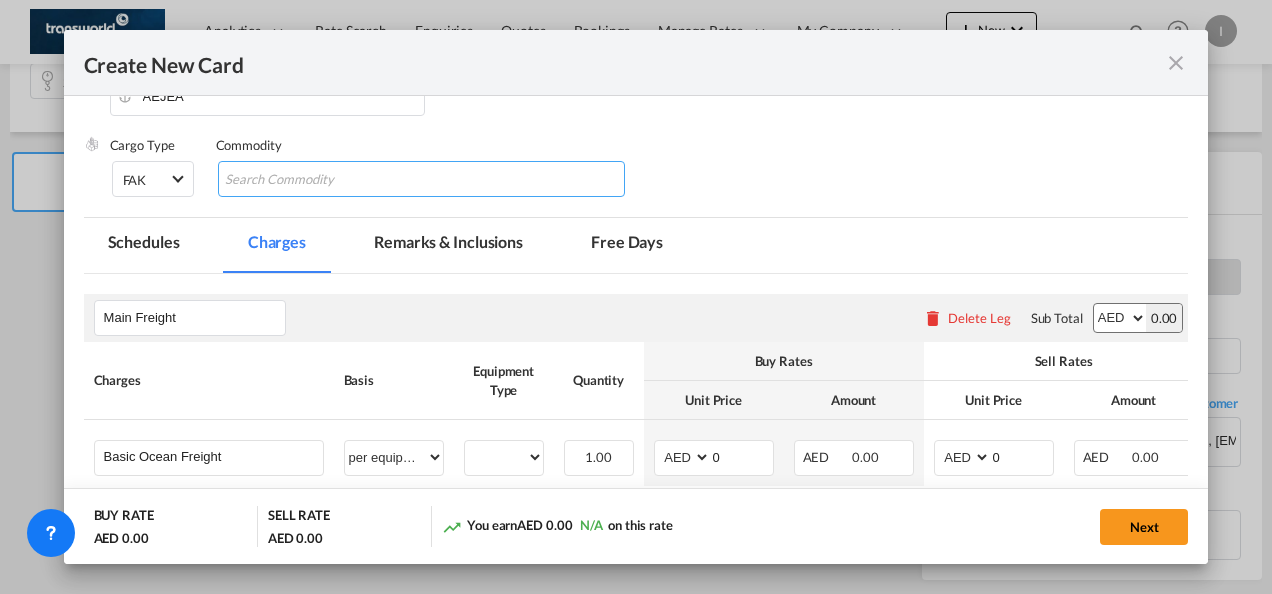 click at bounding box center (316, 180) 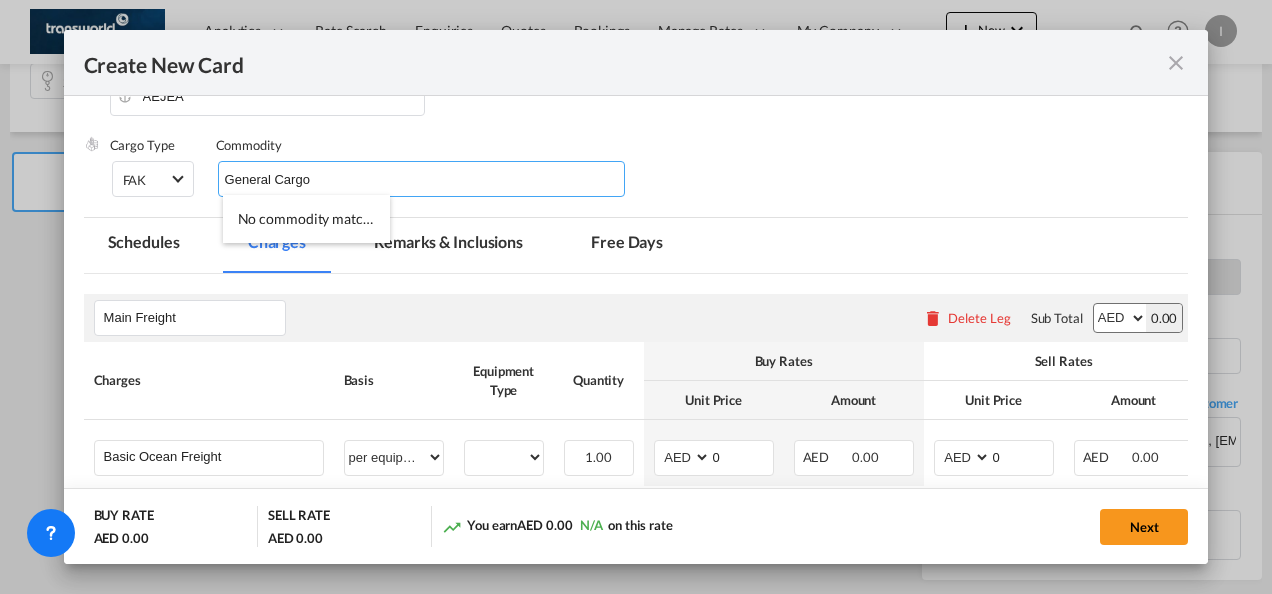 type on "General Cargo" 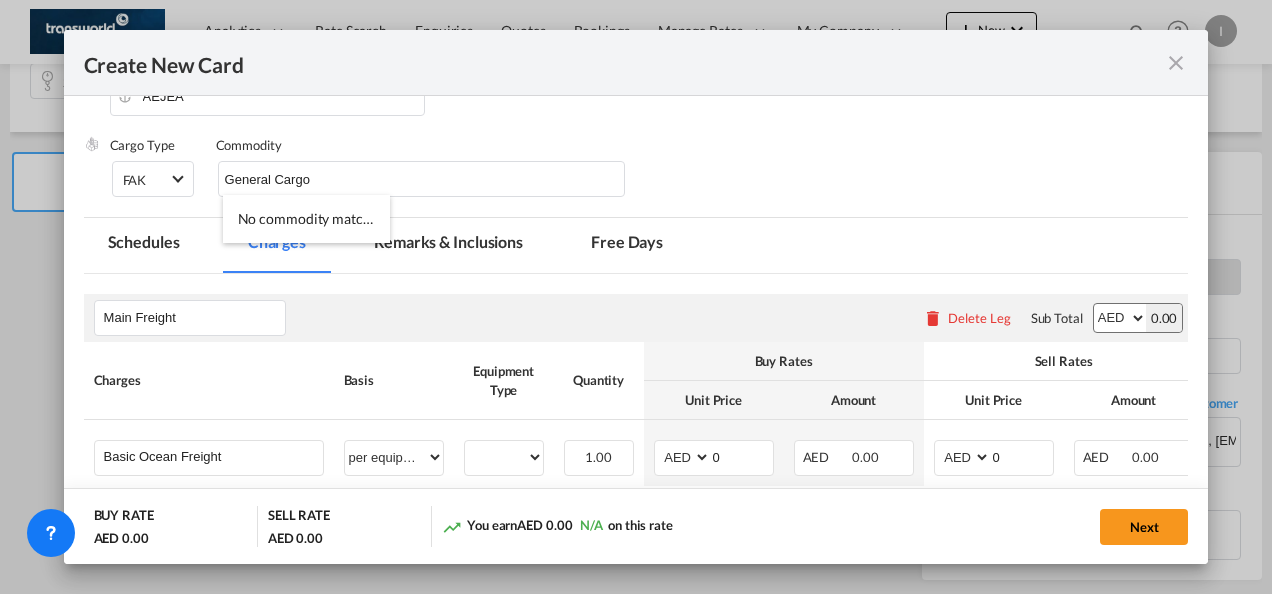 click on "Cargo Type FAK   FAK GCR GDSM General Cargo Hazardous Cargo Ambient Foodstuff Chilled Frozen Perishables Flexibags Out of Gauge Others Group NAC NAC Vehicles
Commodity
General Cargo" at bounding box center [649, 176] 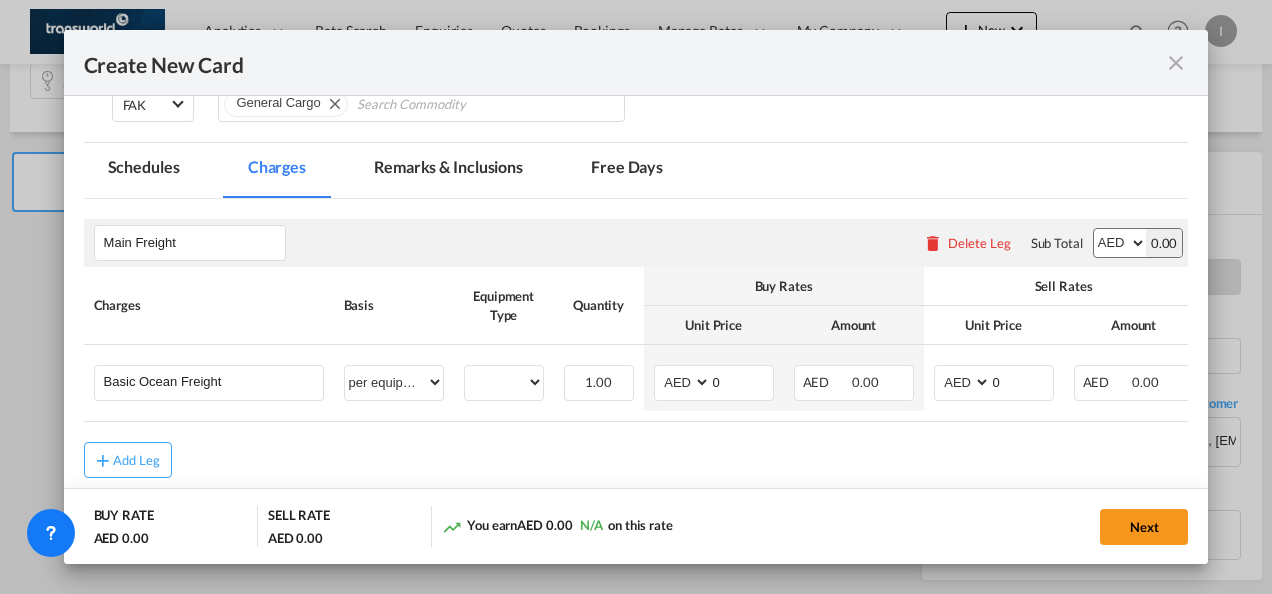 scroll, scrollTop: 400, scrollLeft: 0, axis: vertical 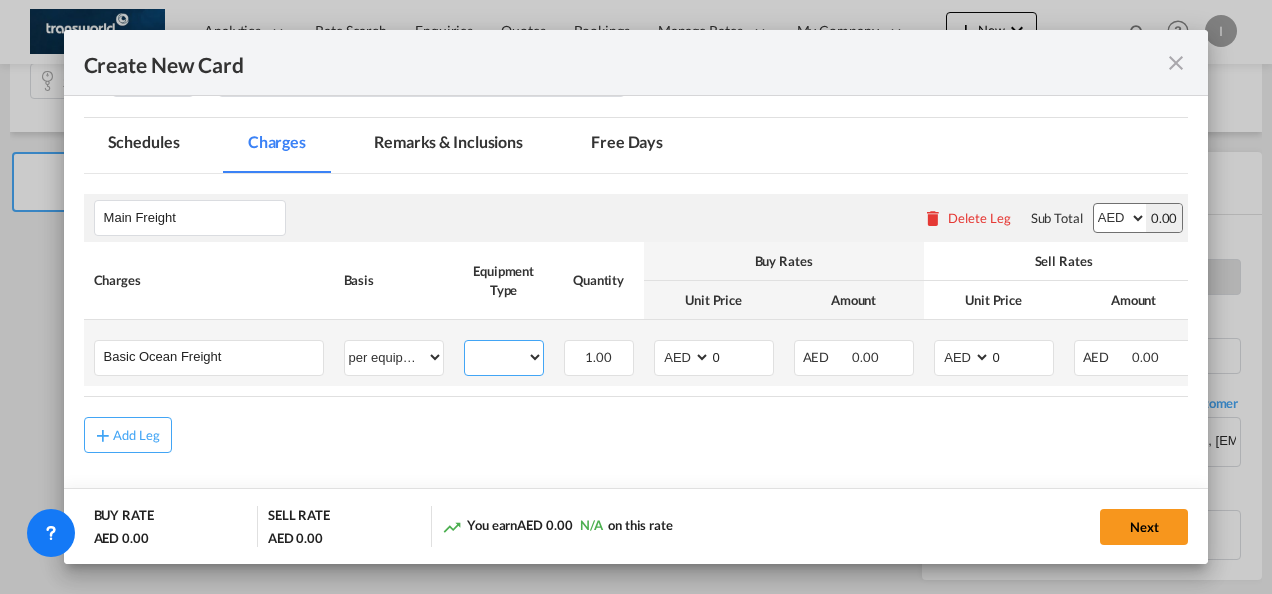 click on "20GP 40HC" at bounding box center [504, 357] 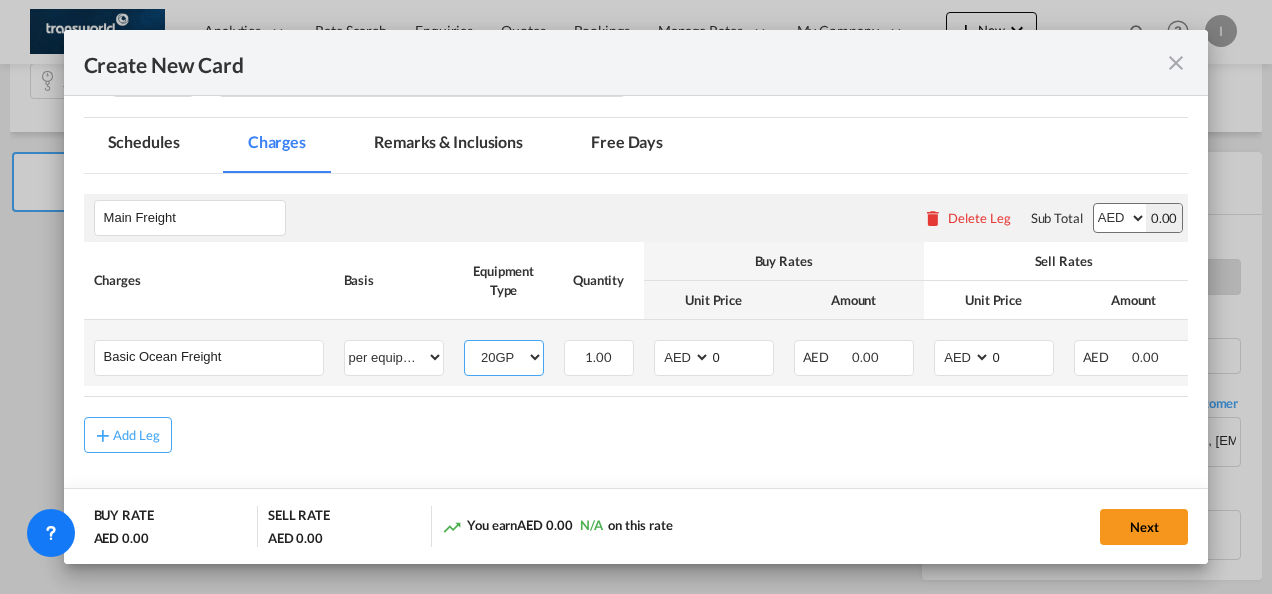 click on "20GP 40HC" at bounding box center [504, 357] 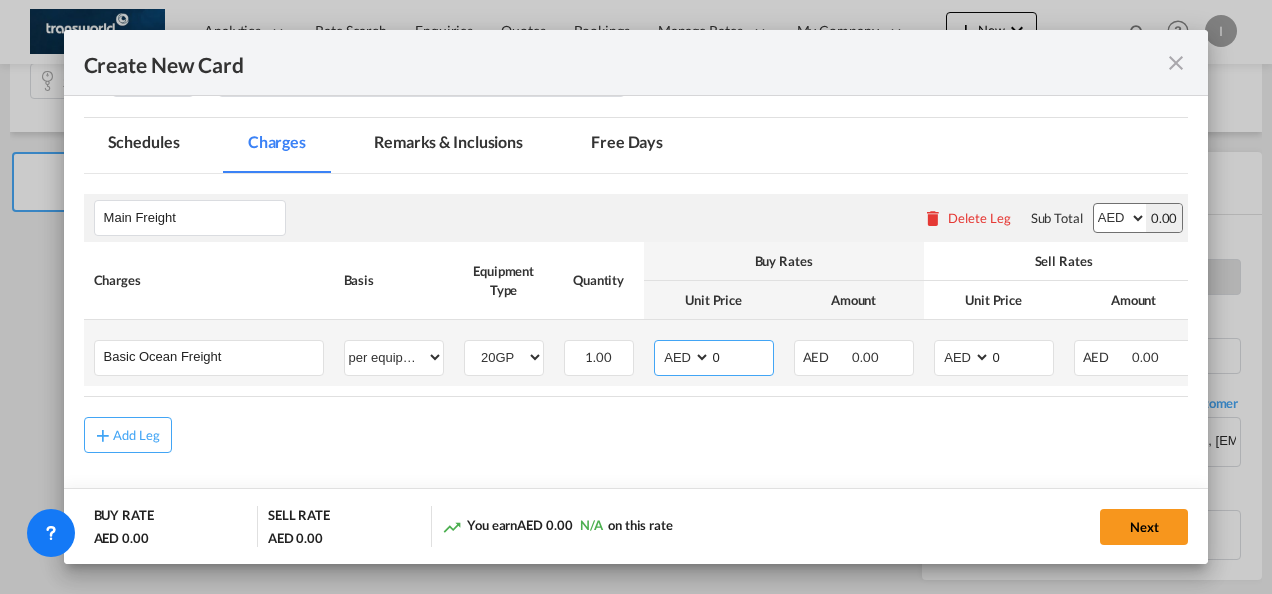 click on "AED AFN ALL AMD ANG AOA ARS AUD AWG AZN BAM BBD BDT BGN BHD BIF BMD BND [PERSON_NAME] BRL BSD BTN BWP BYN BZD CAD CDF CHF CLP CNY COP CRC CUC CUP CVE CZK DJF DKK DOP DZD EGP ERN ETB EUR FJD FKP FOK GBP GEL GGP GHS GIP GMD GNF GTQ GYD HKD HNL HRK HTG HUF IDR ILS IMP INR IQD IRR ISK JMD JOD JPY KES KGS KHR KID KMF KRW KWD KYD KZT LAK LBP LKR LRD LSL LYD MAD MDL MGA MKD MMK MNT MOP MRU MUR MVR MWK MXN MYR MZN NAD NGN NIO NOK NPR NZD OMR PAB PEN PGK PHP PKR PLN PYG QAR [PERSON_NAME] RSD RUB RWF SAR SBD SCR SDG SEK SGD SHP SLL SOS SRD SSP STN SYP SZL THB TJS TMT TND TOP TRY TTD TVD TWD TZS UAH UGX USD UYU UZS VES VND VUV WST XAF XCD XDR XOF XPF YER ZAR ZMW" at bounding box center [684, 357] 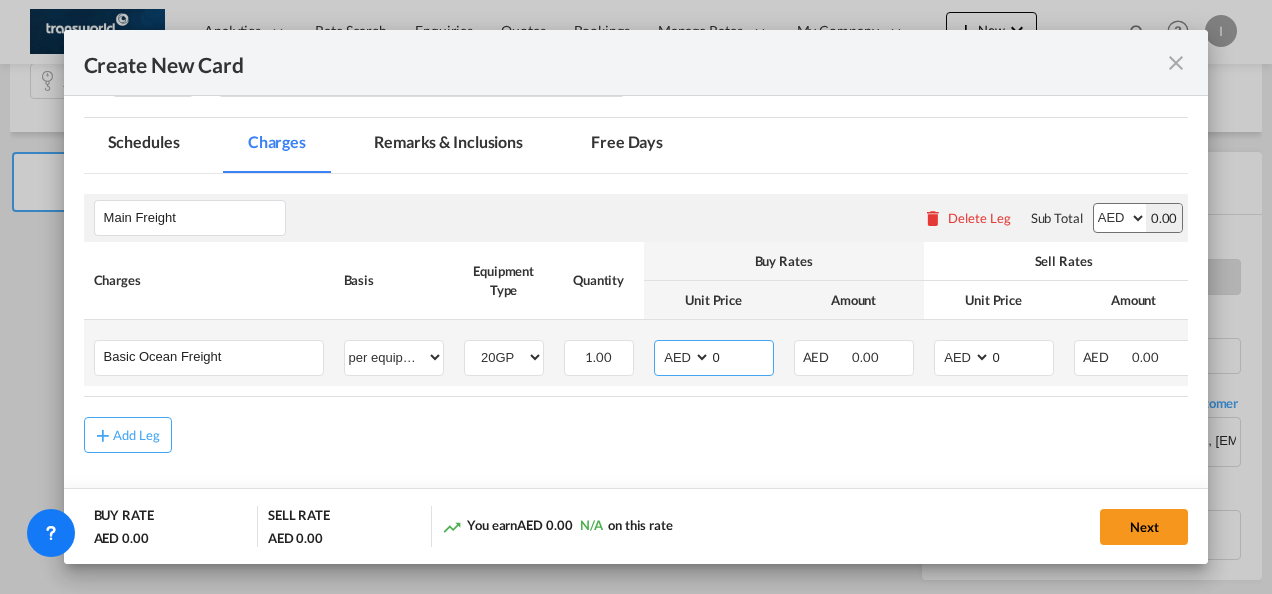 select on "string:USD" 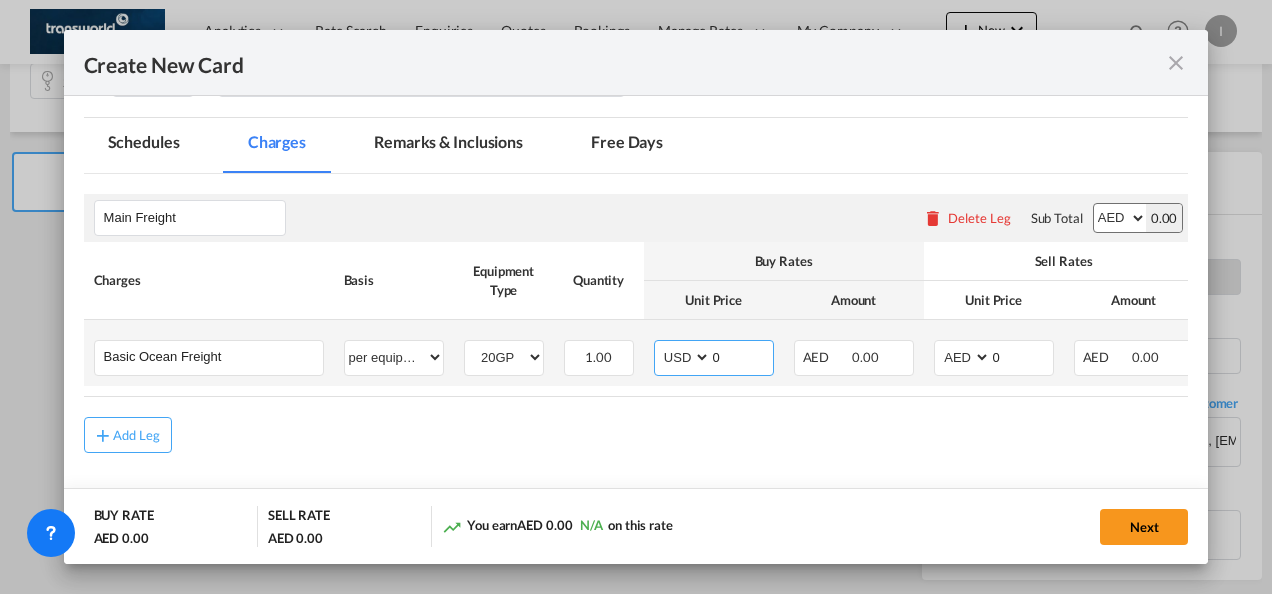 click on "AED AFN ALL AMD ANG AOA ARS AUD AWG AZN BAM BBD BDT BGN BHD BIF BMD BND [PERSON_NAME] BRL BSD BTN BWP BYN BZD CAD CDF CHF CLP CNY COP CRC CUC CUP CVE CZK DJF DKK DOP DZD EGP ERN ETB EUR FJD FKP FOK GBP GEL GGP GHS GIP GMD GNF GTQ GYD HKD HNL HRK HTG HUF IDR ILS IMP INR IQD IRR ISK JMD JOD JPY KES KGS KHR KID KMF KRW KWD KYD KZT LAK LBP LKR LRD LSL LYD MAD MDL MGA MKD MMK MNT MOP MRU MUR MVR MWK MXN MYR MZN NAD NGN NIO NOK NPR NZD OMR PAB PEN PGK PHP PKR PLN PYG QAR [PERSON_NAME] RSD RUB RWF SAR SBD SCR SDG SEK SGD SHP SLL SOS SRD SSP STN SYP SZL THB TJS TMT TND TOP TRY TTD TVD TWD TZS UAH UGX USD UYU UZS VES VND VUV WST XAF XCD XDR XOF XPF YER ZAR ZMW" at bounding box center (684, 357) 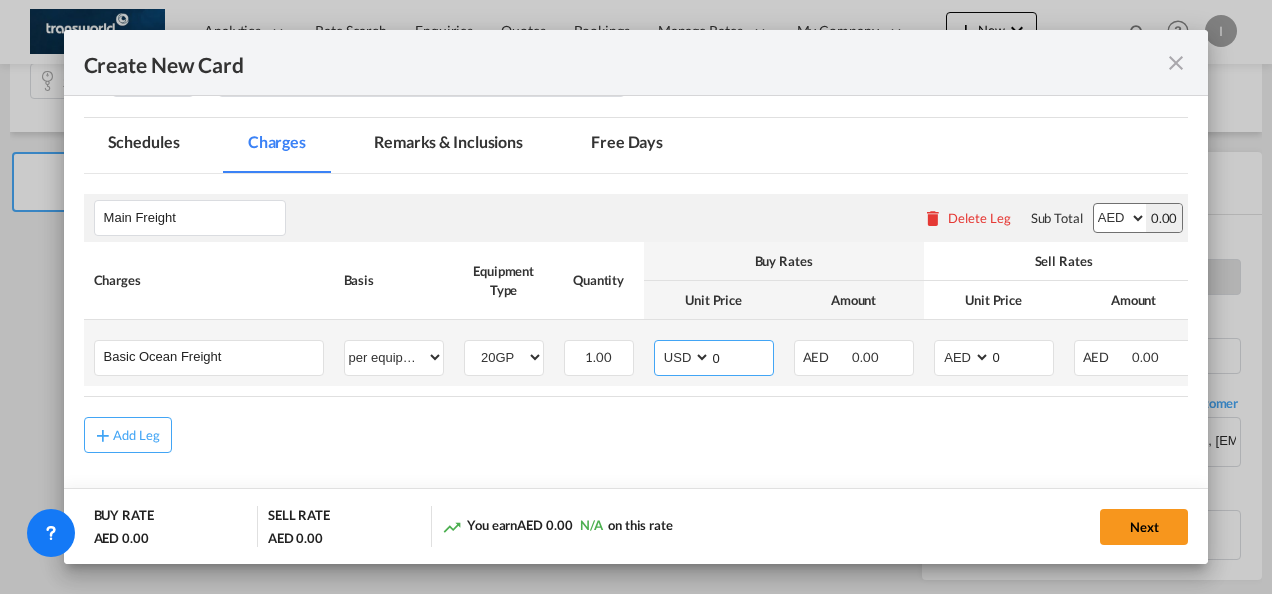 drag, startPoint x: 714, startPoint y: 360, endPoint x: 704, endPoint y: 362, distance: 10.198039 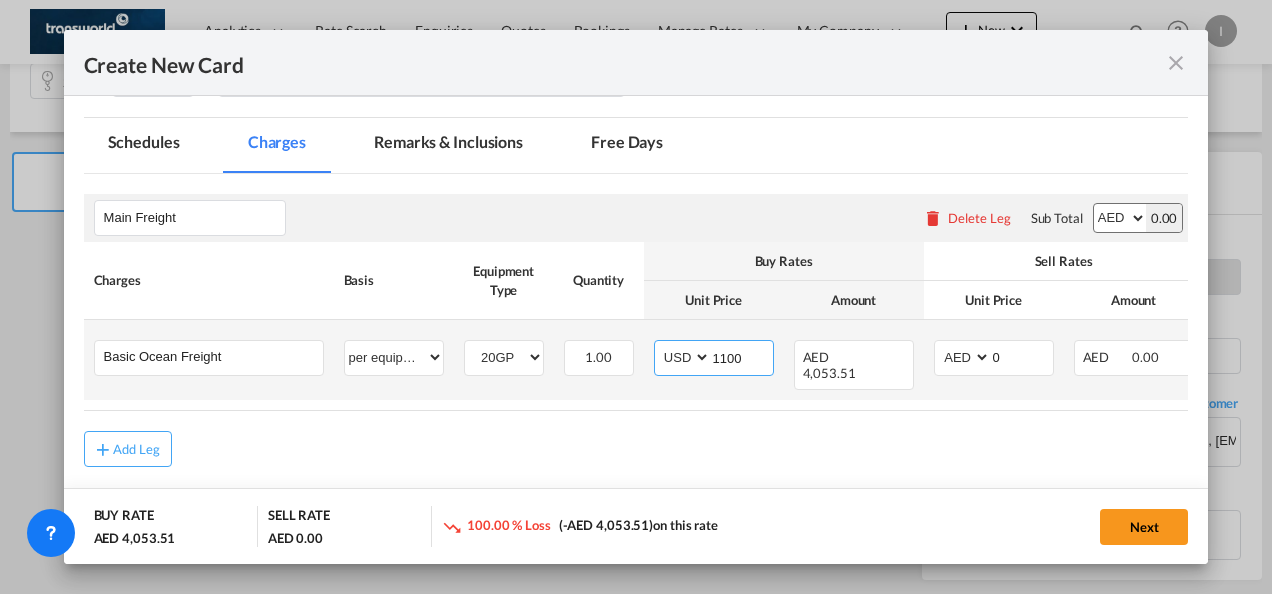 click on "1100" at bounding box center (742, 356) 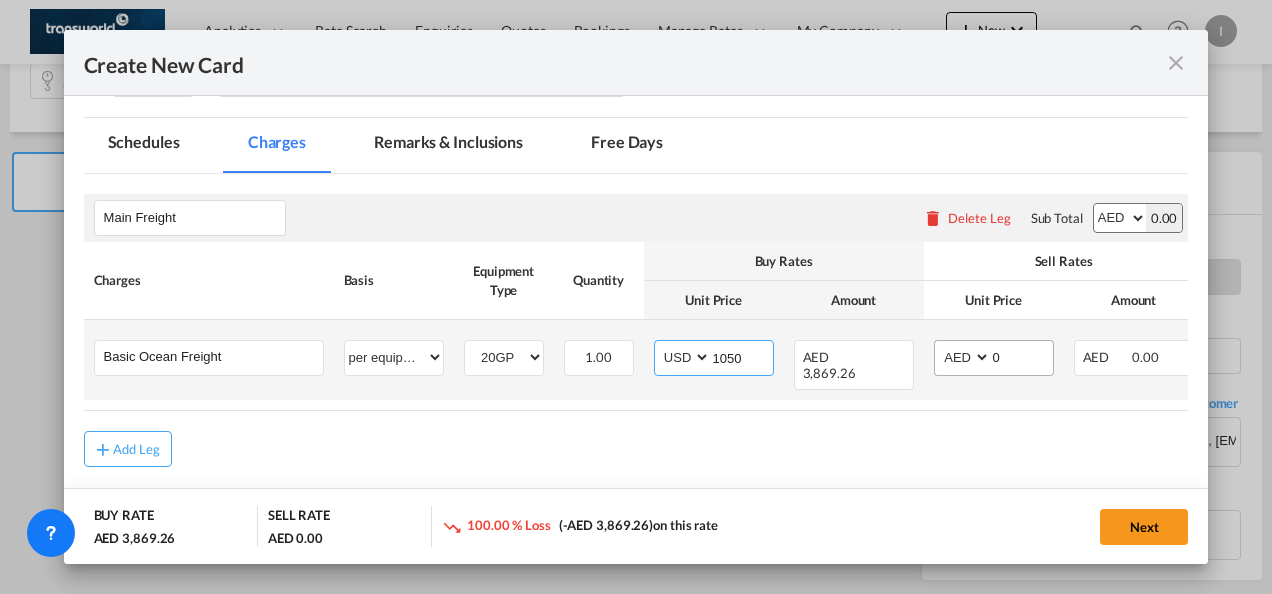 type on "1050" 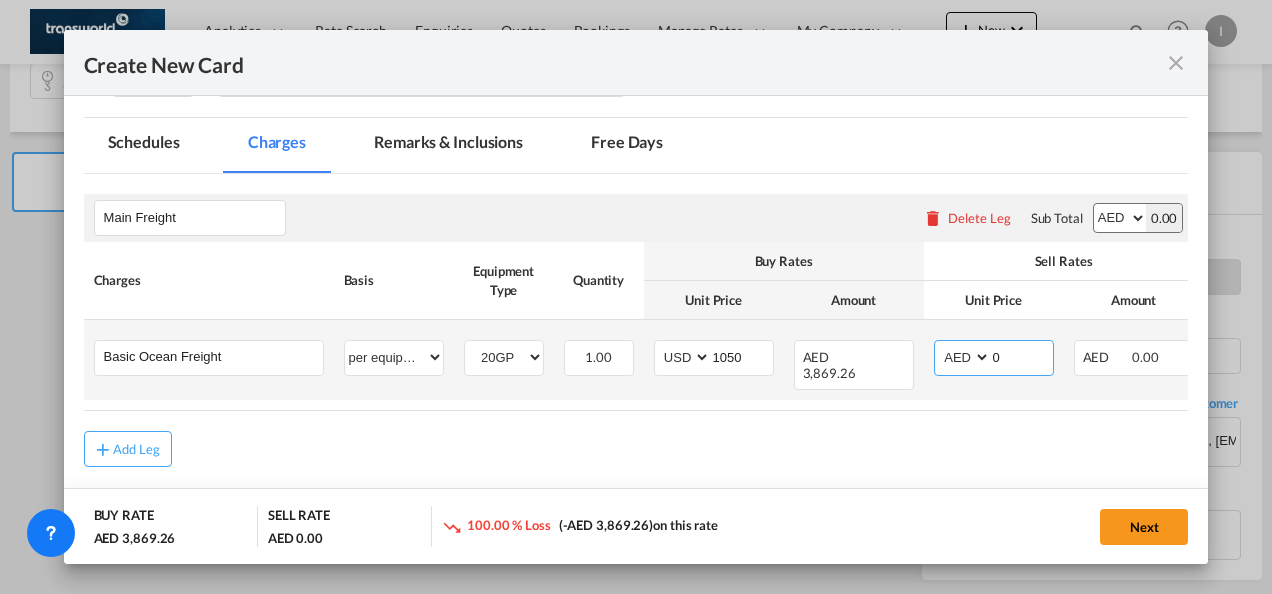click on "AED AFN ALL AMD ANG AOA ARS AUD AWG AZN BAM BBD BDT BGN BHD BIF BMD BND [PERSON_NAME] BRL BSD BTN BWP BYN BZD CAD CDF CHF CLP CNY COP CRC CUC CUP CVE CZK DJF DKK DOP DZD EGP ERN ETB EUR FJD FKP FOK GBP GEL GGP GHS GIP GMD GNF GTQ GYD HKD HNL HRK HTG HUF IDR ILS IMP INR IQD IRR ISK JMD JOD JPY KES KGS KHR KID KMF KRW KWD KYD KZT LAK LBP LKR LRD LSL LYD MAD MDL MGA MKD MMK MNT MOP MRU MUR MVR MWK MXN MYR MZN NAD NGN NIO NOK NPR NZD OMR PAB PEN PGK PHP PKR PLN PYG QAR [PERSON_NAME] RSD RUB RWF SAR SBD SCR SDG SEK SGD SHP SLL SOS SRD SSP STN SYP SZL THB TJS TMT TND TOP TRY TTD TVD TWD TZS UAH UGX USD UYU UZS VES VND VUV WST XAF XCD XDR XOF XPF YER ZAR ZMW" at bounding box center [964, 357] 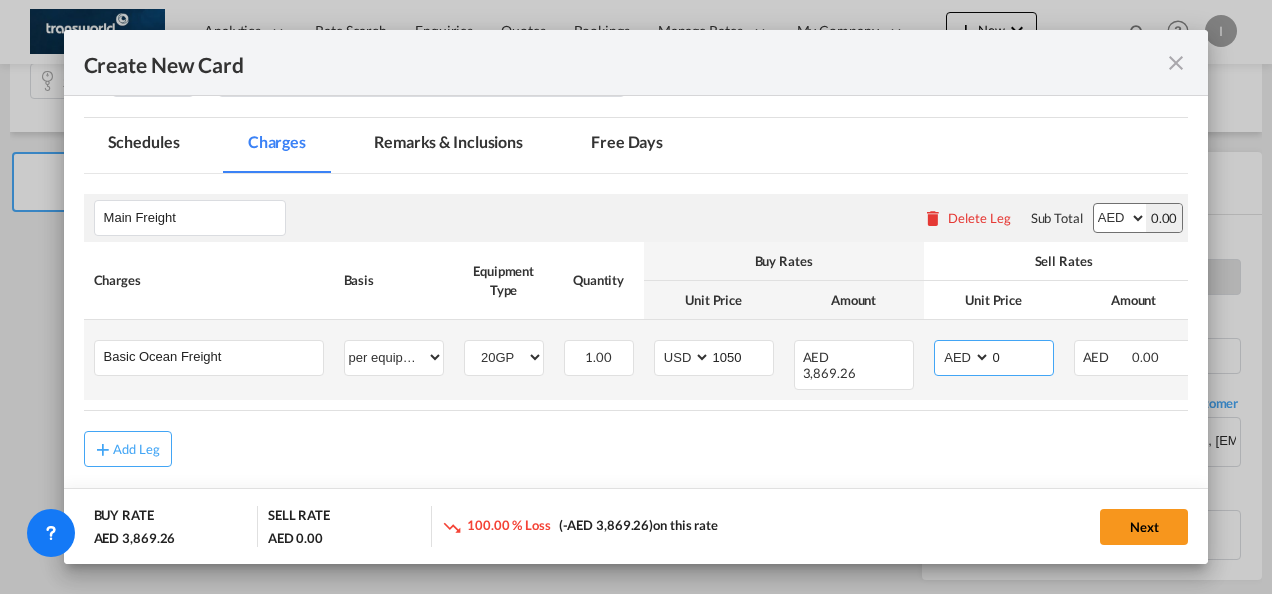 select on "string:USD" 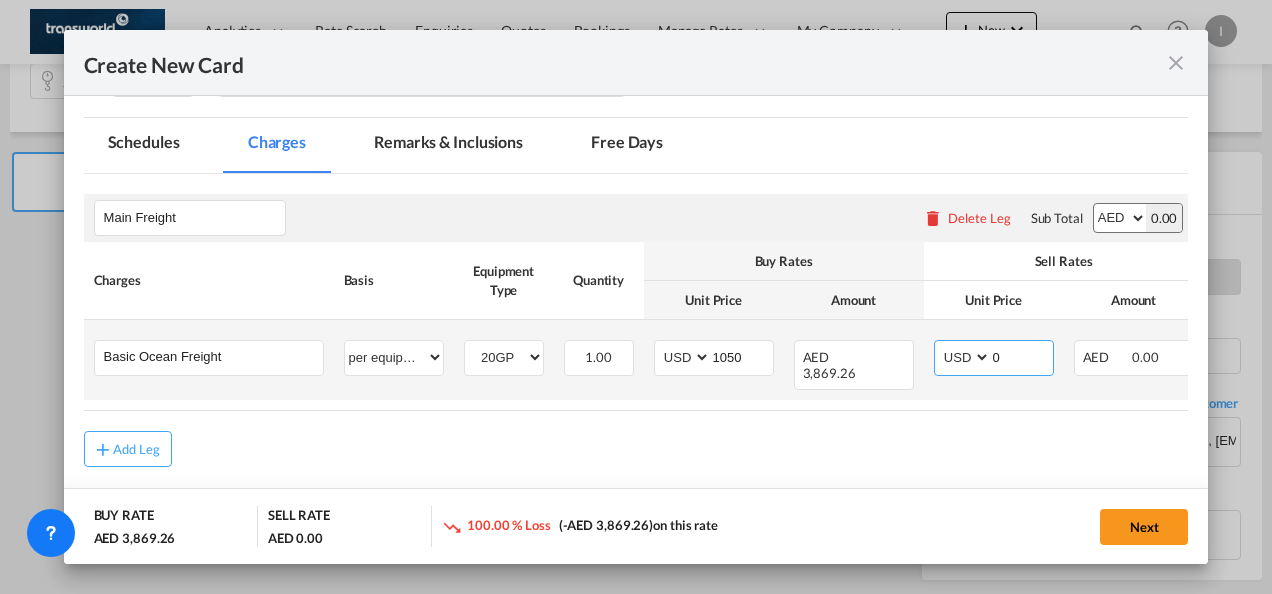 click on "AED AFN ALL AMD ANG AOA ARS AUD AWG AZN BAM BBD BDT BGN BHD BIF BMD BND [PERSON_NAME] BRL BSD BTN BWP BYN BZD CAD CDF CHF CLP CNY COP CRC CUC CUP CVE CZK DJF DKK DOP DZD EGP ERN ETB EUR FJD FKP FOK GBP GEL GGP GHS GIP GMD GNF GTQ GYD HKD HNL HRK HTG HUF IDR ILS IMP INR IQD IRR ISK JMD JOD JPY KES KGS KHR KID KMF KRW KWD KYD KZT LAK LBP LKR LRD LSL LYD MAD MDL MGA MKD MMK MNT MOP MRU MUR MVR MWK MXN MYR MZN NAD NGN NIO NOK NPR NZD OMR PAB PEN PGK PHP PKR PLN PYG QAR [PERSON_NAME] RSD RUB RWF SAR SBD SCR SDG SEK SGD SHP SLL SOS SRD SSP STN SYP SZL THB TJS TMT TND TOP TRY TTD TVD TWD TZS UAH UGX USD UYU UZS VES VND VUV WST XAF XCD XDR XOF XPF YER ZAR ZMW" at bounding box center (964, 357) 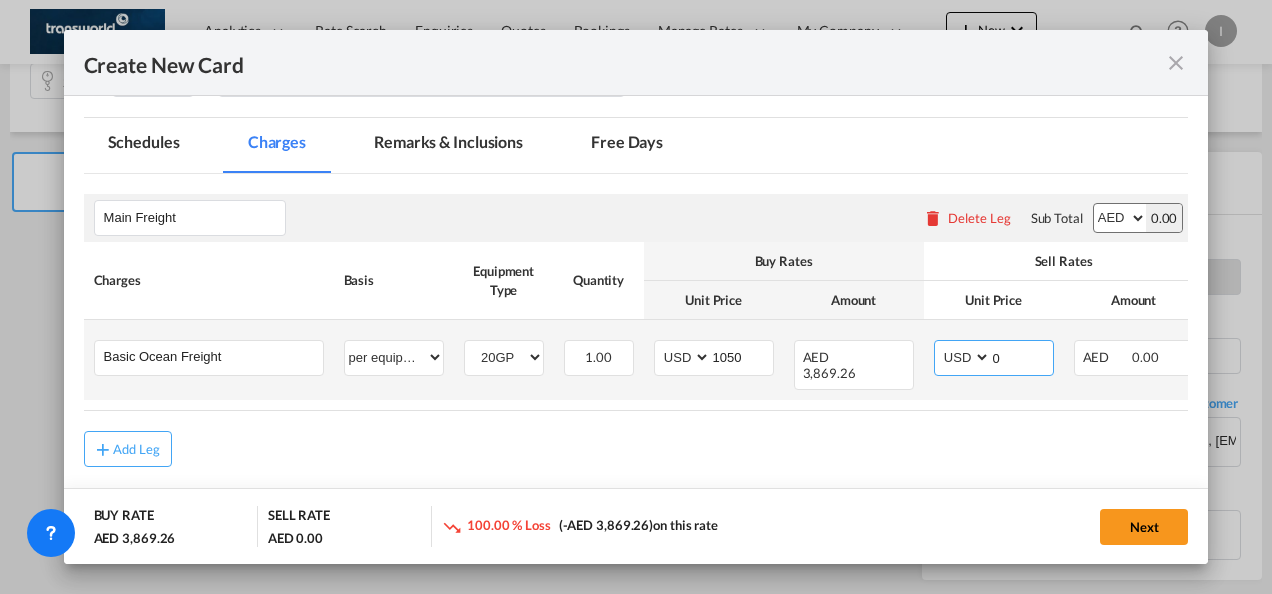 drag, startPoint x: 1002, startPoint y: 350, endPoint x: 947, endPoint y: 352, distance: 55.03635 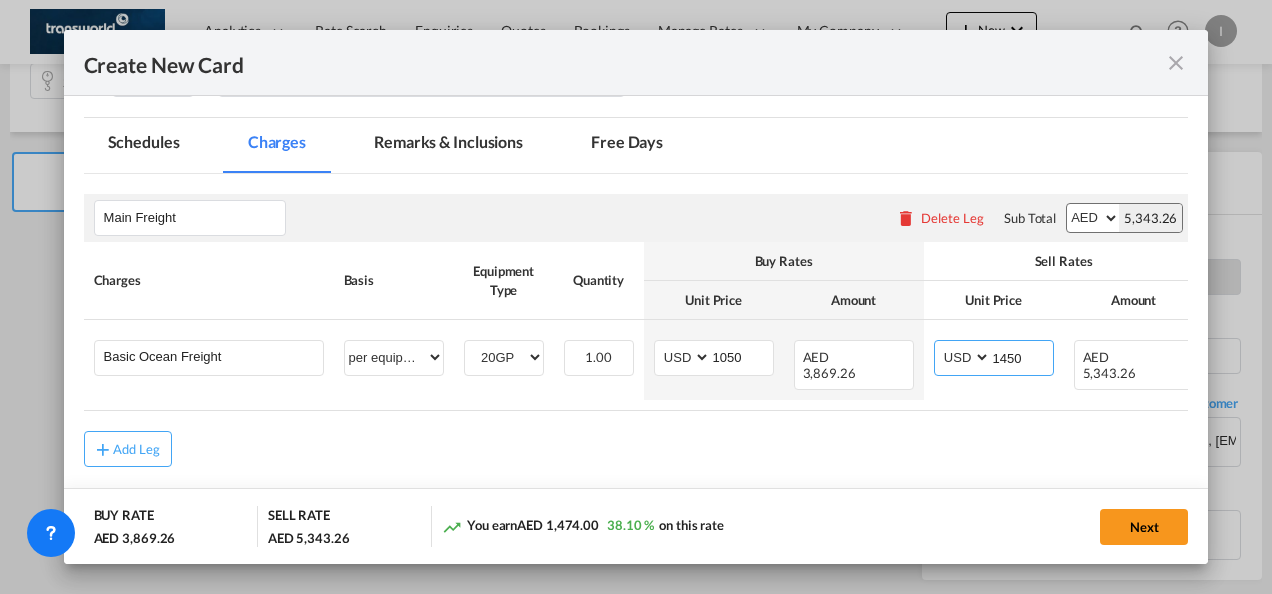 type on "1450" 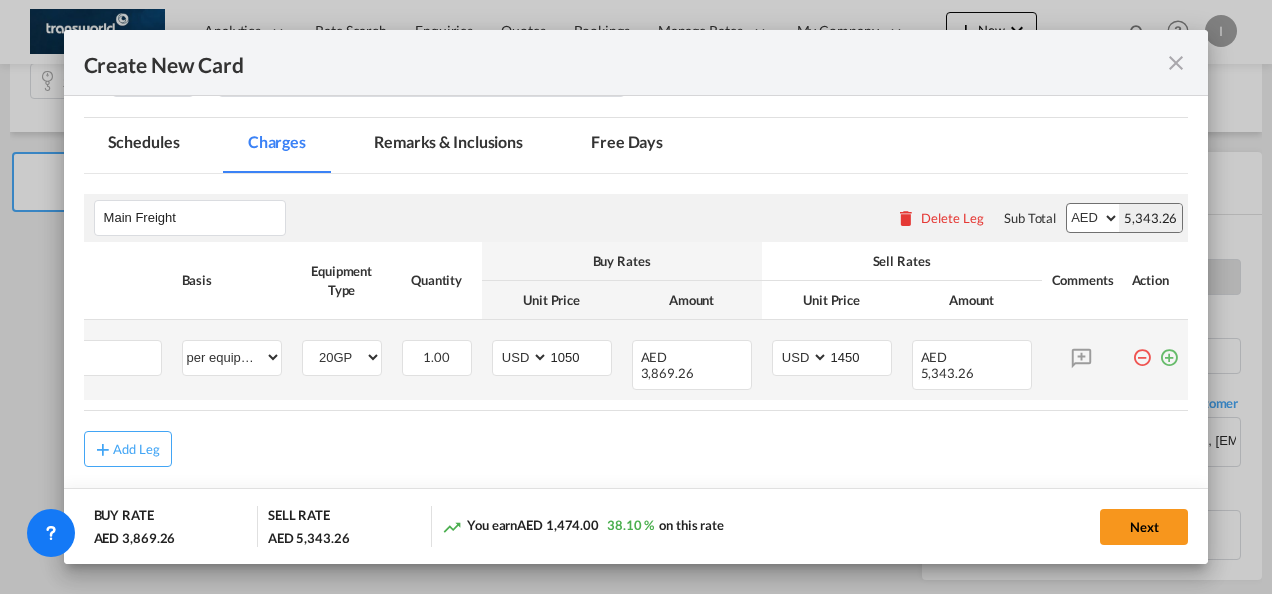 click at bounding box center [1169, 350] 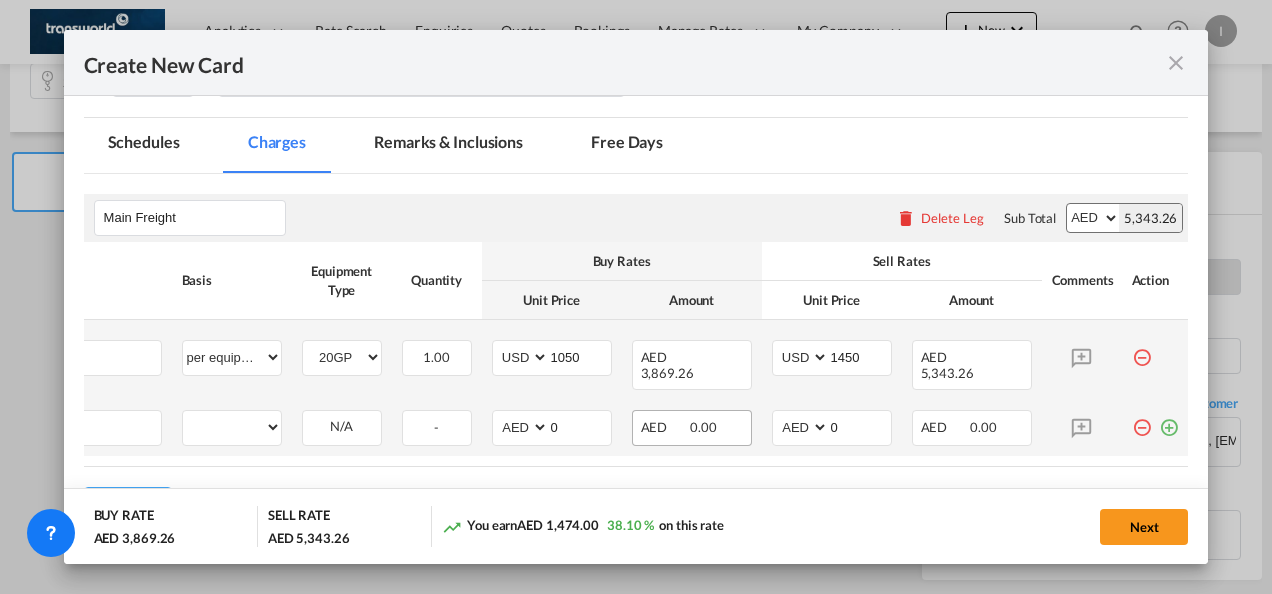 scroll, scrollTop: 0, scrollLeft: 20, axis: horizontal 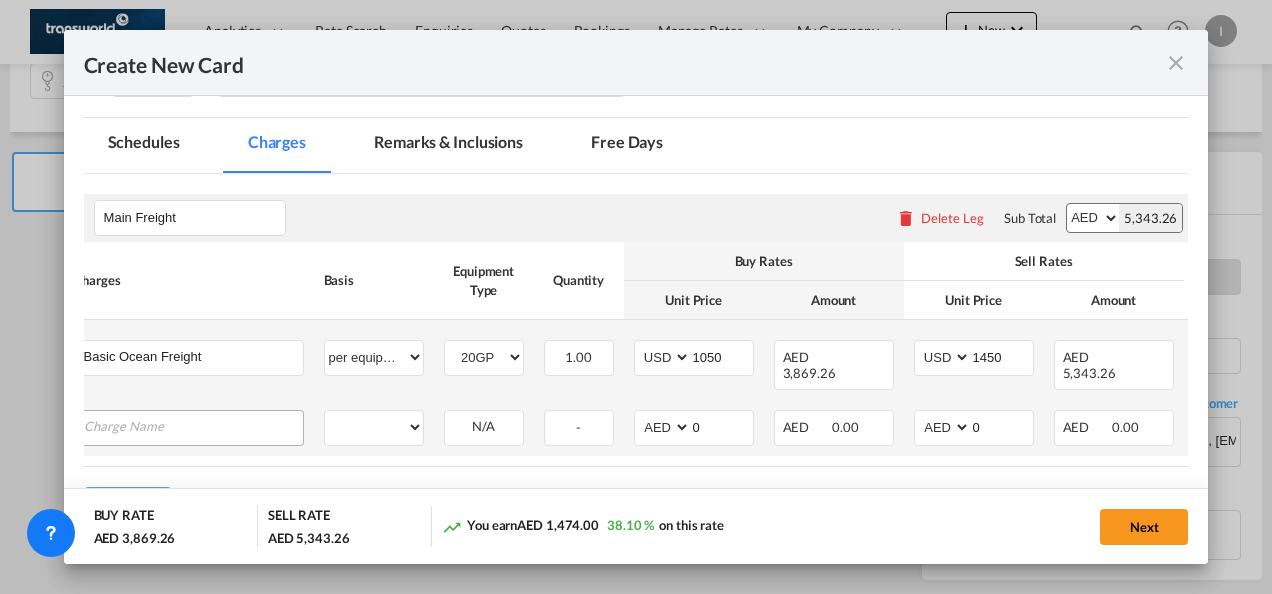 click at bounding box center [193, 426] 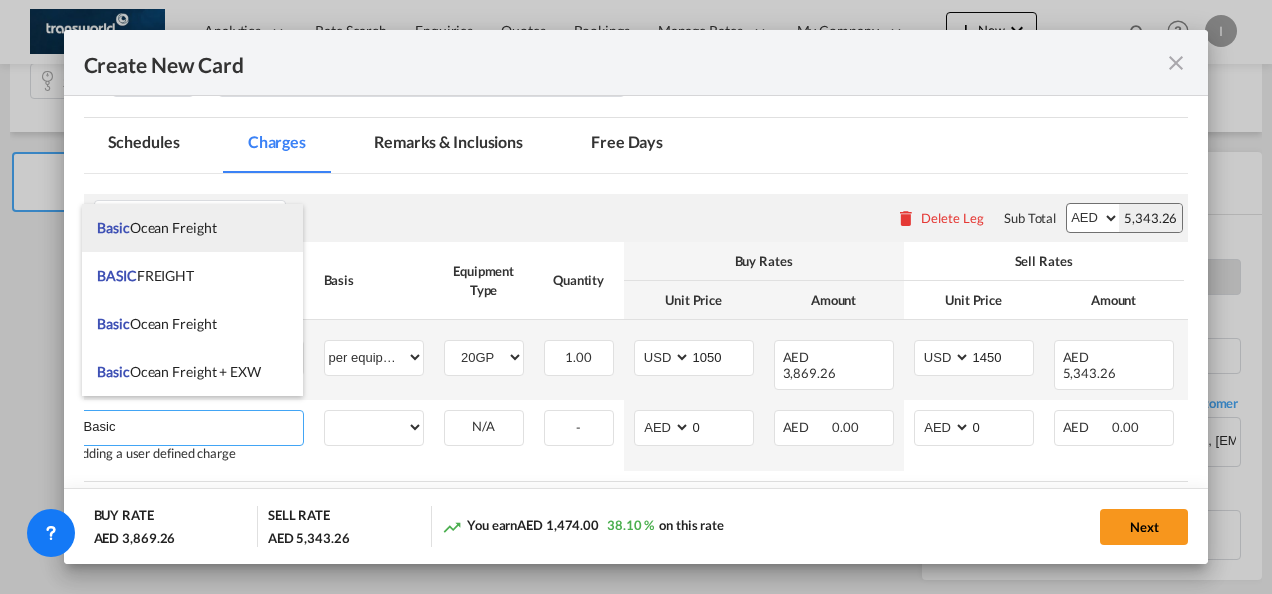 click on "Basic  Ocean Freight" at bounding box center [156, 227] 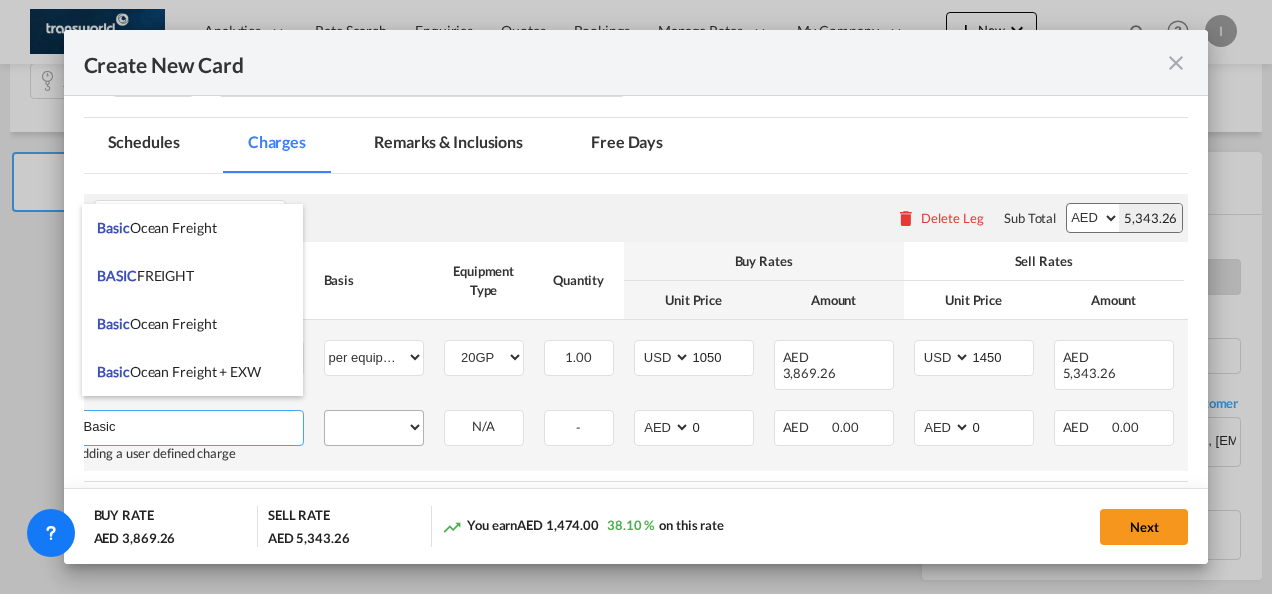 type on "Basic Ocean Freight" 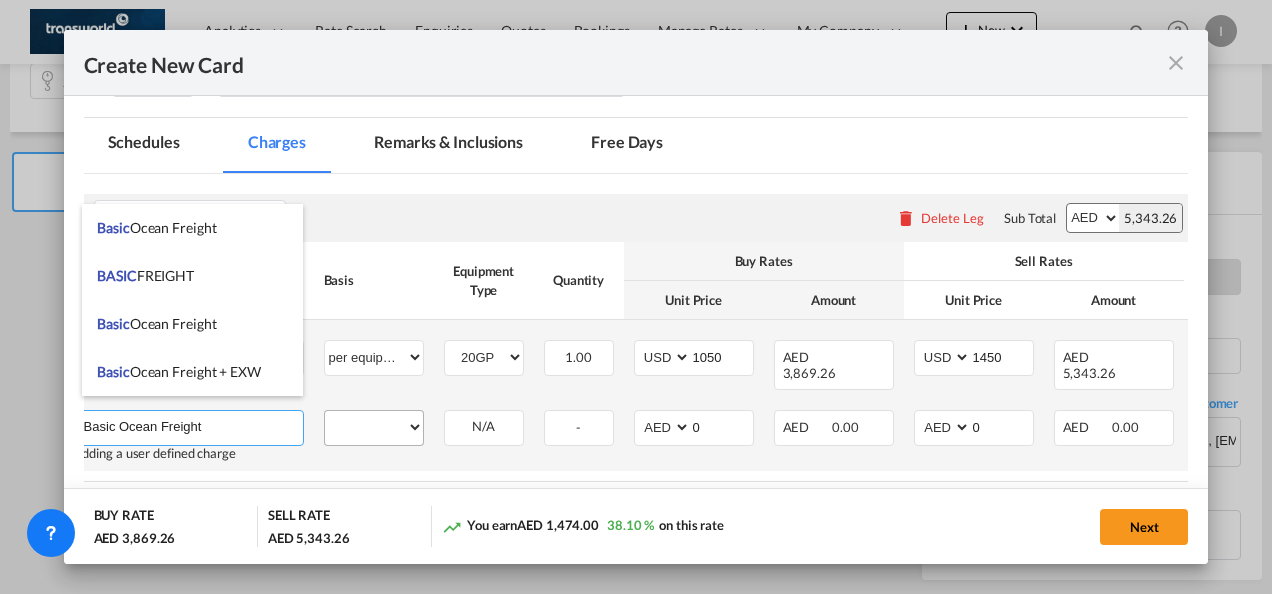 select on "per equipment" 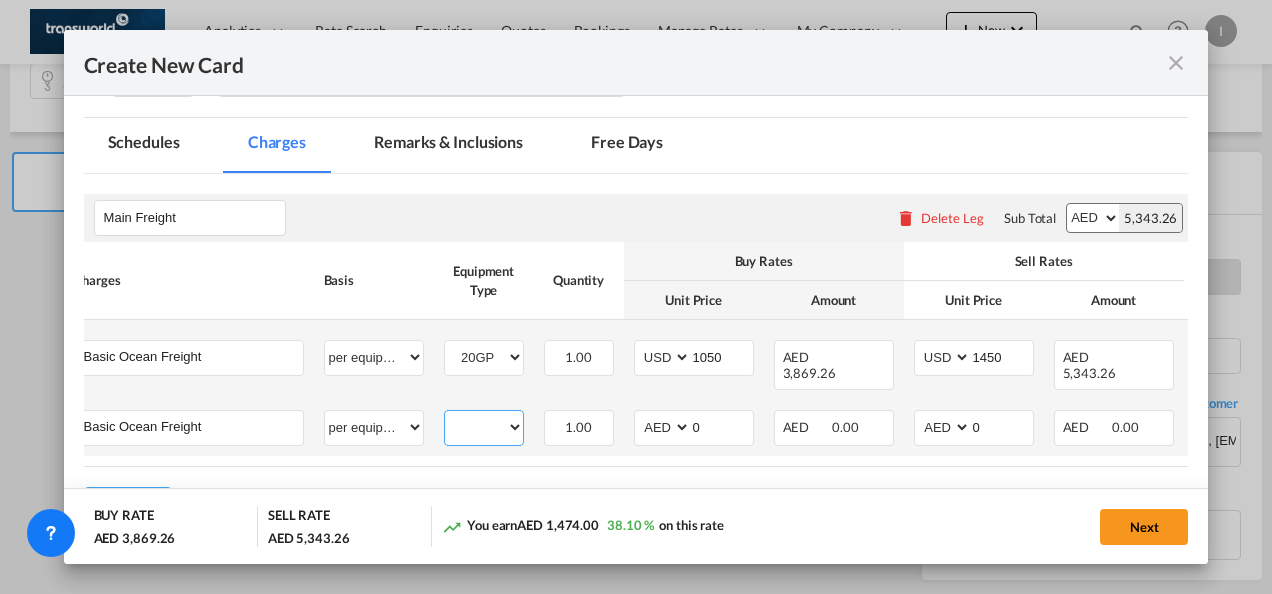 click on "20GP 40HC" at bounding box center [484, 427] 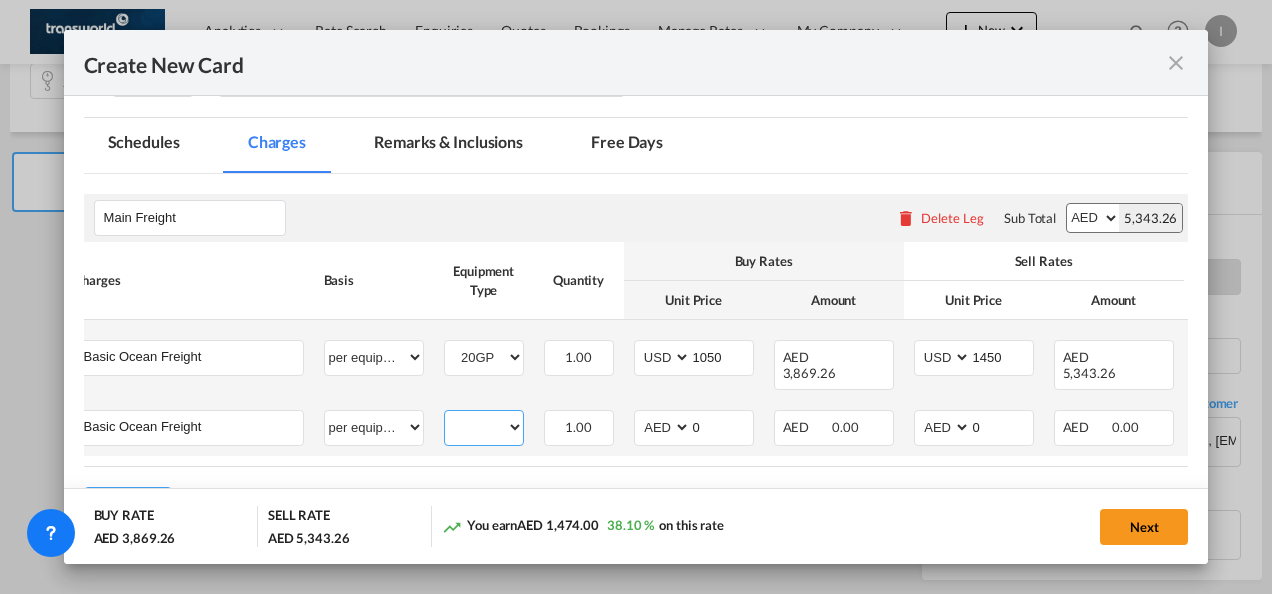 select on "40HC" 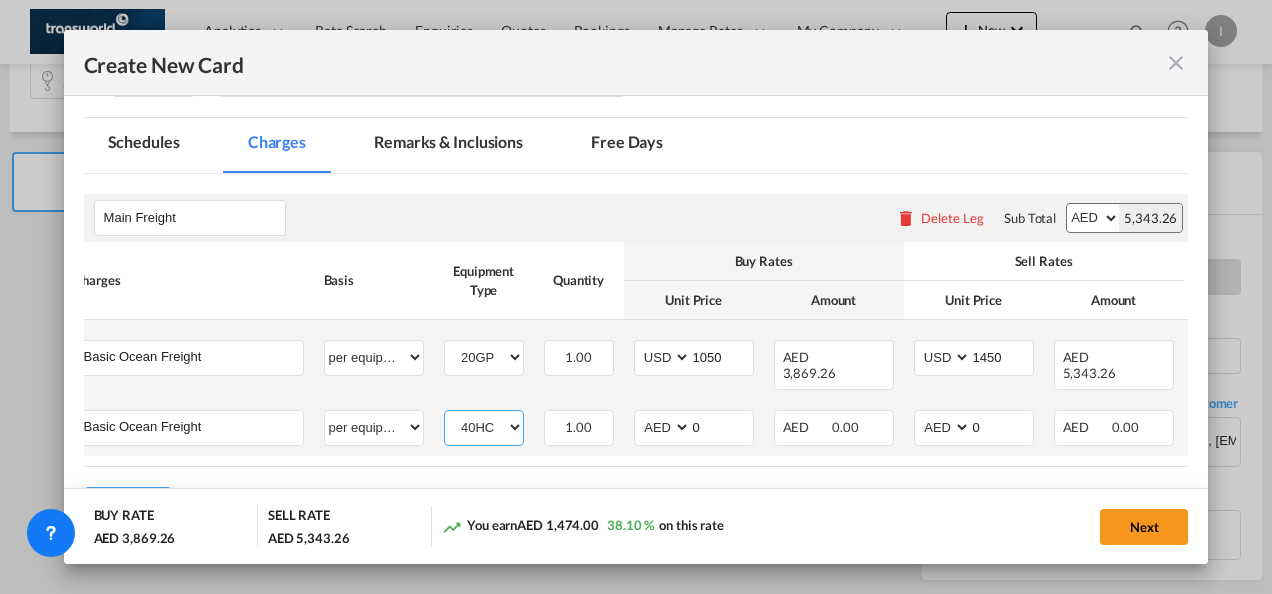 click on "20GP 40HC" at bounding box center (484, 427) 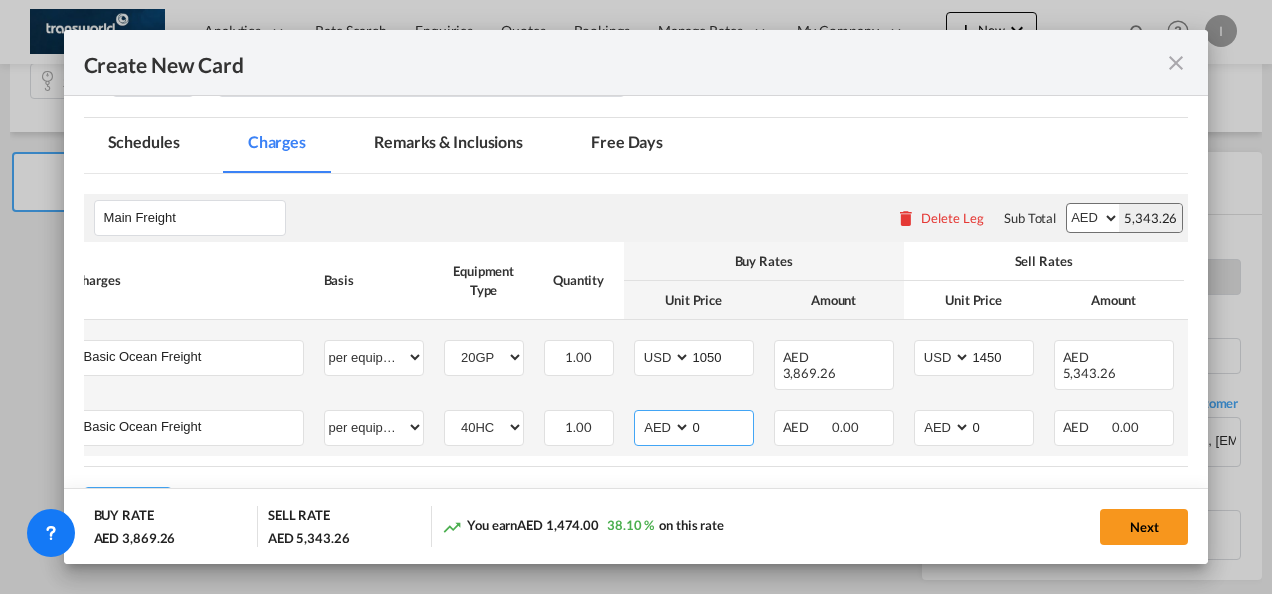 click on "AED AFN ALL AMD ANG AOA ARS AUD AWG AZN BAM BBD BDT BGN BHD BIF BMD BND [PERSON_NAME] BRL BSD BTN BWP BYN BZD CAD CDF CHF CLP CNY COP CRC CUC CUP CVE CZK DJF DKK DOP DZD EGP ERN ETB EUR FJD FKP FOK GBP GEL GGP GHS GIP GMD GNF GTQ GYD HKD HNL HRK HTG HUF IDR ILS IMP INR IQD IRR ISK JMD JOD JPY KES KGS KHR KID KMF KRW KWD KYD KZT LAK LBP LKR LRD LSL LYD MAD MDL MGA MKD MMK MNT MOP MRU MUR MVR MWK MXN MYR MZN NAD NGN NIO NOK NPR NZD OMR PAB PEN PGK PHP PKR PLN PYG QAR [PERSON_NAME] RSD RUB RWF SAR SBD SCR SDG SEK SGD SHP SLL SOS SRD SSP STN SYP SZL THB TJS TMT TND TOP TRY TTD TVD TWD TZS UAH UGX USD UYU UZS VES VND VUV WST XAF XCD XDR XOF XPF YER ZAR ZMW" at bounding box center [664, 427] 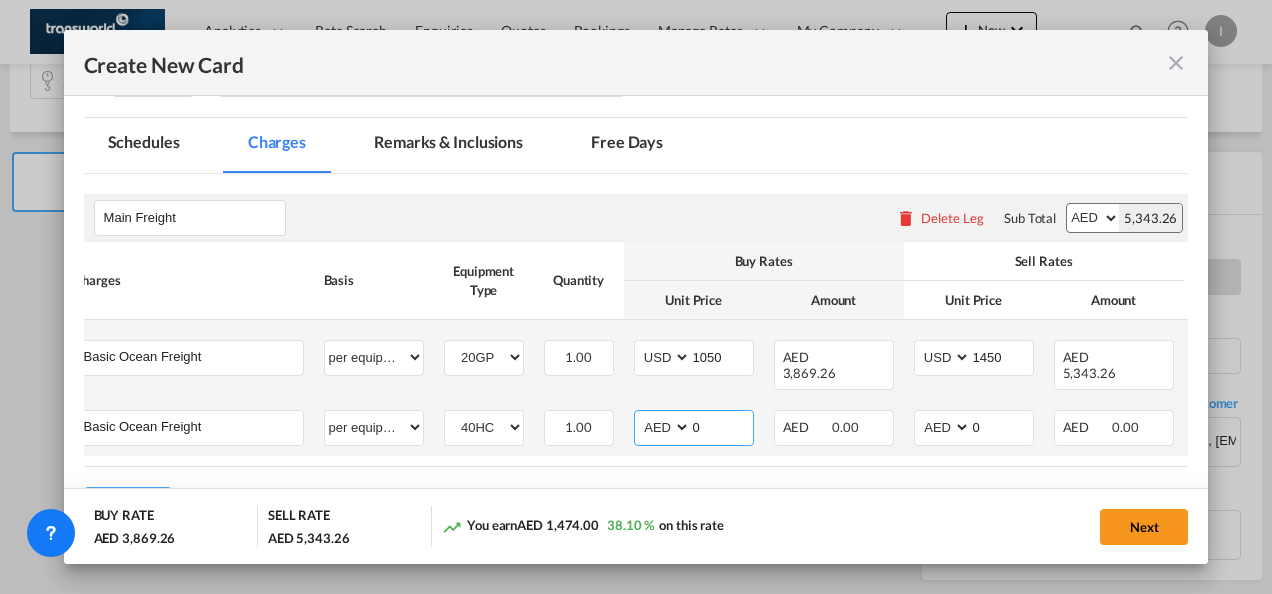 select on "string:USD" 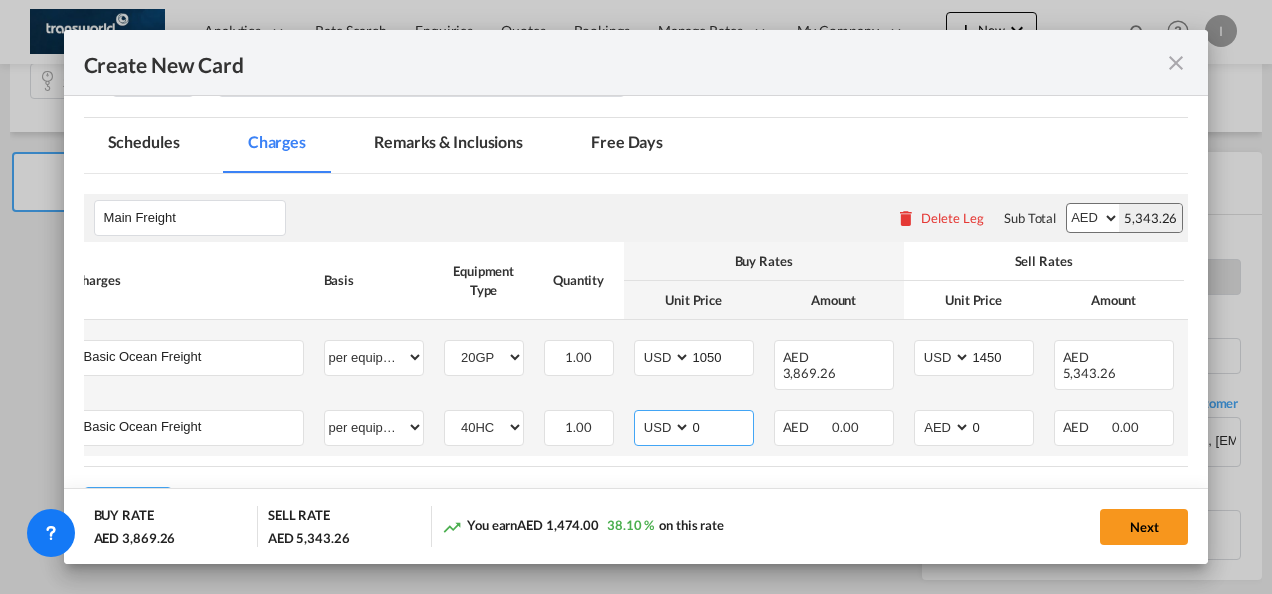click on "AED AFN ALL AMD ANG AOA ARS AUD AWG AZN BAM BBD BDT BGN BHD BIF BMD BND [PERSON_NAME] BRL BSD BTN BWP BYN BZD CAD CDF CHF CLP CNY COP CRC CUC CUP CVE CZK DJF DKK DOP DZD EGP ERN ETB EUR FJD FKP FOK GBP GEL GGP GHS GIP GMD GNF GTQ GYD HKD HNL HRK HTG HUF IDR ILS IMP INR IQD IRR ISK JMD JOD JPY KES KGS KHR KID KMF KRW KWD KYD KZT LAK LBP LKR LRD LSL LYD MAD MDL MGA MKD MMK MNT MOP MRU MUR MVR MWK MXN MYR MZN NAD NGN NIO NOK NPR NZD OMR PAB PEN PGK PHP PKR PLN PYG QAR [PERSON_NAME] RSD RUB RWF SAR SBD SCR SDG SEK SGD SHP SLL SOS SRD SSP STN SYP SZL THB TJS TMT TND TOP TRY TTD TVD TWD TZS UAH UGX USD UYU UZS VES VND VUV WST XAF XCD XDR XOF XPF YER ZAR ZMW" at bounding box center [664, 427] 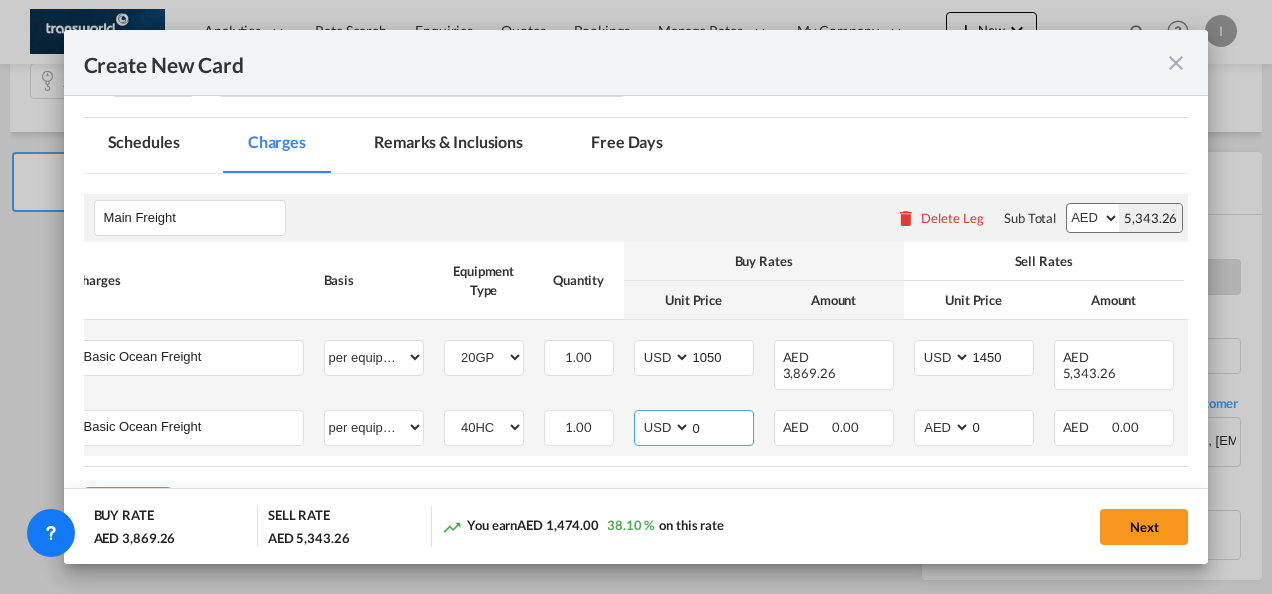 drag, startPoint x: 705, startPoint y: 408, endPoint x: 666, endPoint y: 410, distance: 39.051247 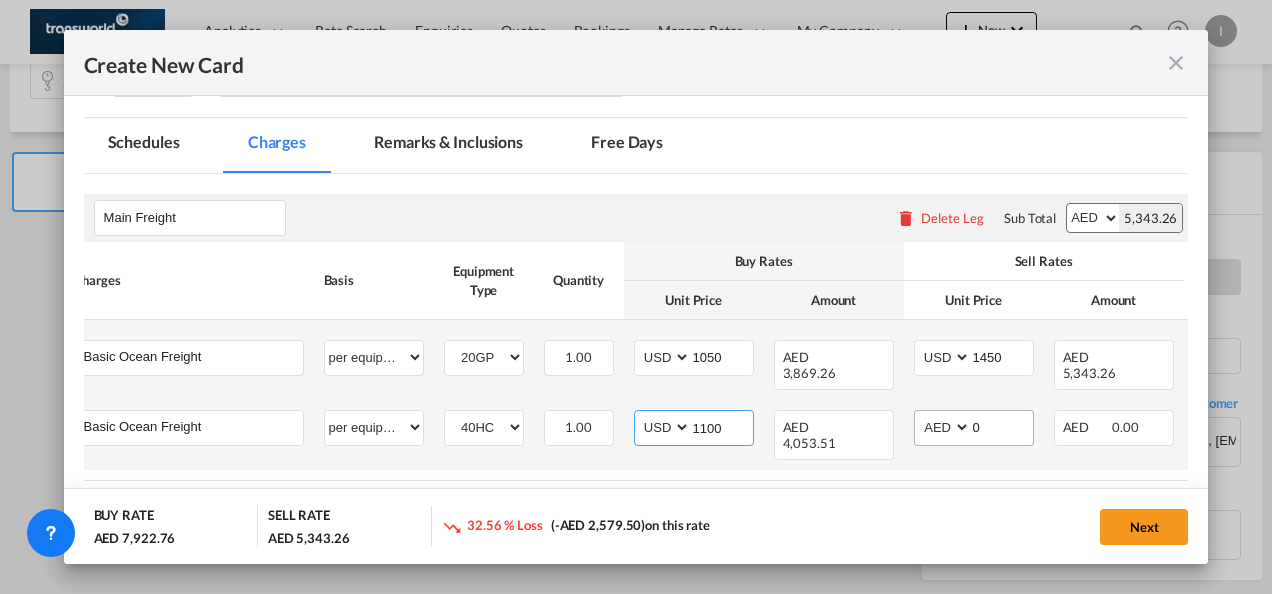 type on "1100" 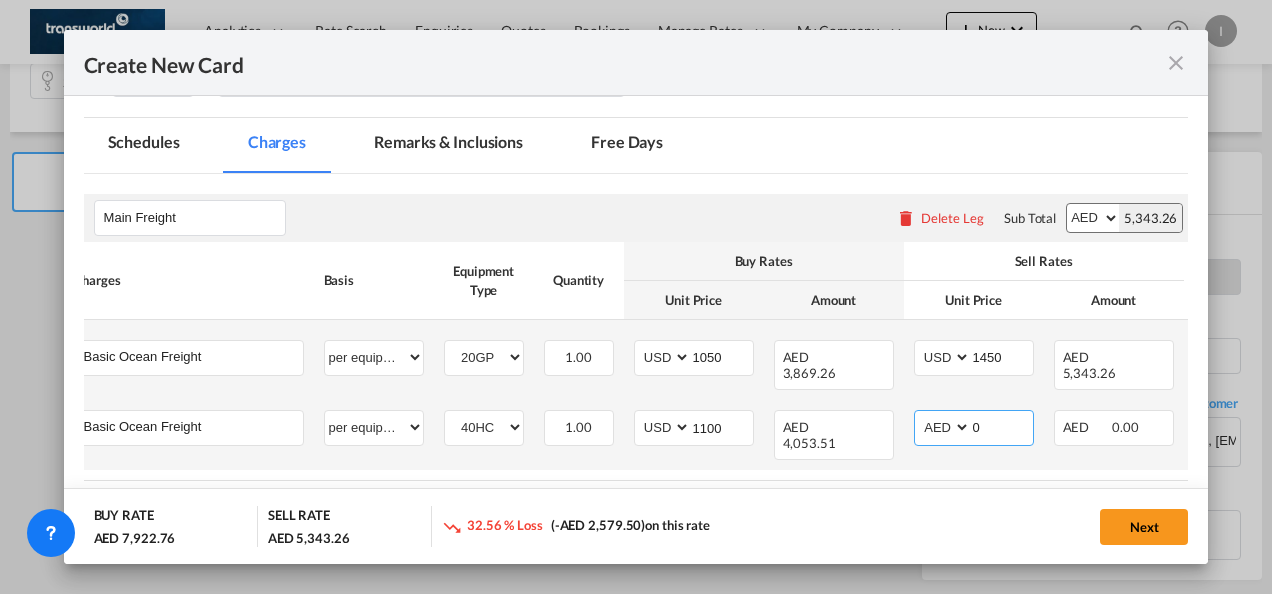 click on "0" at bounding box center (1002, 426) 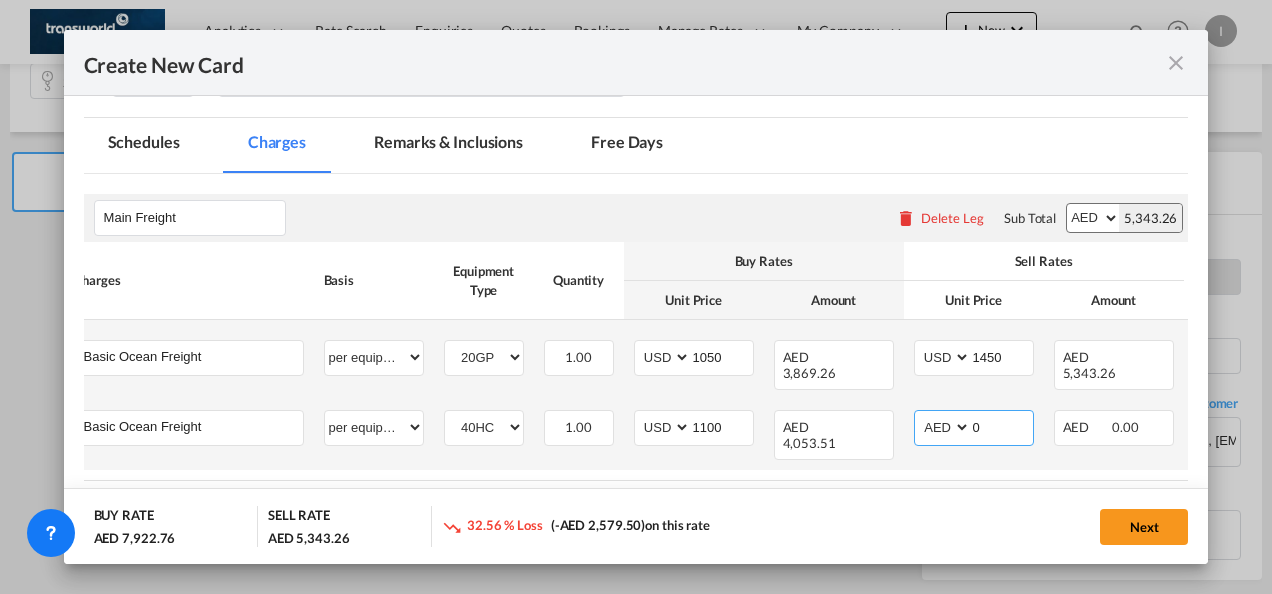 click on "AED AFN ALL AMD ANG AOA ARS AUD AWG AZN BAM BBD BDT BGN BHD BIF BMD BND [PERSON_NAME] BRL BSD BTN BWP BYN BZD CAD CDF CHF CLP CNY COP CRC CUC CUP CVE CZK DJF DKK DOP DZD EGP ERN ETB EUR FJD FKP FOK GBP GEL GGP GHS GIP GMD GNF GTQ GYD HKD HNL HRK HTG HUF IDR ILS IMP INR IQD IRR ISK JMD JOD JPY KES KGS KHR KID KMF KRW KWD KYD KZT LAK LBP LKR LRD LSL LYD MAD MDL MGA MKD MMK MNT MOP MRU MUR MVR MWK MXN MYR MZN NAD NGN NIO NOK NPR NZD OMR PAB PEN PGK PHP PKR PLN PYG QAR [PERSON_NAME] RSD RUB RWF SAR SBD SCR SDG SEK SGD SHP SLL SOS SRD SSP STN SYP SZL THB TJS TMT TND TOP TRY TTD TVD TWD TZS UAH UGX USD UYU UZS VES VND VUV WST XAF XCD XDR XOF XPF YER ZAR ZMW" at bounding box center (944, 427) 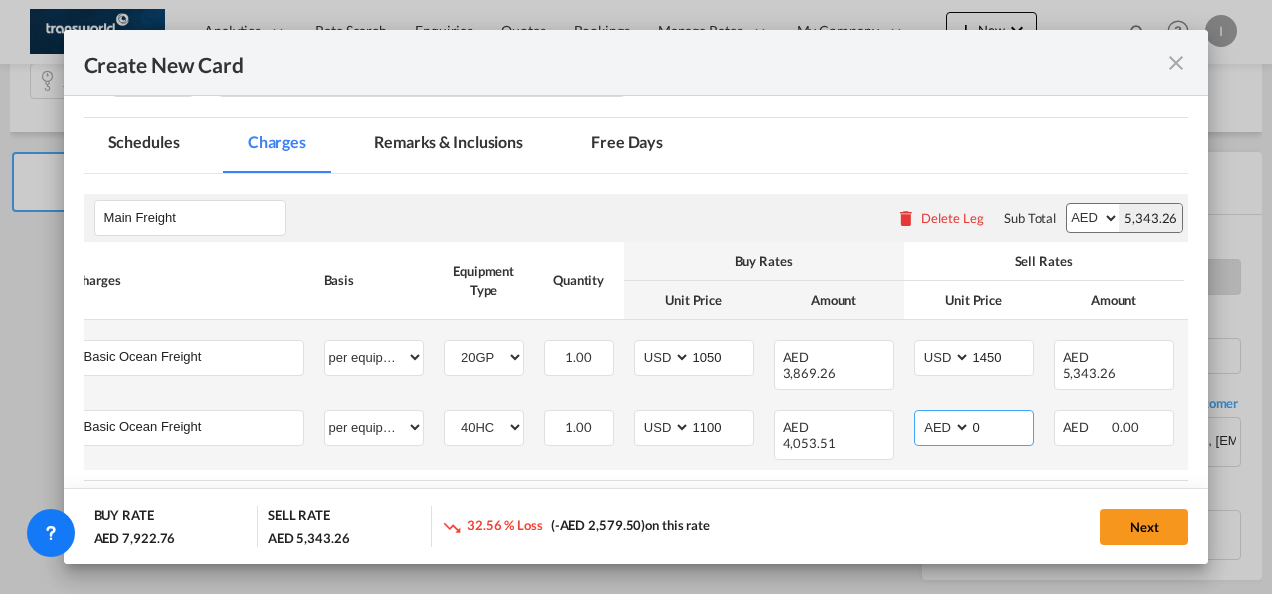 select on "string:USD" 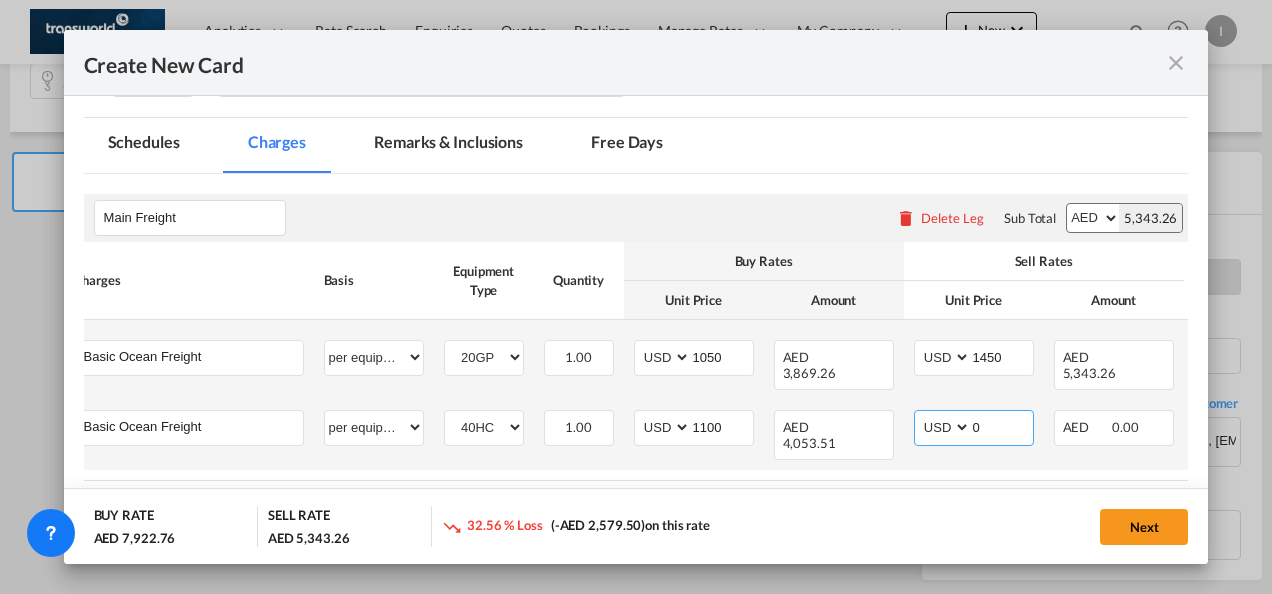 click on "AED AFN ALL AMD ANG AOA ARS AUD AWG AZN BAM BBD BDT BGN BHD BIF BMD BND [PERSON_NAME] BRL BSD BTN BWP BYN BZD CAD CDF CHF CLP CNY COP CRC CUC CUP CVE CZK DJF DKK DOP DZD EGP ERN ETB EUR FJD FKP FOK GBP GEL GGP GHS GIP GMD GNF GTQ GYD HKD HNL HRK HTG HUF IDR ILS IMP INR IQD IRR ISK JMD JOD JPY KES KGS KHR KID KMF KRW KWD KYD KZT LAK LBP LKR LRD LSL LYD MAD MDL MGA MKD MMK MNT MOP MRU MUR MVR MWK MXN MYR MZN NAD NGN NIO NOK NPR NZD OMR PAB PEN PGK PHP PKR PLN PYG QAR [PERSON_NAME] RSD RUB RWF SAR SBD SCR SDG SEK SGD SHP SLL SOS SRD SSP STN SYP SZL THB TJS TMT TND TOP TRY TTD TVD TWD TZS UAH UGX USD UYU UZS VES VND VUV WST XAF XCD XDR XOF XPF YER ZAR ZMW" at bounding box center (944, 427) 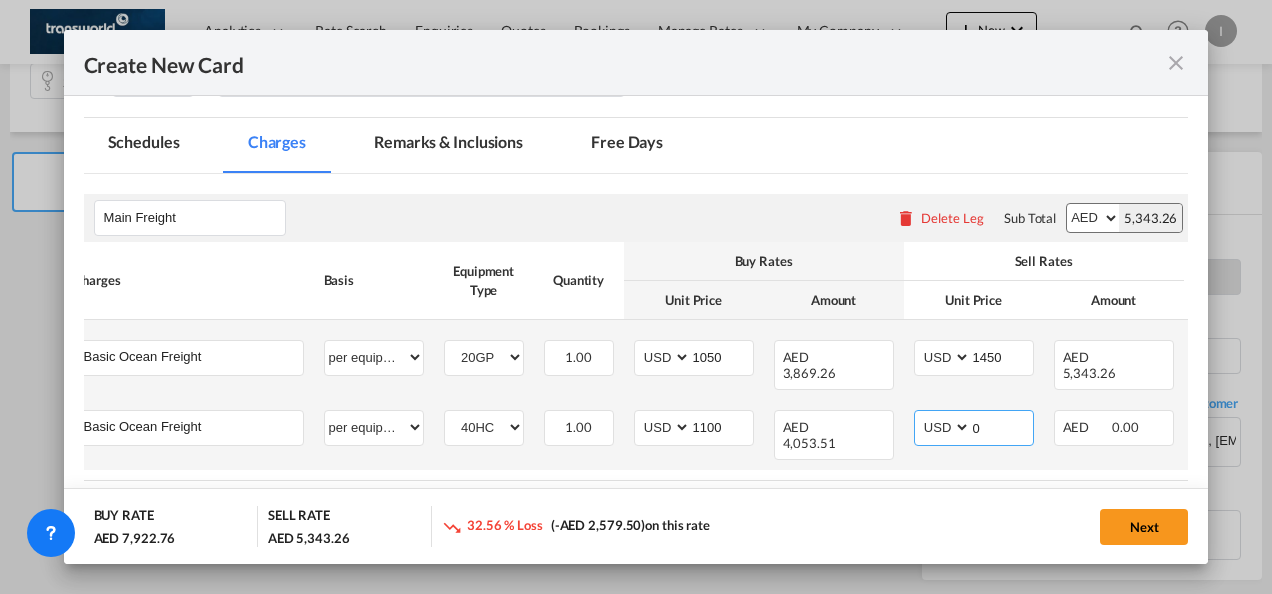 drag, startPoint x: 986, startPoint y: 419, endPoint x: 963, endPoint y: 419, distance: 23 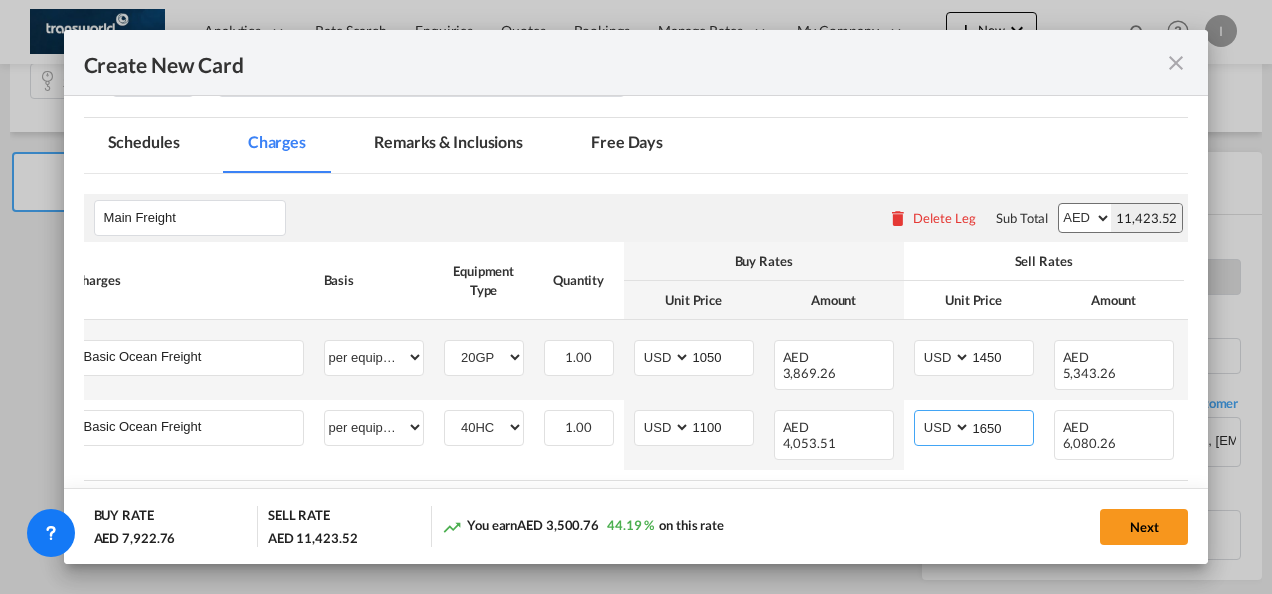 type on "1650" 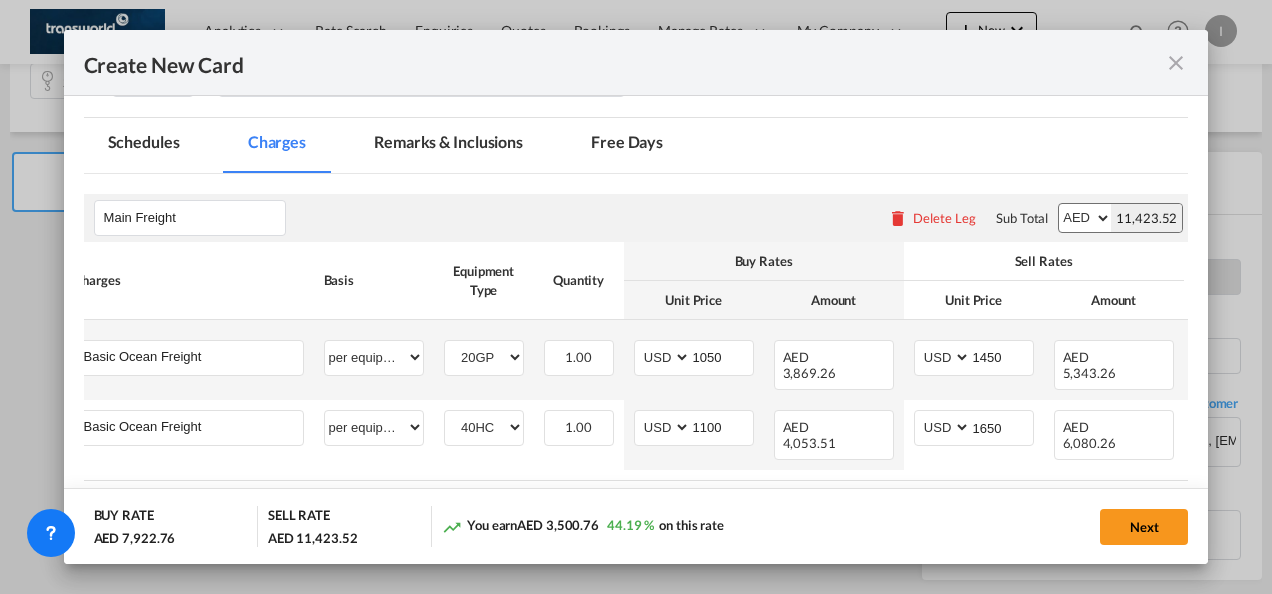 click on "Add Leg" at bounding box center [636, 519] 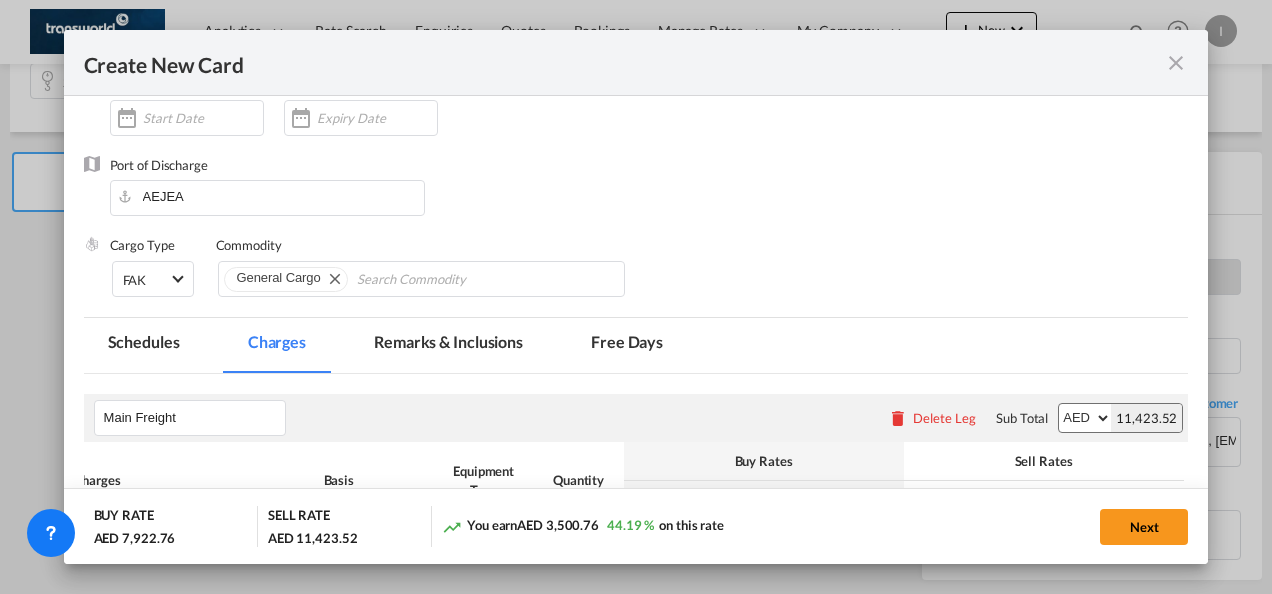 scroll, scrollTop: 475, scrollLeft: 0, axis: vertical 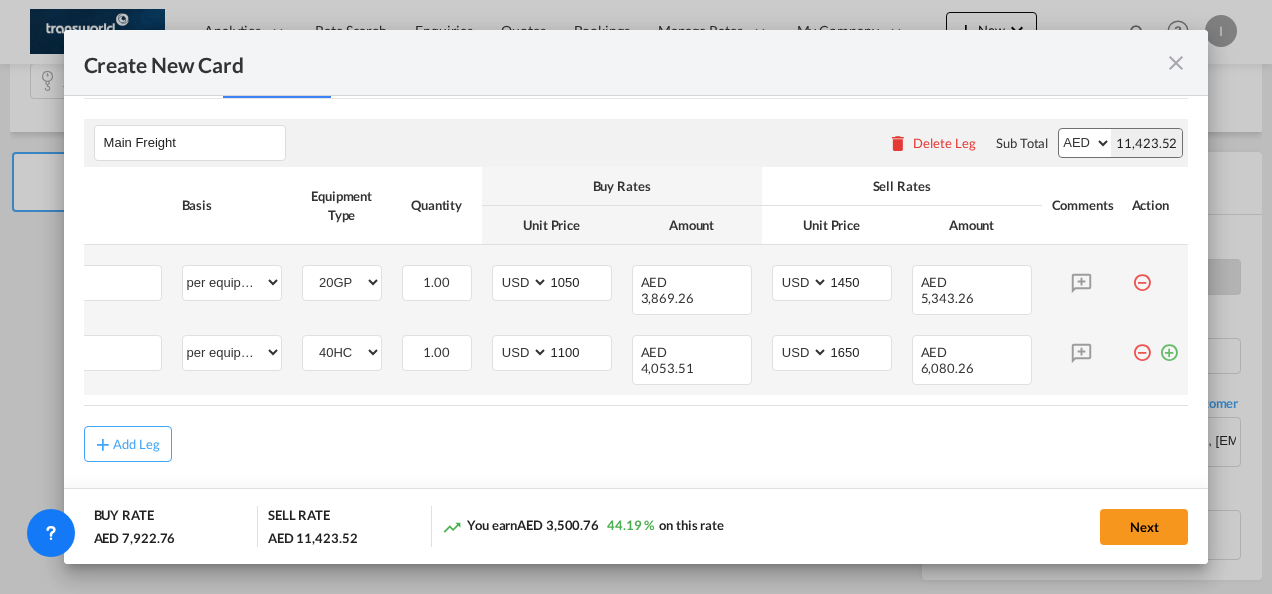 click at bounding box center (1169, 345) 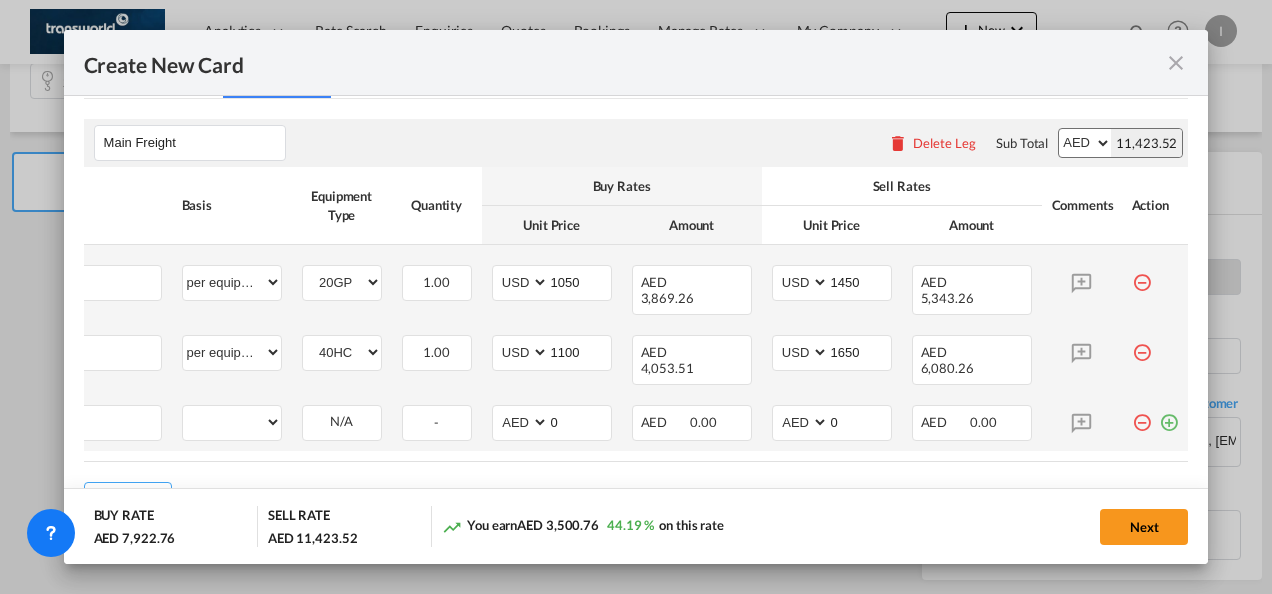 scroll, scrollTop: 0, scrollLeft: 20, axis: horizontal 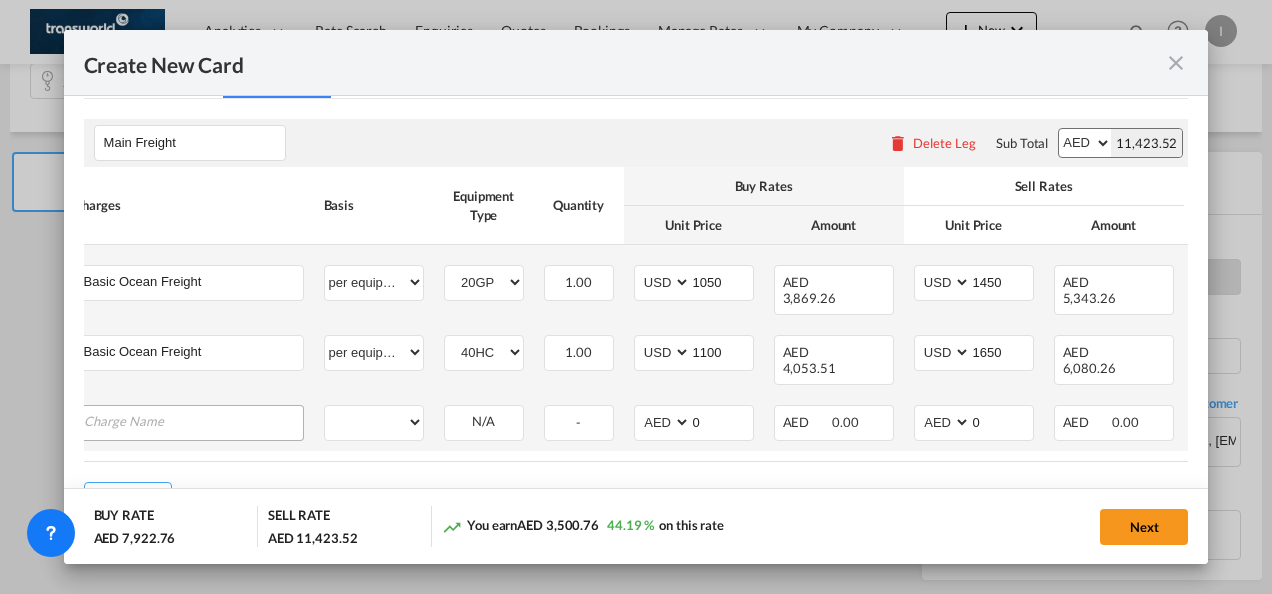 click at bounding box center [193, 421] 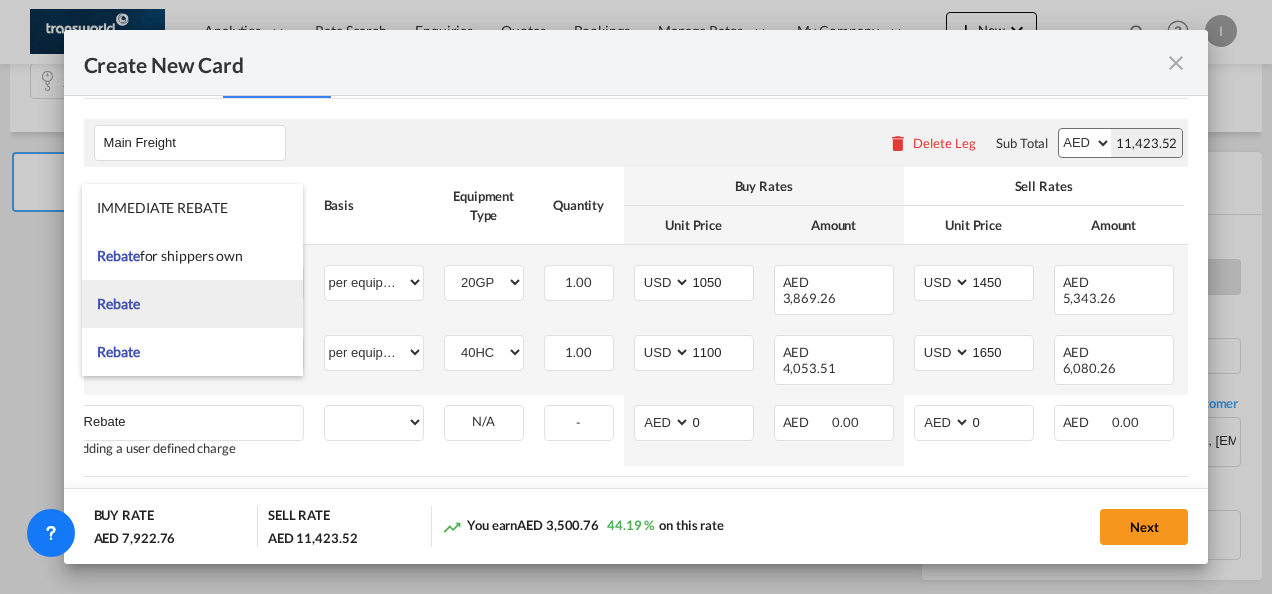 type on "Rebate" 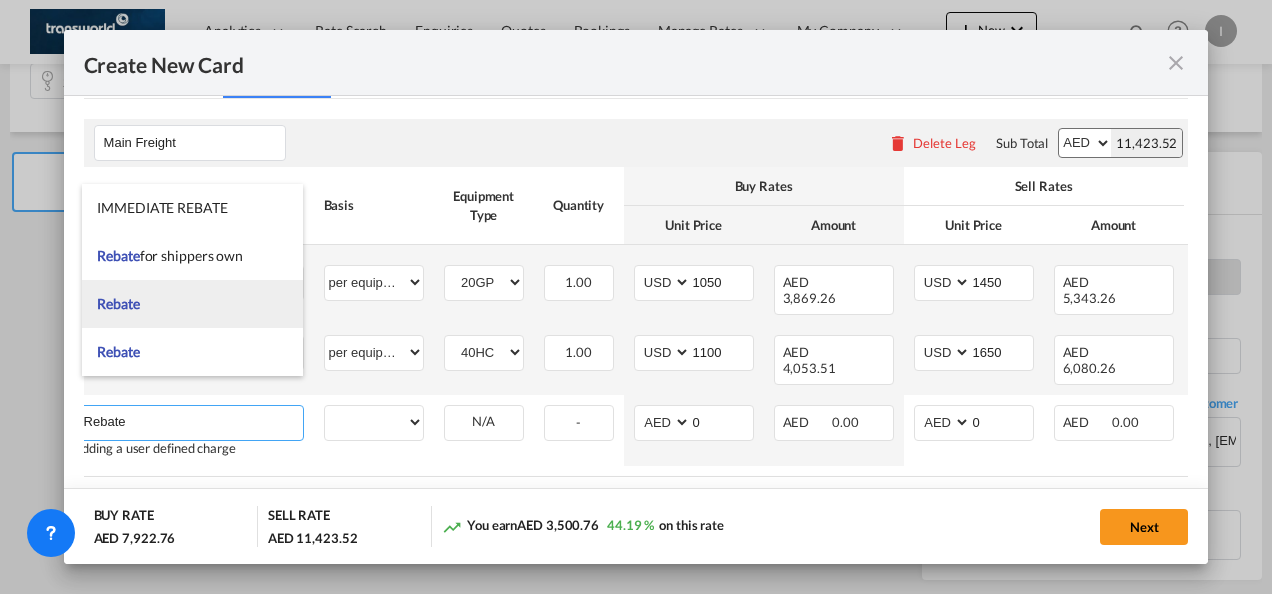 click on "Rebate" at bounding box center [192, 304] 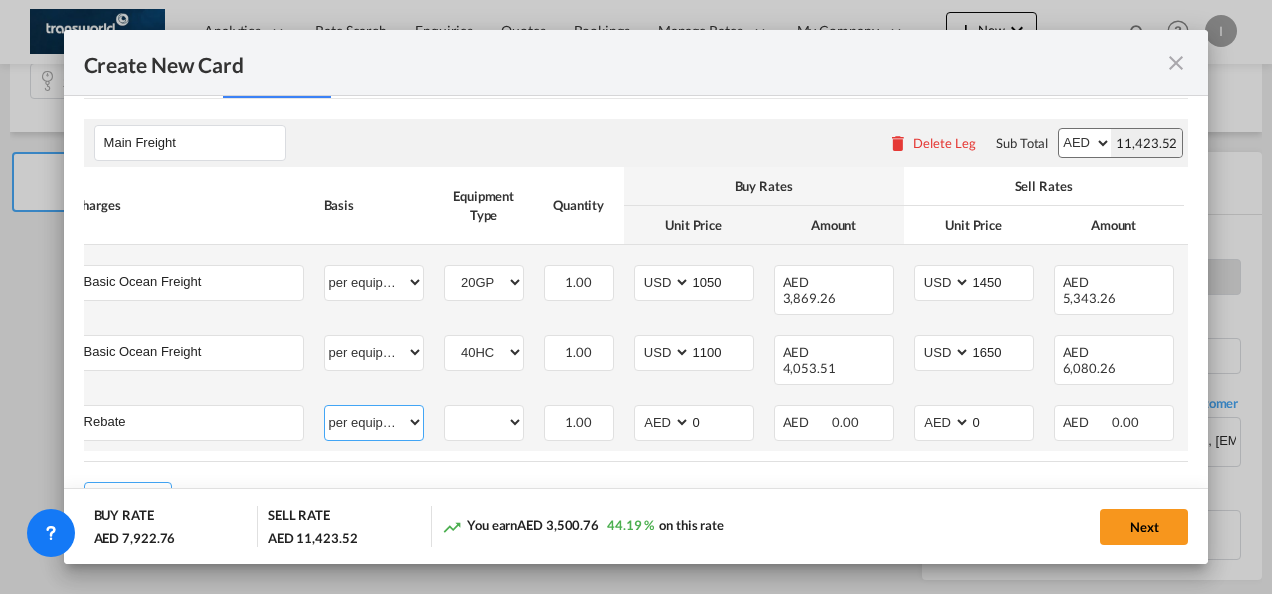 click on "per equipment
per container
per B/L
per shipping bill
per shipment
% on freight
per pallet
per carton
per vehicle
per shift
per invoice
per package
per day
per revalidation
per teu
per kg
per ton
per hour
flat
per_hbl
per belt
per_declaration
per_document
per chasis split
per clearance" at bounding box center (374, 422) 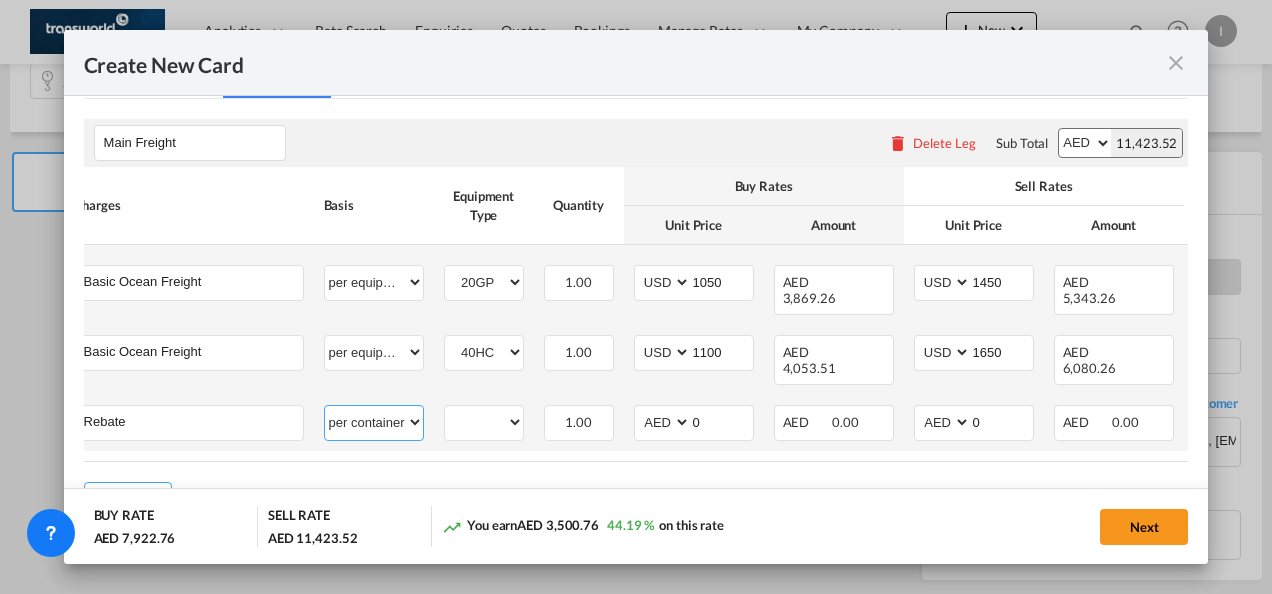 click on "per equipment
per container
per B/L
per shipping bill
per shipment
% on freight
per pallet
per carton
per vehicle
per shift
per invoice
per package
per day
per revalidation
per teu
per kg
per ton
per hour
flat
per_hbl
per belt
per_declaration
per_document
per chasis split
per clearance" at bounding box center [374, 422] 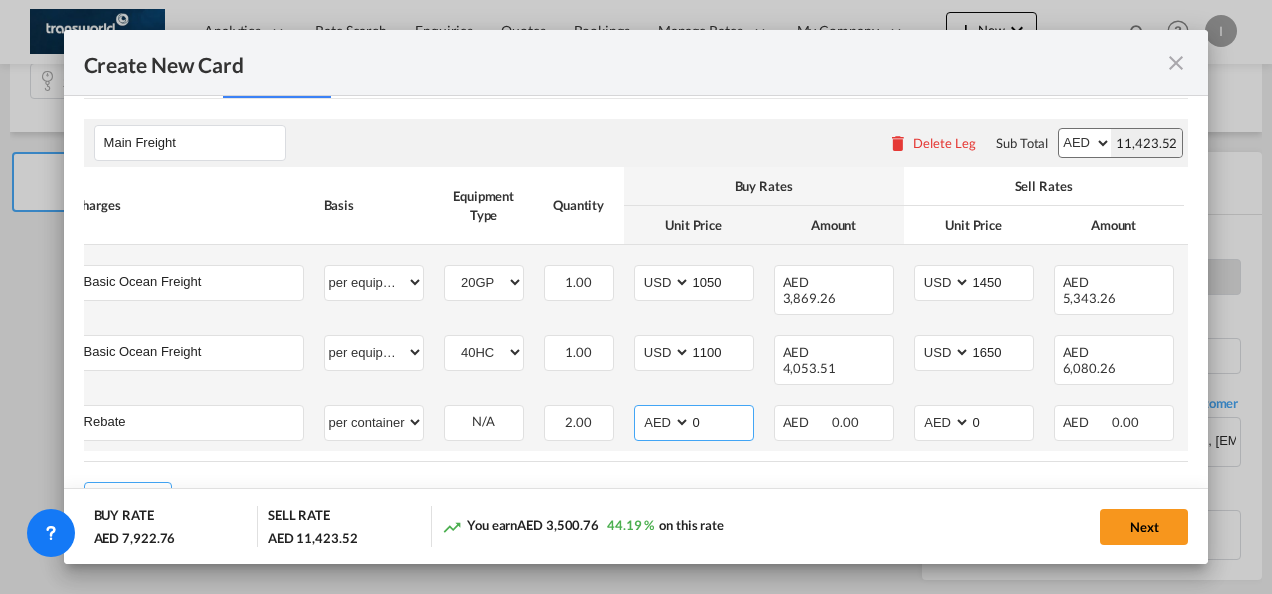 click on "AED AFN ALL AMD ANG AOA ARS AUD AWG AZN BAM BBD BDT BGN BHD BIF BMD BND [PERSON_NAME] BRL BSD BTN BWP BYN BZD CAD CDF CHF CLP CNY COP CRC CUC CUP CVE CZK DJF DKK DOP DZD EGP ERN ETB EUR FJD FKP FOK GBP GEL GGP GHS GIP GMD GNF GTQ GYD HKD HNL HRK HTG HUF IDR ILS IMP INR IQD IRR ISK JMD JOD JPY KES KGS KHR KID KMF KRW KWD KYD KZT LAK LBP LKR LRD LSL LYD MAD MDL MGA MKD MMK MNT MOP MRU MUR MVR MWK MXN MYR MZN NAD NGN NIO NOK NPR NZD OMR PAB PEN PGK PHP PKR PLN PYG QAR [PERSON_NAME] RSD RUB RWF SAR SBD SCR SDG SEK SGD SHP SLL SOS SRD SSP STN SYP SZL THB TJS TMT TND TOP TRY TTD TVD TWD TZS UAH UGX USD UYU UZS VES VND VUV WST XAF XCD XDR XOF XPF YER ZAR ZMW" at bounding box center (664, 422) 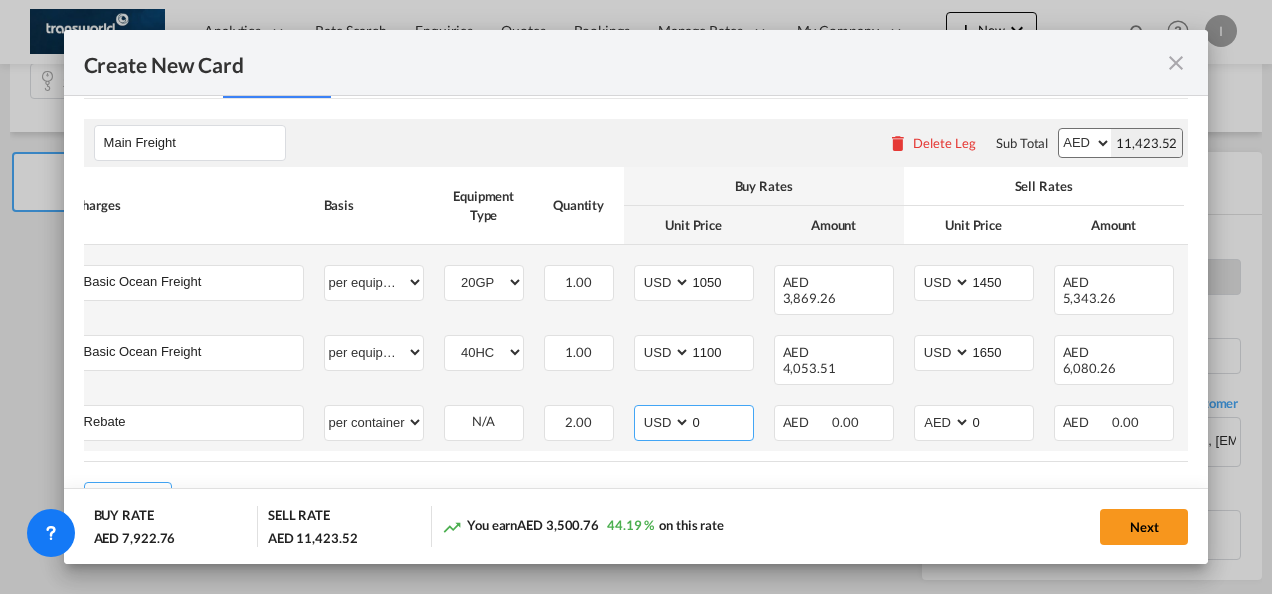 click on "AED AFN ALL AMD ANG AOA ARS AUD AWG AZN BAM BBD BDT BGN BHD BIF BMD BND [PERSON_NAME] BRL BSD BTN BWP BYN BZD CAD CDF CHF CLP CNY COP CRC CUC CUP CVE CZK DJF DKK DOP DZD EGP ERN ETB EUR FJD FKP FOK GBP GEL GGP GHS GIP GMD GNF GTQ GYD HKD HNL HRK HTG HUF IDR ILS IMP INR IQD IRR ISK JMD JOD JPY KES KGS KHR KID KMF KRW KWD KYD KZT LAK LBP LKR LRD LSL LYD MAD MDL MGA MKD MMK MNT MOP MRU MUR MVR MWK MXN MYR MZN NAD NGN NIO NOK NPR NZD OMR PAB PEN PGK PHP PKR PLN PYG QAR [PERSON_NAME] RSD RUB RWF SAR SBD SCR SDG SEK SGD SHP SLL SOS SRD SSP STN SYP SZL THB TJS TMT TND TOP TRY TTD TVD TWD TZS UAH UGX USD UYU UZS VES VND VUV WST XAF XCD XDR XOF XPF YER ZAR ZMW" at bounding box center [664, 422] 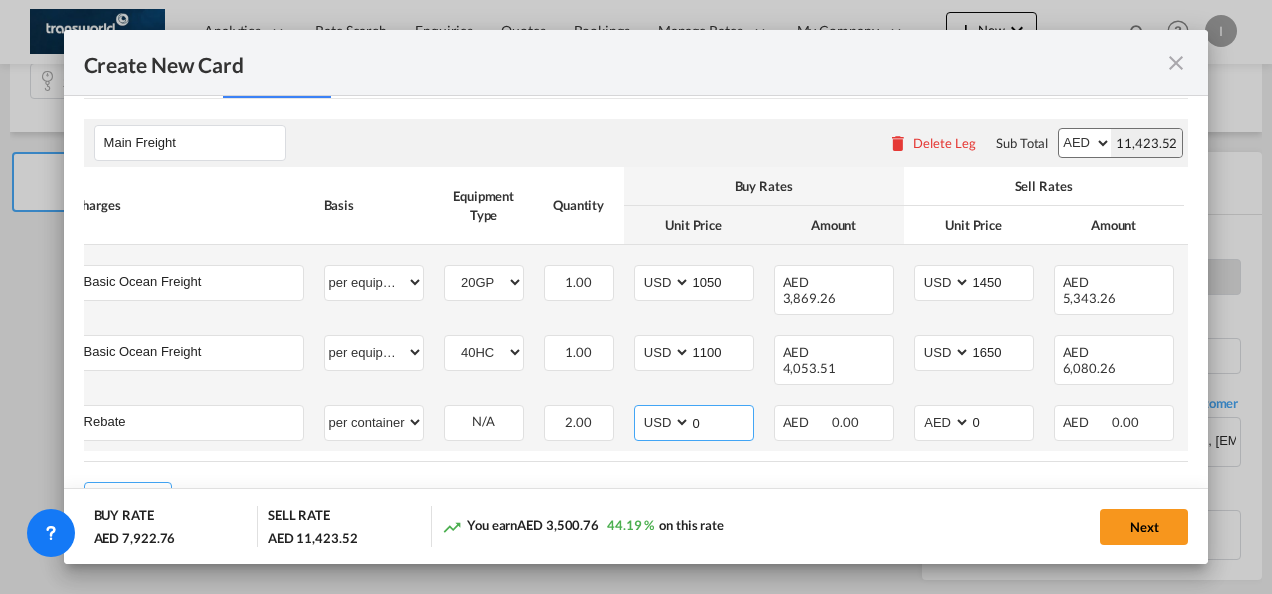 drag, startPoint x: 709, startPoint y: 398, endPoint x: 652, endPoint y: 398, distance: 57 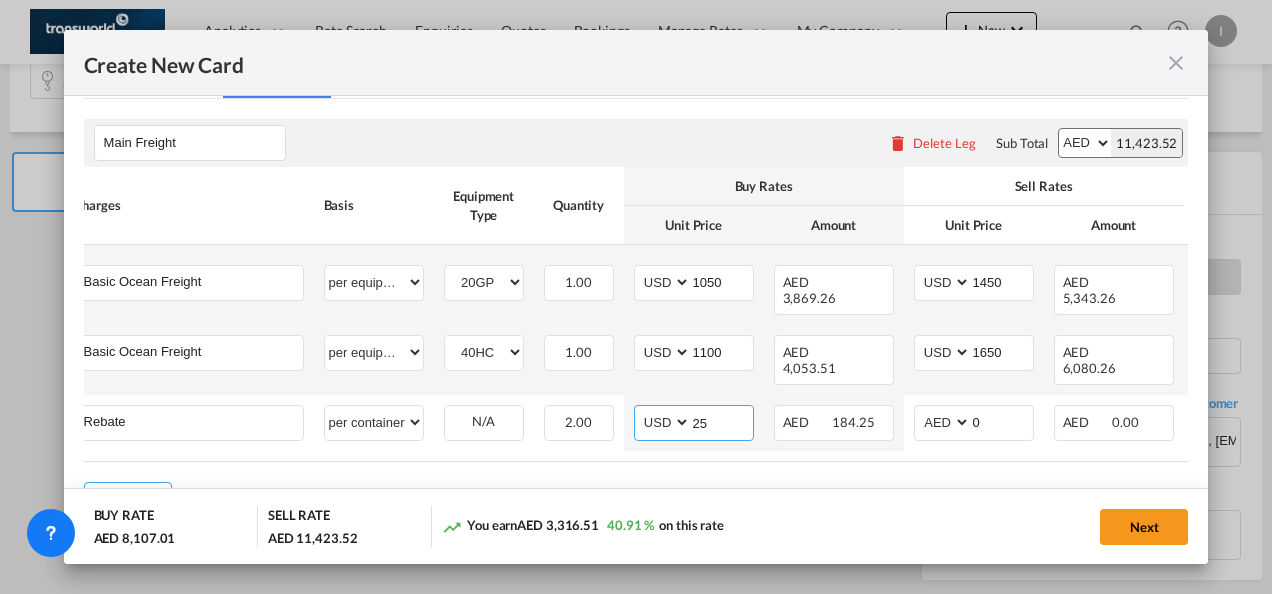type on "25" 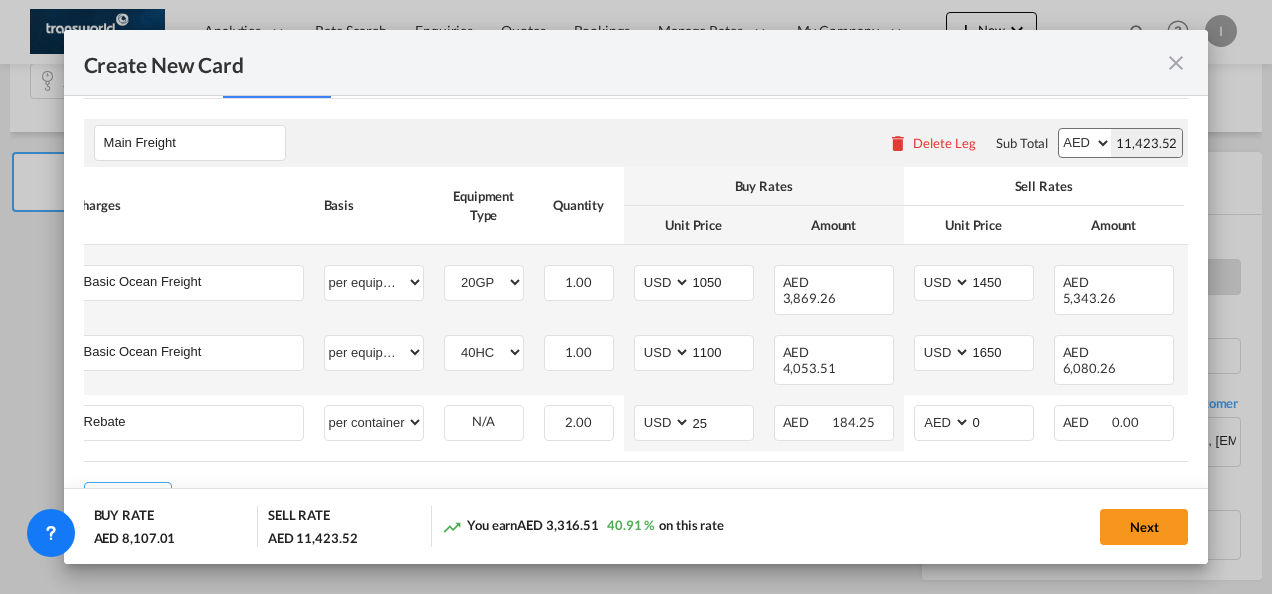 click on "You earn
AED 3,316.51
40.91 %  on this rate" 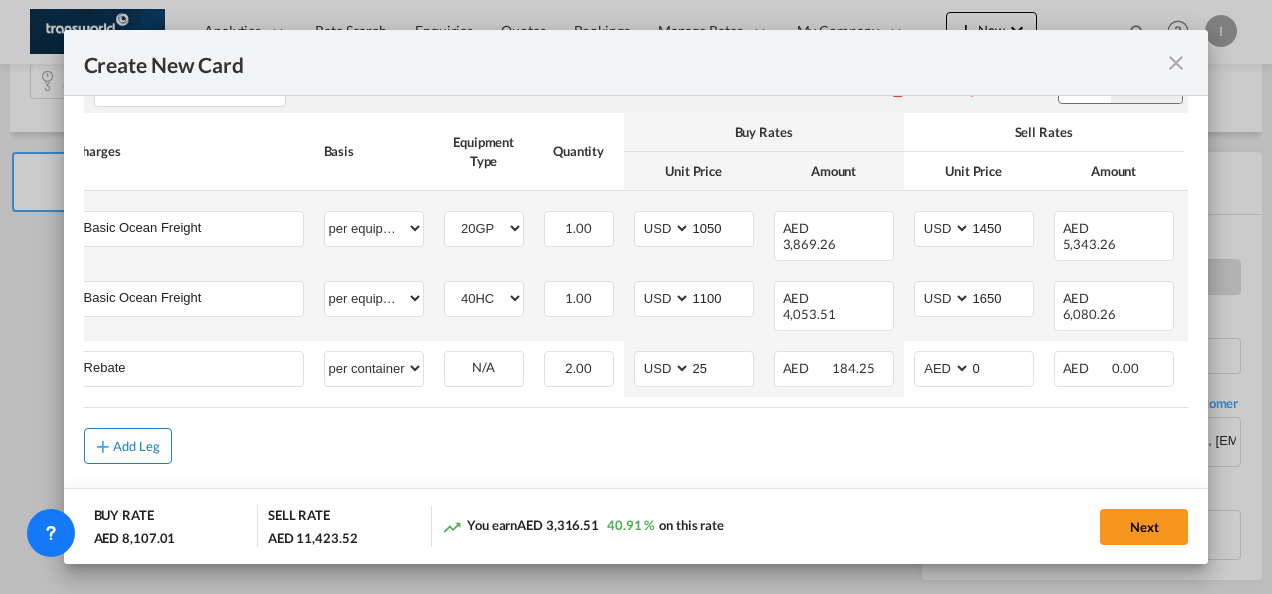 scroll, scrollTop: 531, scrollLeft: 0, axis: vertical 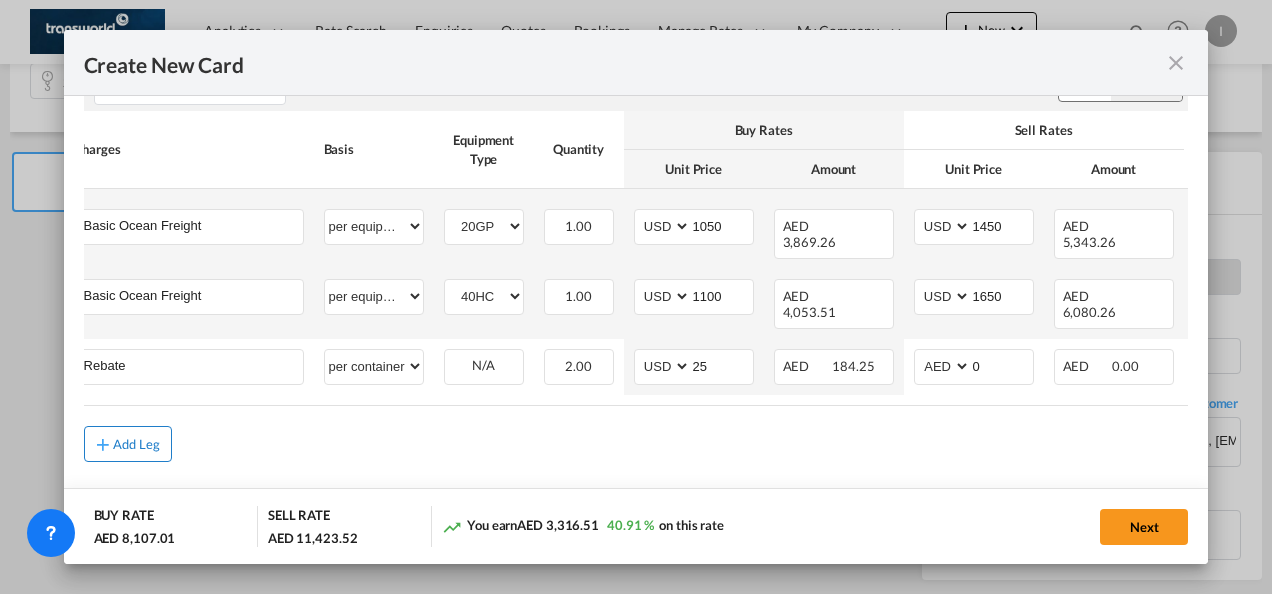 click on "Add Leg" at bounding box center [128, 444] 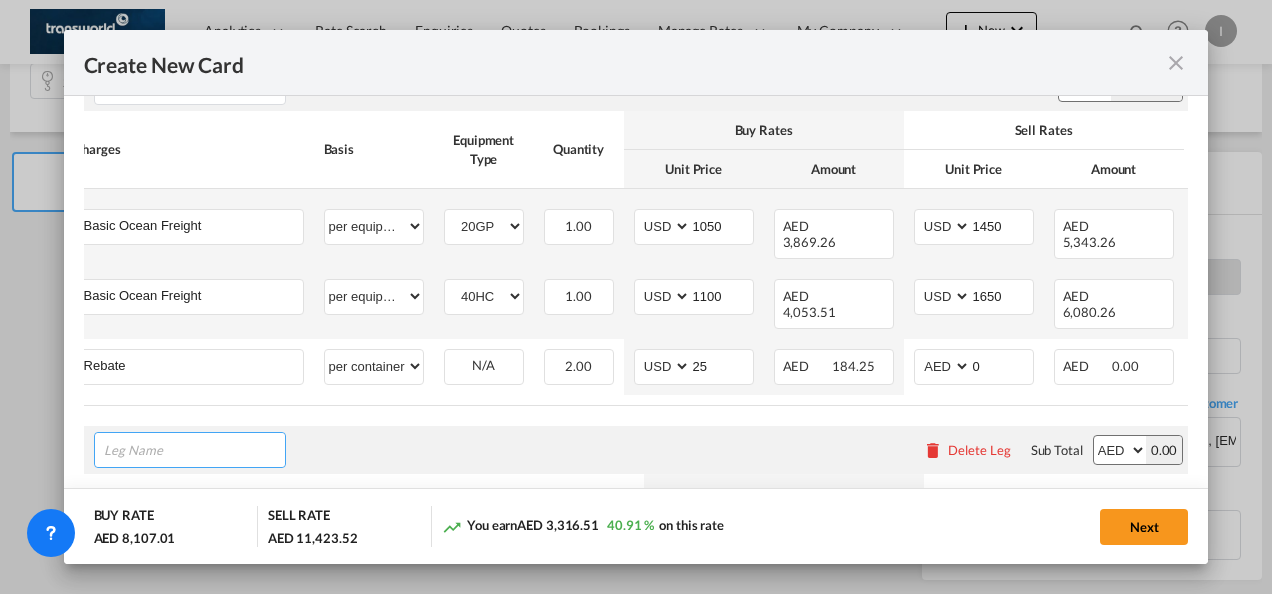 click at bounding box center [194, 450] 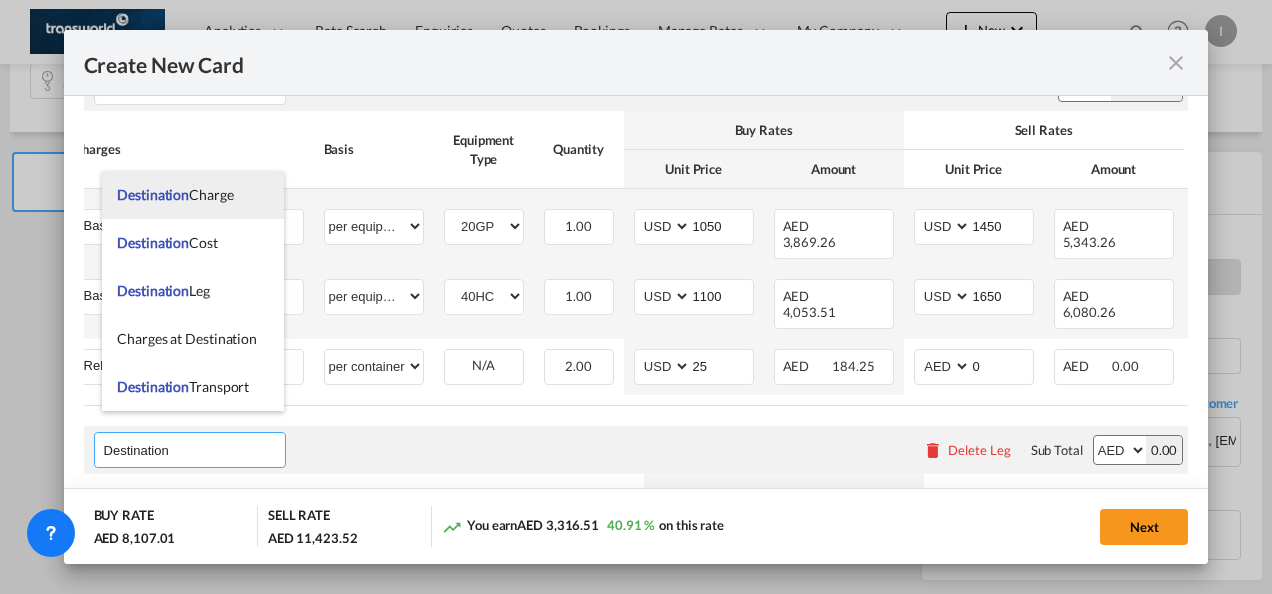 click on "Destination  Charge" at bounding box center (193, 195) 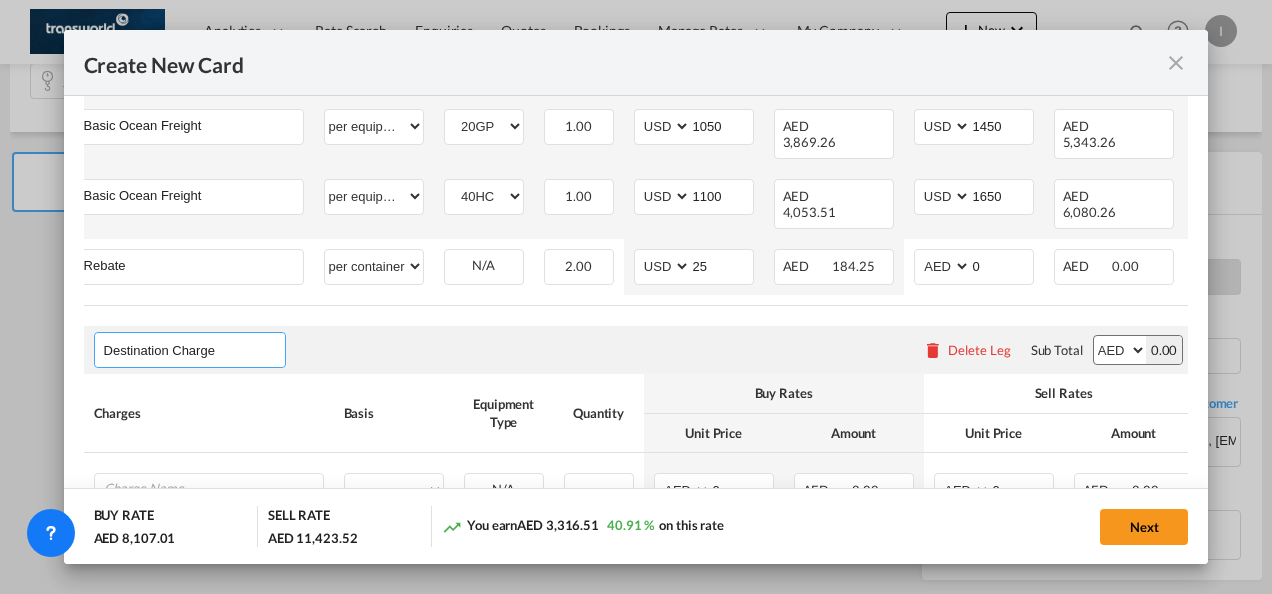scroll, scrollTop: 660, scrollLeft: 0, axis: vertical 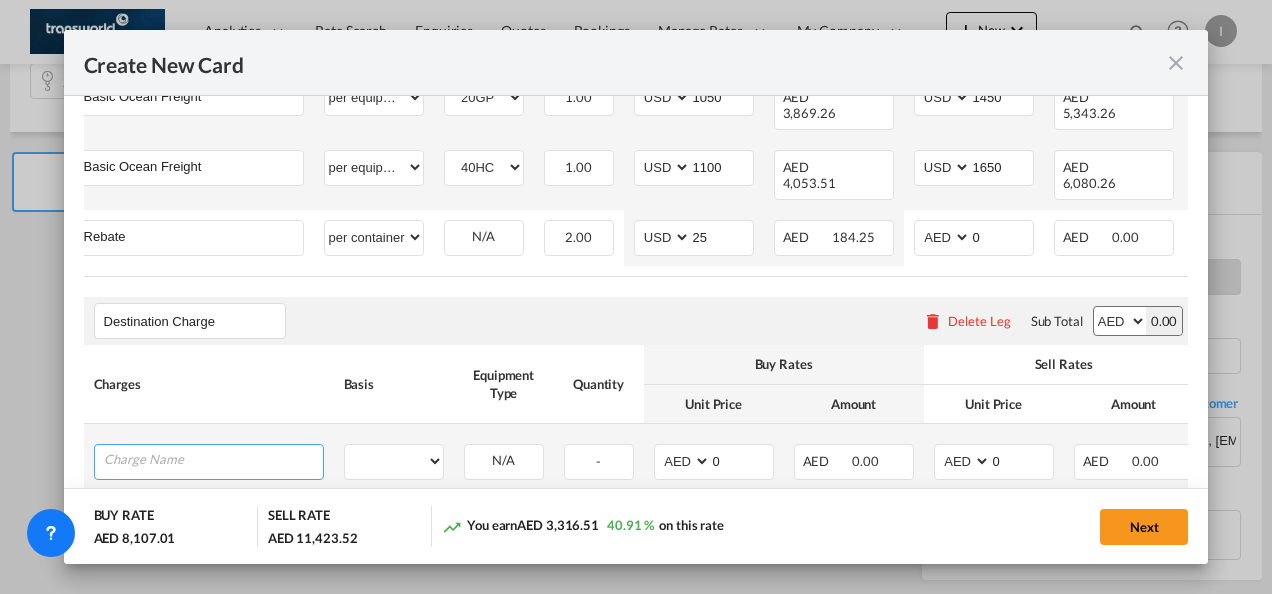 click at bounding box center (213, 460) 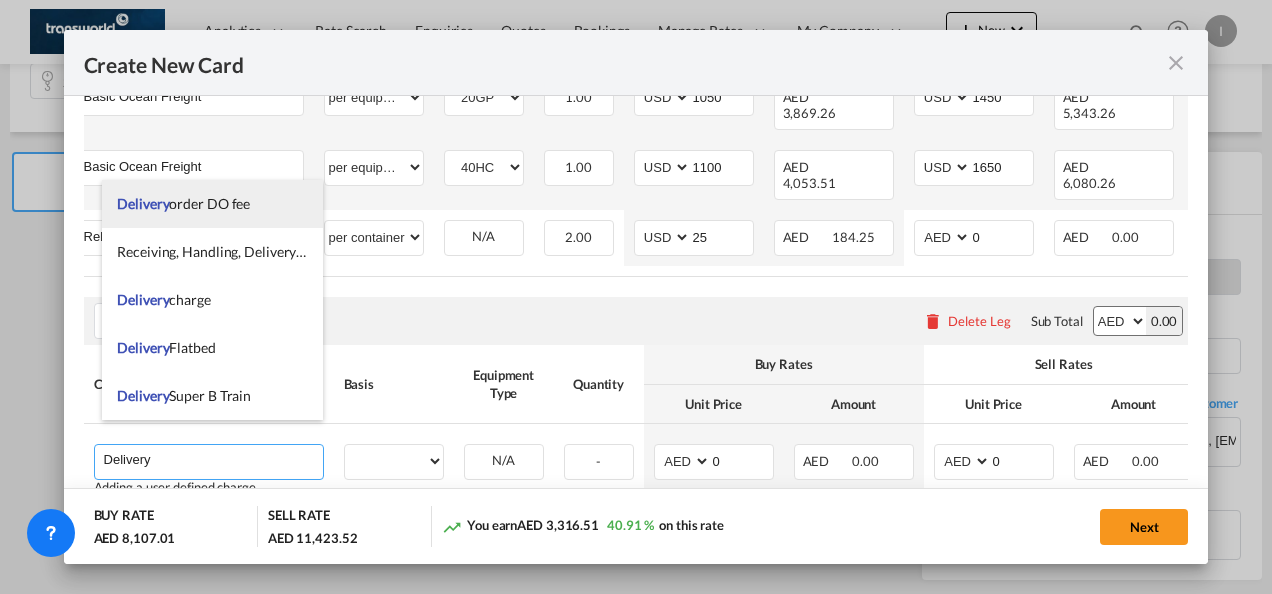 click on "Delivery  order DO fee" at bounding box center (183, 203) 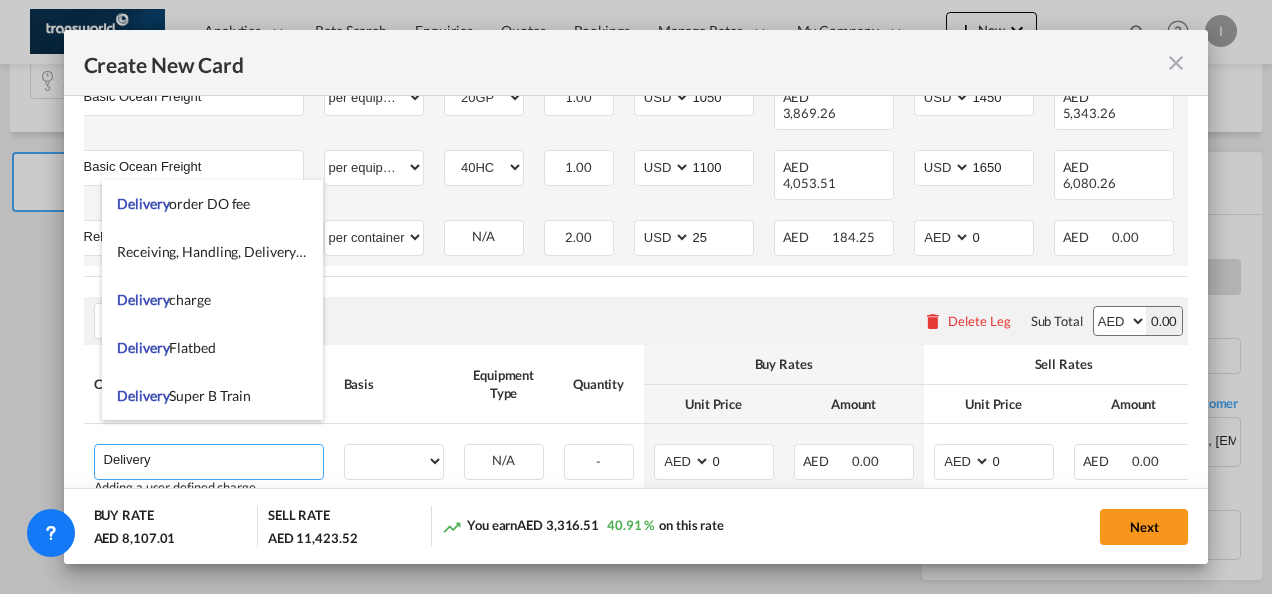 type on "Delivery order DO fee" 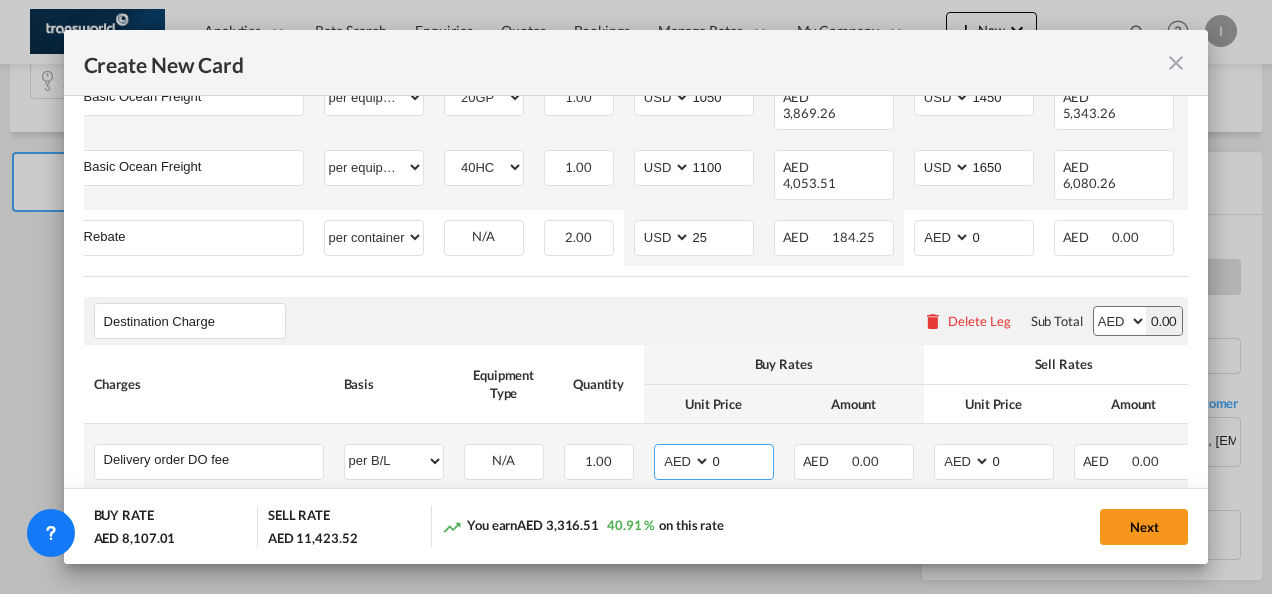 drag, startPoint x: 734, startPoint y: 442, endPoint x: 667, endPoint y: 442, distance: 67 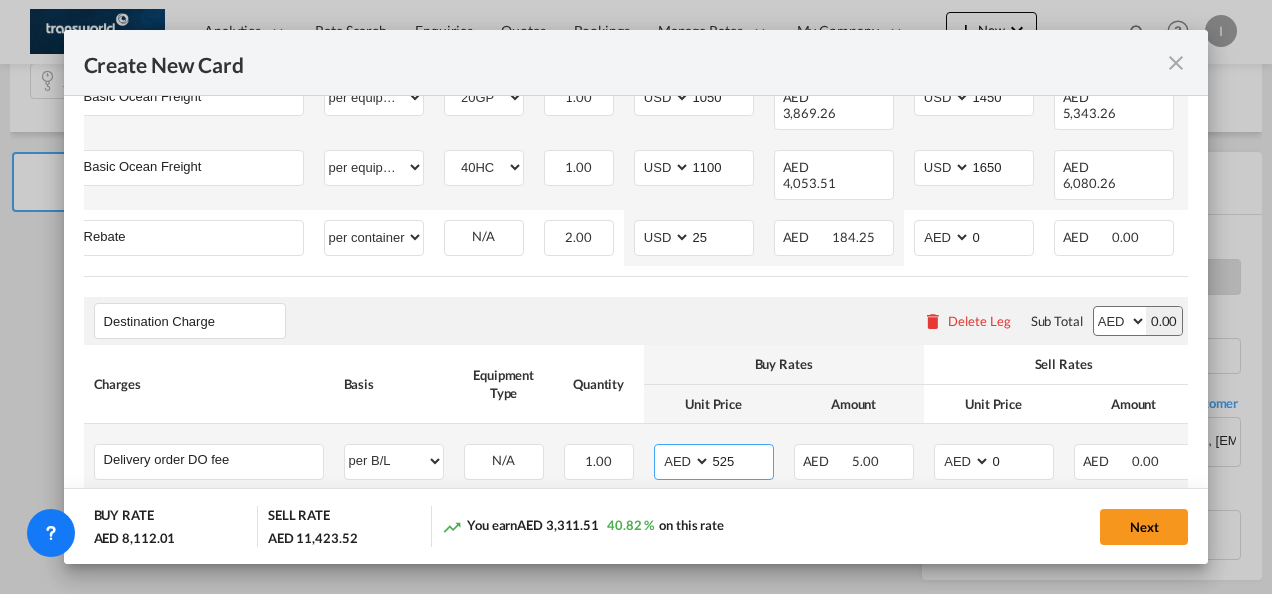 type on "525" 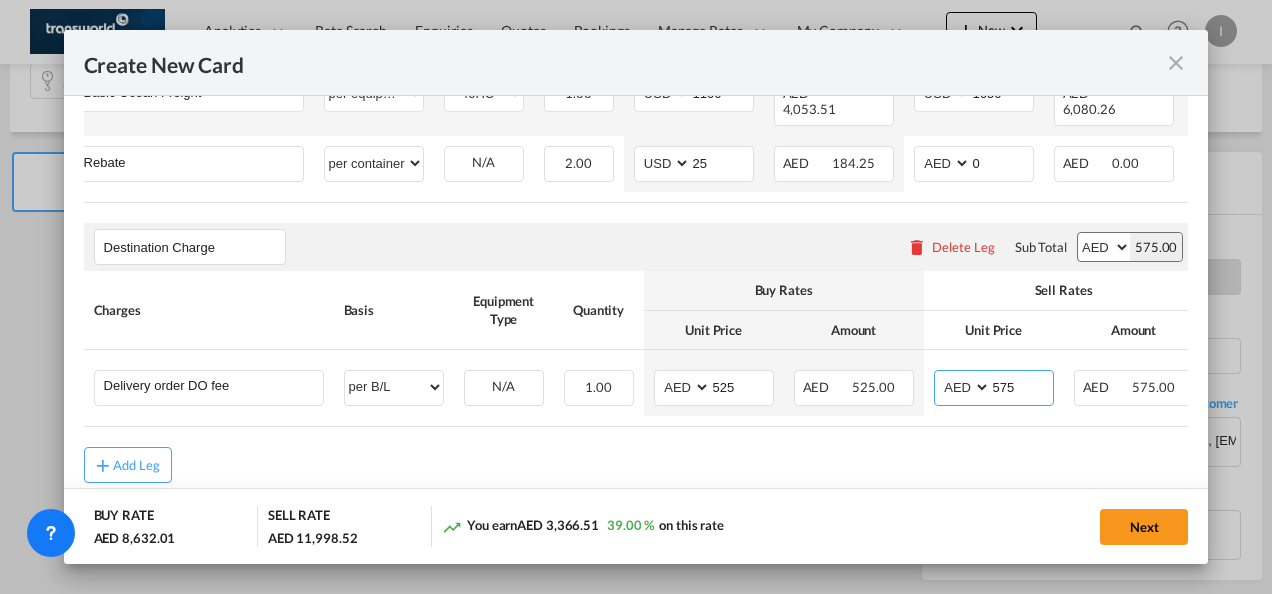 scroll, scrollTop: 760, scrollLeft: 0, axis: vertical 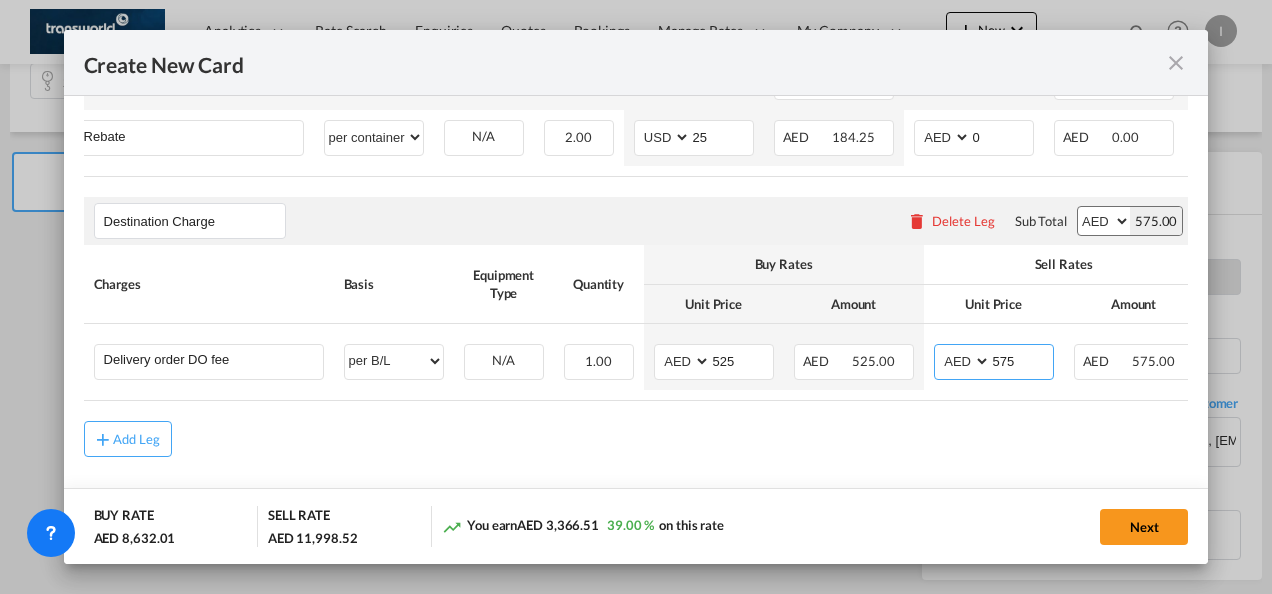 type on "575" 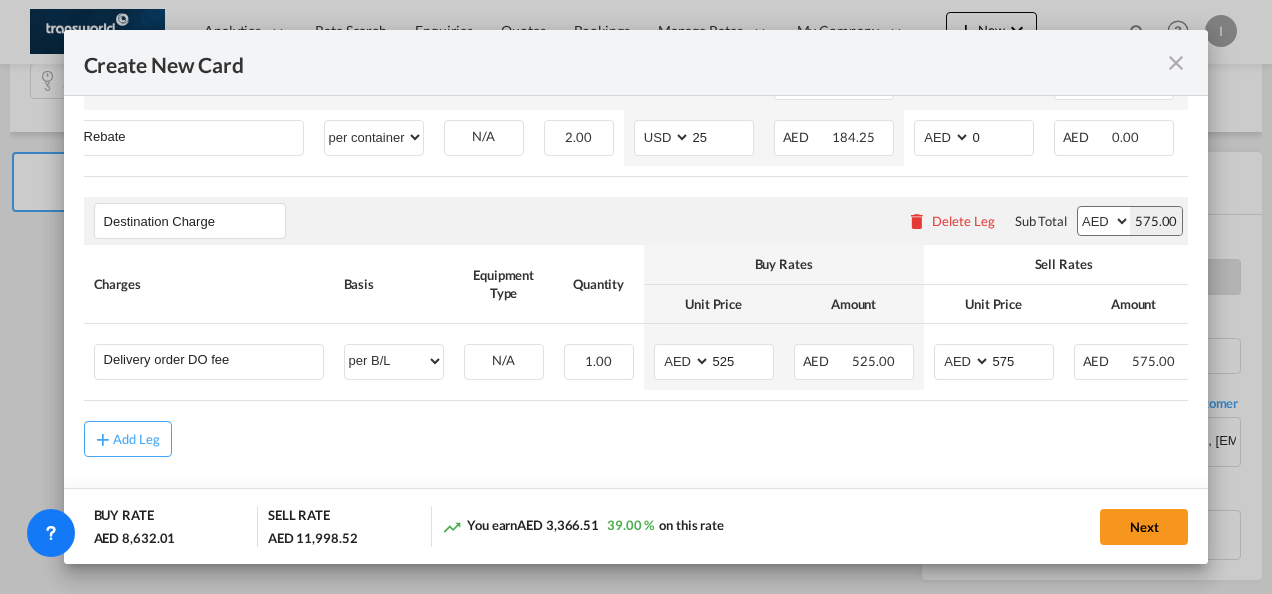 drag, startPoint x: 921, startPoint y: 382, endPoint x: 1101, endPoint y: 386, distance: 180.04443 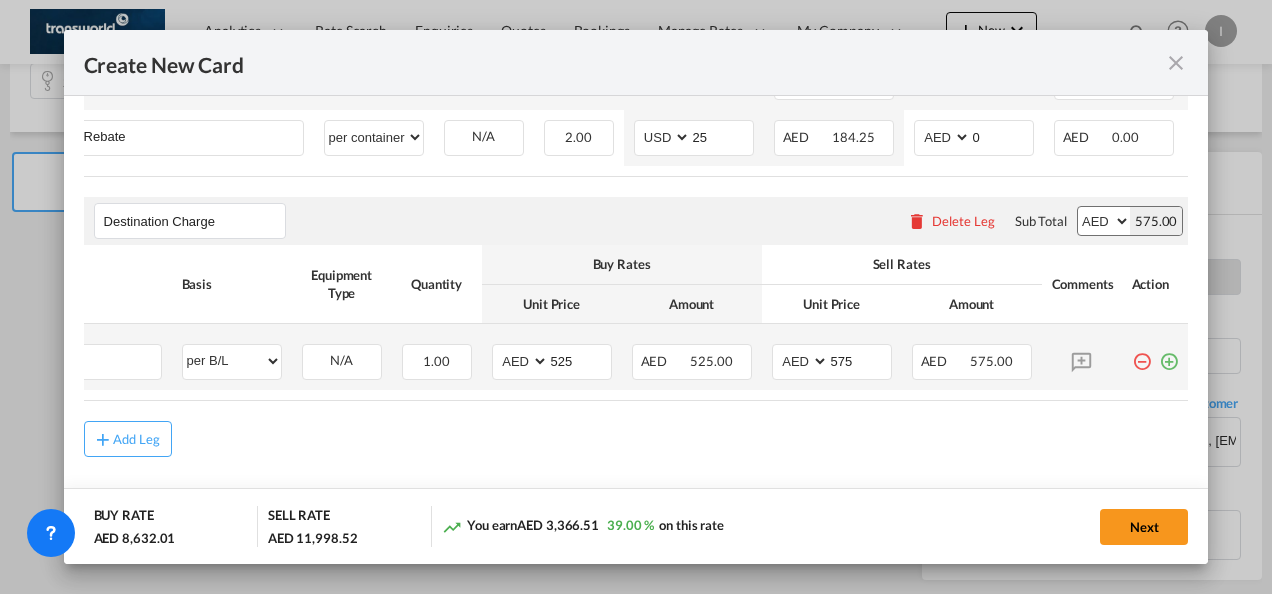 click at bounding box center (1169, 354) 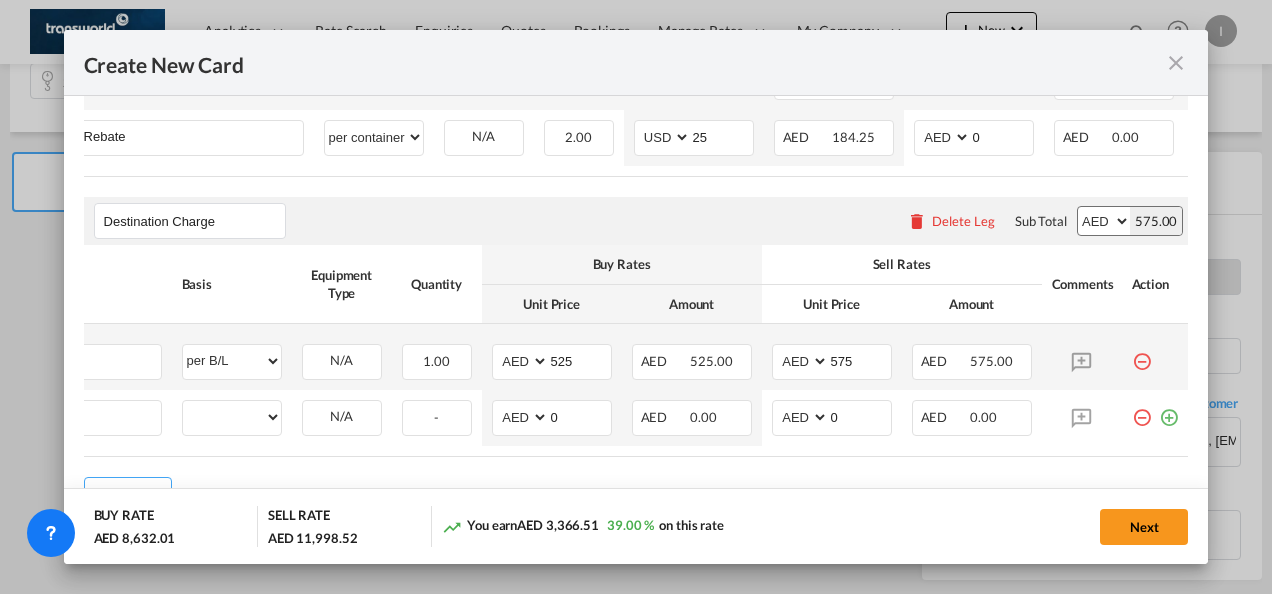 scroll, scrollTop: 0, scrollLeft: 20, axis: horizontal 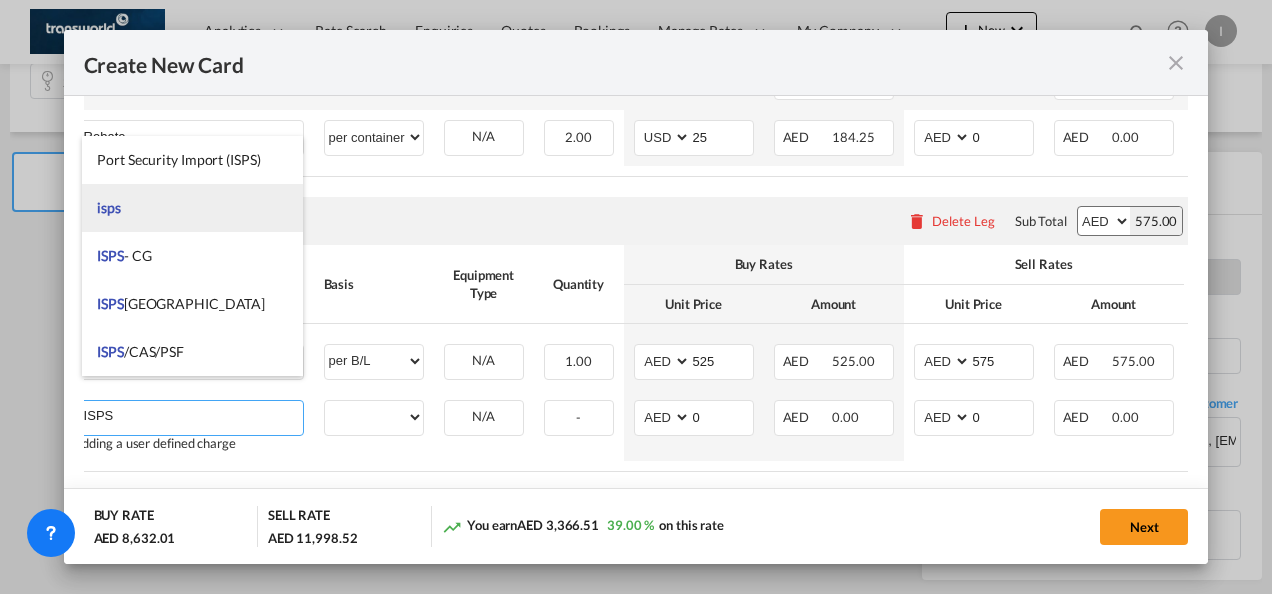 click on "isps" at bounding box center [192, 208] 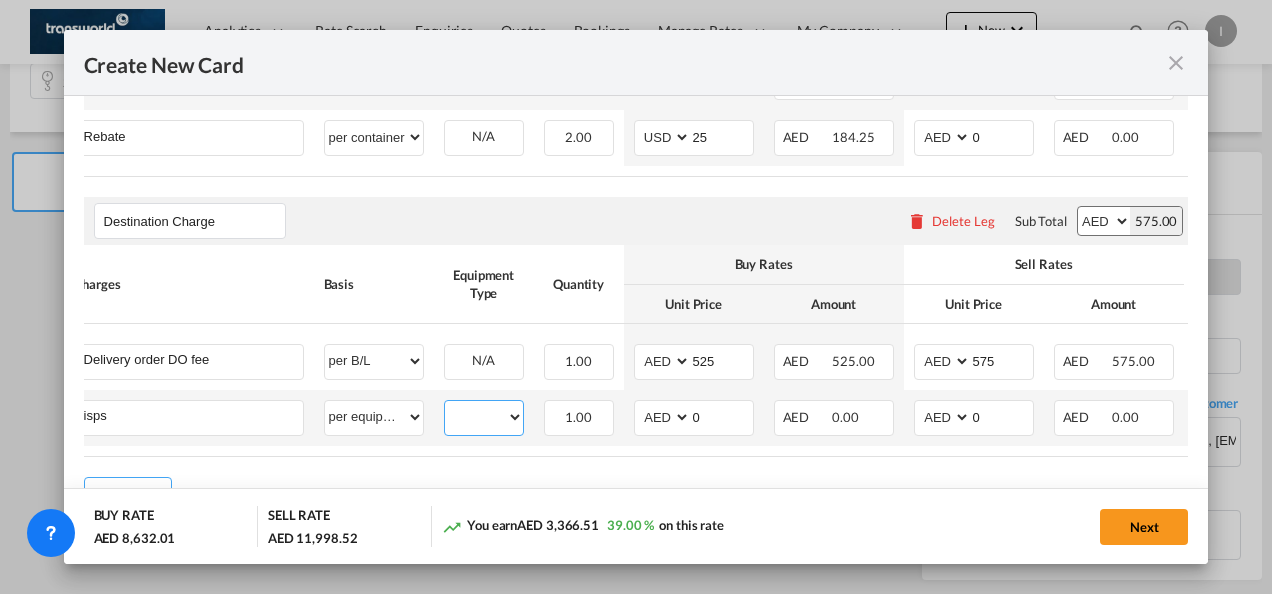 click on "20GP 40HC" at bounding box center (484, 417) 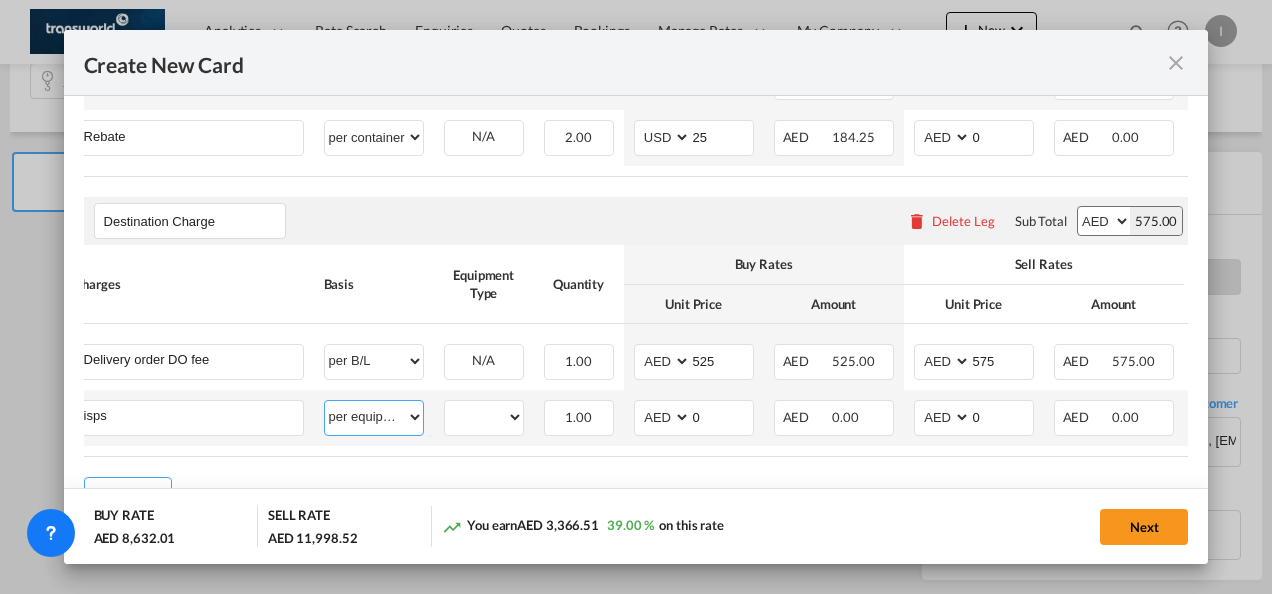 click on "per equipment
per container
per B/L
per shipping bill
per shipment
per pallet
per carton
per vehicle
per shift
per invoice
per package
per day
per revalidation
per teu
per kg
per ton
per hour
flat
per_hbl
per belt
% on freight total
per_declaration
per_document
per chasis split
per clearance" at bounding box center (374, 417) 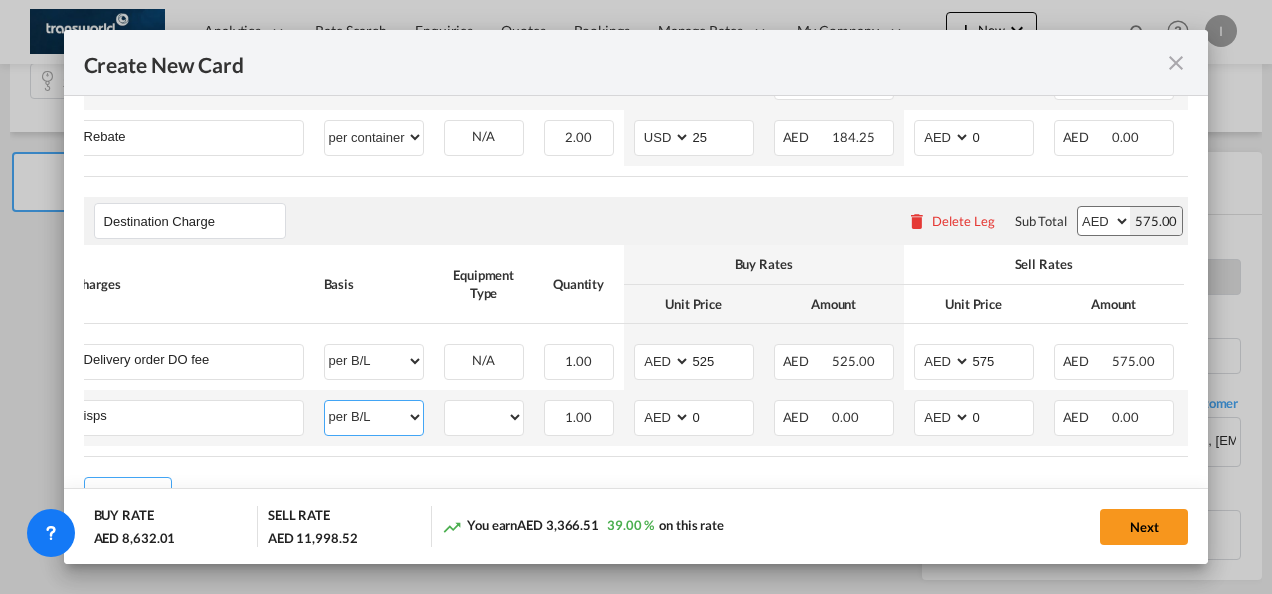 click on "per equipment
per container
per B/L
per shipping bill
per shipment
per pallet
per carton
per vehicle
per shift
per invoice
per package
per day
per revalidation
per teu
per kg
per ton
per hour
flat
per_hbl
per belt
% on freight total
per_declaration
per_document
per chasis split
per clearance" at bounding box center (374, 417) 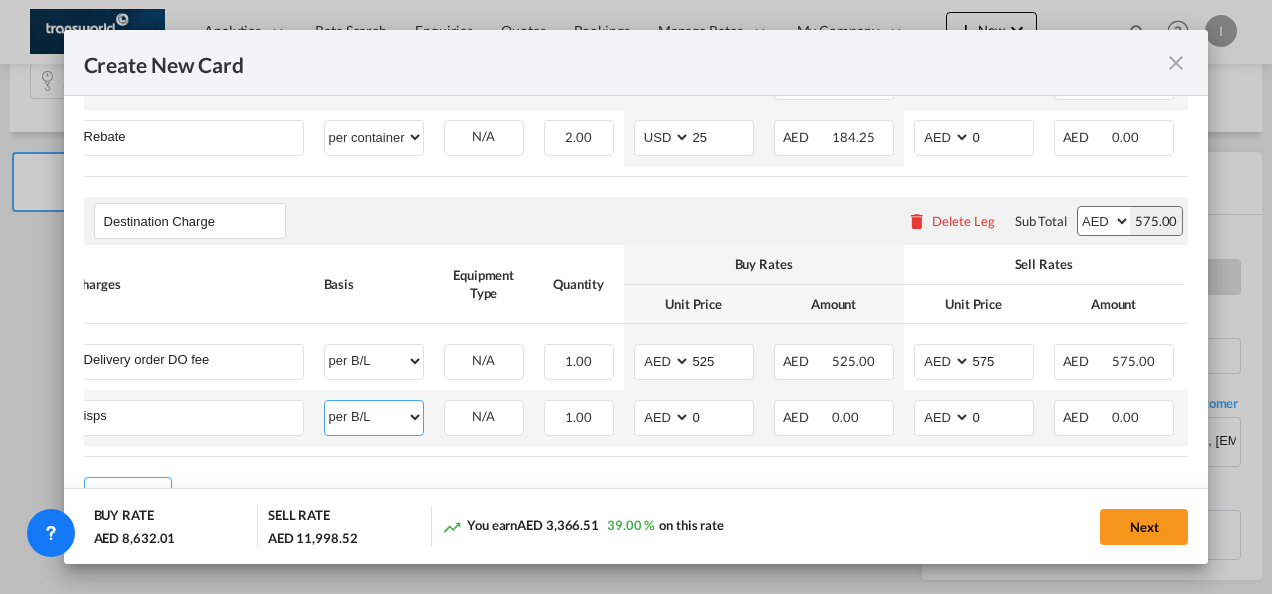 click on "per equipment
per container
per B/L
per shipping bill
per shipment
per pallet
per carton
per vehicle
per shift
per invoice
per package
per day
per revalidation
per teu
per kg
per ton
per hour
flat
per_hbl
per belt
% on freight total
per_declaration
per_document
per chasis split
per clearance" at bounding box center [374, 417] 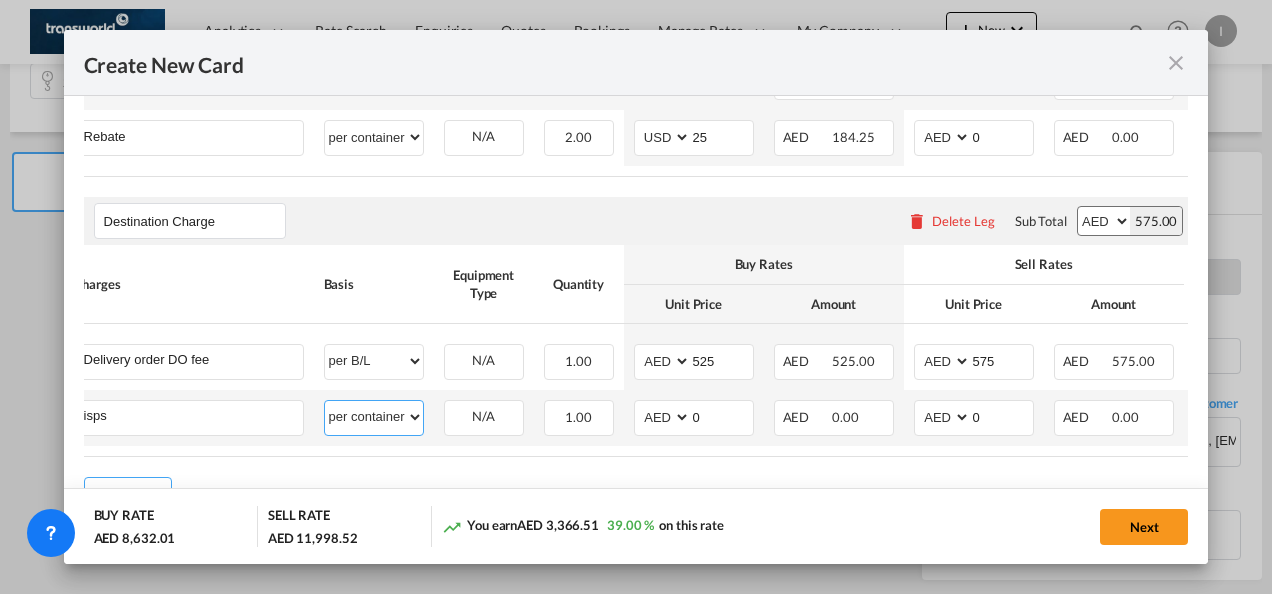 click on "per equipment
per container
per B/L
per shipping bill
per shipment
per pallet
per carton
per vehicle
per shift
per invoice
per package
per day
per revalidation
per teu
per kg
per ton
per hour
flat
per_hbl
per belt
% on freight total
per_declaration
per_document
per chasis split
per clearance" at bounding box center [374, 417] 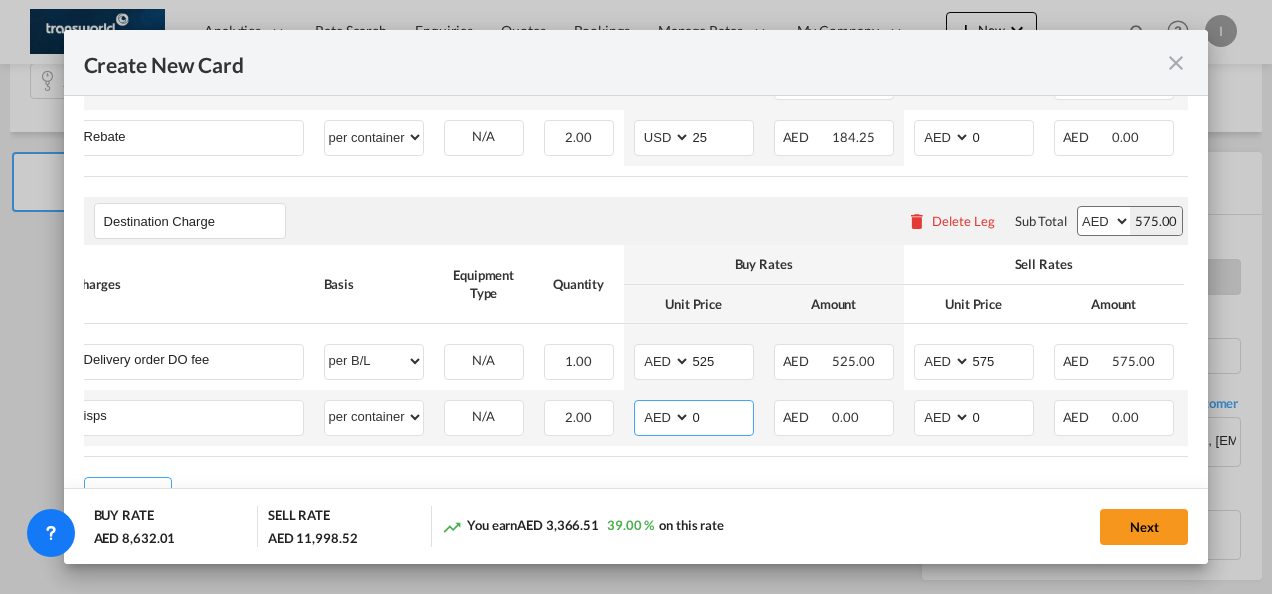 drag, startPoint x: 710, startPoint y: 397, endPoint x: 665, endPoint y: 397, distance: 45 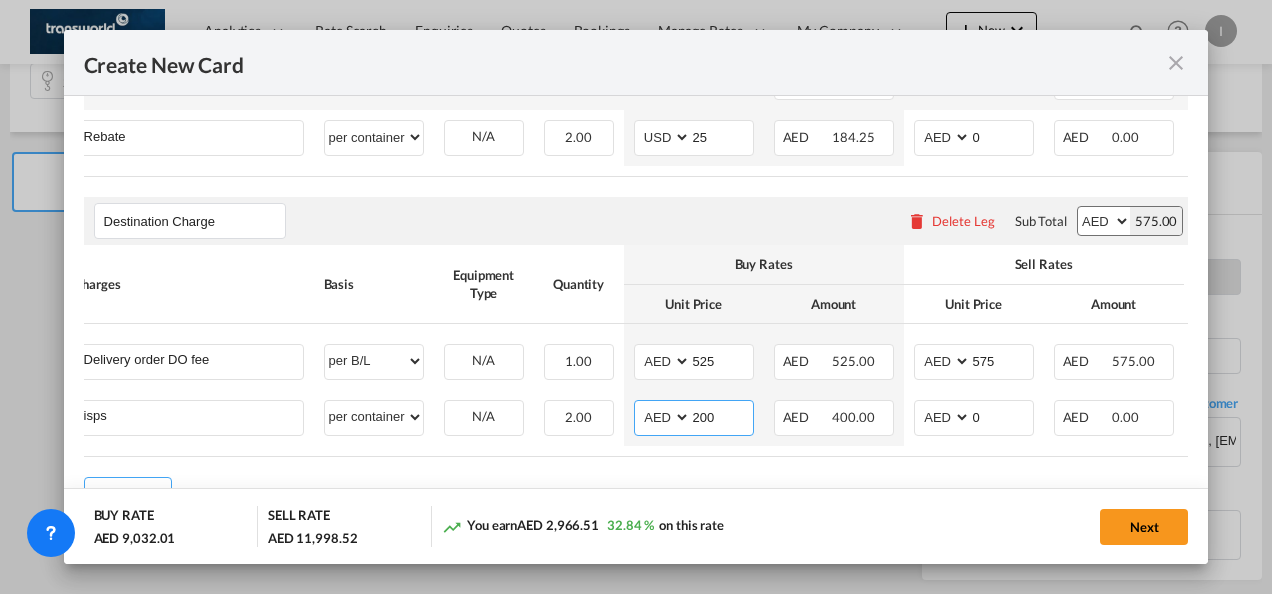 type on "200" 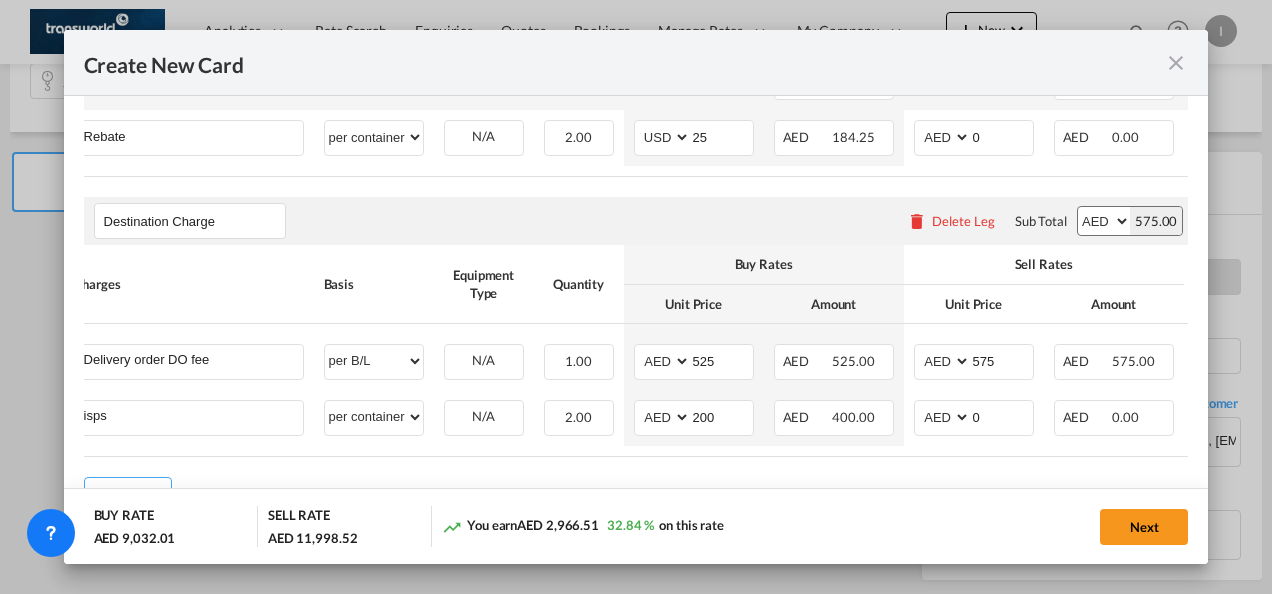 click on "Add Leg" at bounding box center (636, 495) 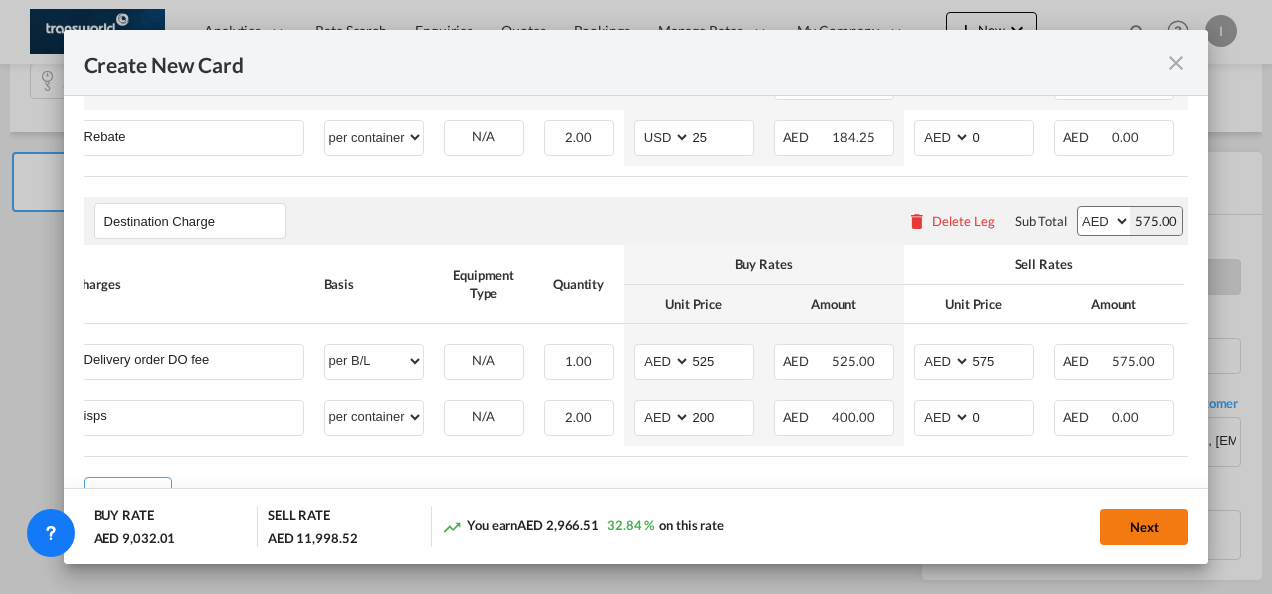 click on "Next" 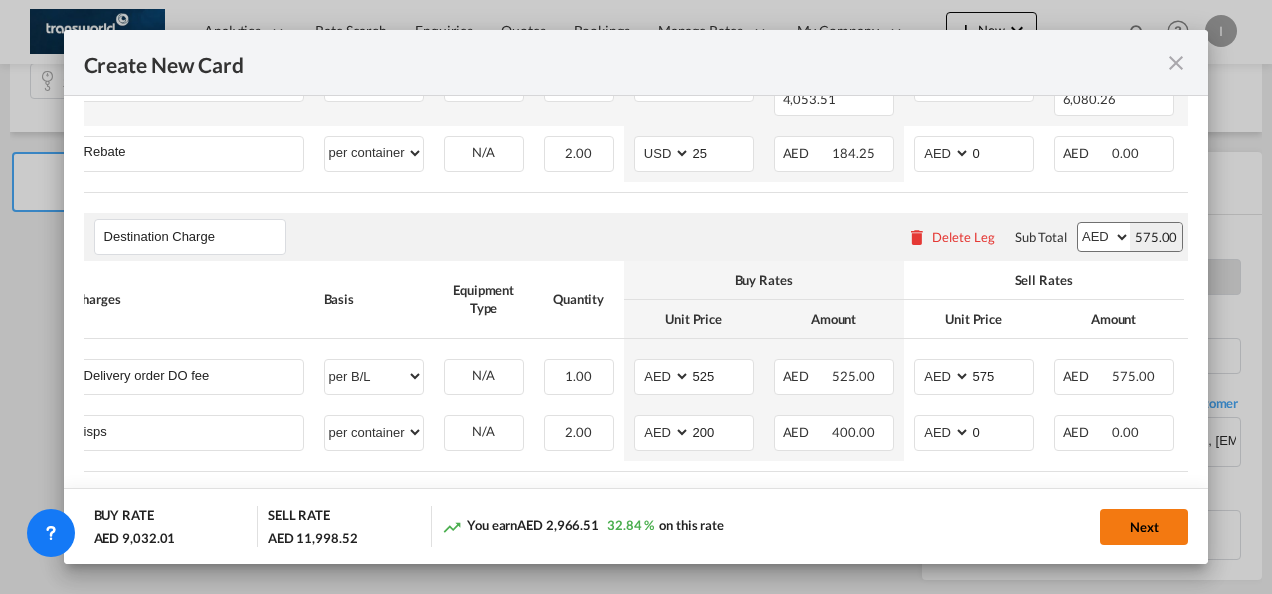 scroll, scrollTop: 0, scrollLeft: 0, axis: both 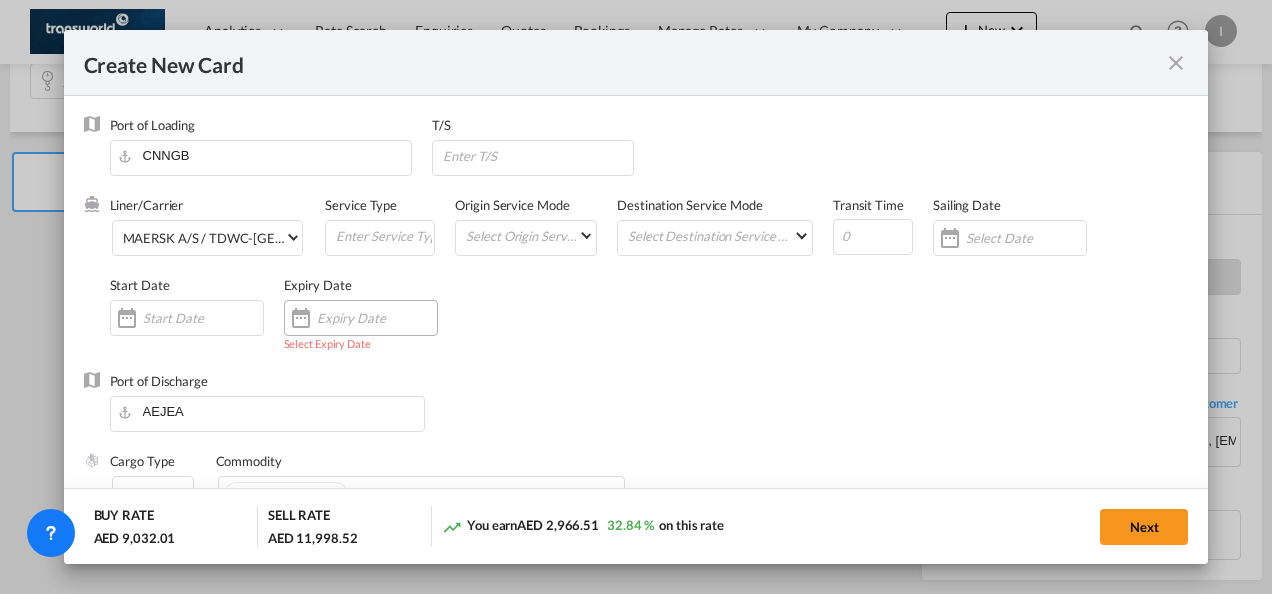 click at bounding box center (377, 318) 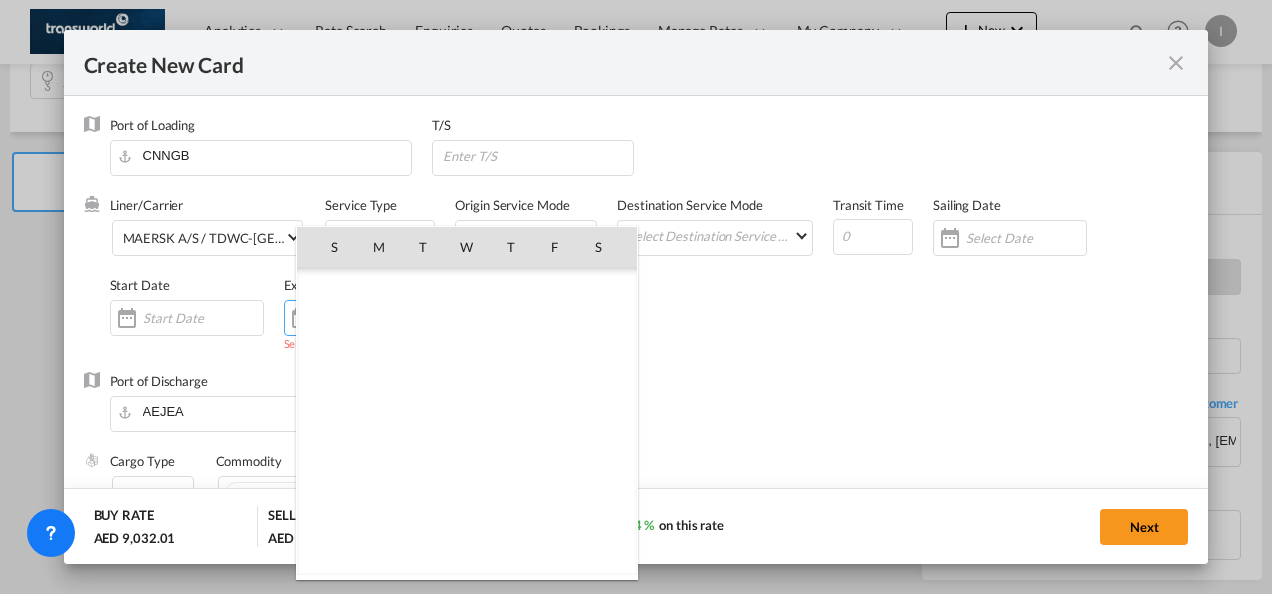 scroll, scrollTop: 462690, scrollLeft: 0, axis: vertical 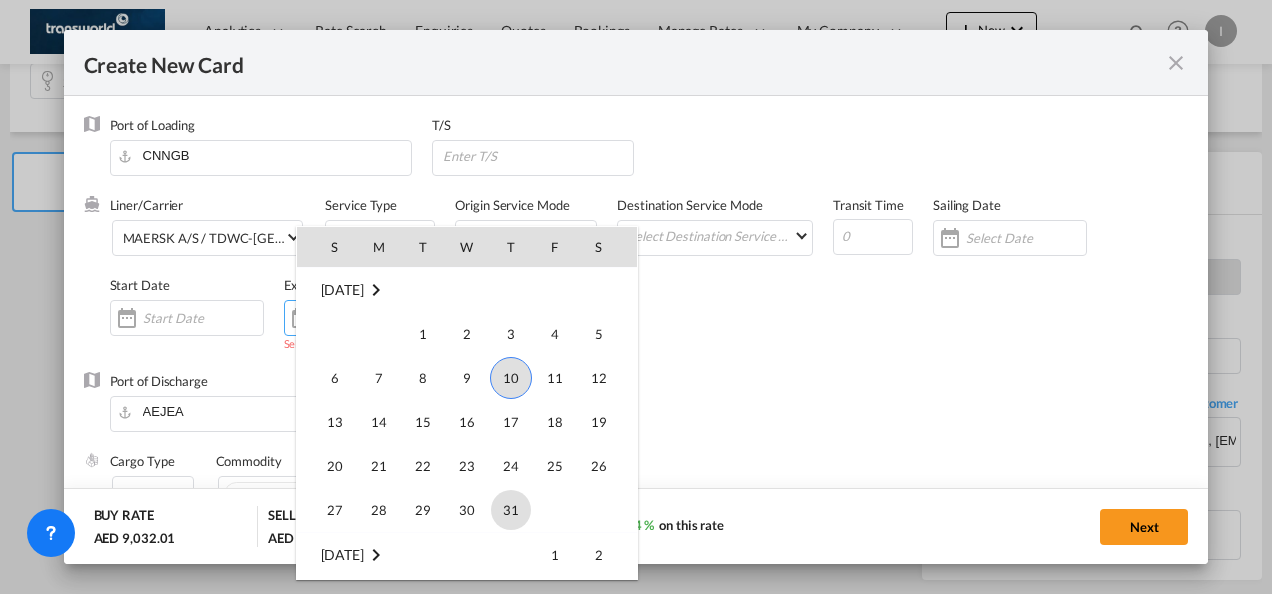 click on "31" at bounding box center (511, 510) 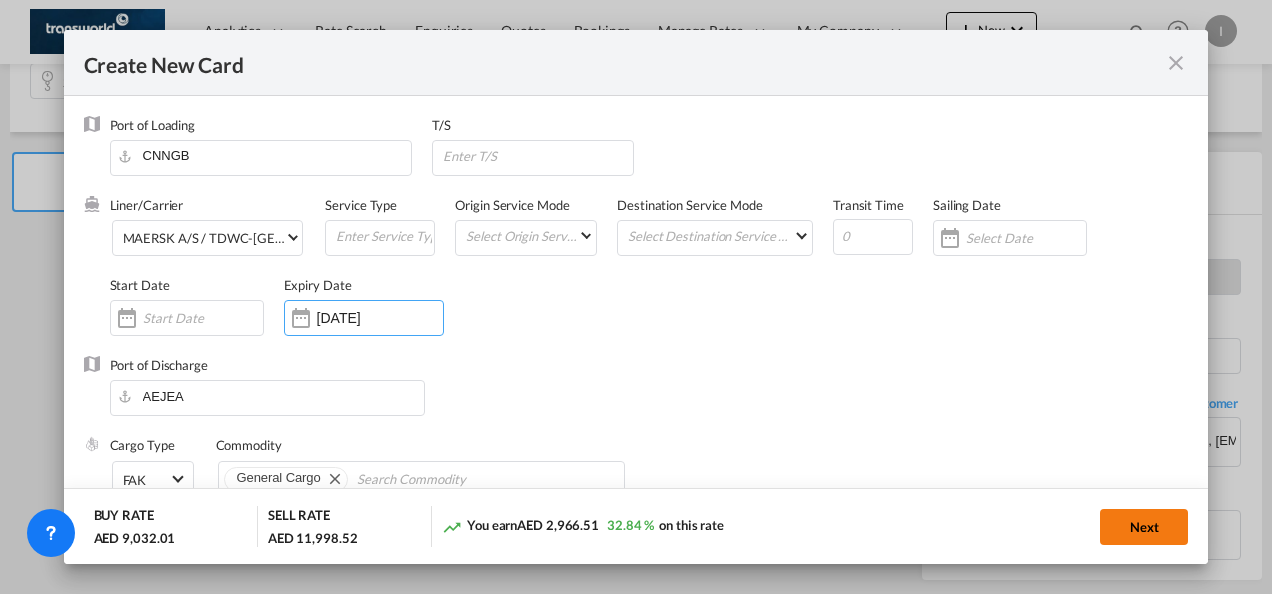 click on "Next" 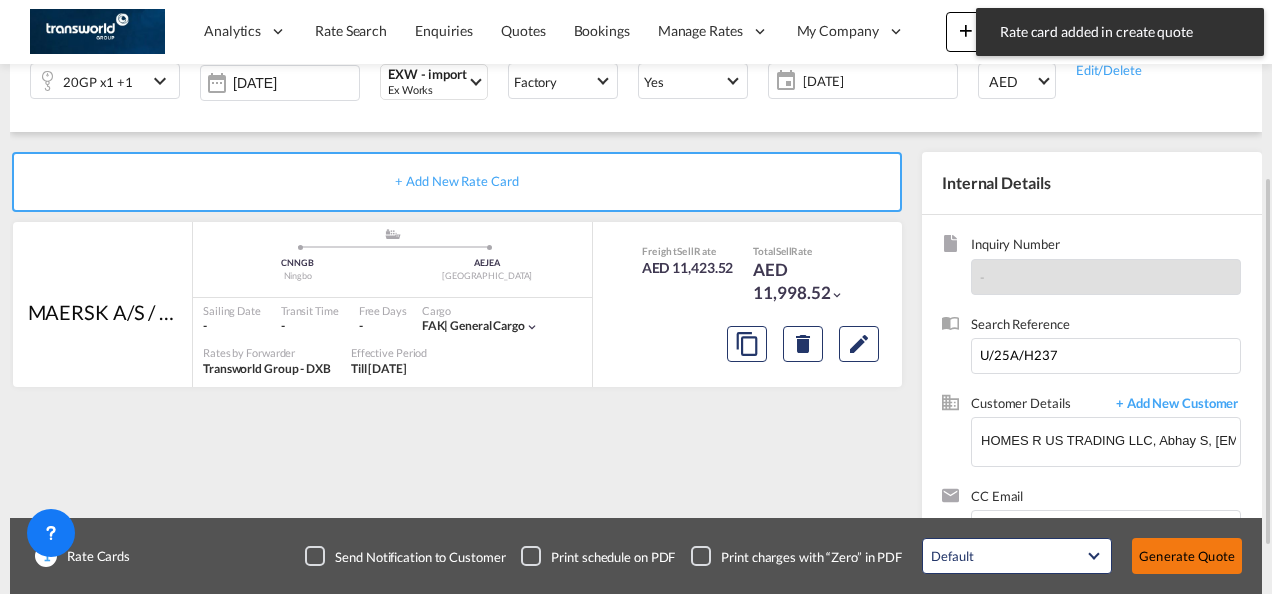 click on "Generate Quote" at bounding box center [1187, 556] 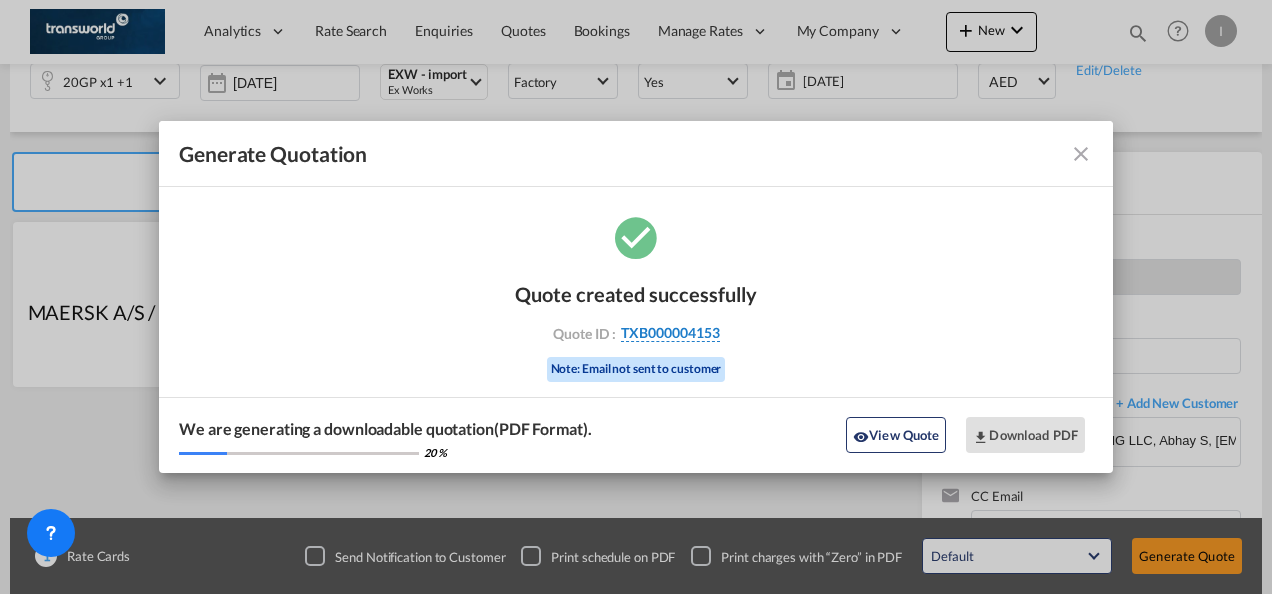 click on "TXB000004153" at bounding box center [670, 333] 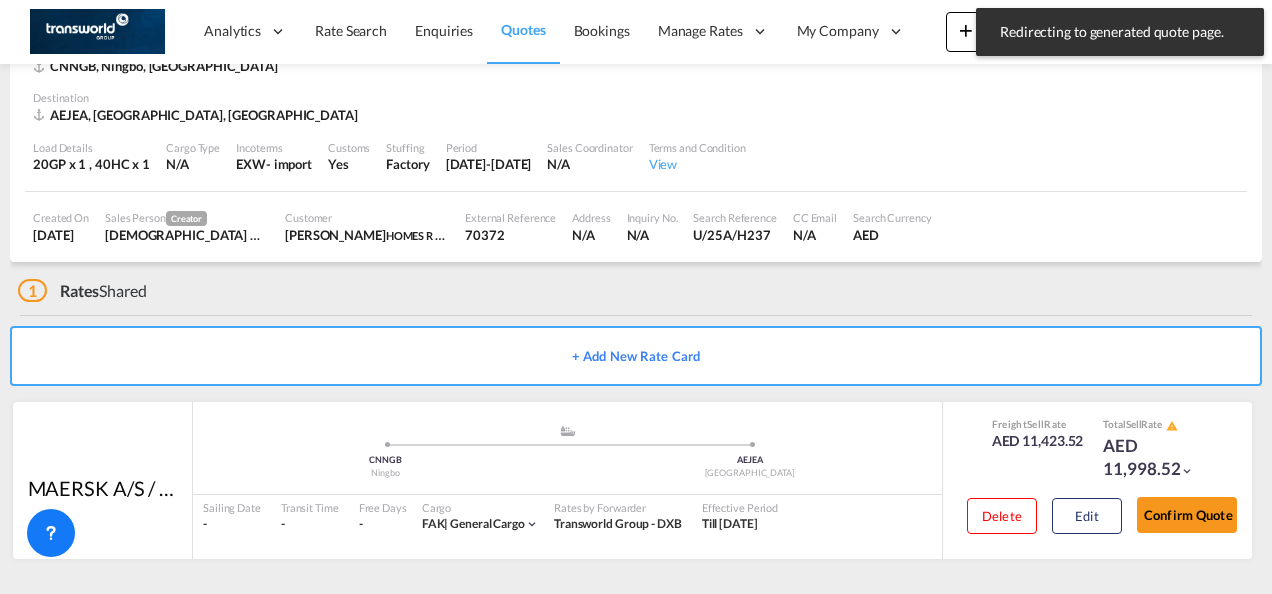 scroll, scrollTop: 124, scrollLeft: 0, axis: vertical 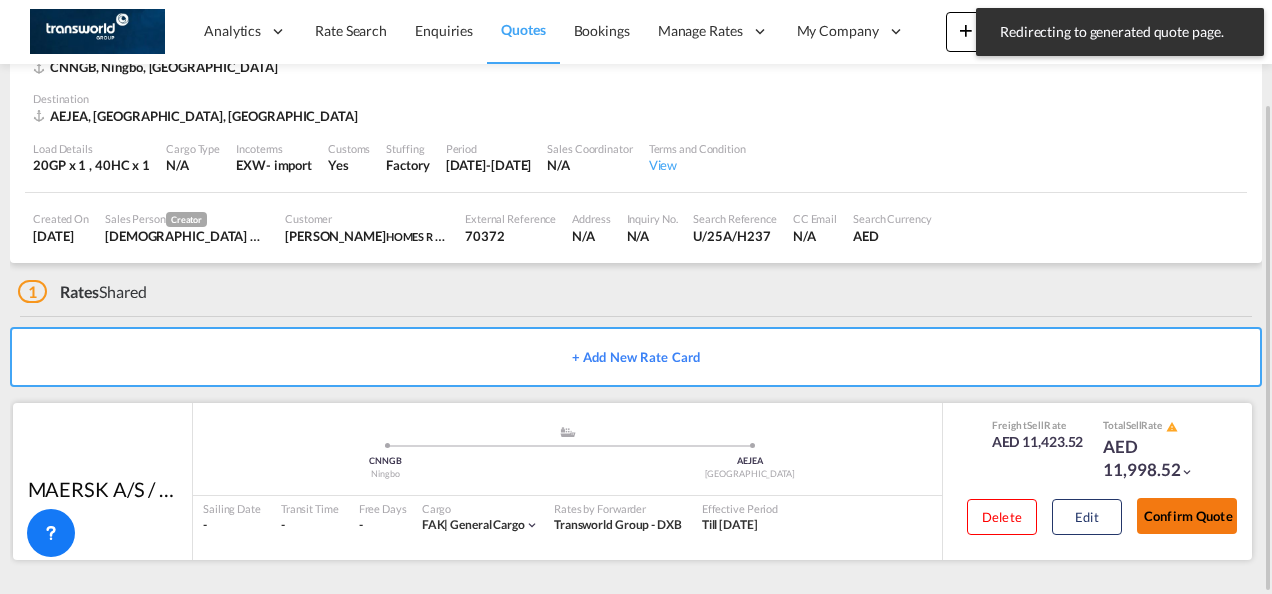 click on "Confirm Quote" at bounding box center (1187, 516) 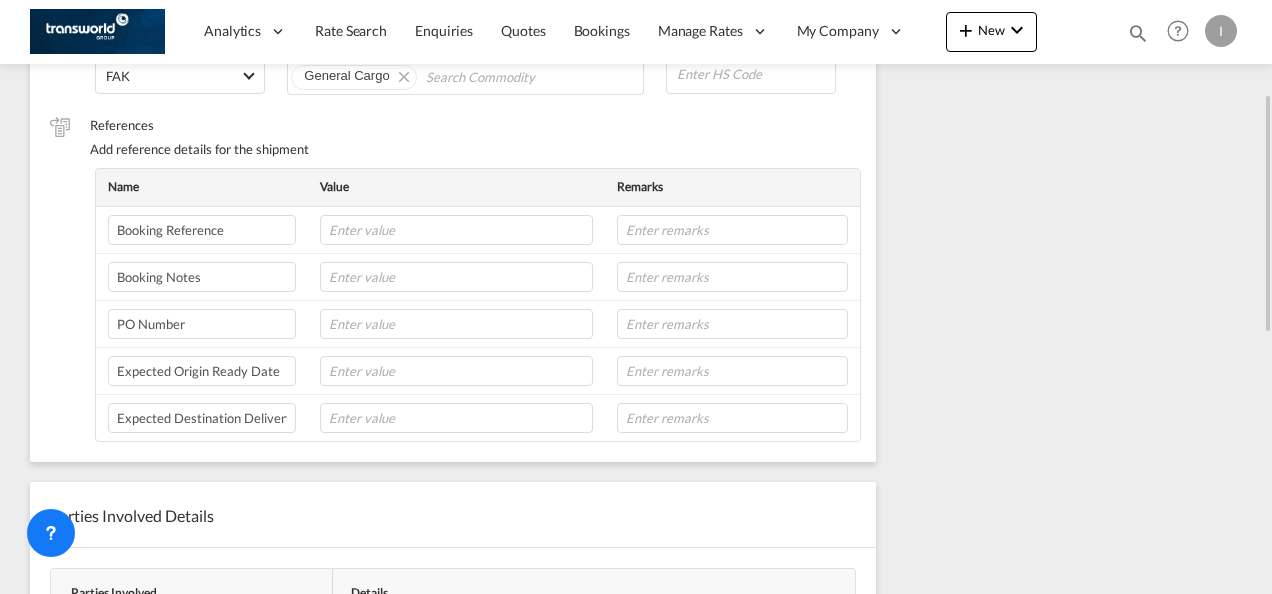 scroll, scrollTop: 280, scrollLeft: 0, axis: vertical 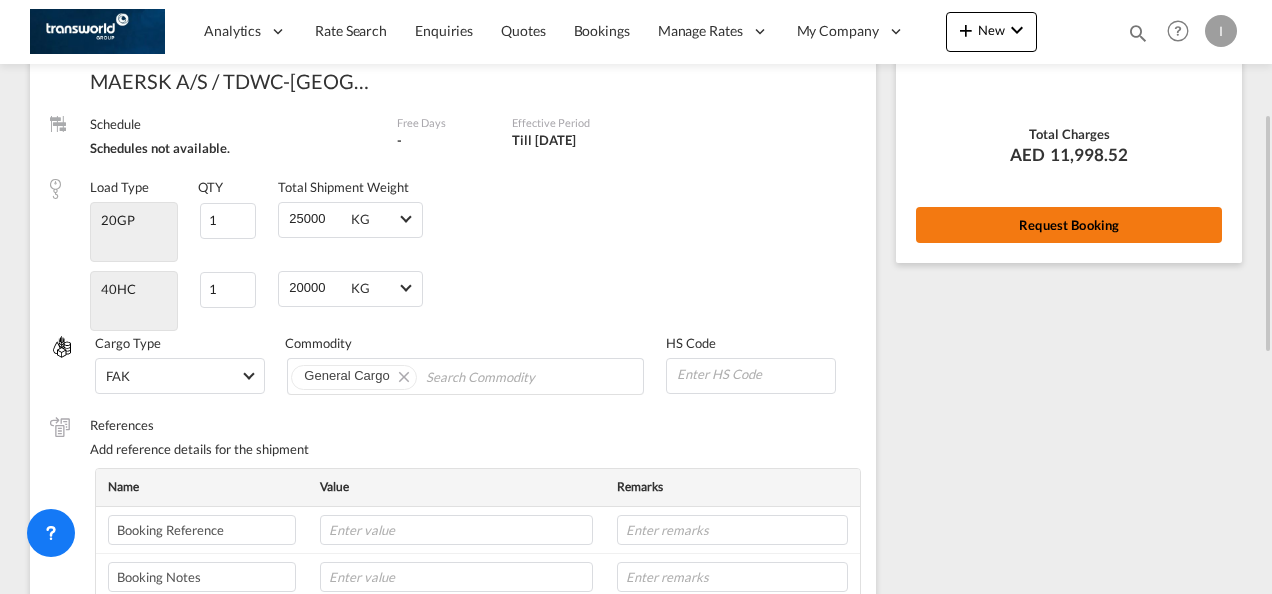 click on "Request Booking" at bounding box center [1069, 225] 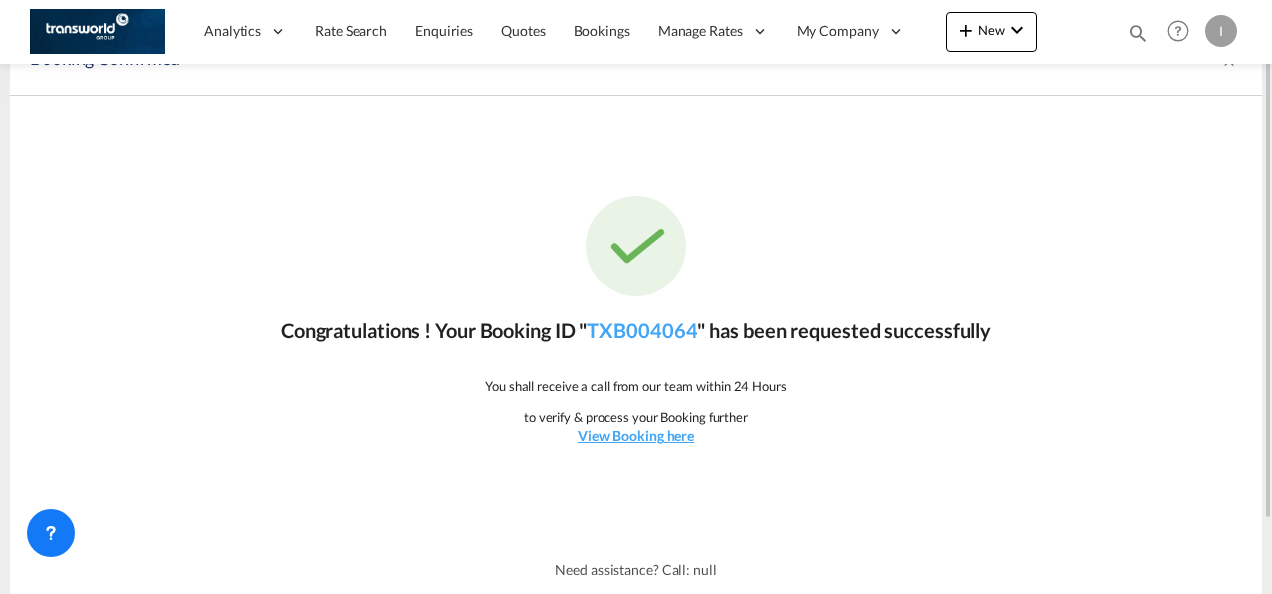 scroll, scrollTop: 0, scrollLeft: 0, axis: both 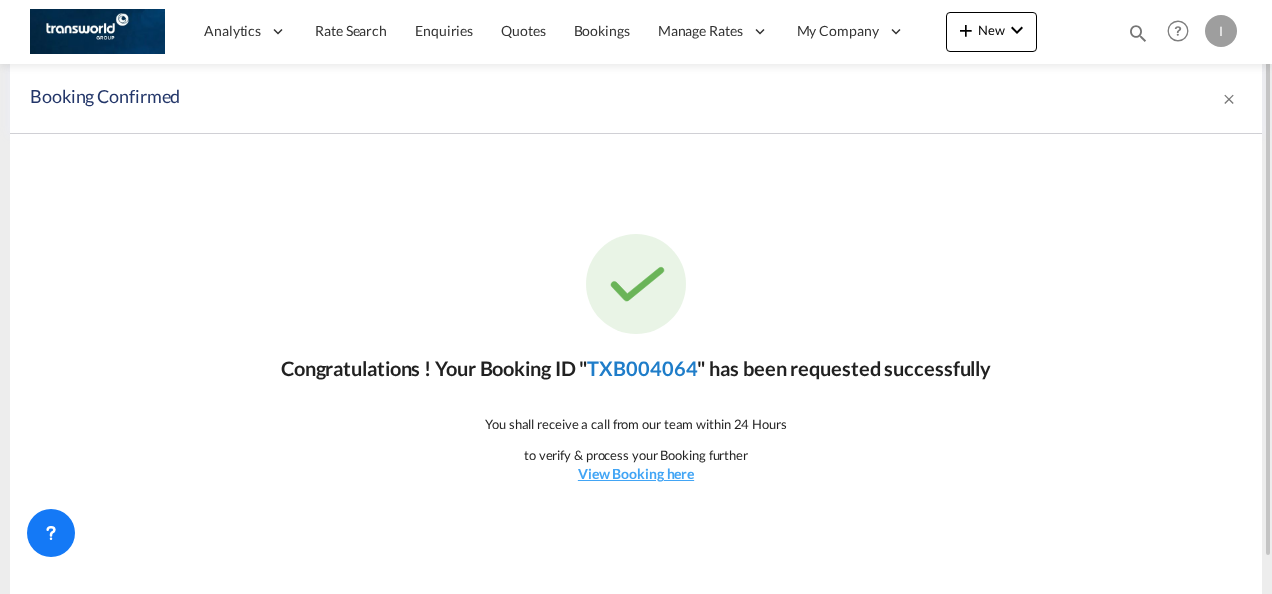 click on "TXB004064" 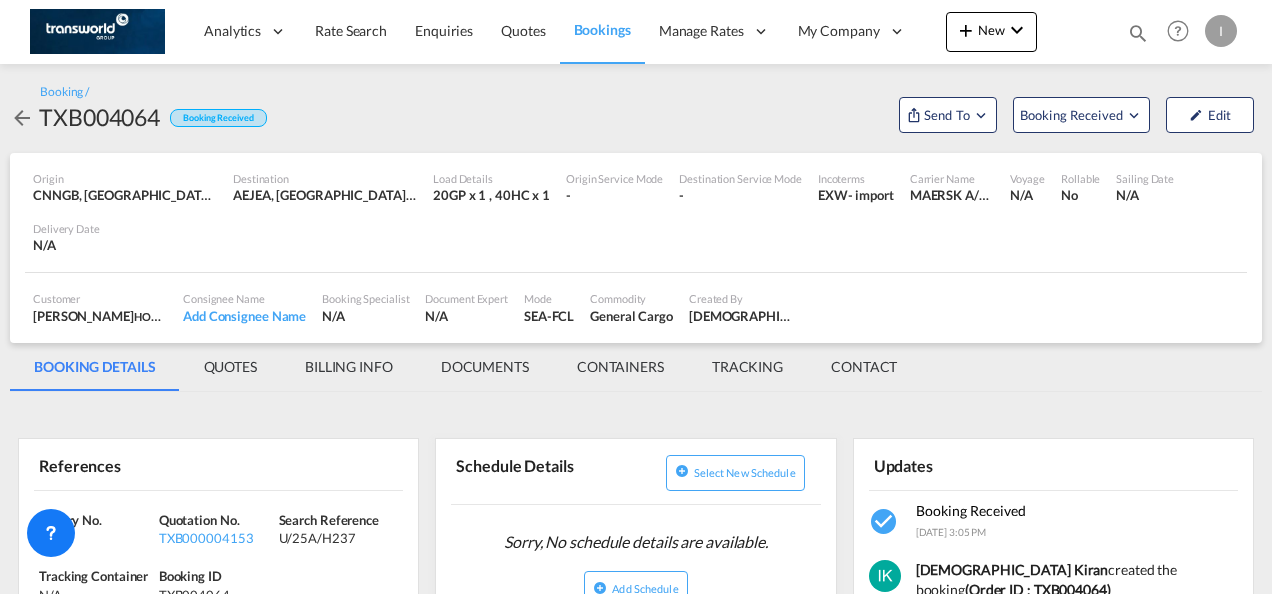 scroll, scrollTop: 0, scrollLeft: 0, axis: both 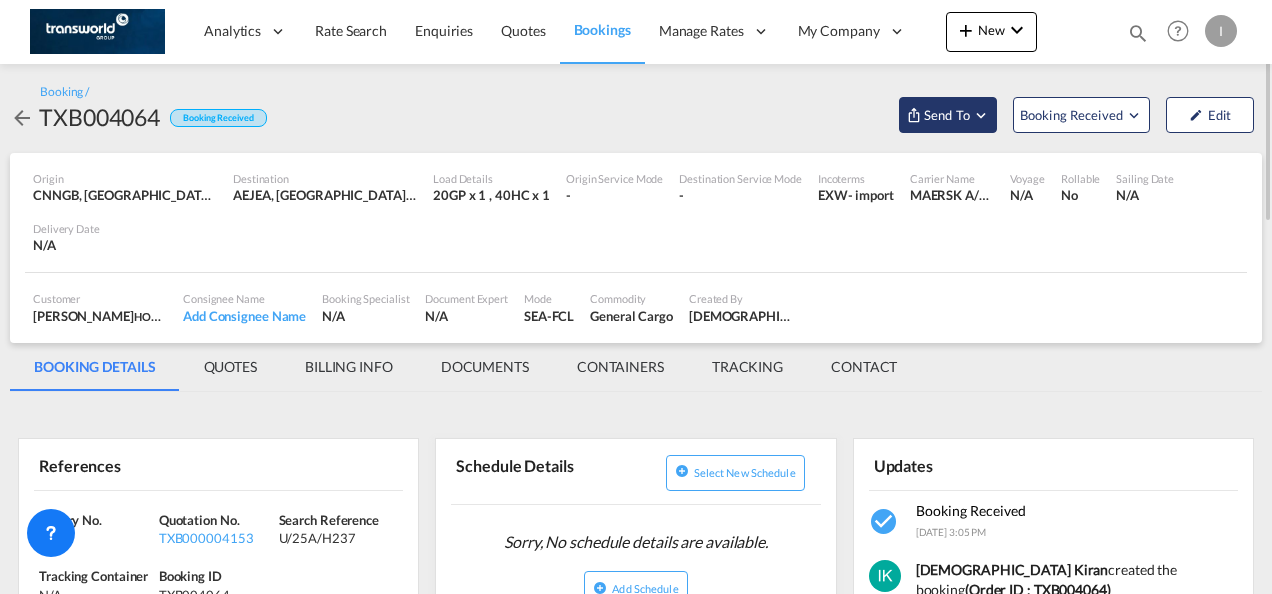 click on "Send To" at bounding box center [947, 115] 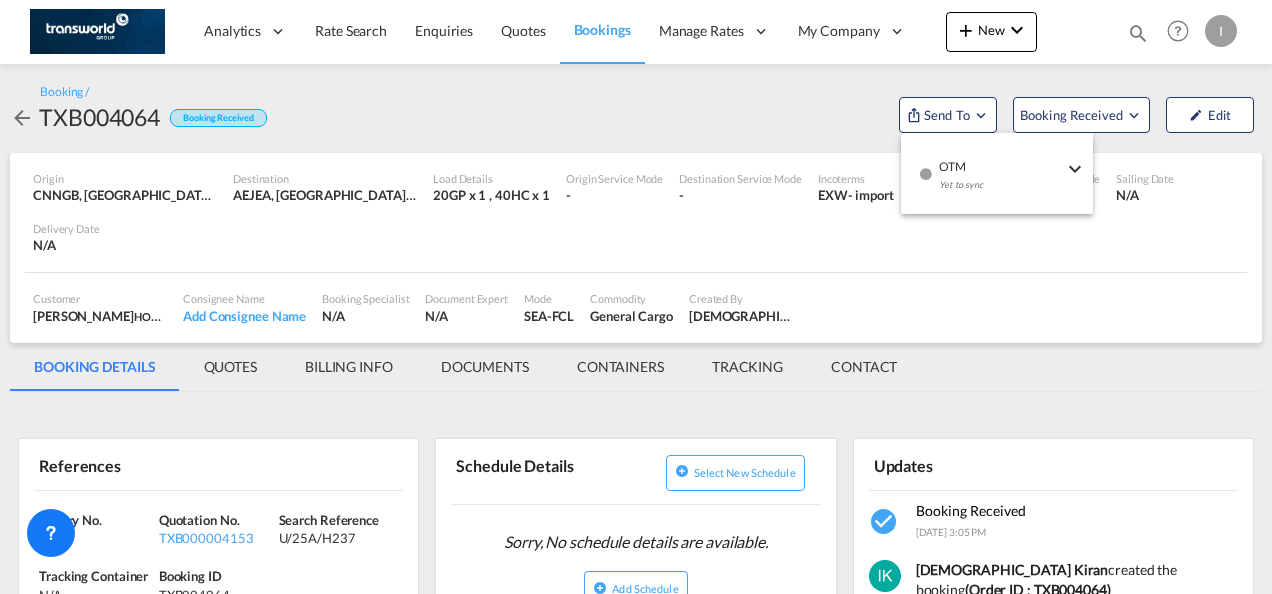 click on "OTM" at bounding box center [1001, 160] 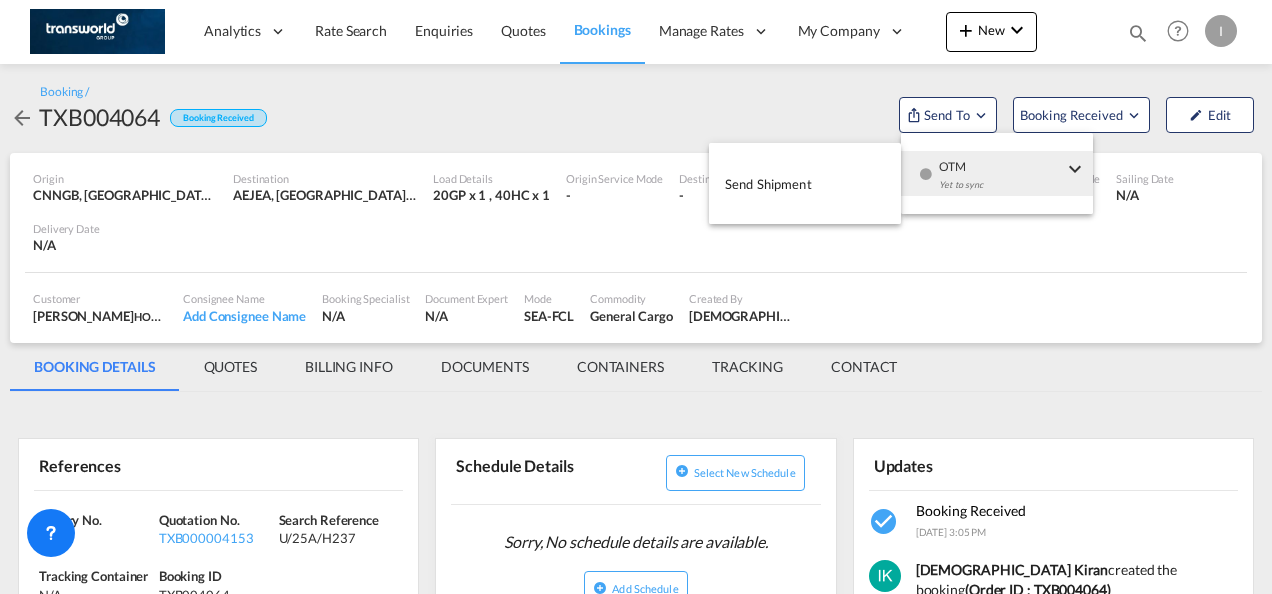 click on "Send Shipment" at bounding box center [805, 183] 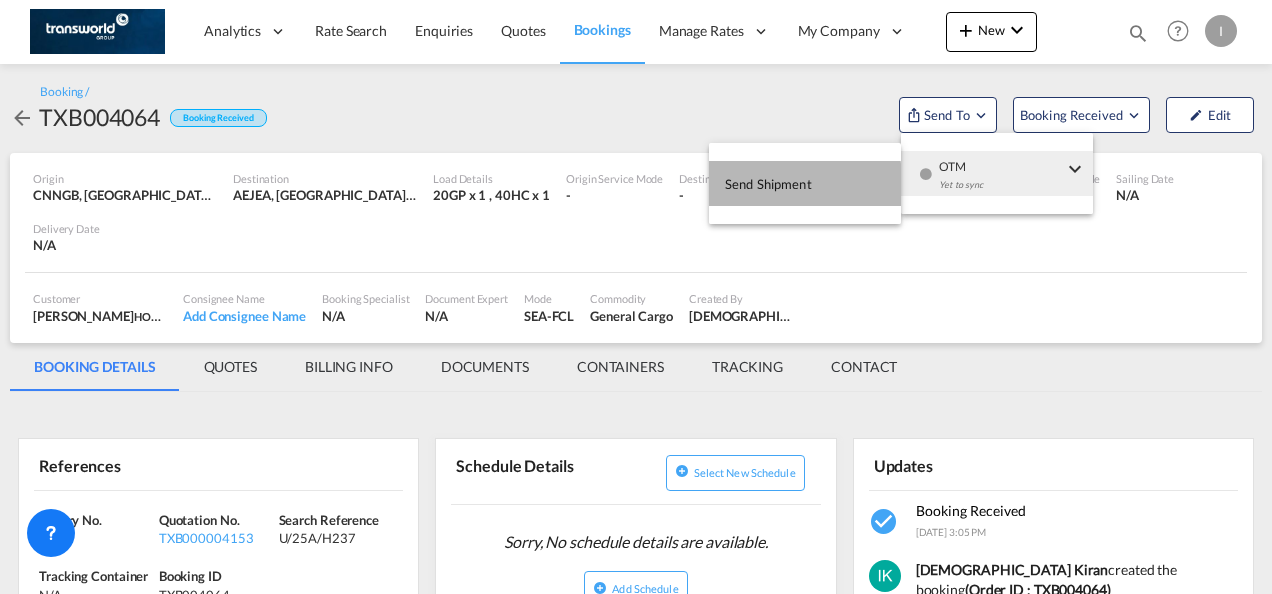 click on "Send Shipment" at bounding box center (768, 184) 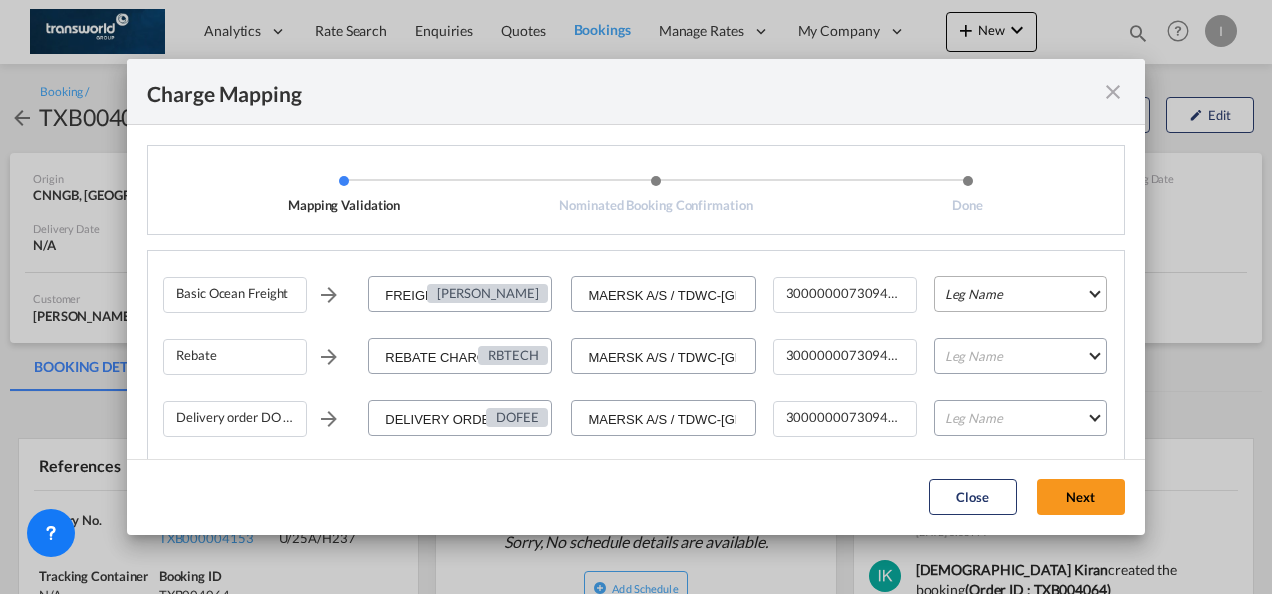click on "Leg Name HANDLING ORIGIN VESSEL HANDLING DESTINATION OTHERS TL PICK UP CUSTOMS ORIGIN CUSTOMS DESTINATION TL DELIVERY" at bounding box center [1020, 294] 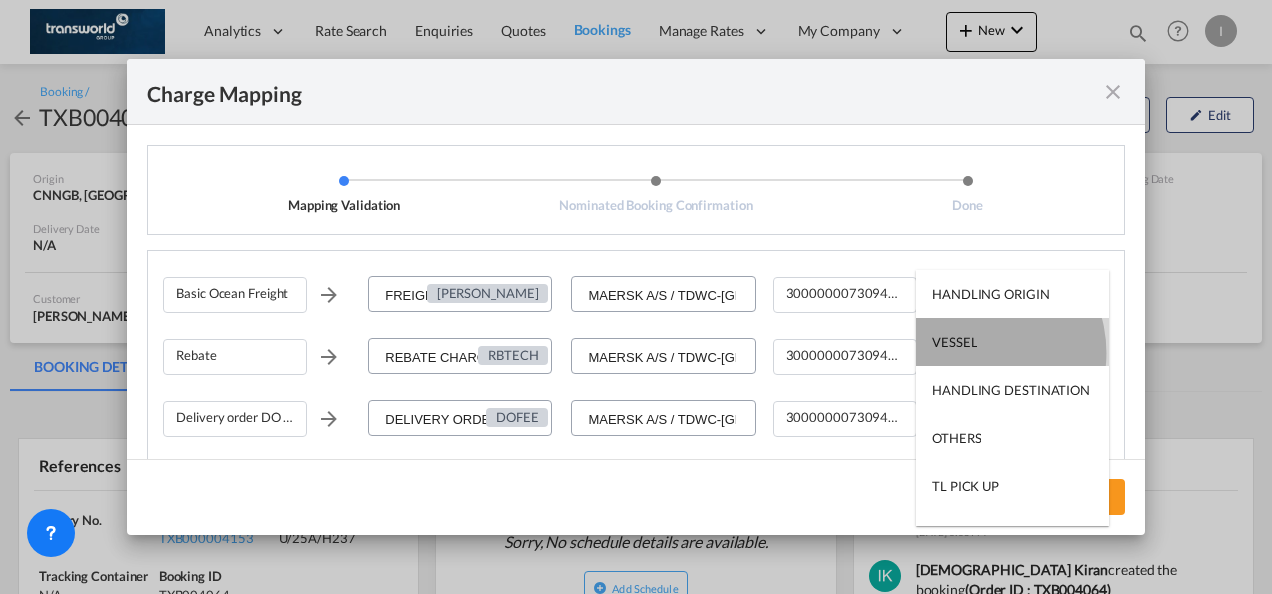 click on "VESSEL" at bounding box center [1012, 342] 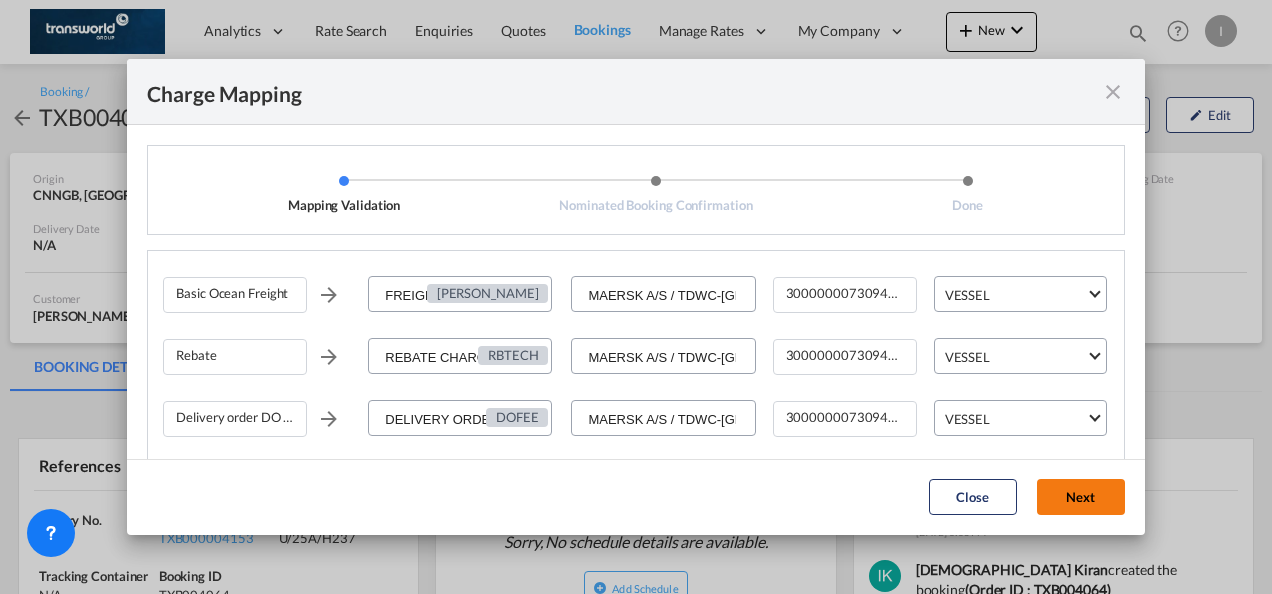 click on "Next" 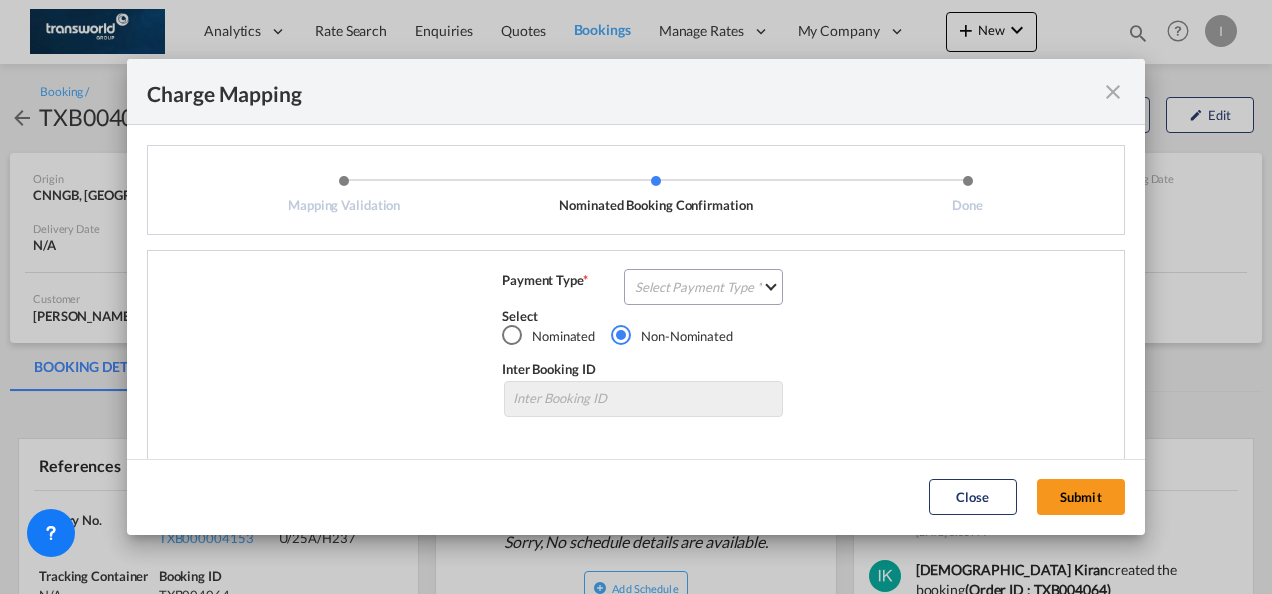 click on "Select" at bounding box center [643, 316] 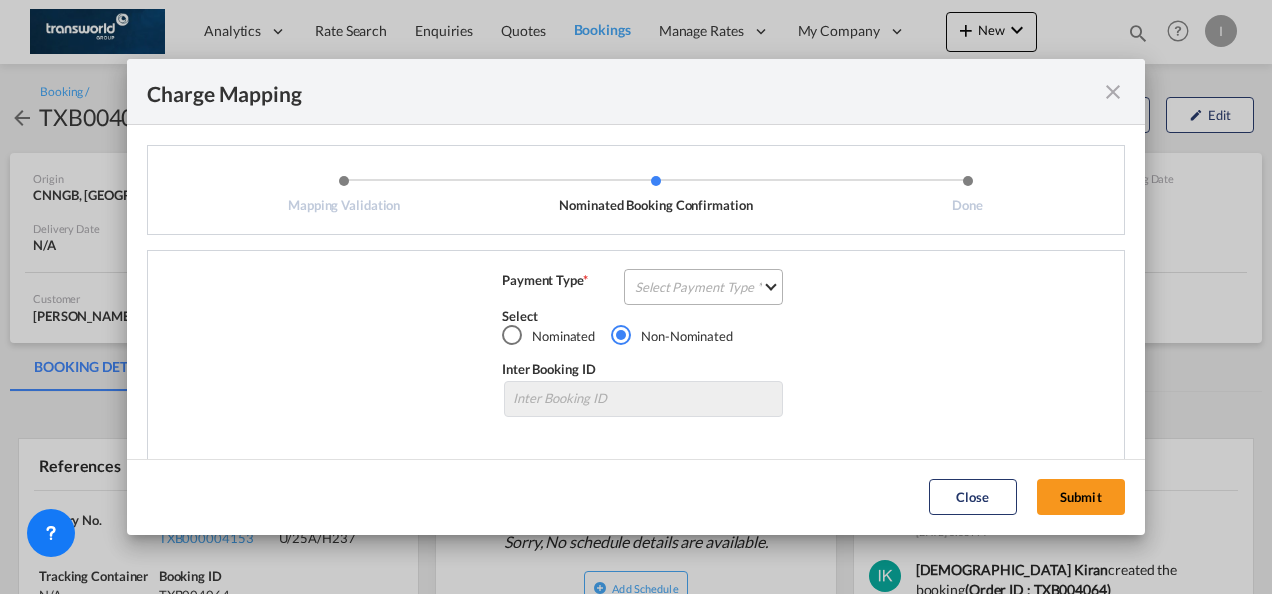 click on "Select Payment Type
COLLECT
PREPAID" at bounding box center [703, 287] 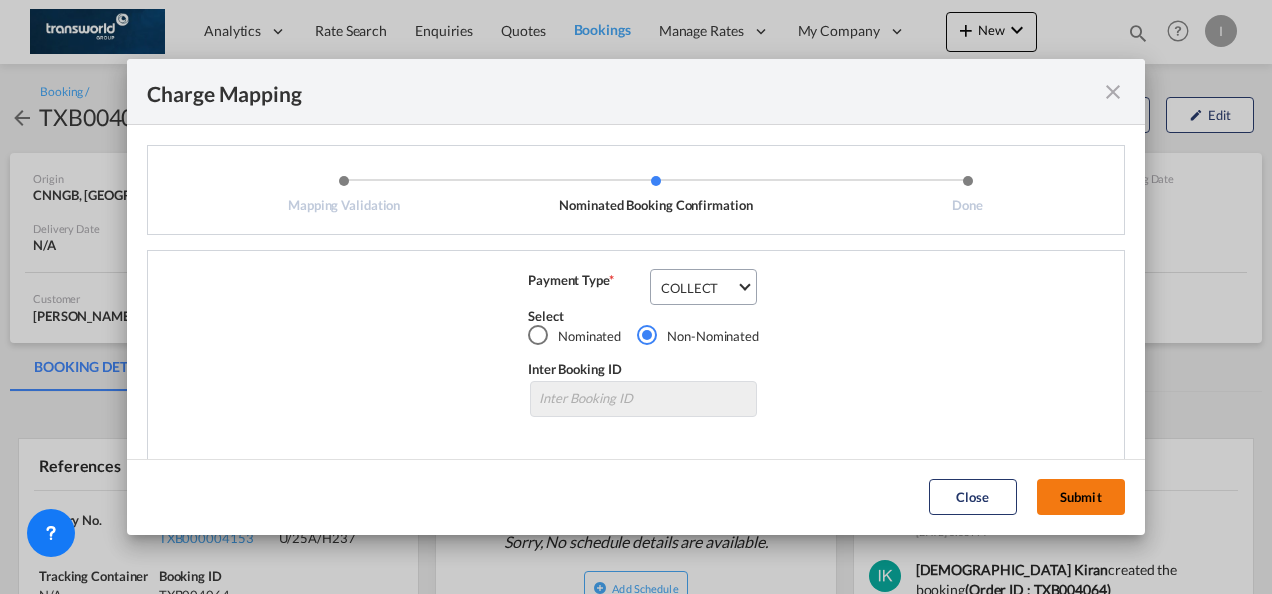 click on "Submit" 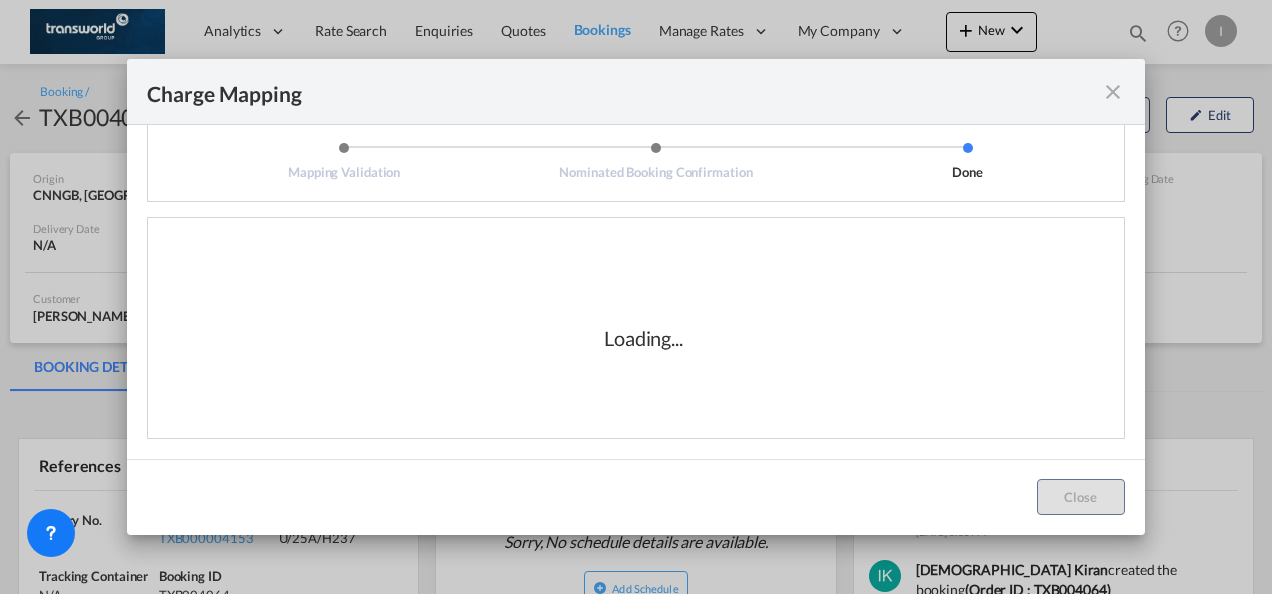 scroll, scrollTop: 0, scrollLeft: 0, axis: both 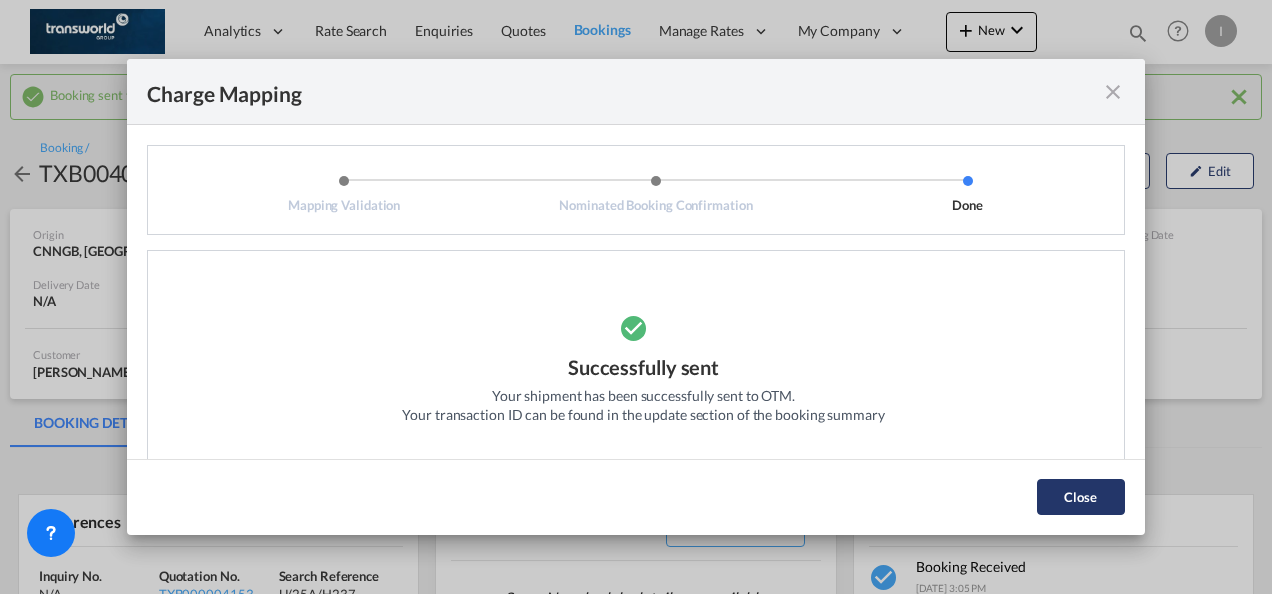click on "Close" 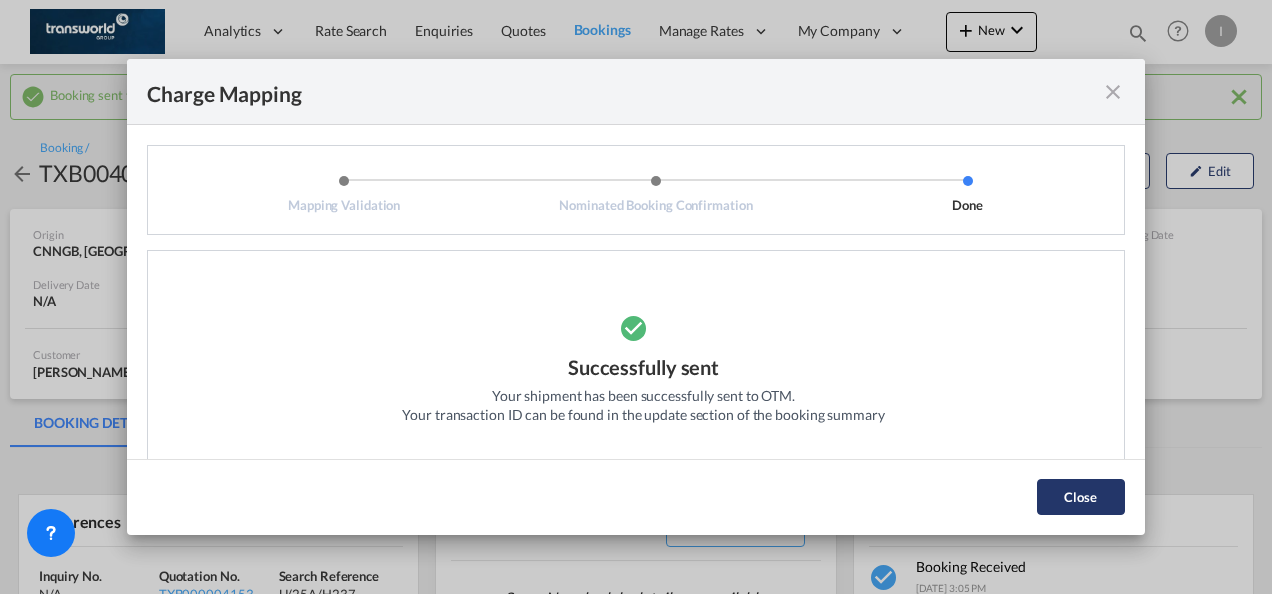 click on "Close" 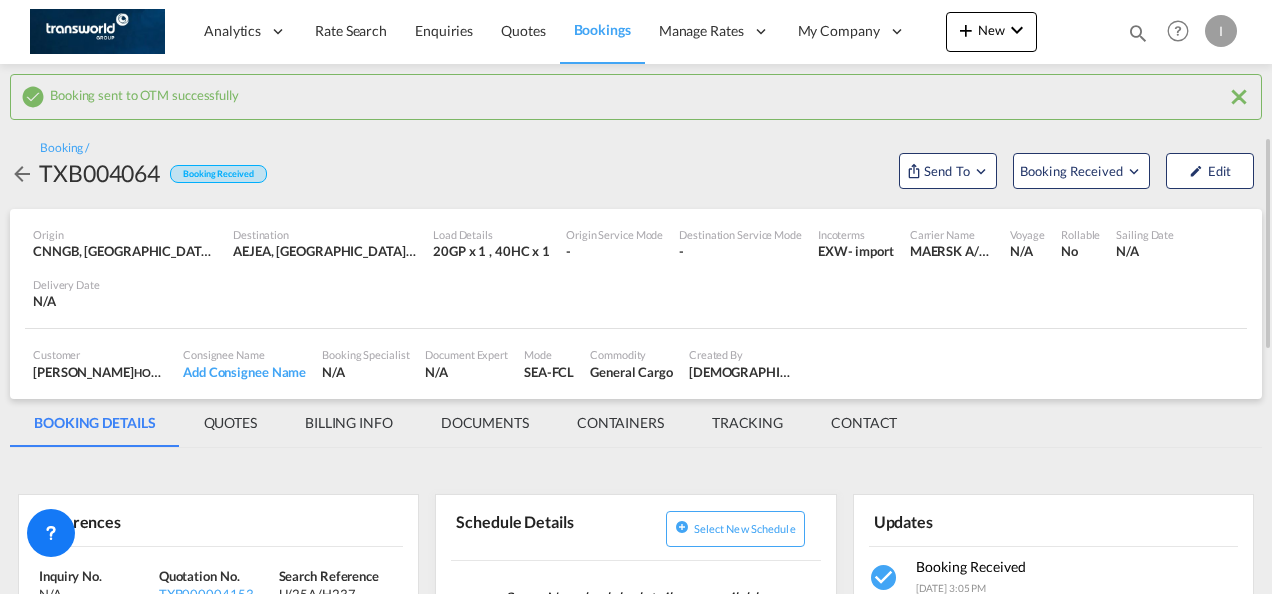 scroll, scrollTop: 100, scrollLeft: 0, axis: vertical 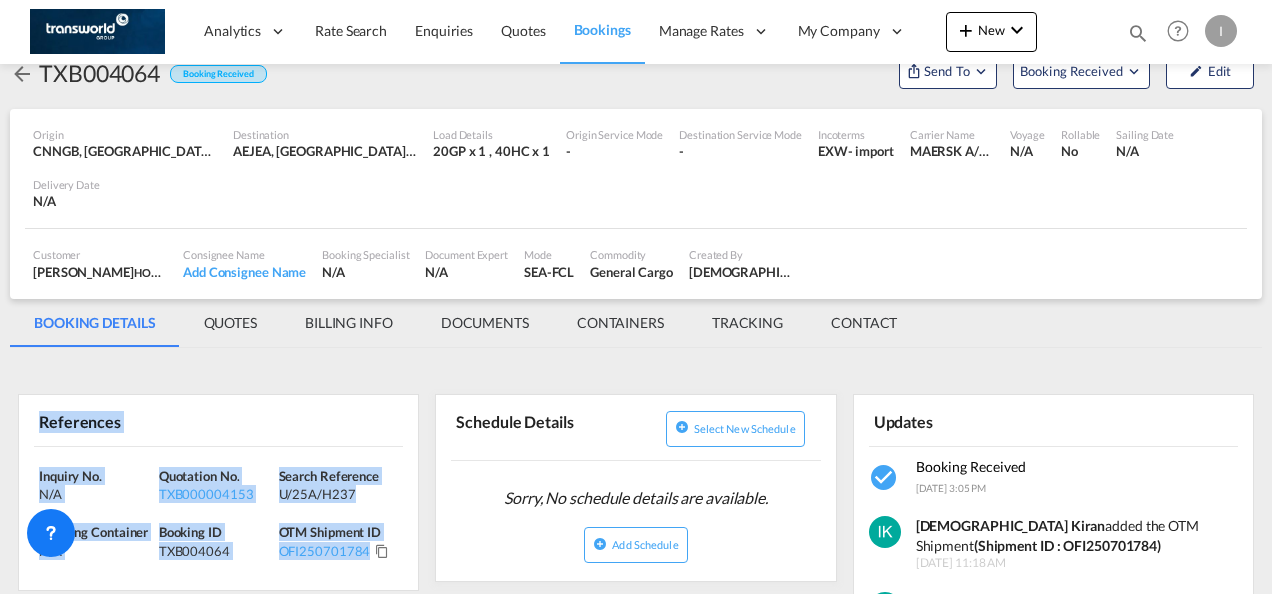 drag, startPoint x: 413, startPoint y: 544, endPoint x: -4, endPoint y: 422, distance: 434.48016 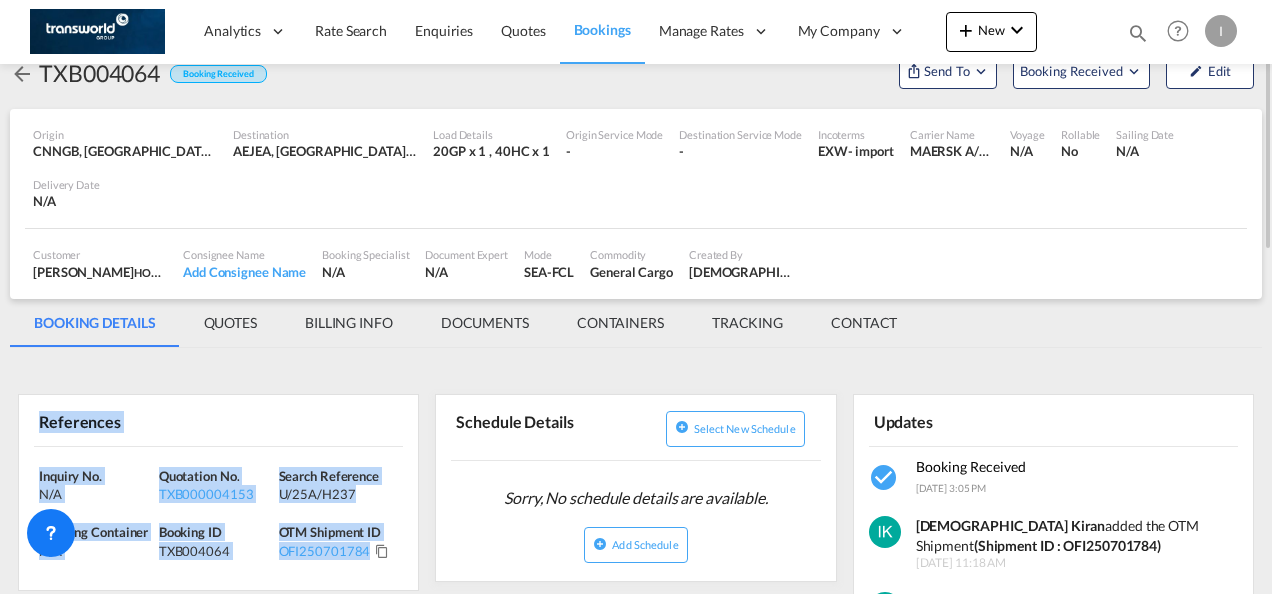 copy on "References Inquiry No. N/A Quotation No. TXB000004153 Search Reference U/25A/H237 Tracking Container
N/A Booking ID TXB004064 OTM Shipment ID OFI250701784" 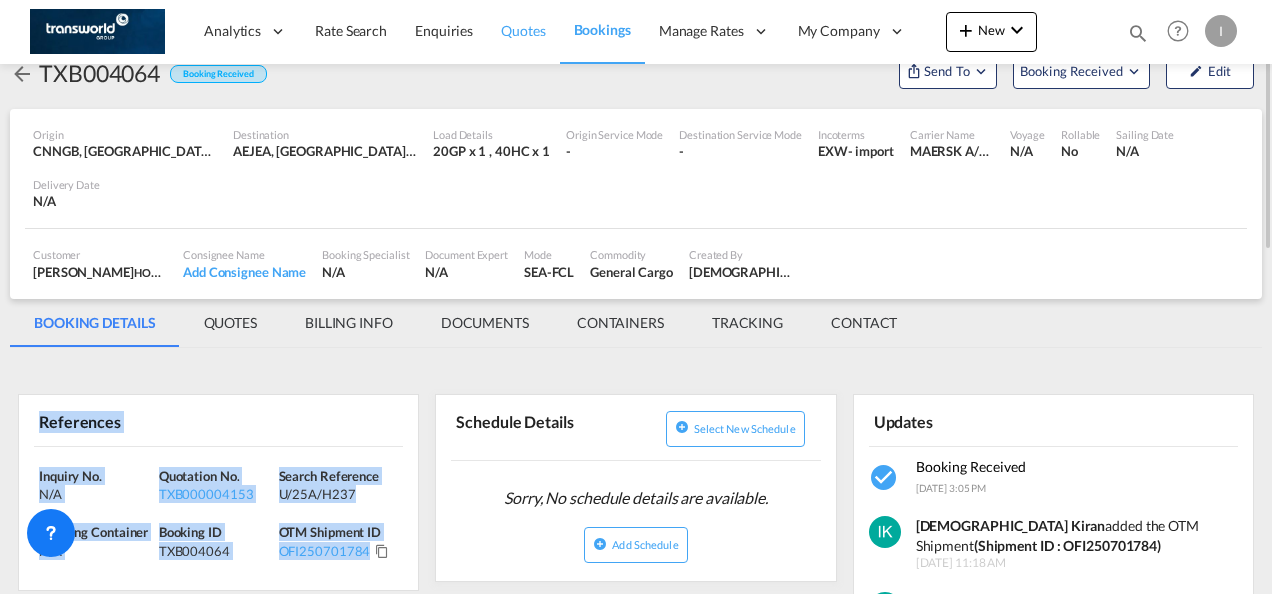 click on "Quotes" at bounding box center (523, 30) 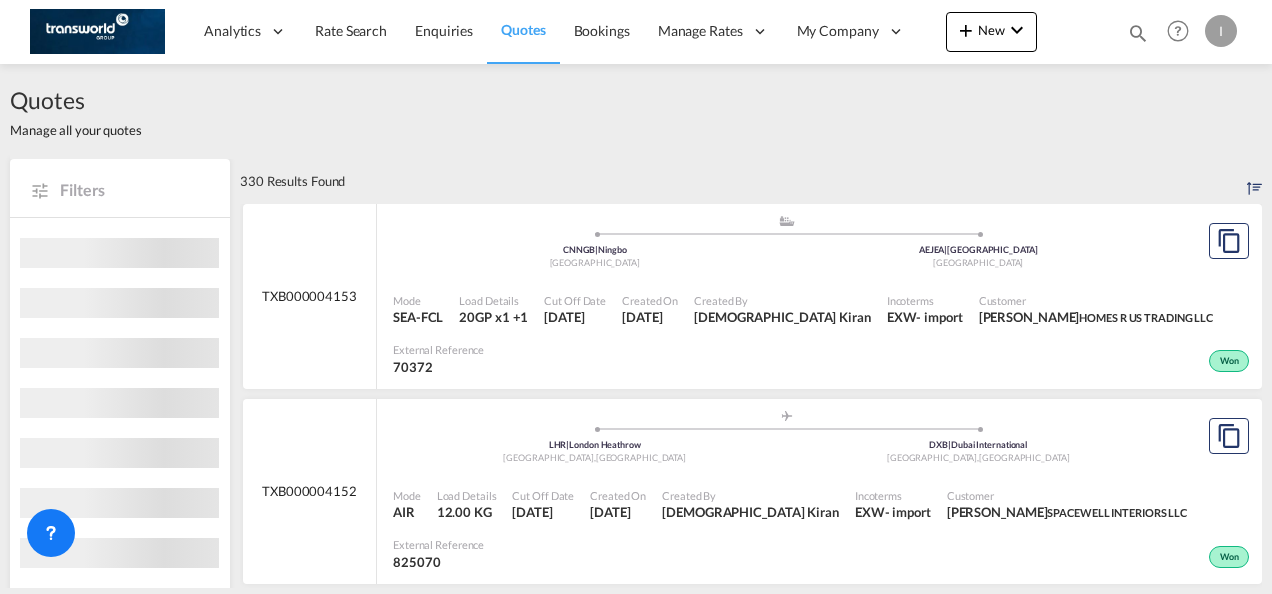 scroll, scrollTop: 0, scrollLeft: 0, axis: both 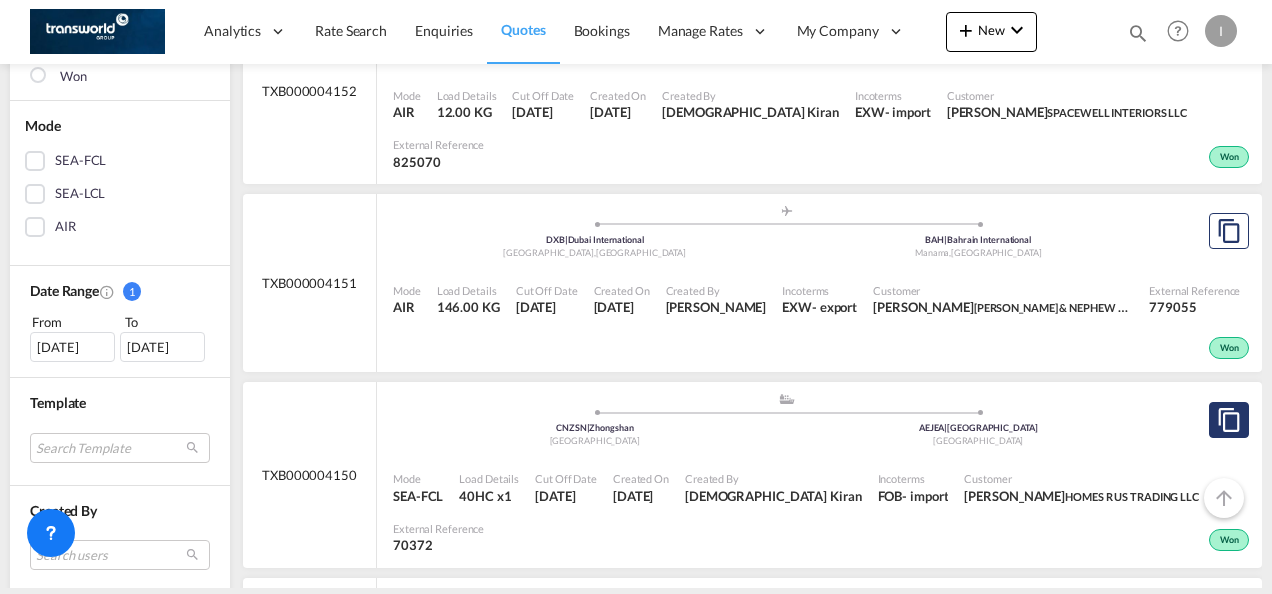 click at bounding box center (1229, 420) 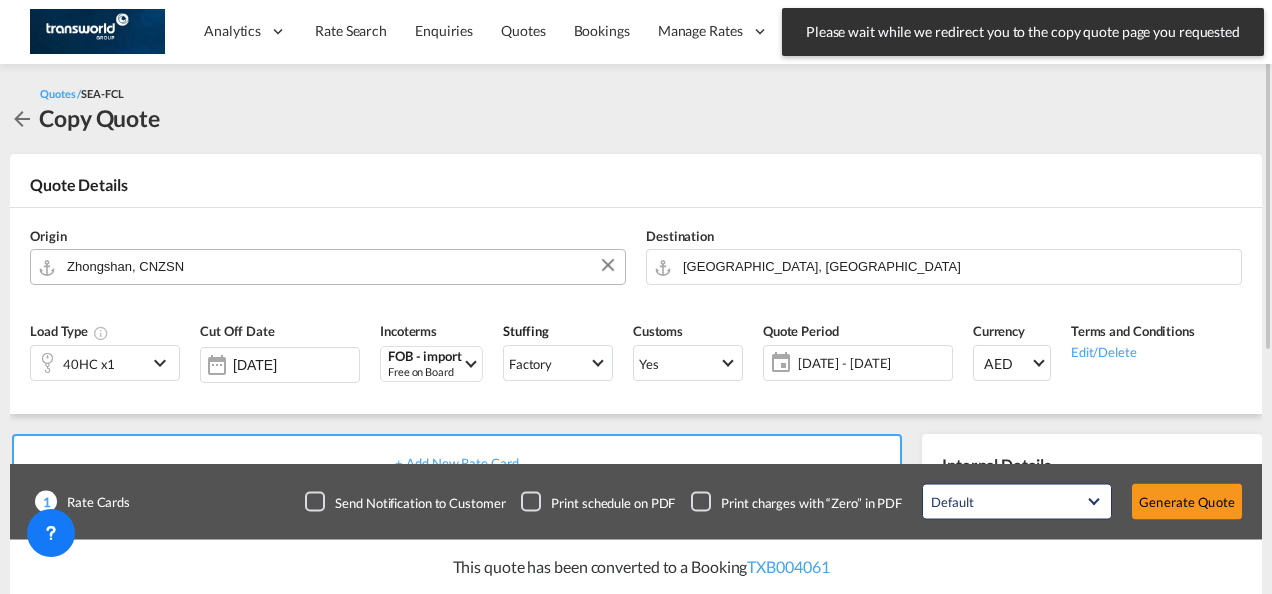 click on "Zhongshan, CNZSN" at bounding box center (341, 266) 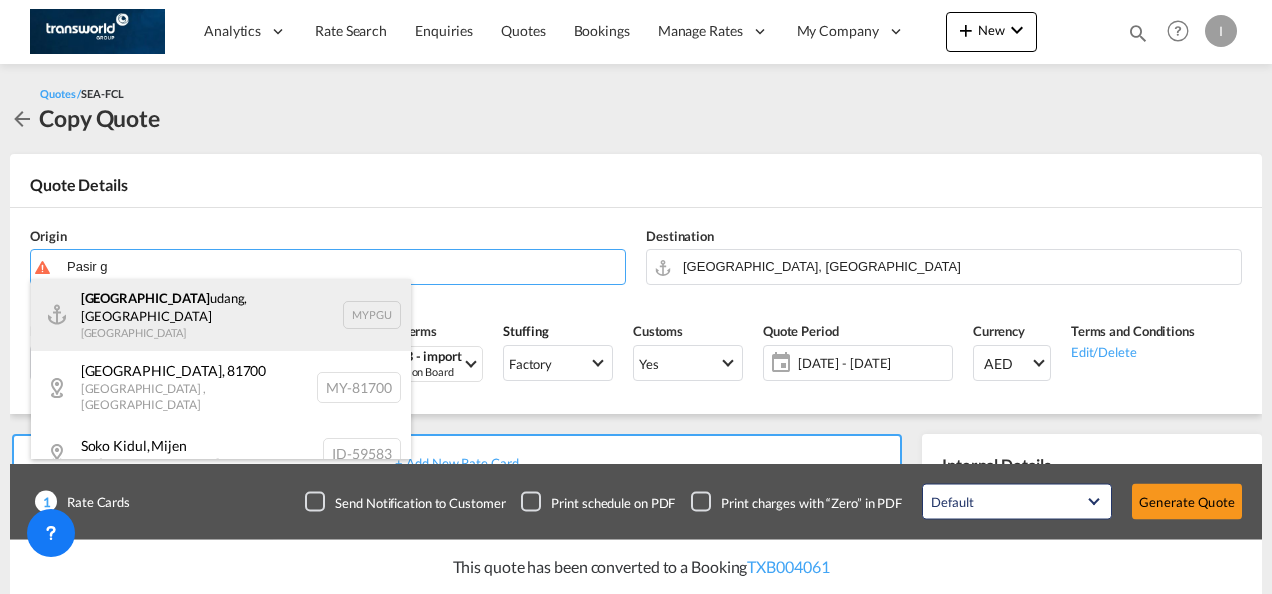 click on "[GEOGRAPHIC_DATA], [GEOGRAPHIC_DATA]
MYPGU" at bounding box center [221, 315] 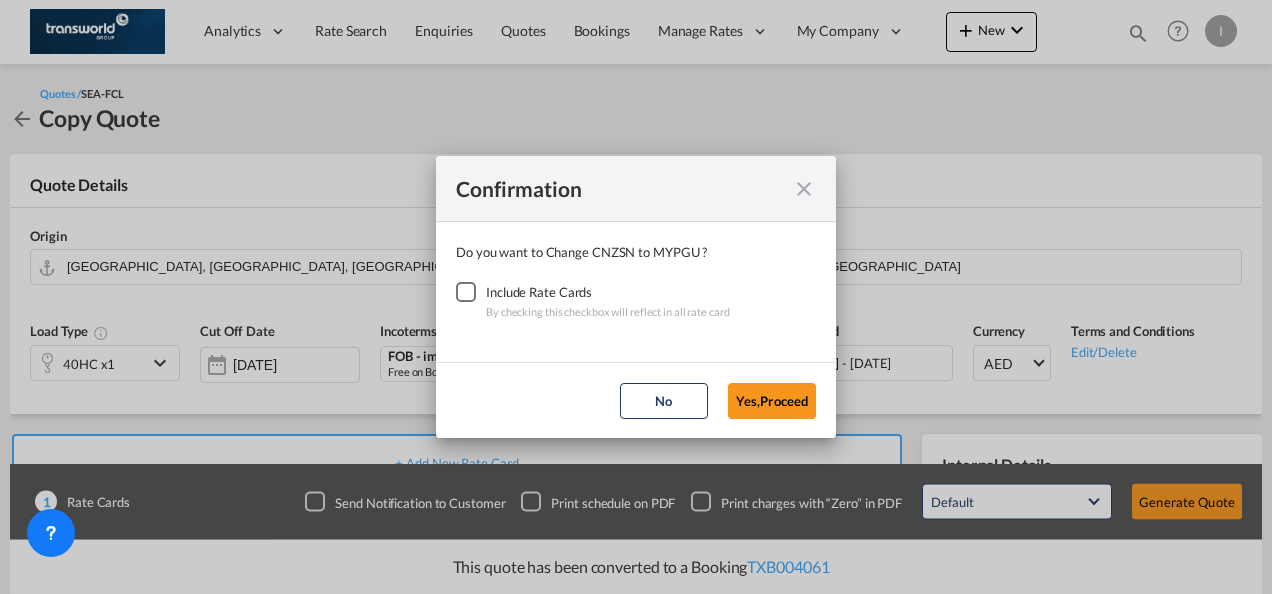 click at bounding box center [466, 292] 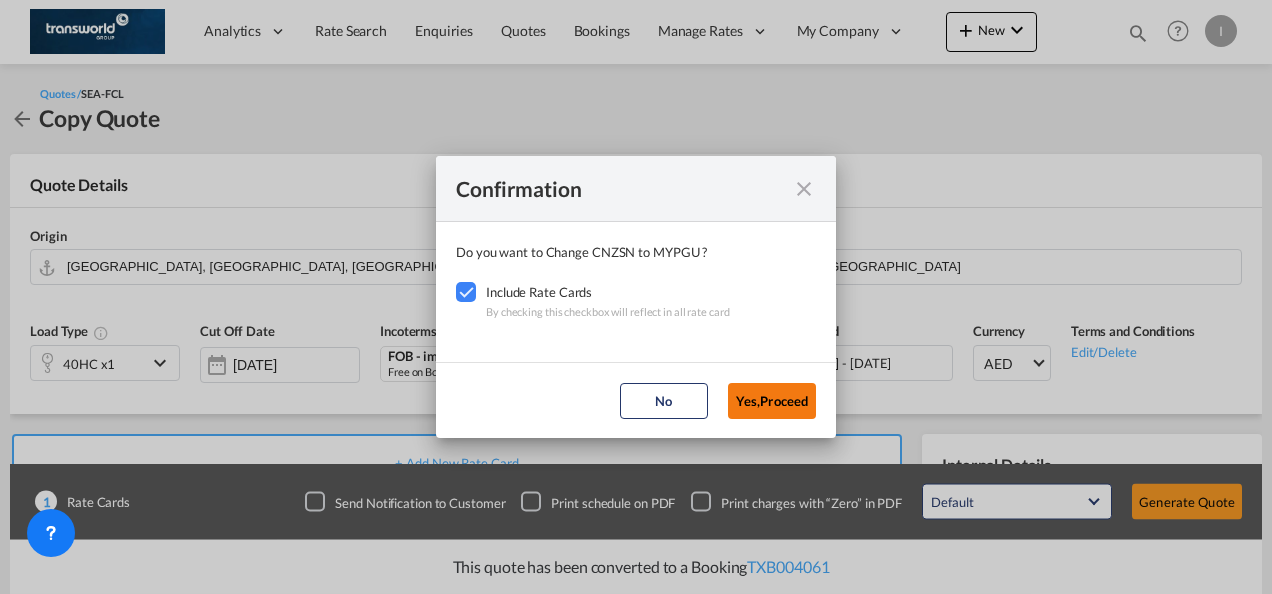click on "Yes,Proceed" at bounding box center [772, 401] 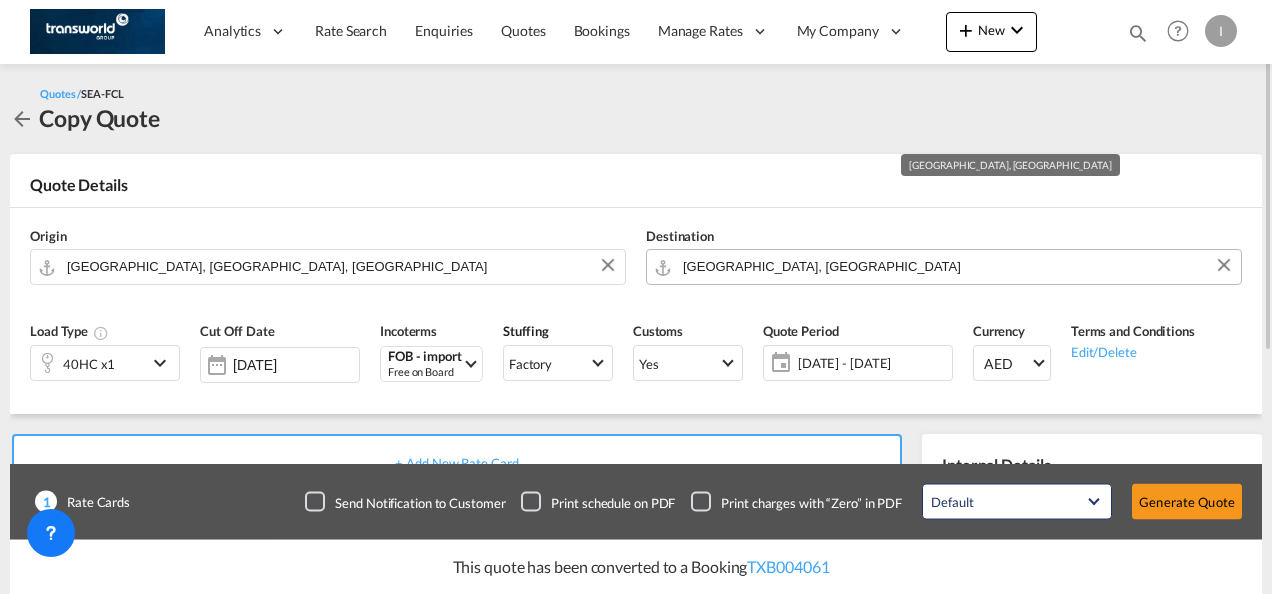 click on "[GEOGRAPHIC_DATA], [GEOGRAPHIC_DATA]" at bounding box center [957, 266] 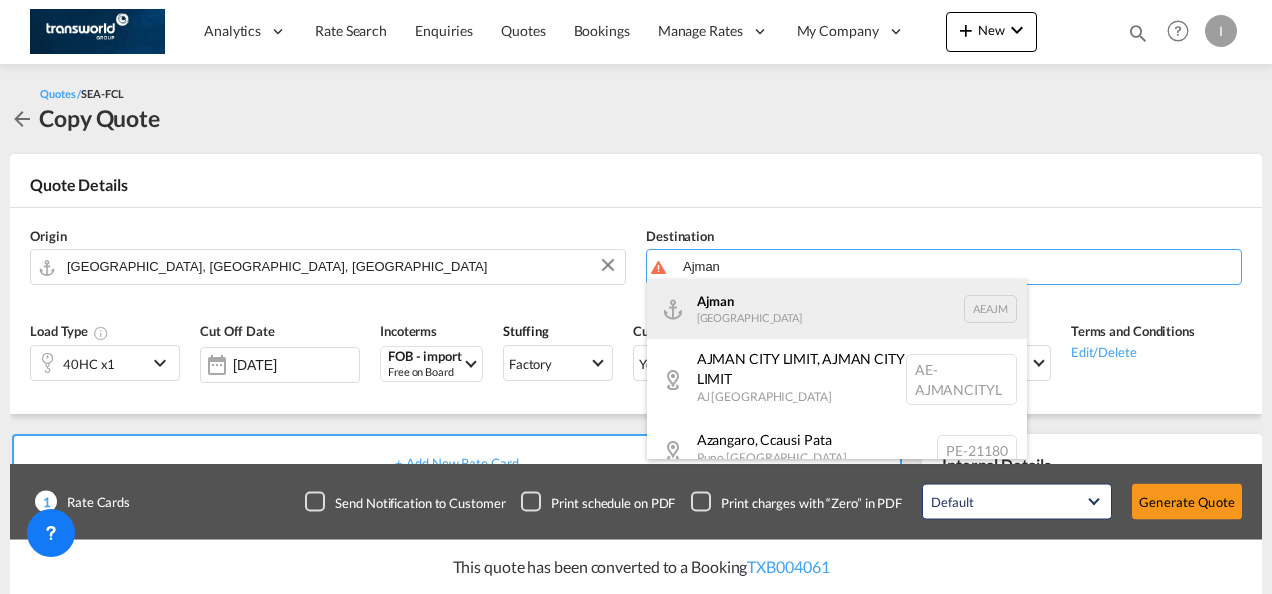 click on "Ajman
[GEOGRAPHIC_DATA]
[GEOGRAPHIC_DATA]" at bounding box center [837, 309] 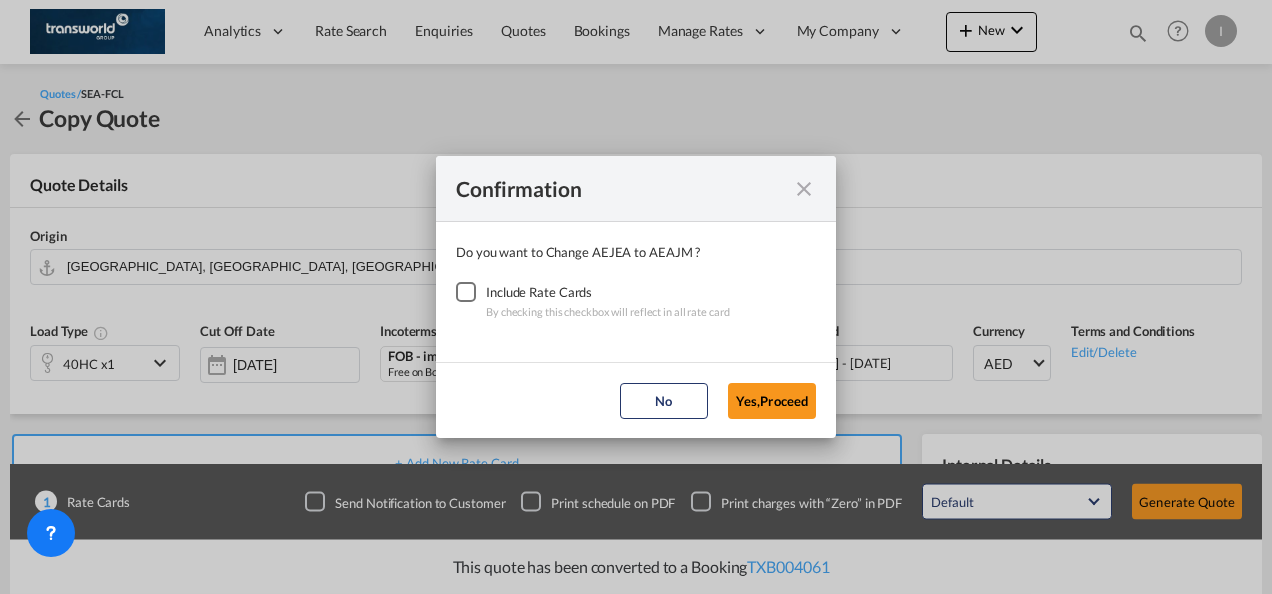 click at bounding box center (466, 292) 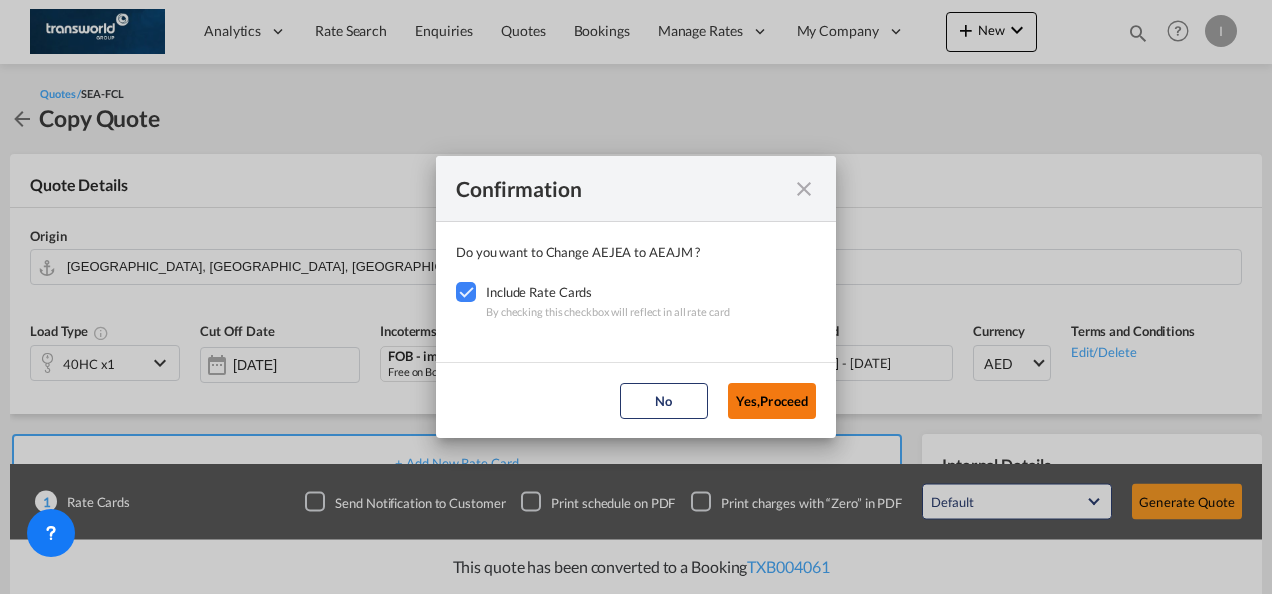 click on "Yes,Proceed" at bounding box center [772, 401] 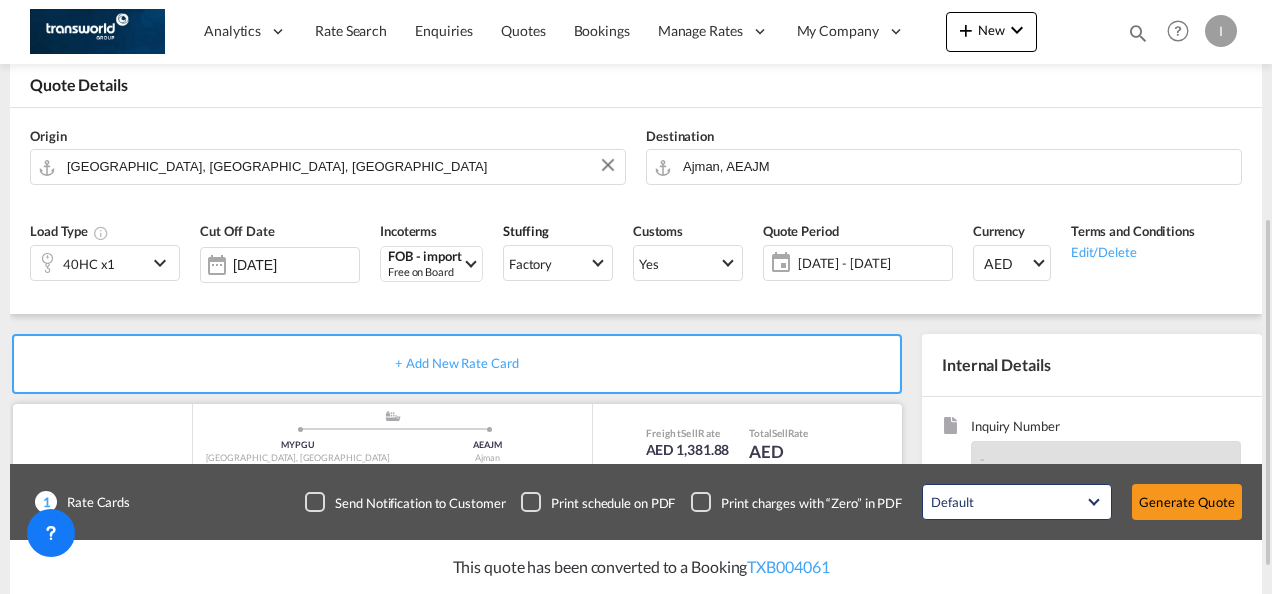 scroll, scrollTop: 300, scrollLeft: 0, axis: vertical 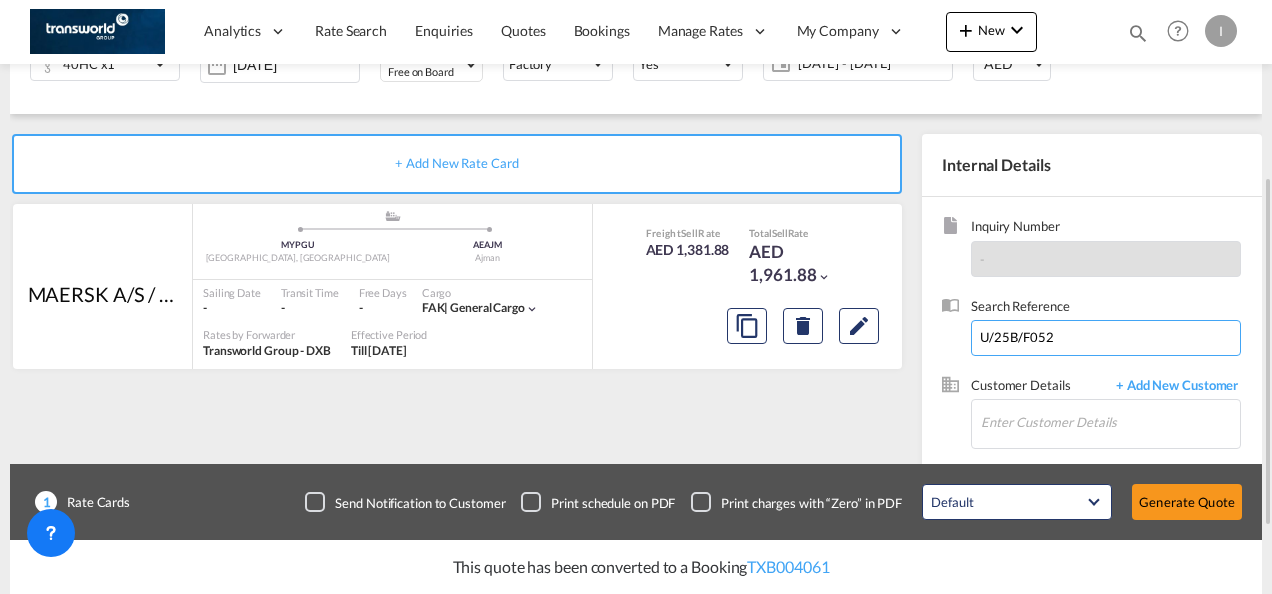 click on "U/25B/F052" at bounding box center (1106, 338) 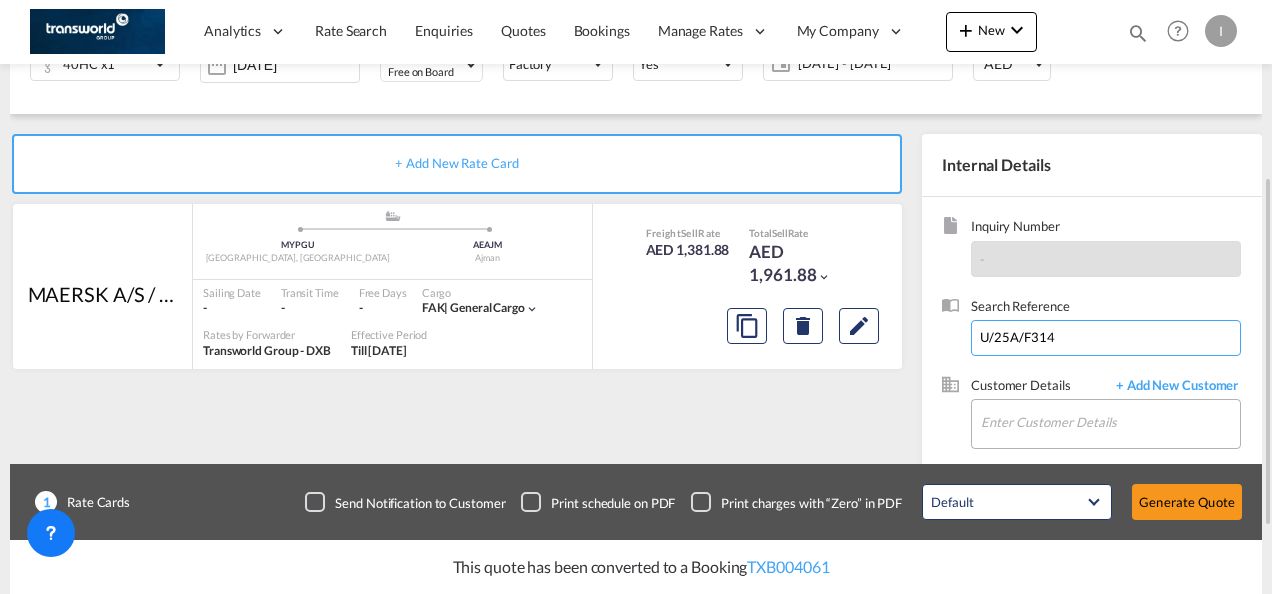 type on "U/25A/F314" 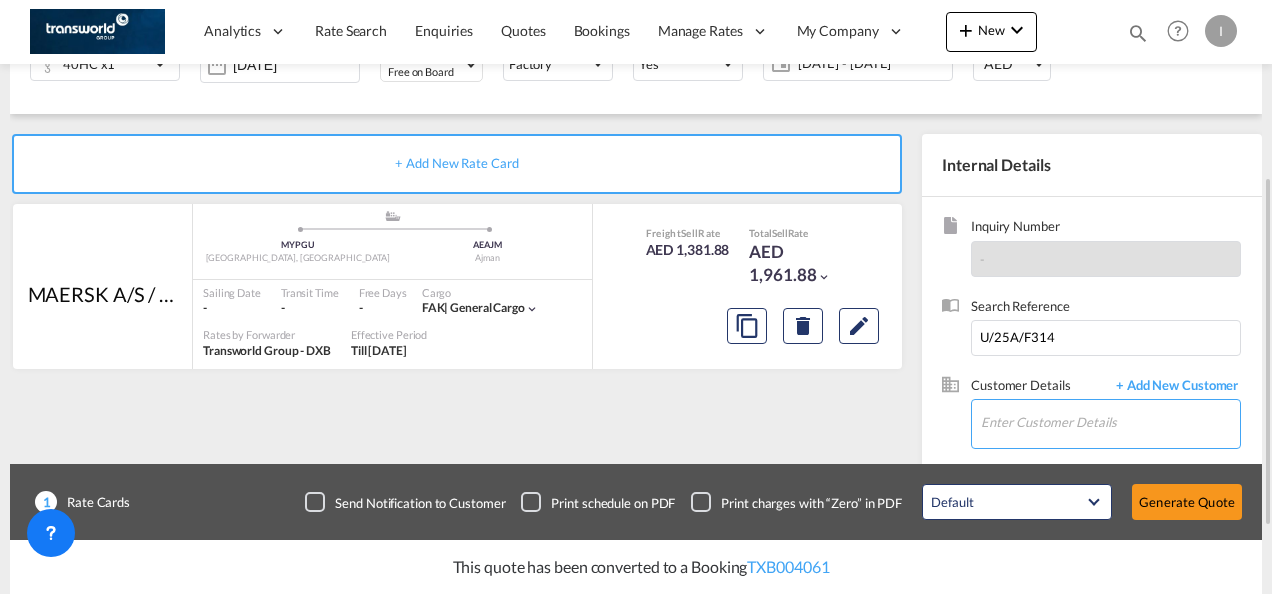 click on "Enter Customer Details" at bounding box center [1110, 422] 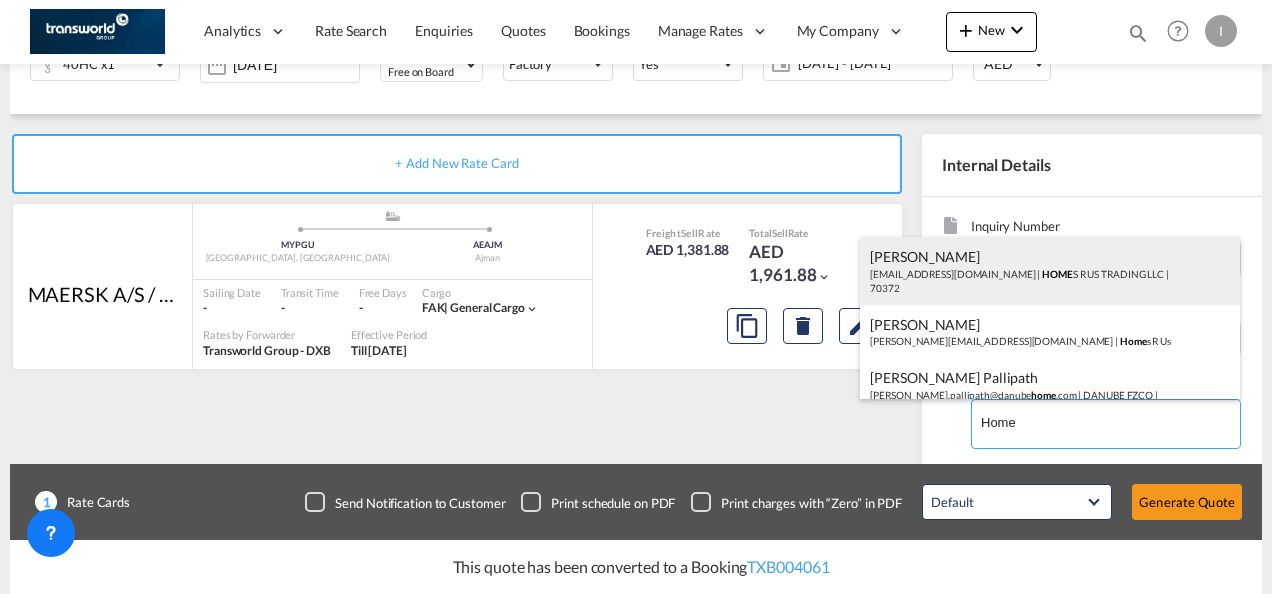 click on "Abhay S [EMAIL_ADDRESS][DOMAIN_NAME]    |    HOME S R US TRADING LLC
|      70372" at bounding box center [1050, 271] 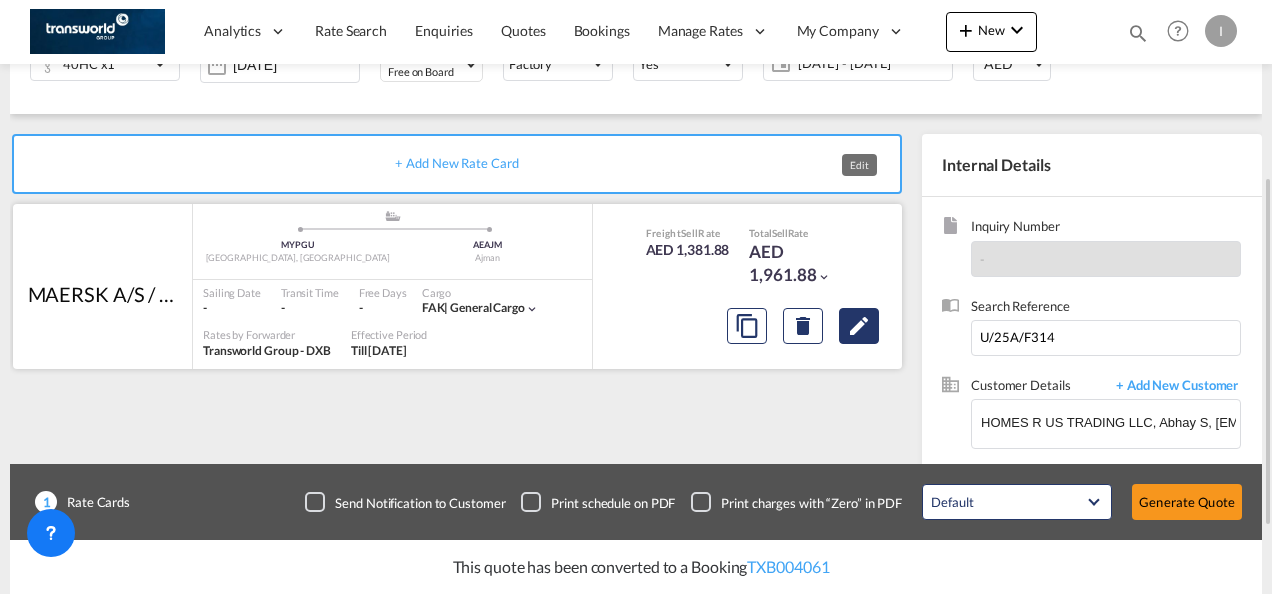 click at bounding box center [859, 326] 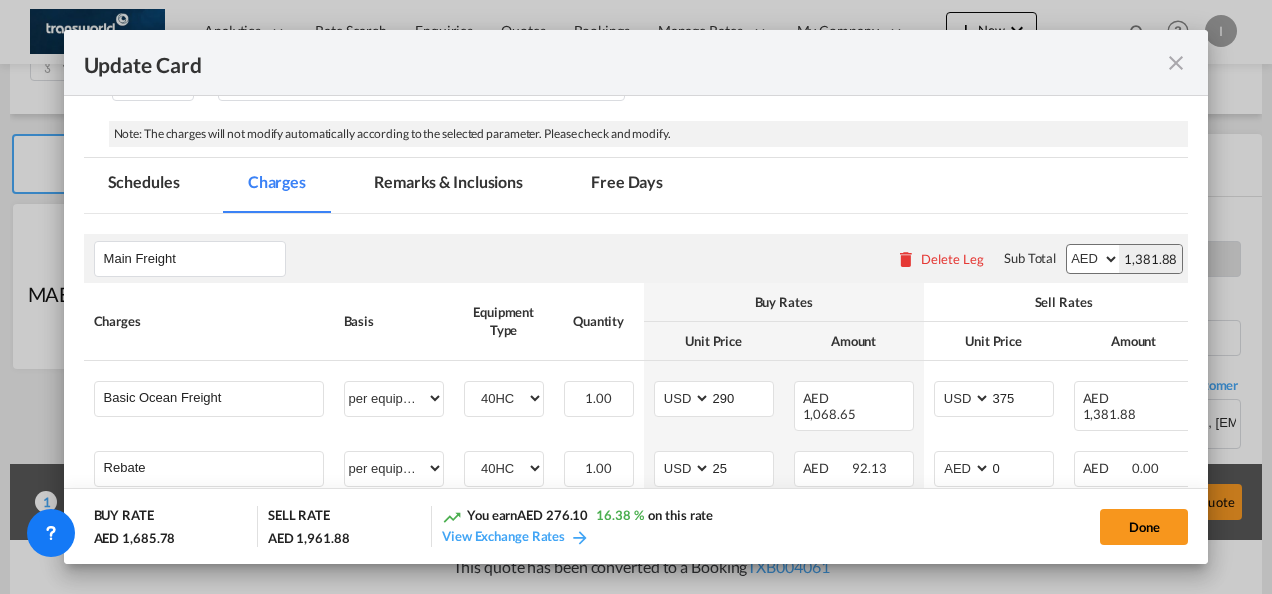 scroll, scrollTop: 400, scrollLeft: 0, axis: vertical 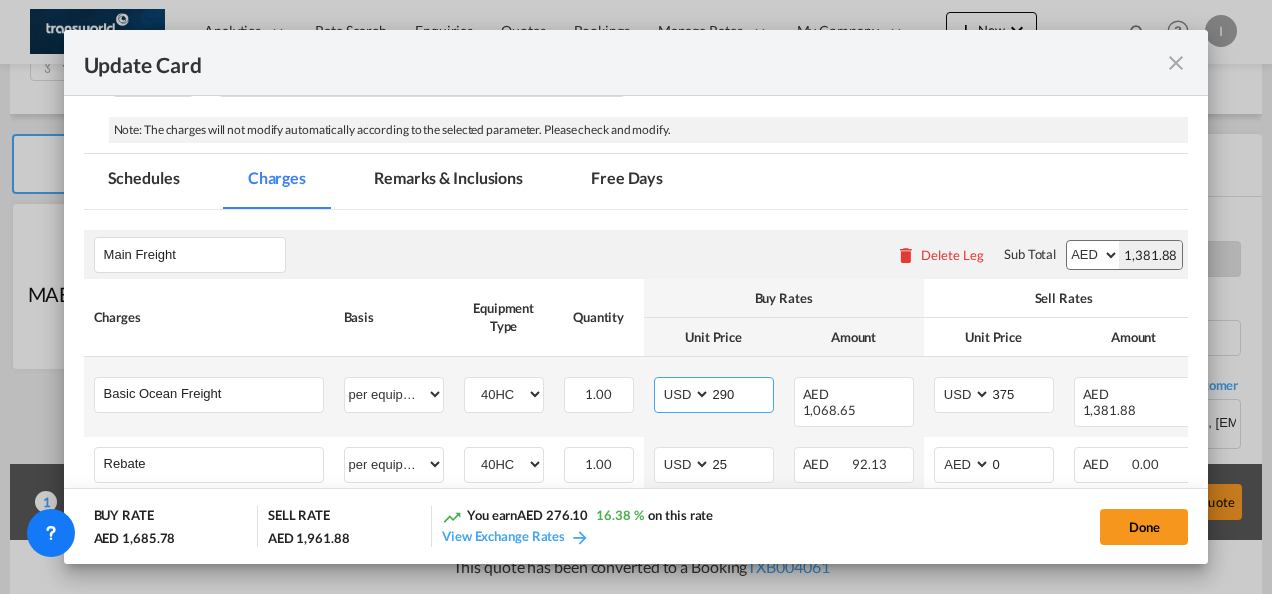 click on "290" at bounding box center [742, 393] 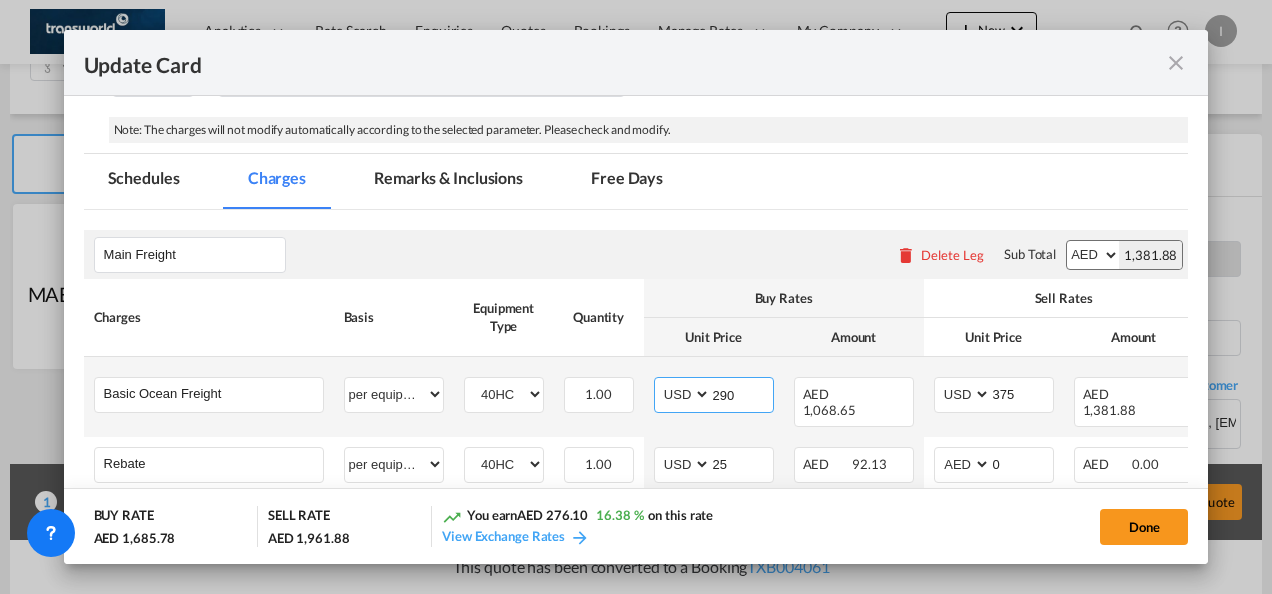 click on "290" at bounding box center [742, 393] 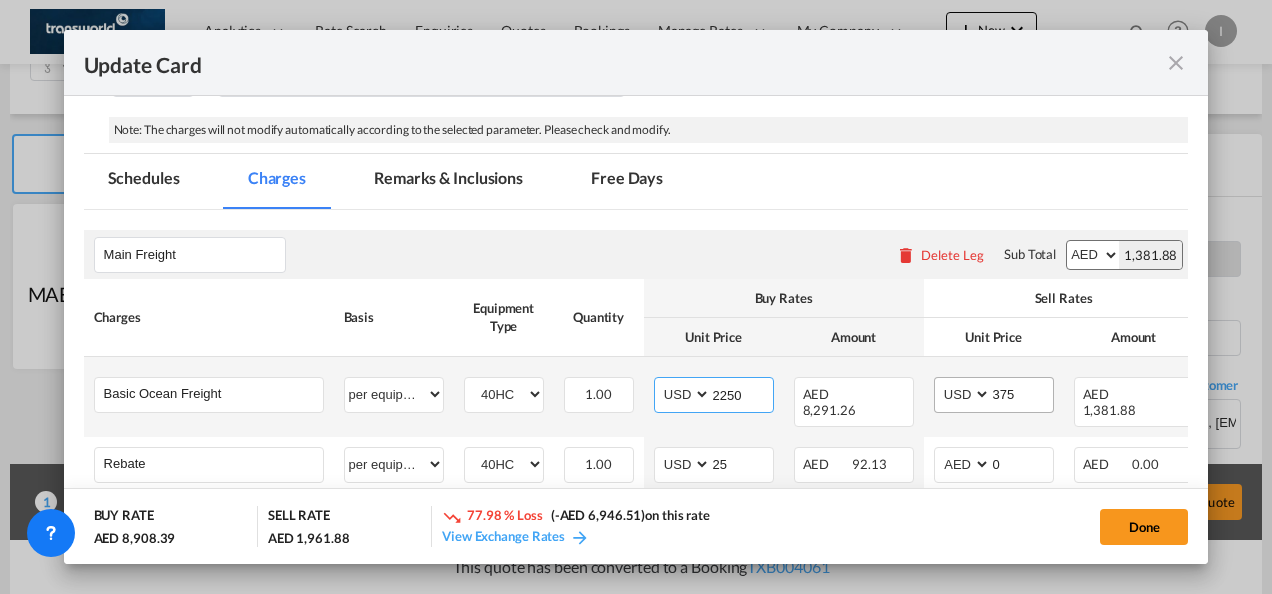 type on "2250" 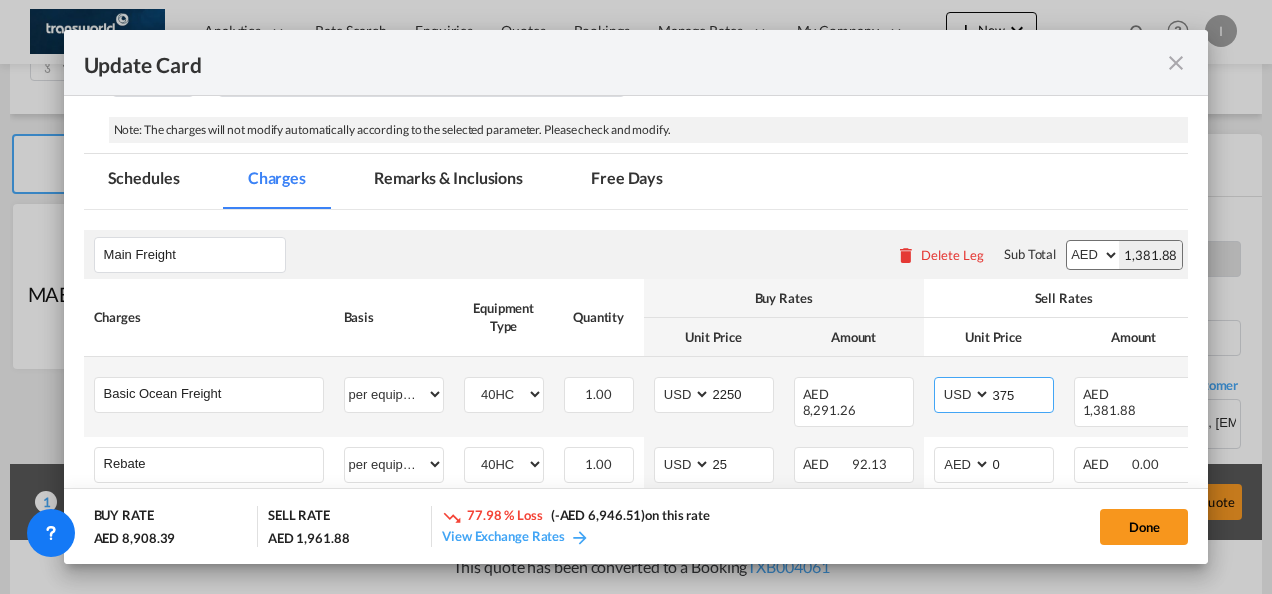 click on "375" at bounding box center [1022, 393] 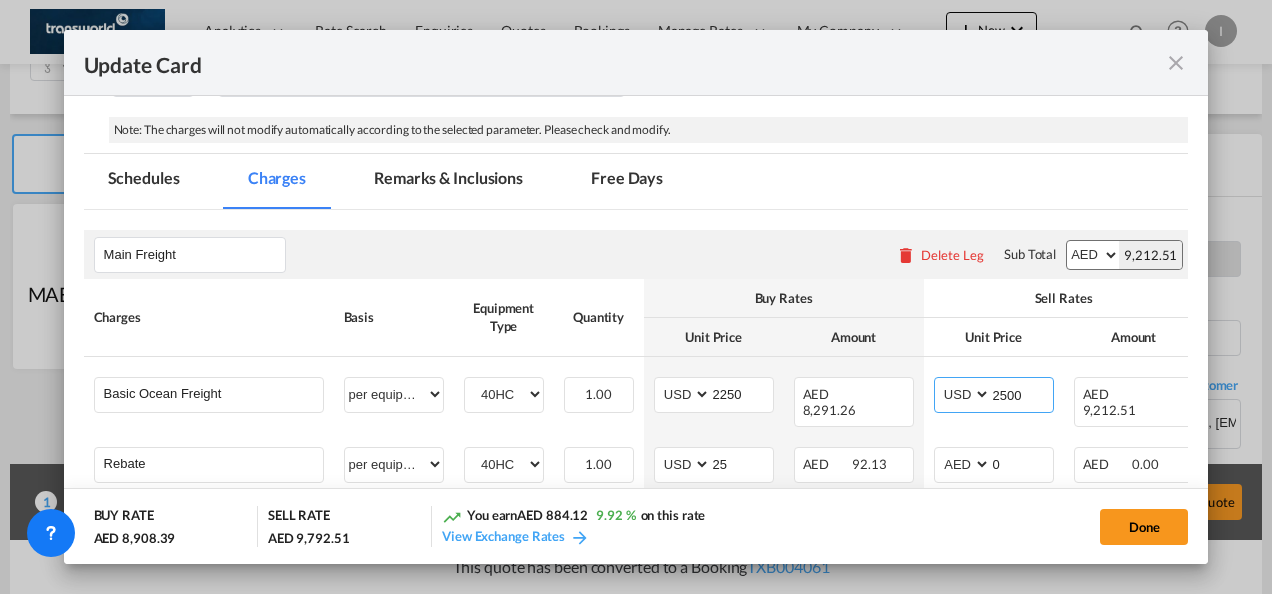 type on "2500" 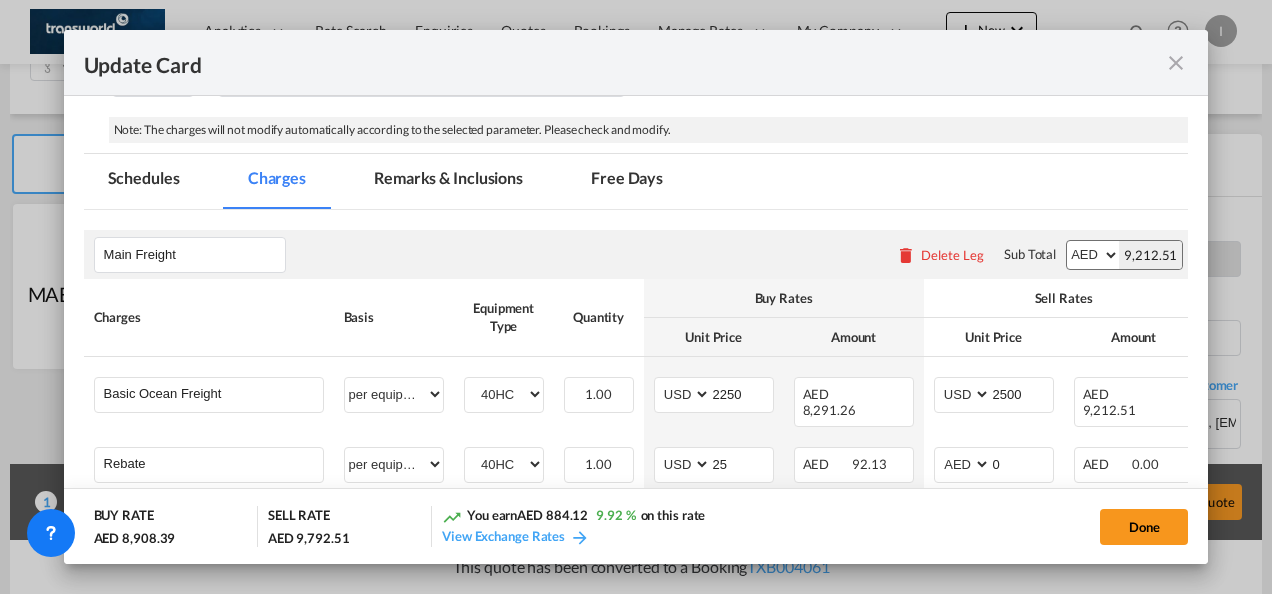click on "Main Freight                                                     Please enter leg name   Leg Name Already Exists Delete Leg Sub Total AED AFN ALL AMD ANG AOA ARS AUD AWG AZN BAM BBD BDT BGN BHD BIF BMD BND [PERSON_NAME] BRL BSD BTN BWP BYN BZD CAD CDF CHF CLP CNY COP CRC CUC CUP CVE CZK DJF DKK DOP DZD EGP ERN ETB EUR FJD FKP FOK GBP GEL GGP GHS GIP GMD GNF GTQ GYD HKD HNL HRK HTG HUF IDR ILS IMP INR IQD IRR ISK JMD JOD JPY KES KGS KHR KID KMF KRW KWD KYD KZT LAK LBP LKR LRD LSL LYD MAD MDL MGA MKD MMK MNT MOP MRU MUR MVR MWK MXN MYR MZN NAD NGN NIO NOK NPR NZD OMR PAB PEN PGK PHP PKR PLN PYG QAR [PERSON_NAME] RSD RUB RWF SAR SBD SCR SDG SEK SGD SHP SLL SOS SRD SSP STN SYP SZL THB TJS TMT TND TOP TRY TTD TVD TWD TZS UAH UGX USD UYU UZS VES VND VUV WST XAF XCD XDR XOF XPF YER ZAR ZMW 9,212.51" at bounding box center [636, 254] 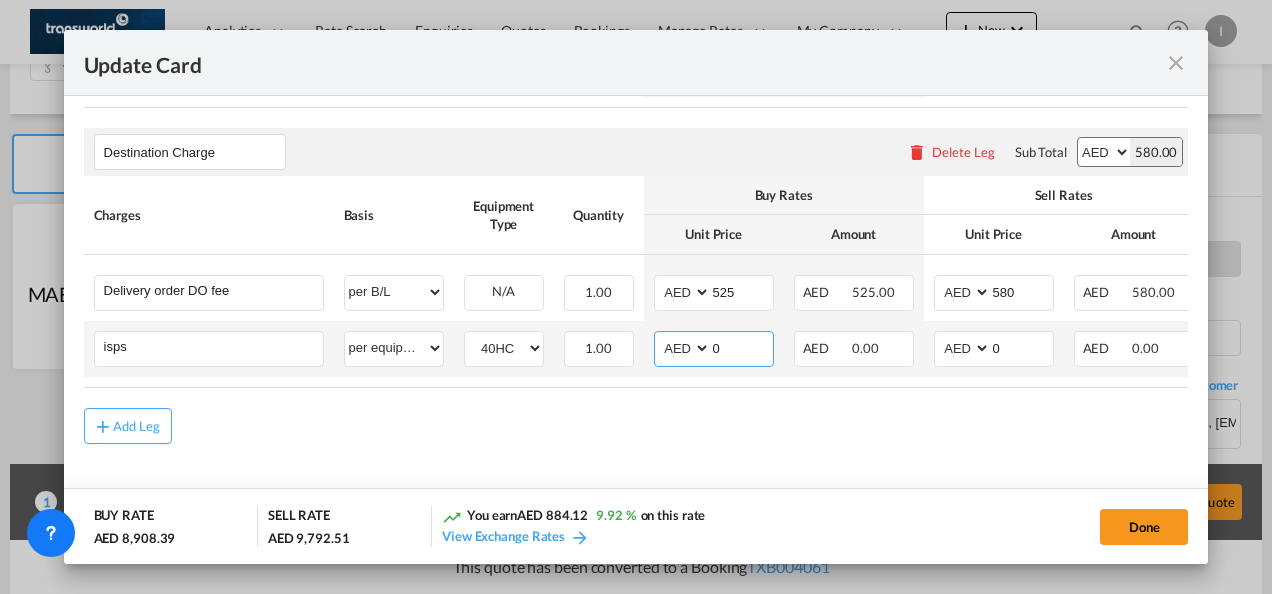 drag, startPoint x: 722, startPoint y: 330, endPoint x: 688, endPoint y: 336, distance: 34.525352 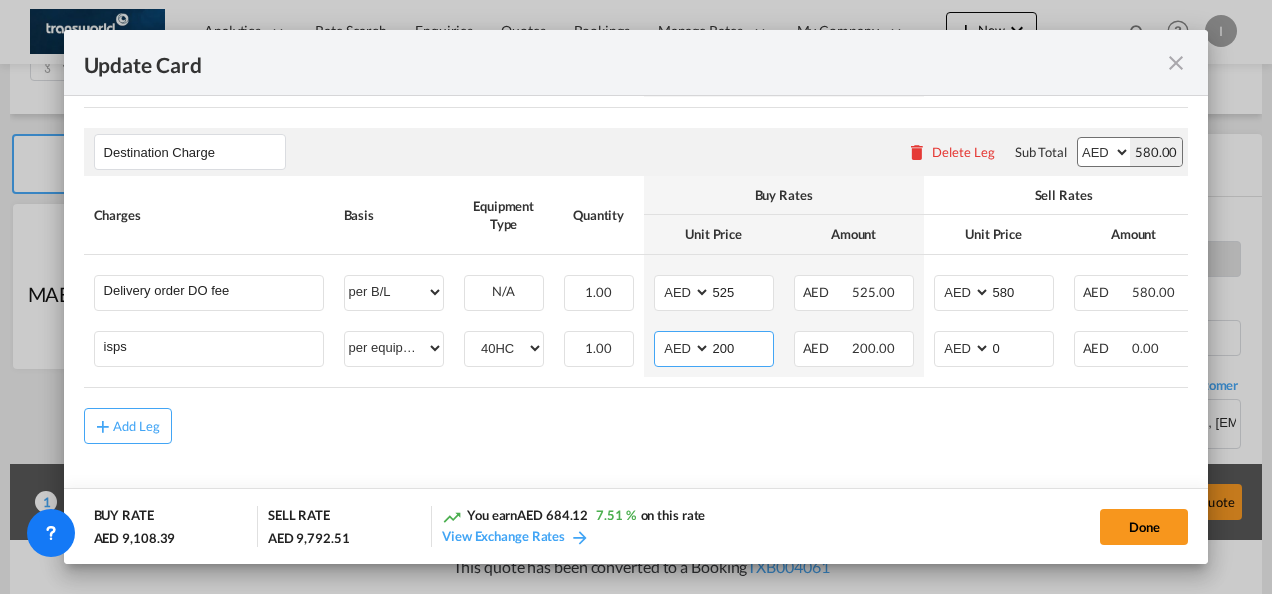 type on "200" 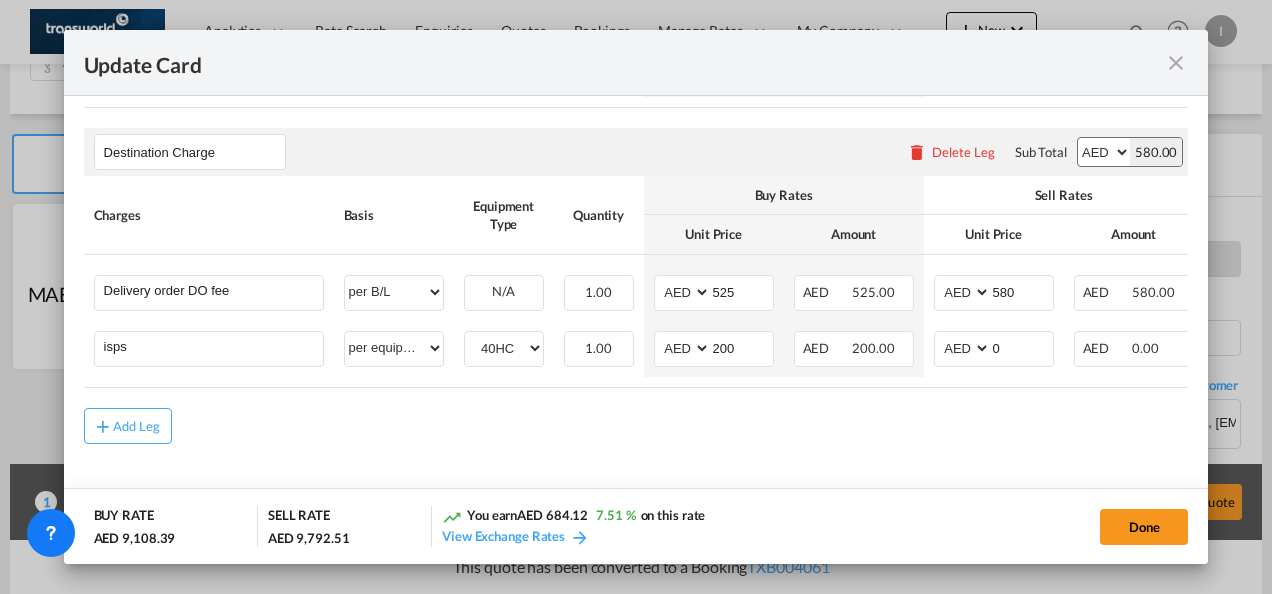 click on "Main Freight                                                     Please enter leg name   Leg Name Already Exists Delete Leg Sub Total AED AFN ALL AMD ANG AOA ARS AUD AWG AZN BAM BBD BDT BGN BHD BIF BMD BND [PERSON_NAME] BRL BSD BTN BWP BYN BZD CAD CDF CHF CLP CNY COP CRC CUC CUP CVE CZK DJF DKK DOP DZD EGP ERN ETB EUR FJD FKP FOK GBP GEL GGP GHS GIP GMD GNF GTQ GYD HKD HNL HRK HTG HUF IDR ILS IMP INR IQD IRR ISK JMD JOD JPY KES KGS KHR KID KMF KRW KWD KYD KZT LAK LBP LKR LRD LSL LYD MAD MDL MGA MKD MMK MNT MOP MRU MUR MVR MWK MXN MYR MZN NAD NGN NIO NOK NPR NZD OMR PAB PEN PGK PHP PKR PLN PYG QAR [PERSON_NAME] RSD RUB RWF SAR SBD SCR SDG SEK SGD SHP SLL SOS SRD SSP STN SYP SZL THB TJS TMT TND TOP TRY TTD TVD TWD TZS UAH UGX USD UYU UZS VES VND VUV WST XAF XCD XDR XOF XPF YER ZAR ZMW 9,212.51 Charges Basis
Equipment Type Quantity Buy Rates Sell Rates
Comments Action Unit Price Amount Unit Price Amount                                 Basic Ocean Freight" at bounding box center [636, 128] 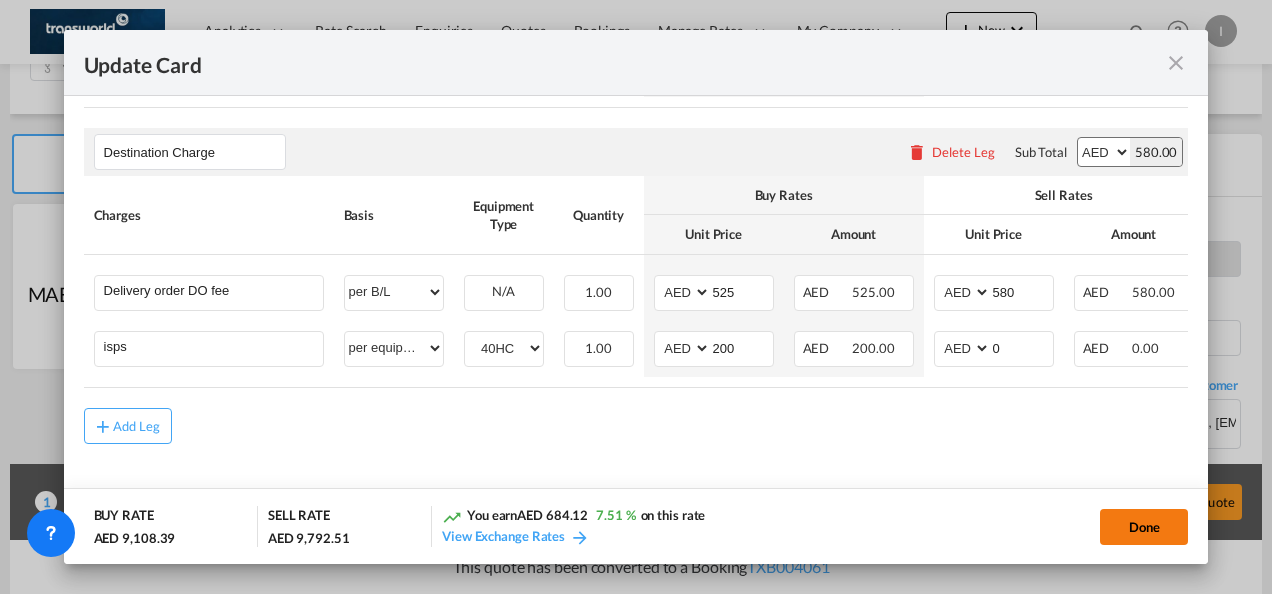 click on "Done" 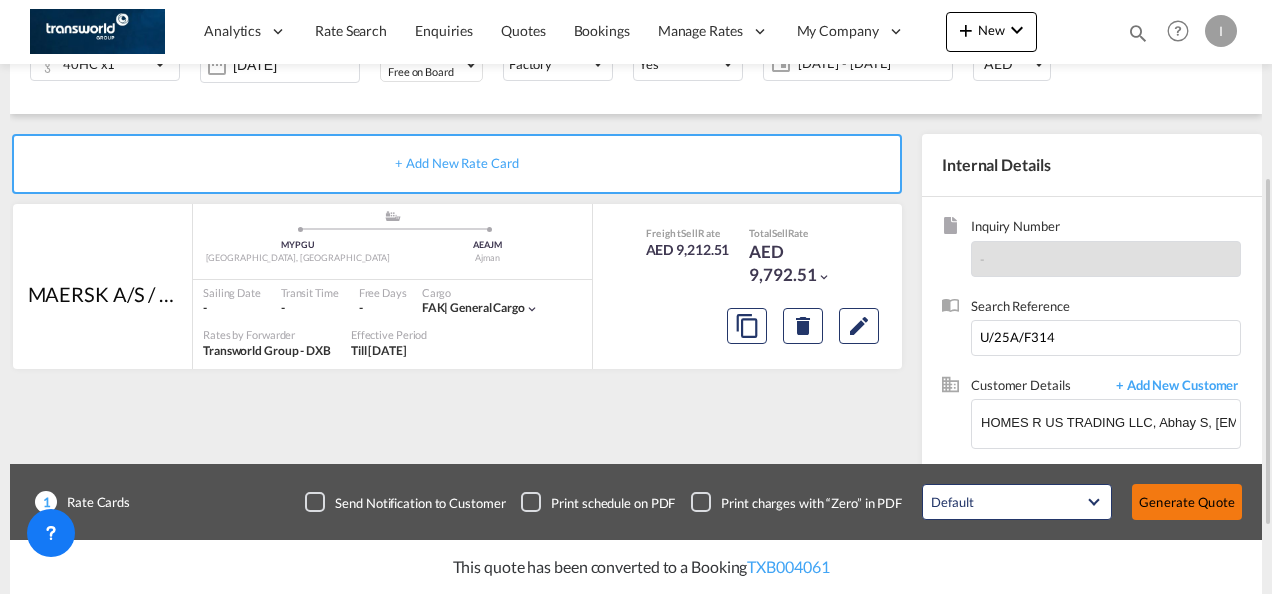 click on "Generate Quote" at bounding box center [1187, 502] 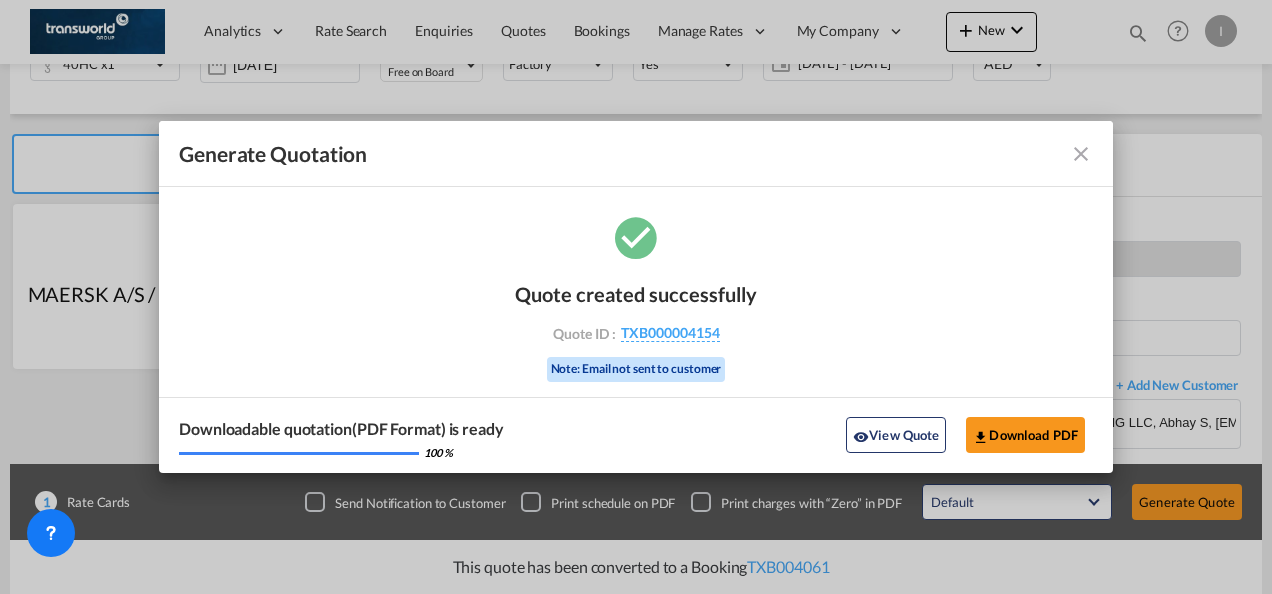 click on "Quote created successfully Quote ID :  TXB000004154
Note: Email not sent to customer" at bounding box center (636, 329) 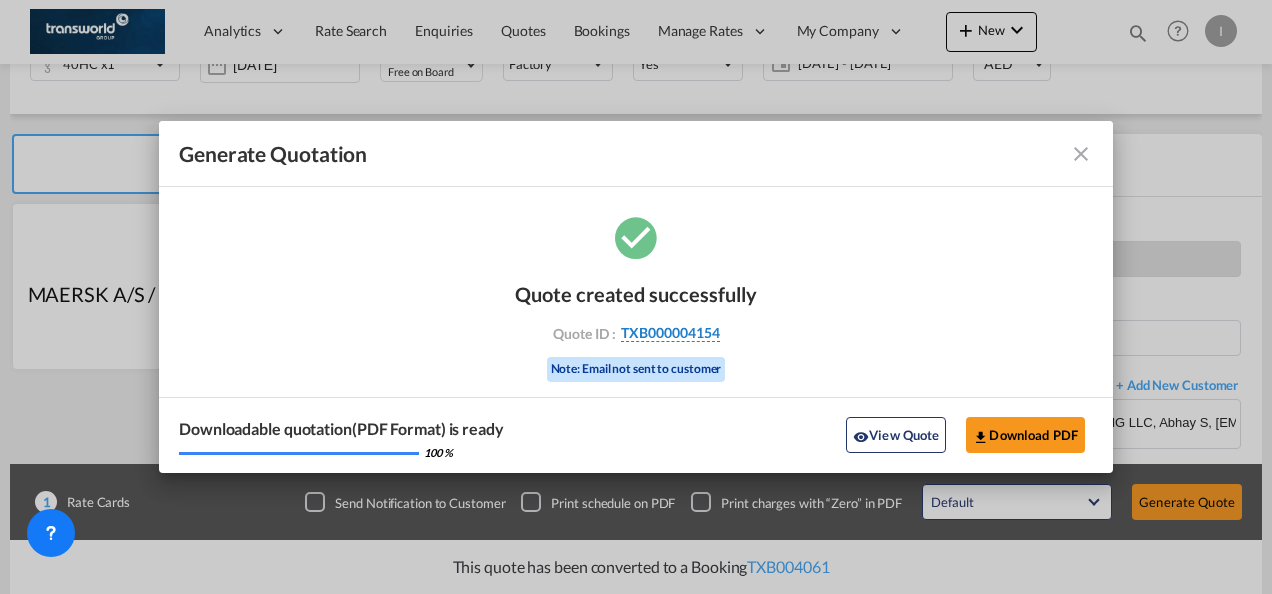 click on "TXB000004154" at bounding box center (670, 333) 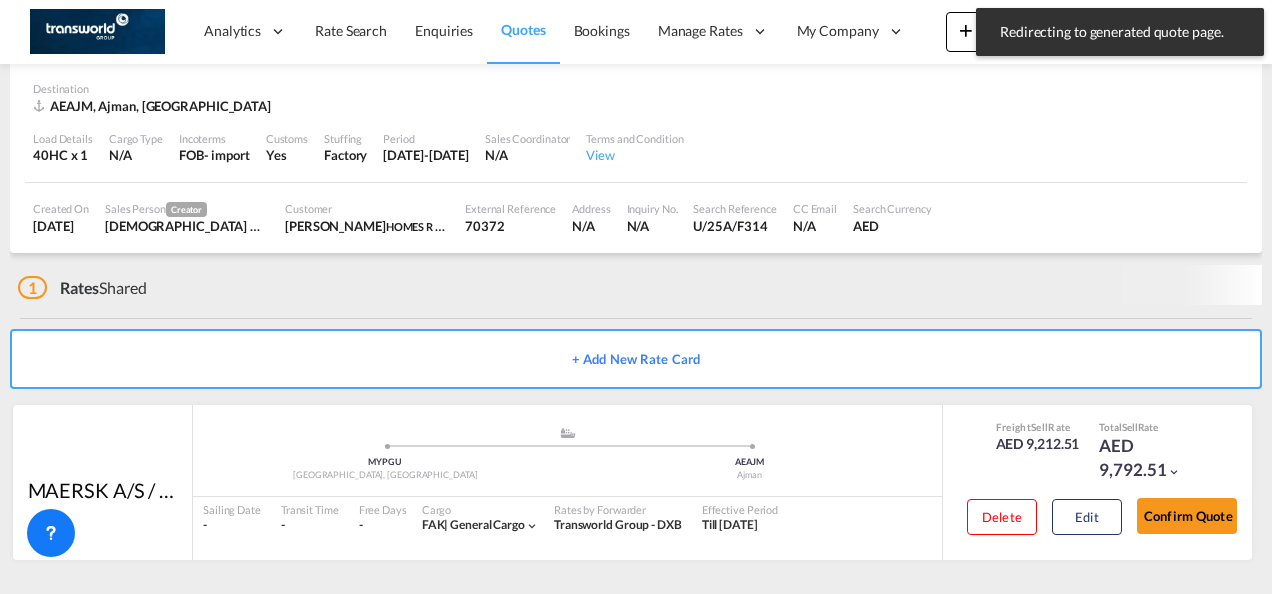 scroll, scrollTop: 122, scrollLeft: 0, axis: vertical 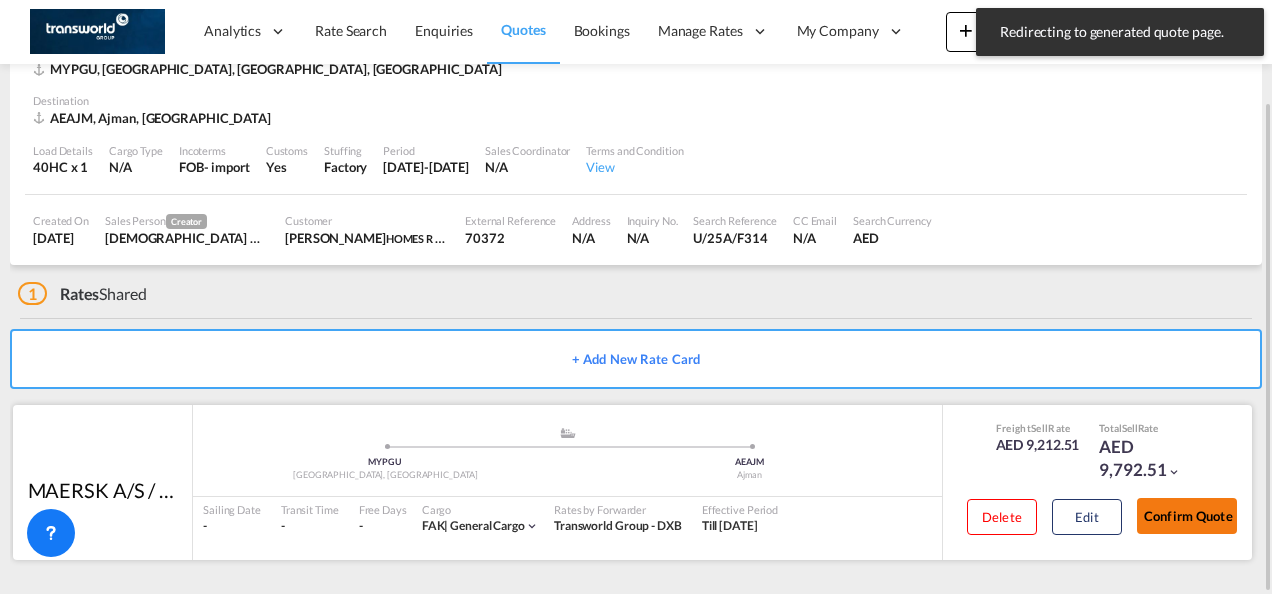 click on "Confirm Quote" at bounding box center (1187, 516) 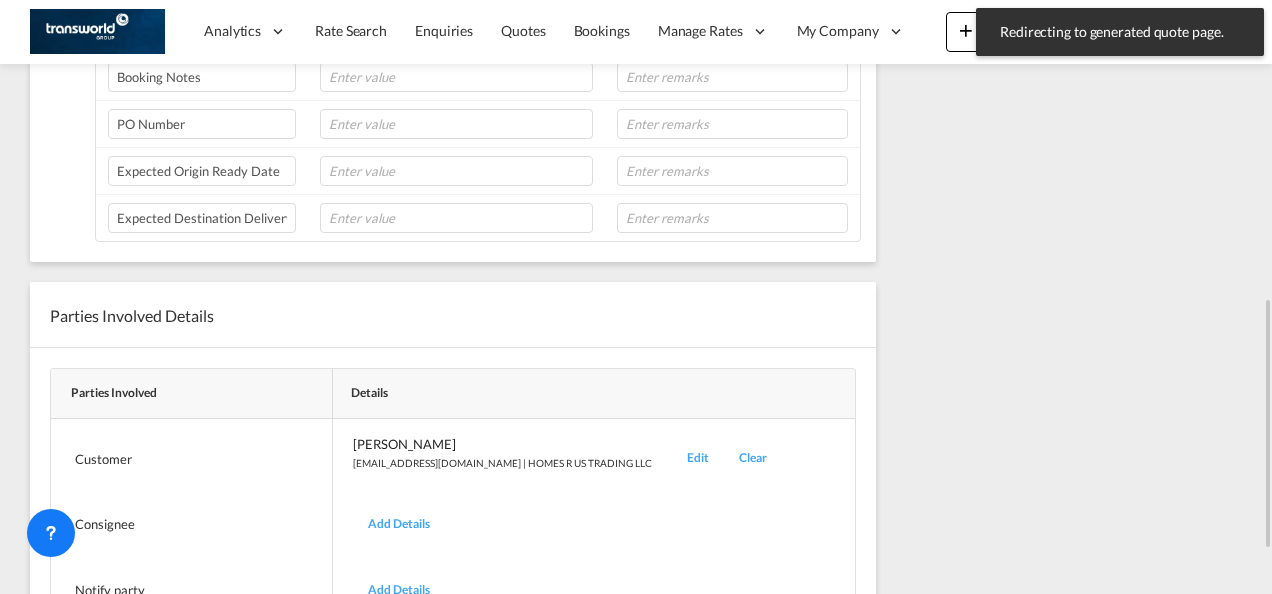 scroll, scrollTop: 311, scrollLeft: 0, axis: vertical 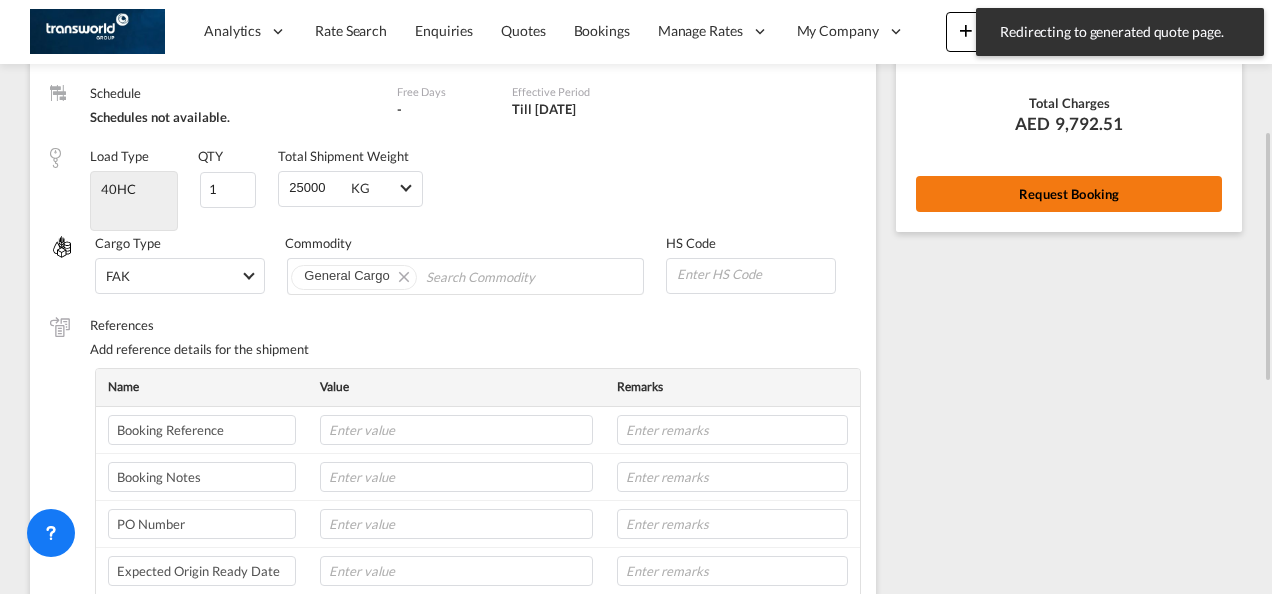 click on "Request Booking" at bounding box center [1069, 194] 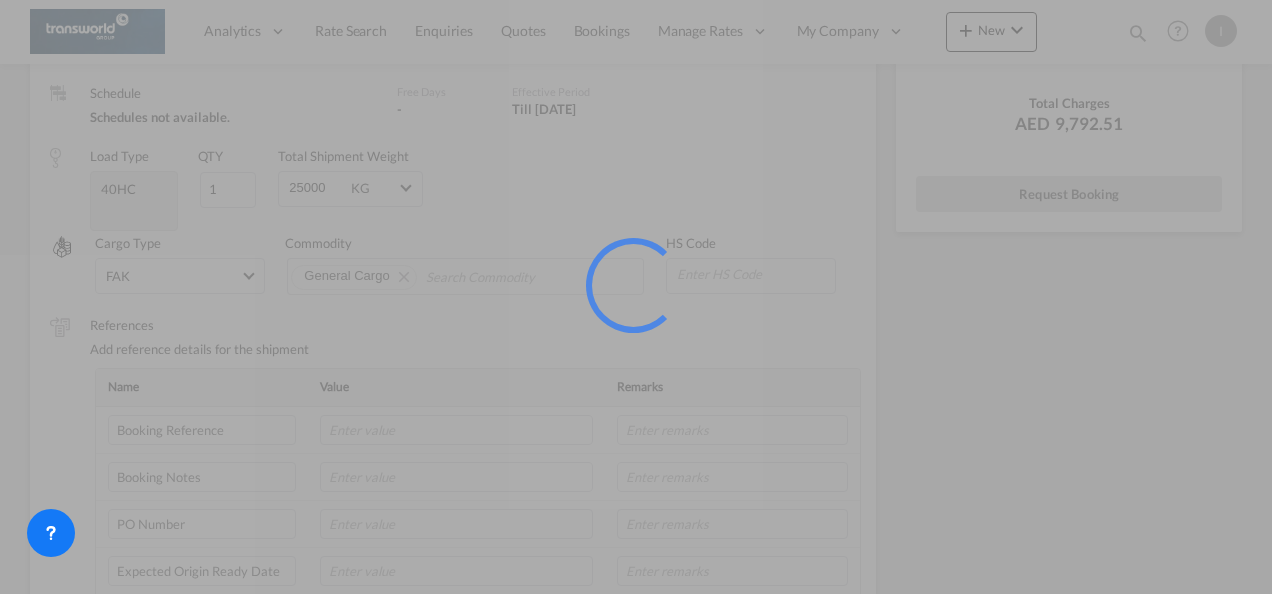 scroll, scrollTop: 37, scrollLeft: 0, axis: vertical 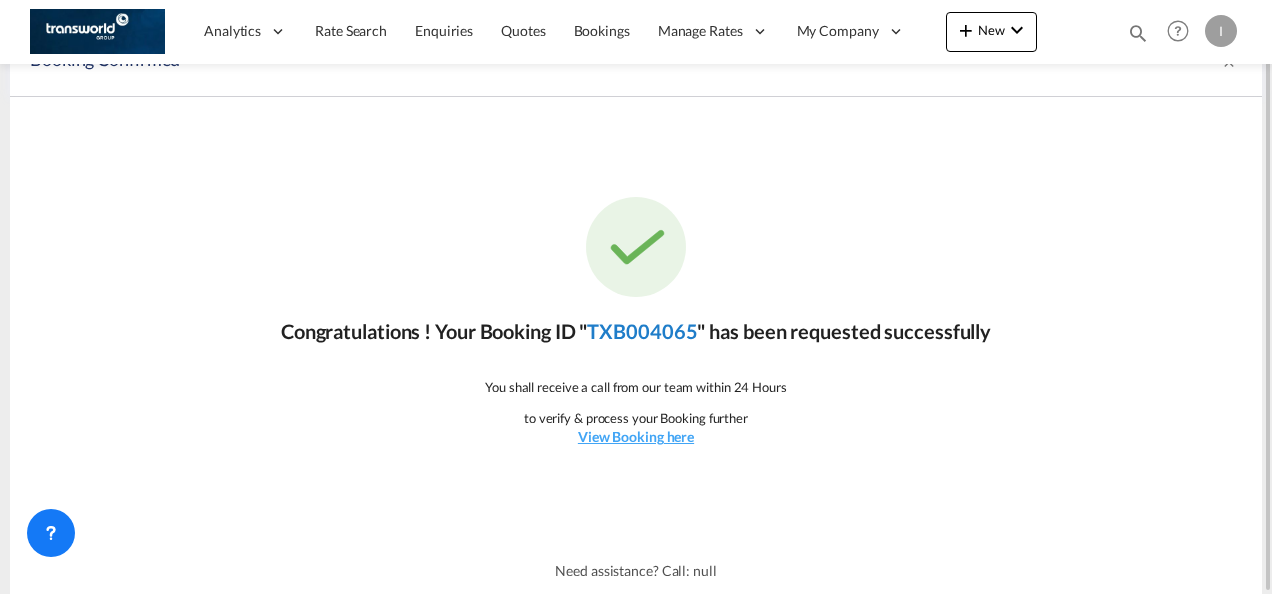 click on "TXB004065" 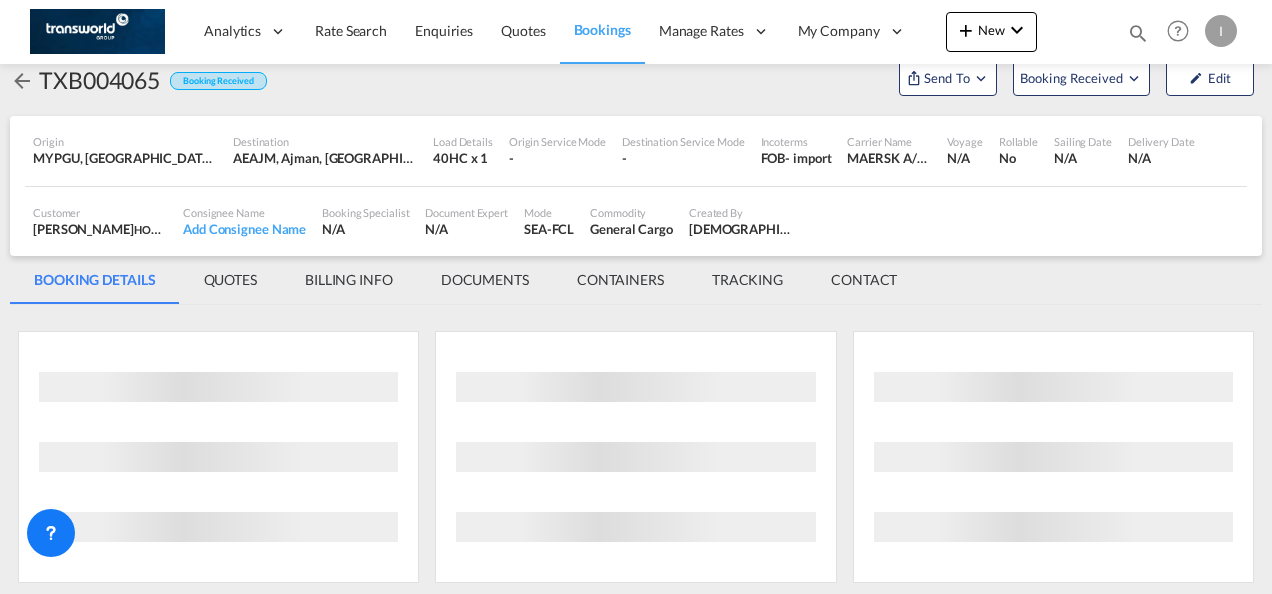 scroll, scrollTop: 1176, scrollLeft: 0, axis: vertical 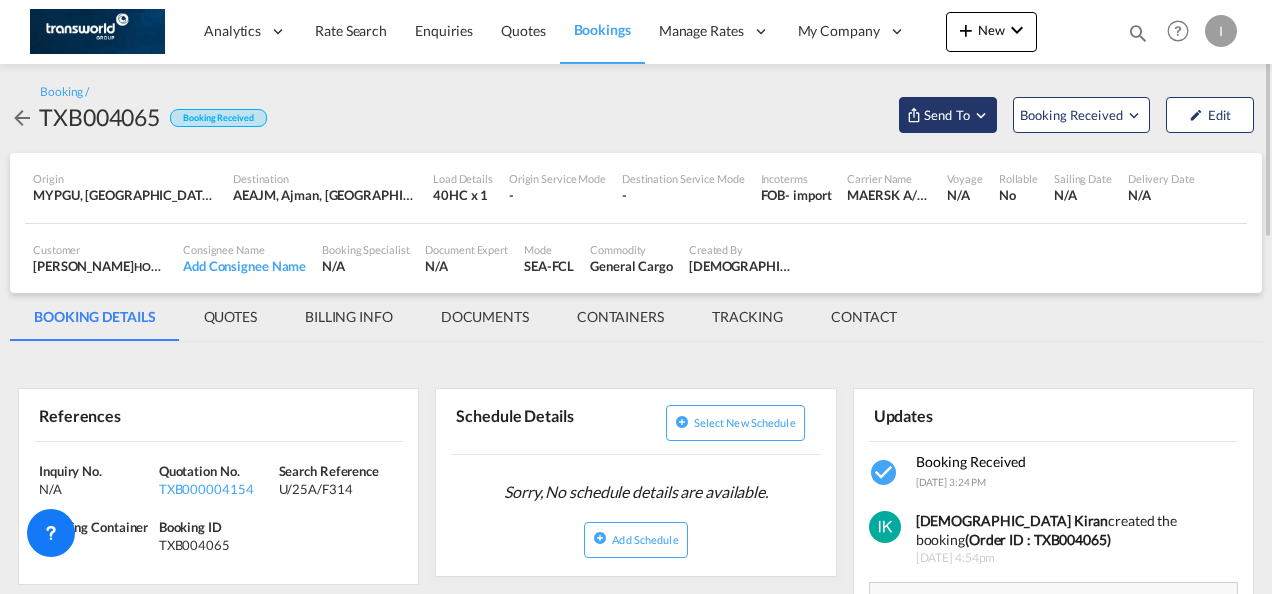 click on "Send To" at bounding box center (947, 115) 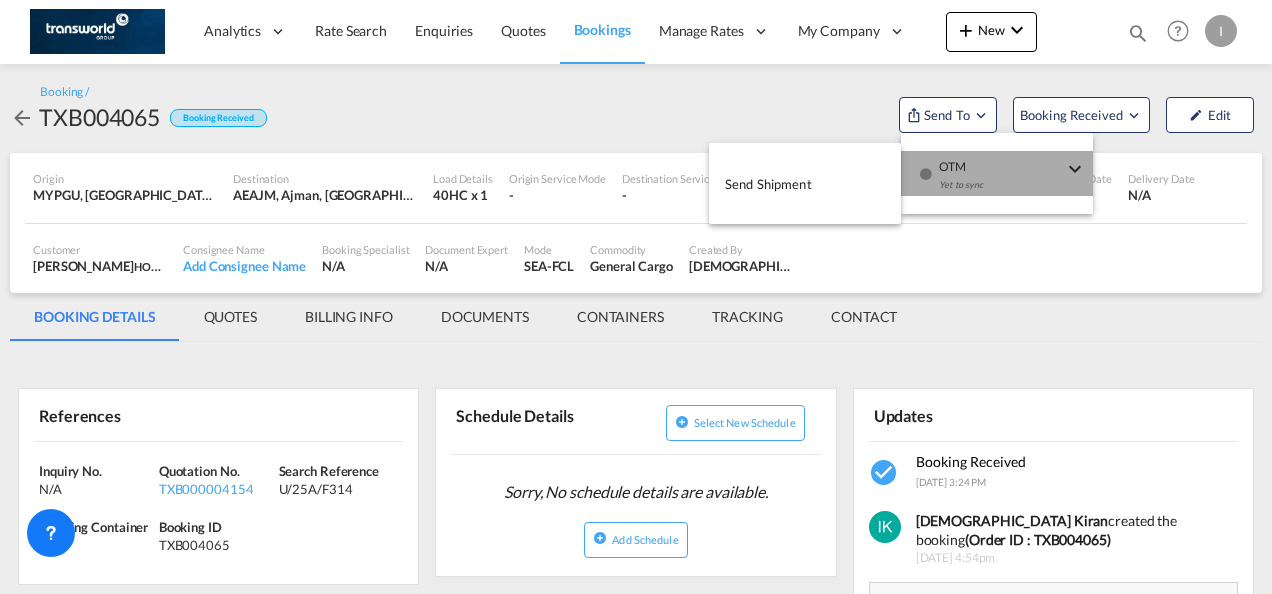 click on "Yet to sync" at bounding box center (1001, 190) 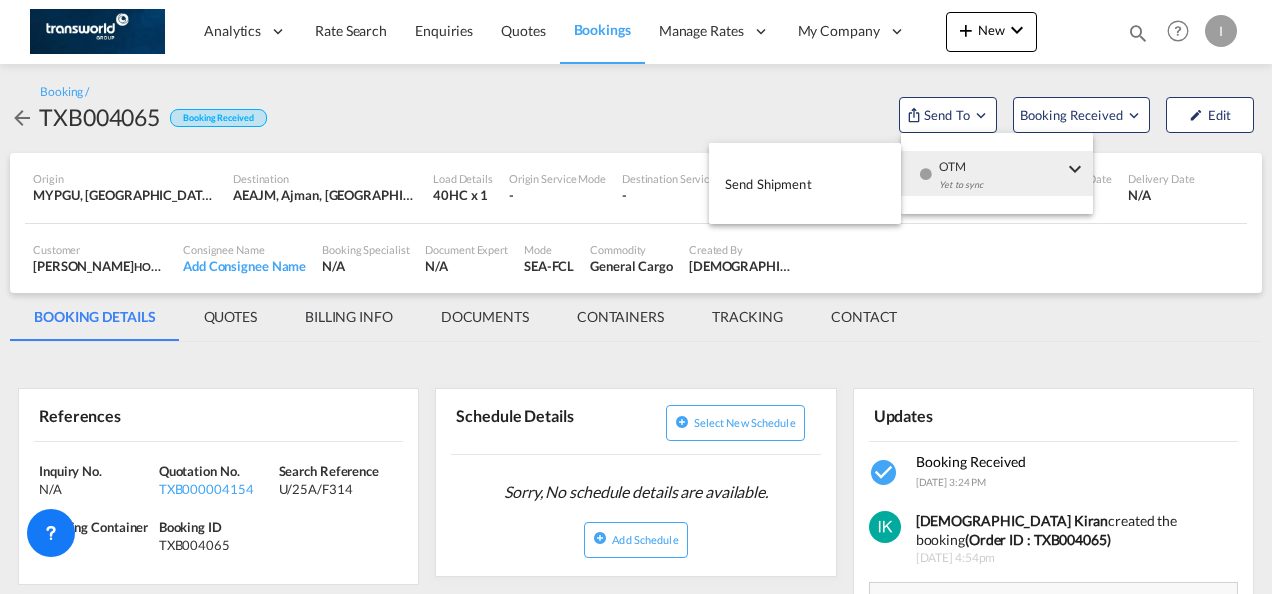 click on "Send Shipment" at bounding box center (768, 184) 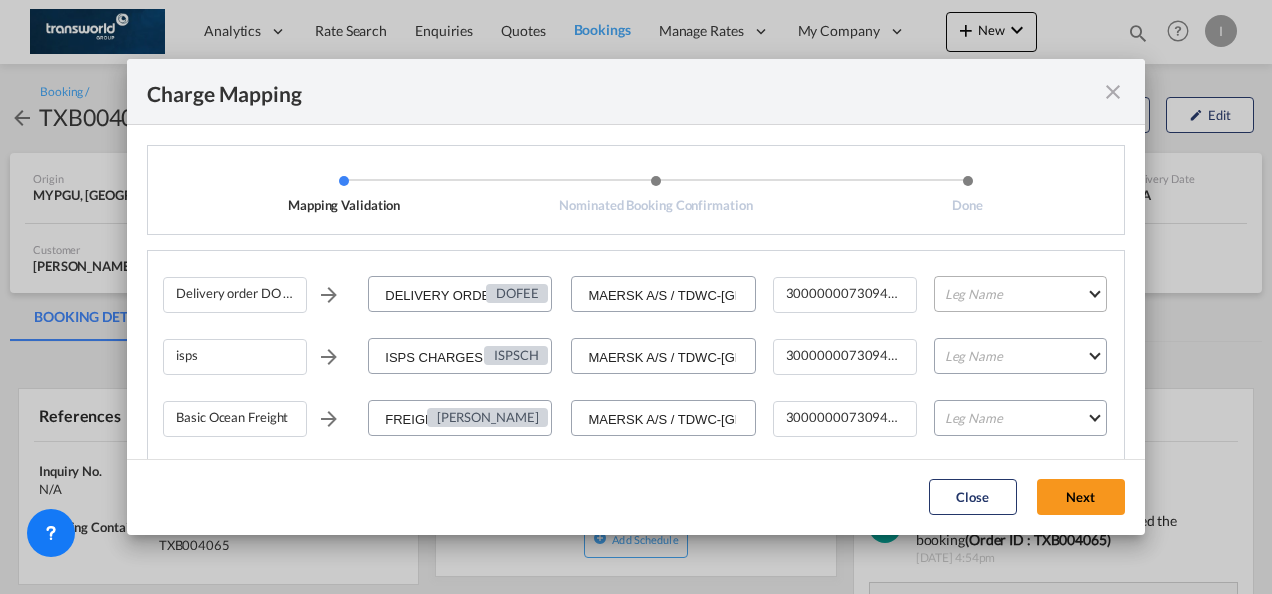 click on "Leg Name HANDLING ORIGIN VESSEL HANDLING DESTINATION OTHERS TL PICK UP CUSTOMS ORIGIN CUSTOMS DESTINATION TL DELIVERY" at bounding box center [1020, 294] 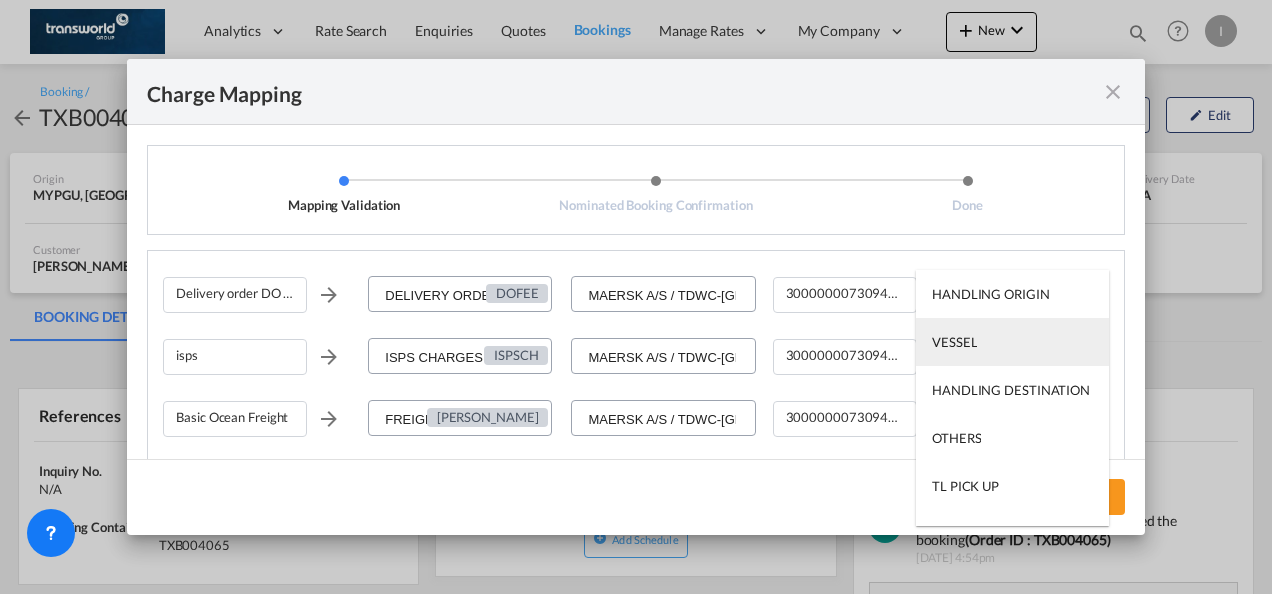 click on "VESSEL" at bounding box center (954, 342) 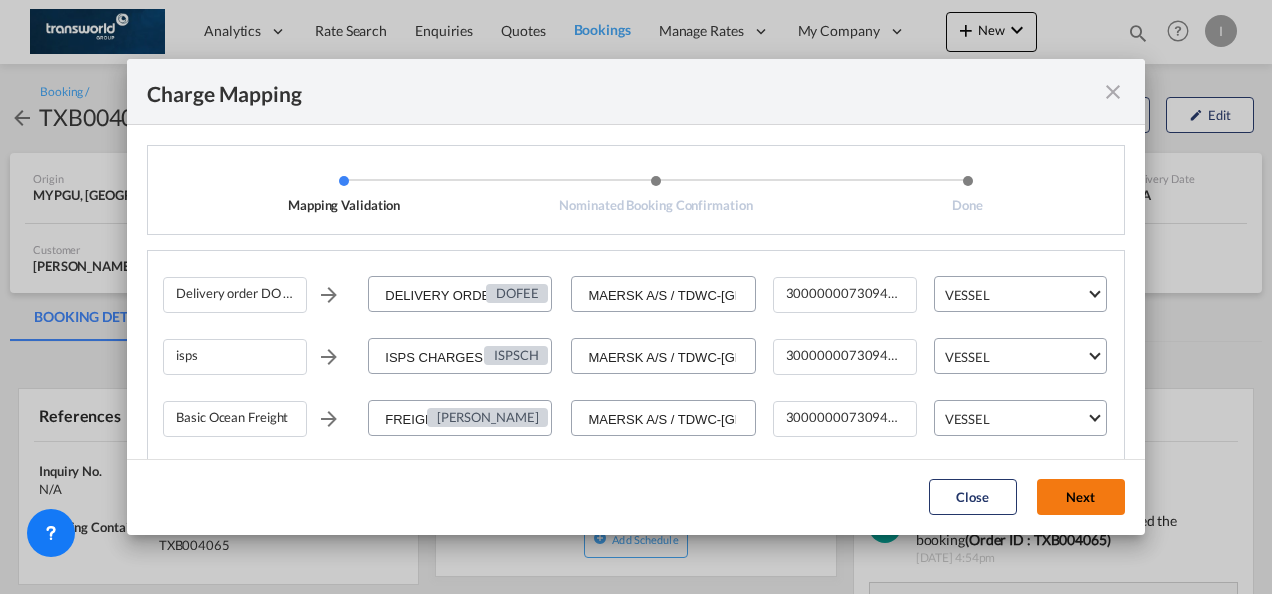 click on "Next" 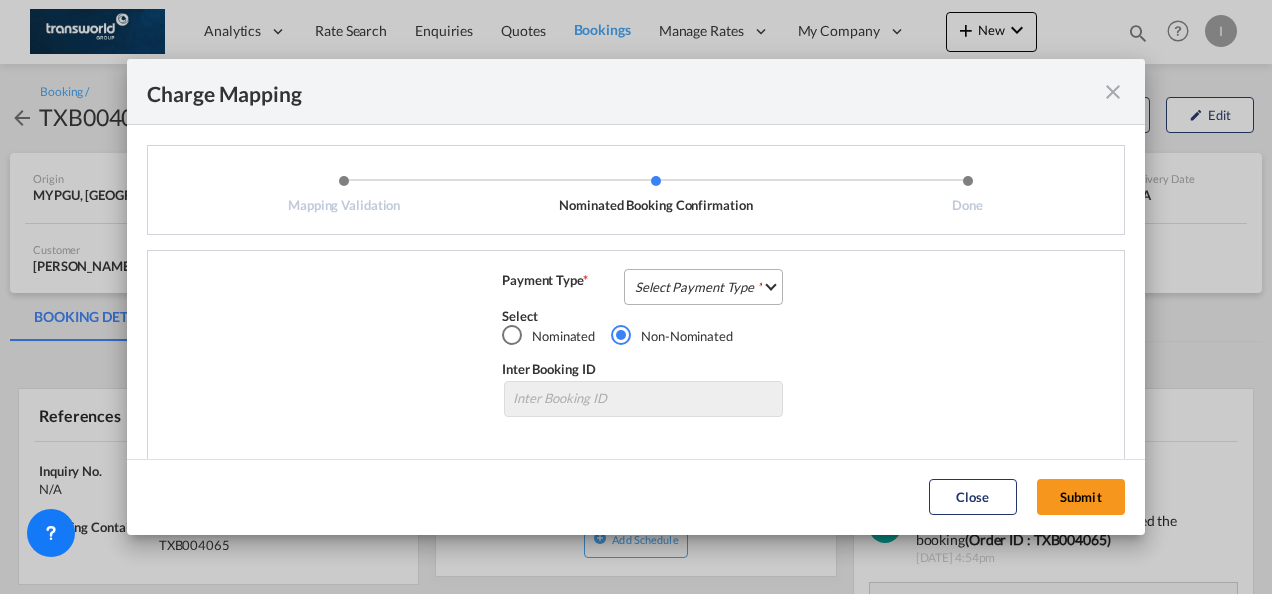 click on "Select Payment Type
COLLECT
PREPAID" at bounding box center (703, 287) 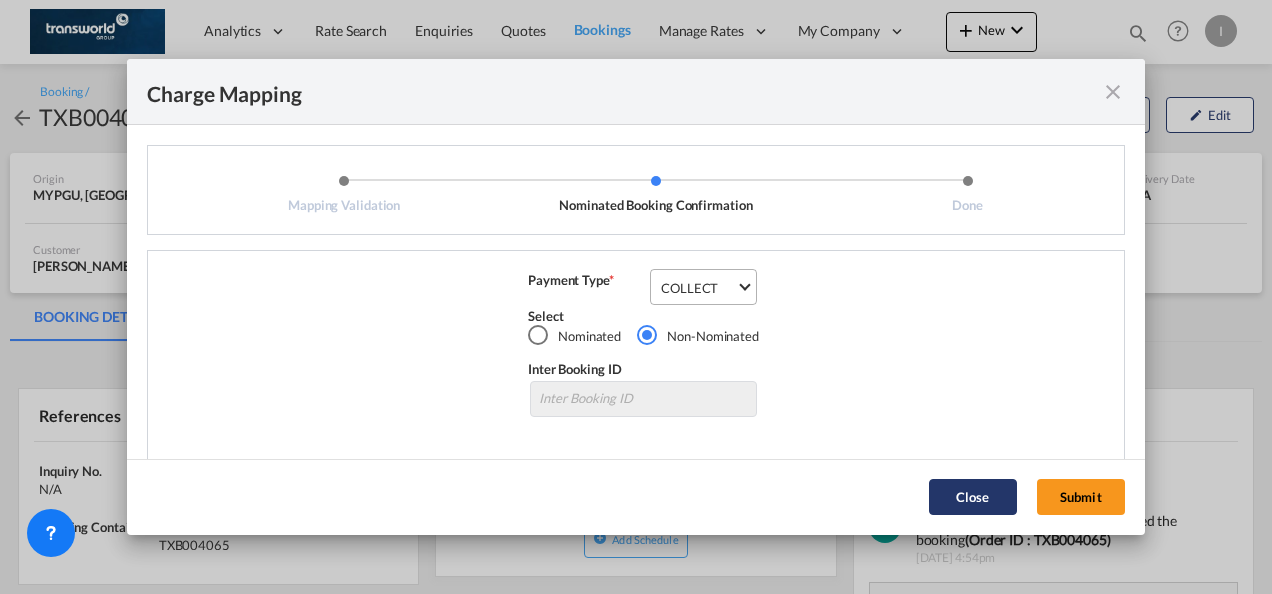 click on "Submit" 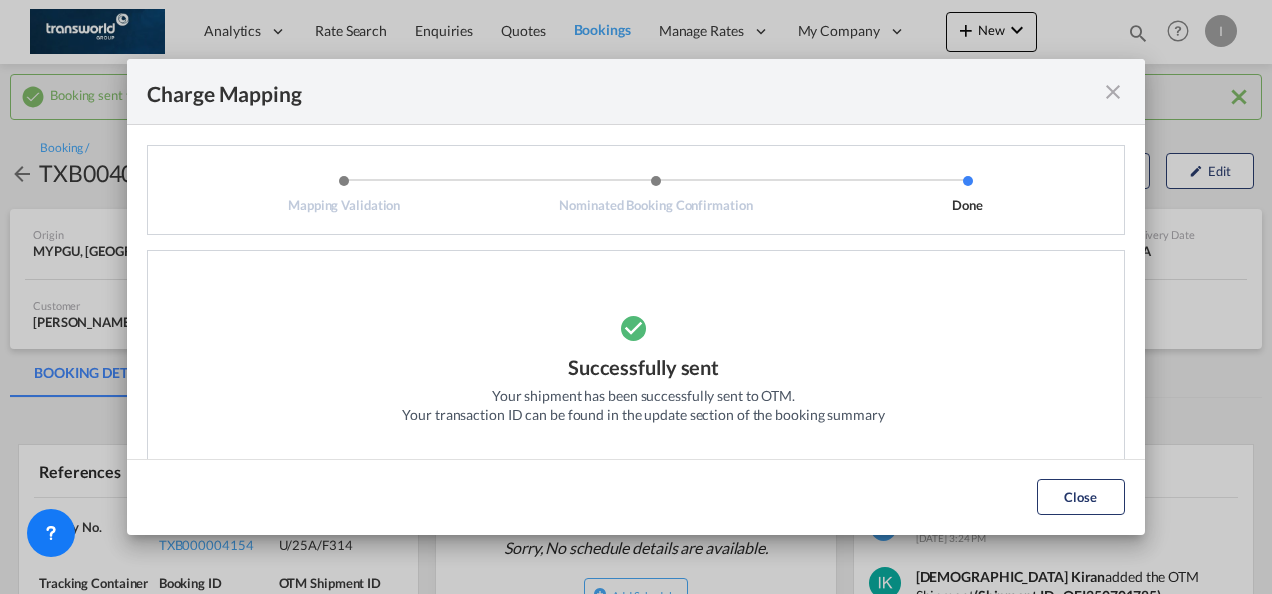 click at bounding box center (1113, 92) 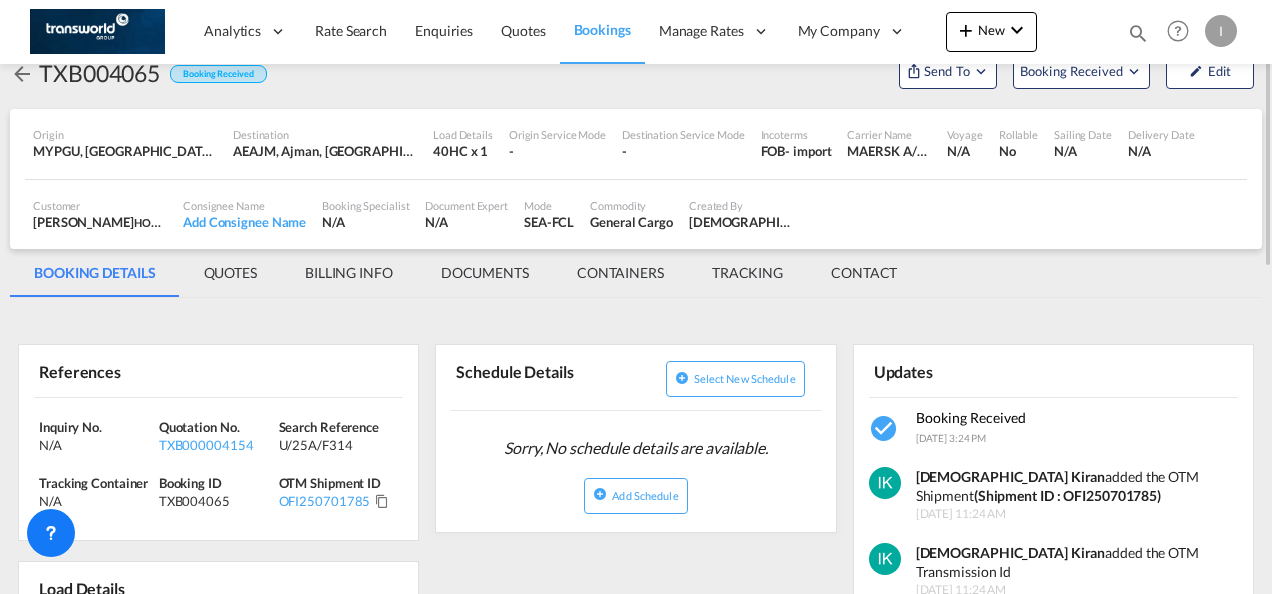 scroll, scrollTop: 200, scrollLeft: 0, axis: vertical 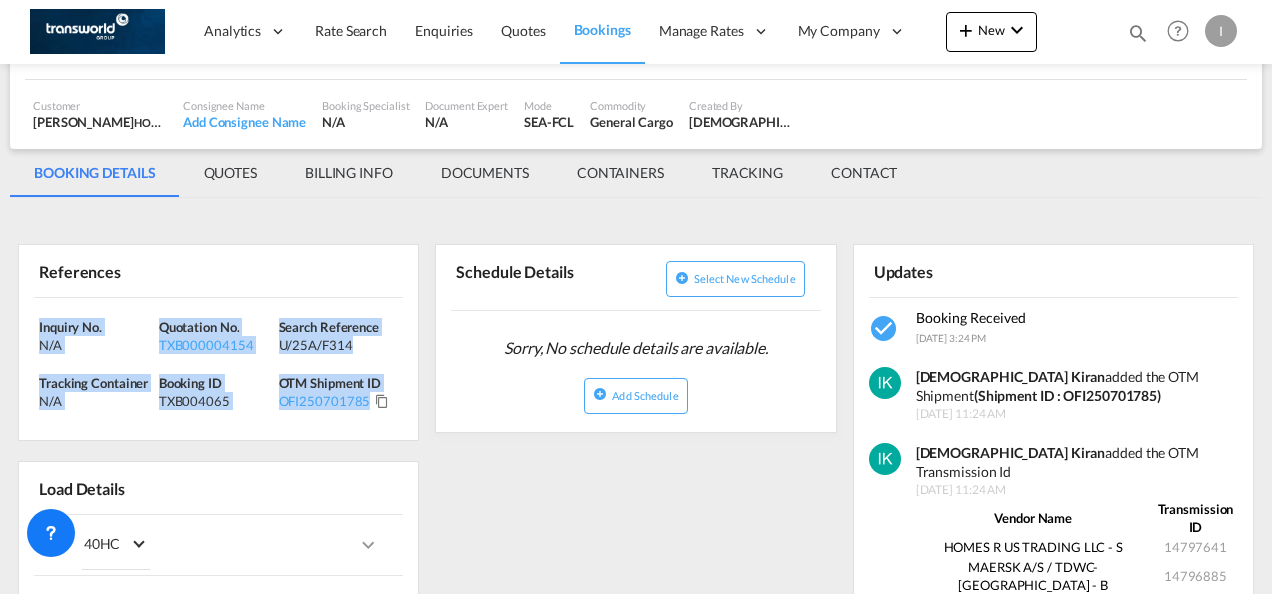 drag, startPoint x: 374, startPoint y: 418, endPoint x: -2, endPoint y: 320, distance: 388.56146 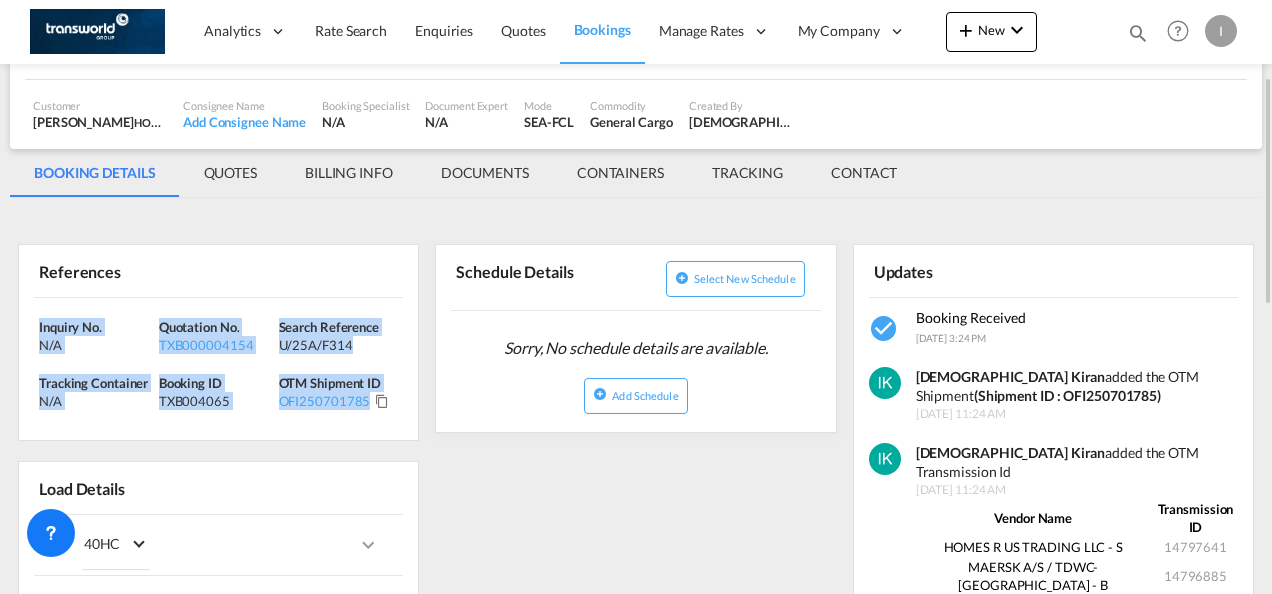 copy on "Inquiry No. N/A Quotation No. TXB000004154 Search Reference U/25A/F314 Tracking Container
N/A Booking ID TXB004065 OTM Shipment ID OFI250701785" 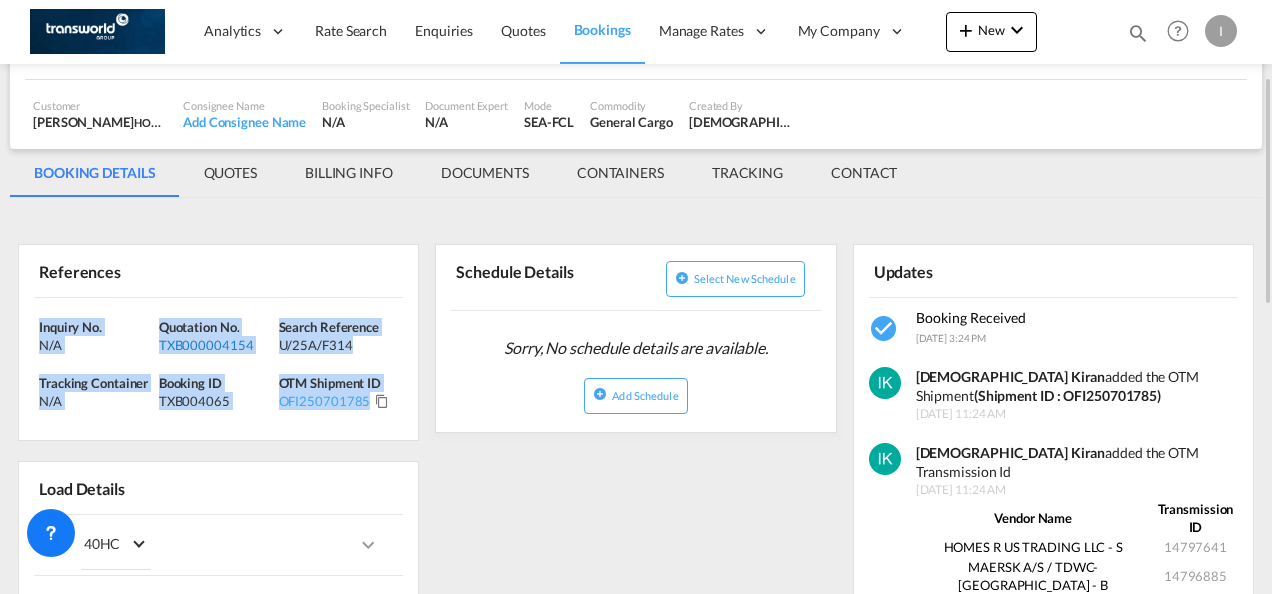 click on "TXB000004154" at bounding box center (216, 345) 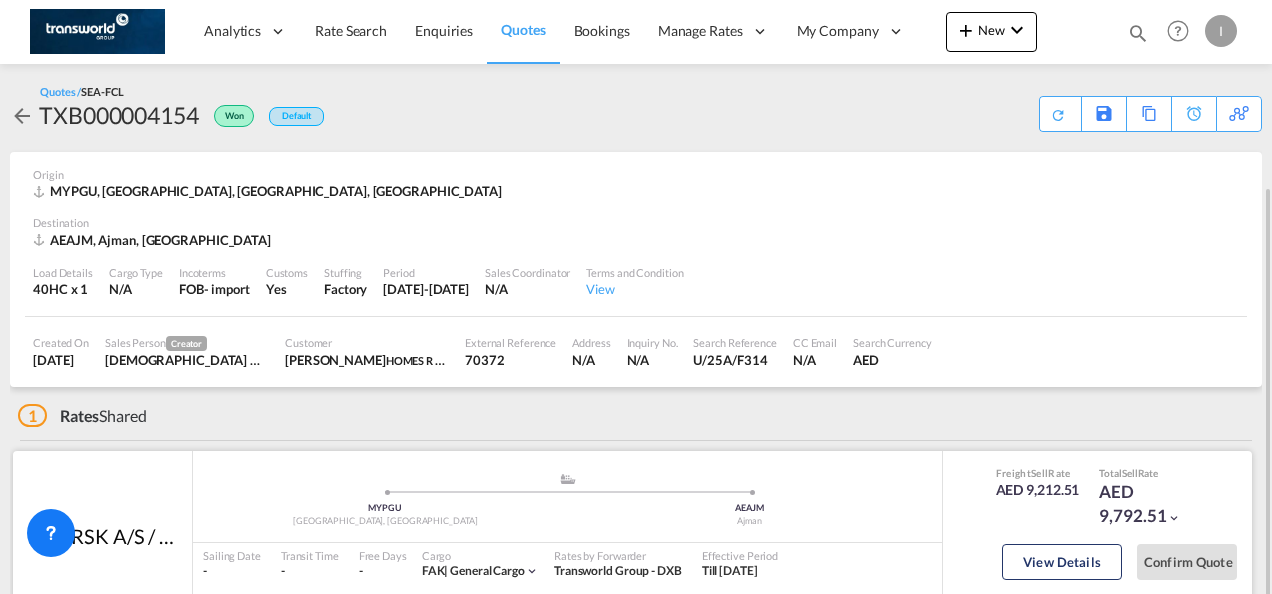 scroll, scrollTop: 100, scrollLeft: 0, axis: vertical 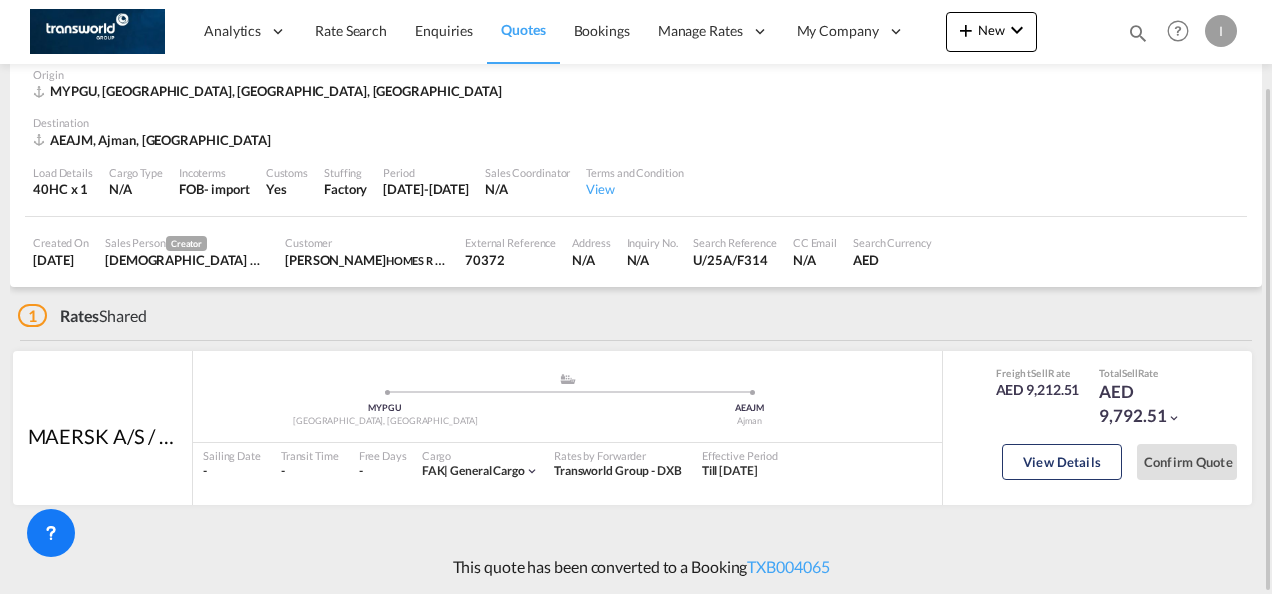 click on "This quote has been converted to a Booking  TXB004065" at bounding box center [636, 567] 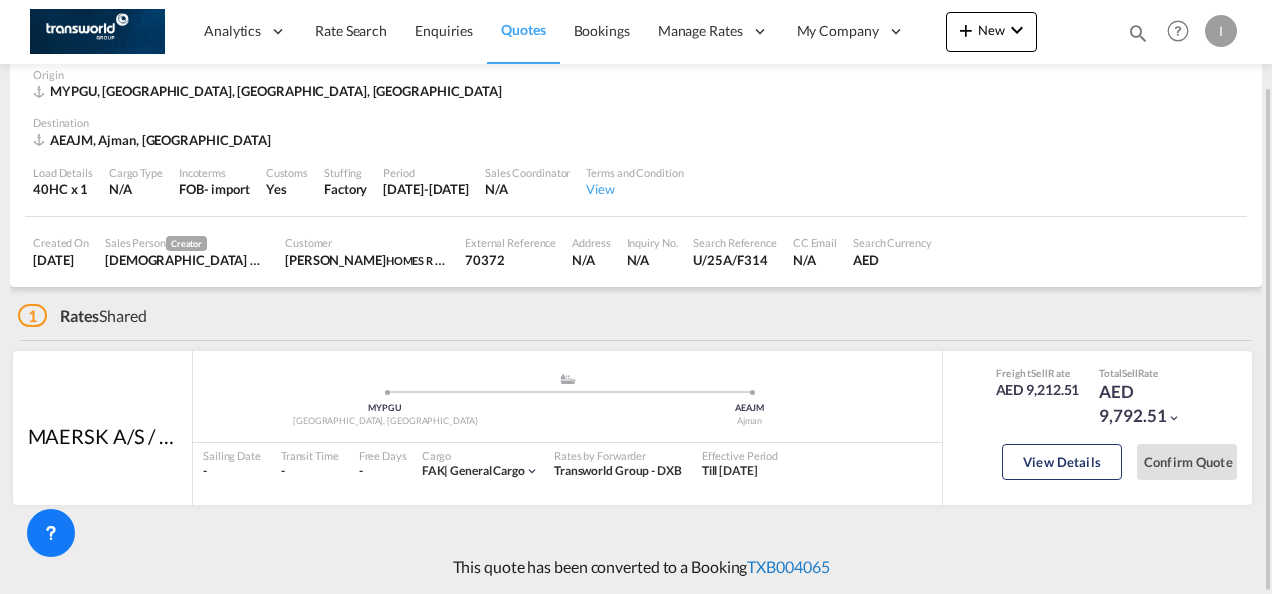 click on "TXB004065" at bounding box center [788, 566] 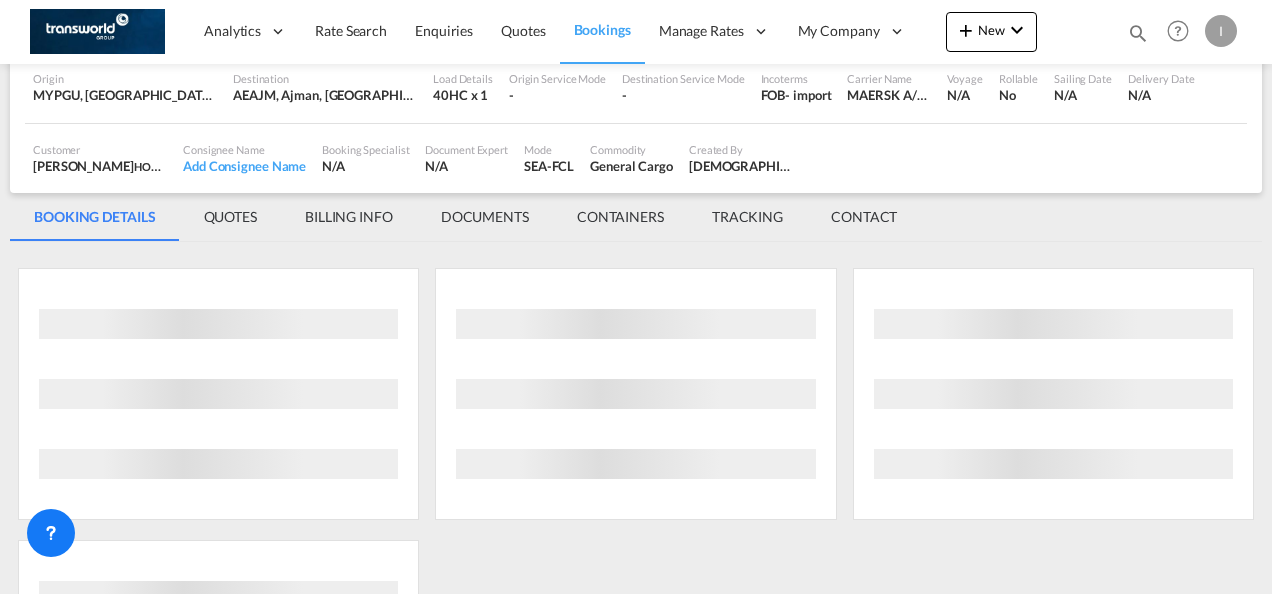 scroll, scrollTop: 1176, scrollLeft: 0, axis: vertical 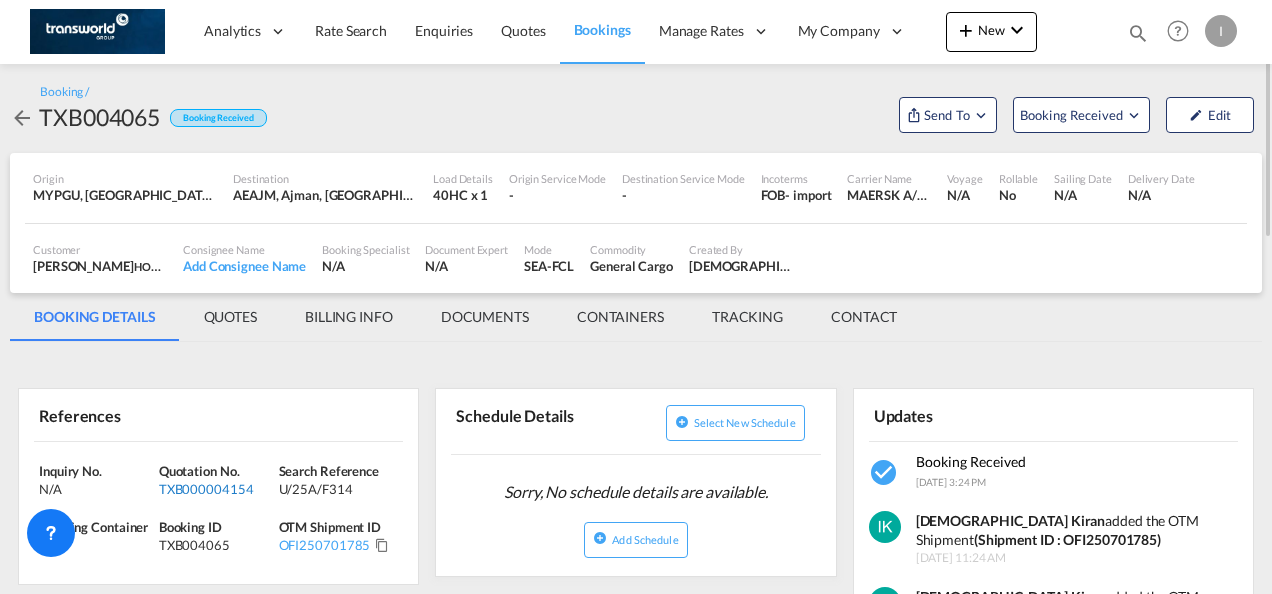 click on "TXB000004154" at bounding box center [216, 489] 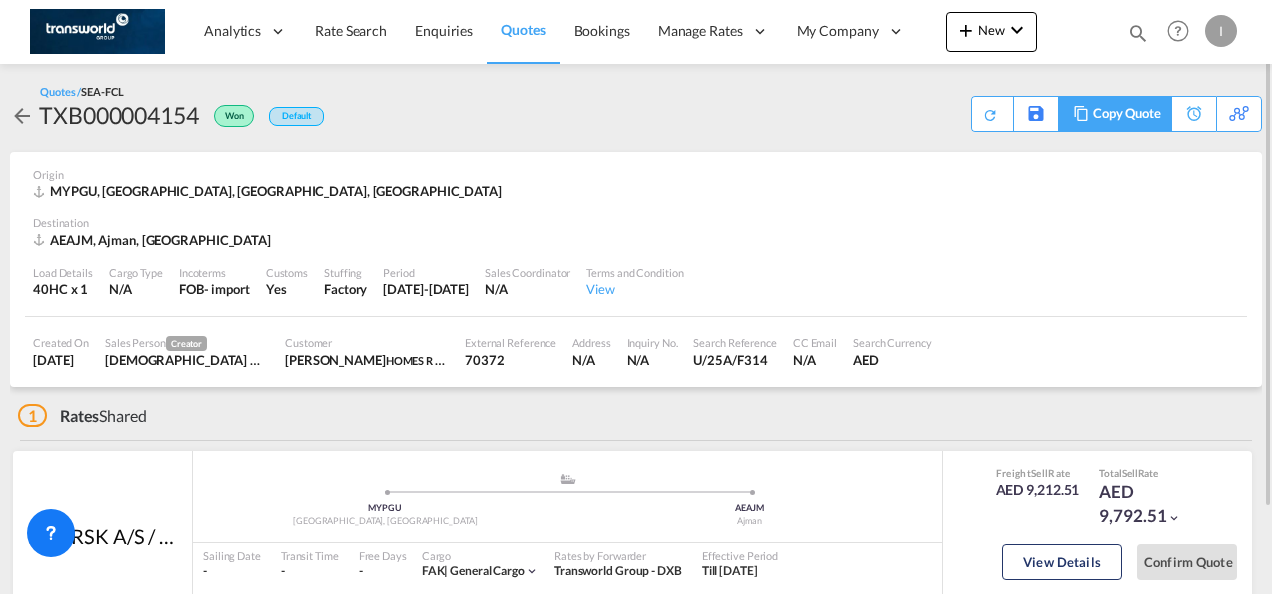 click on "Copy Quote" at bounding box center (1127, 114) 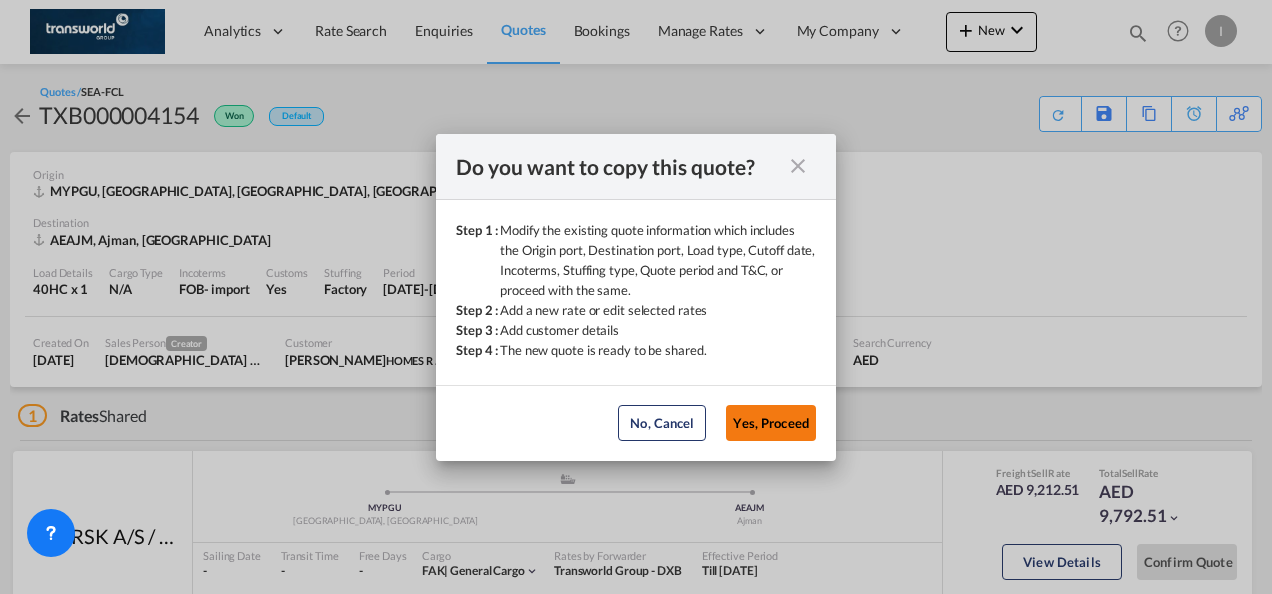 click on "Yes, Proceed" 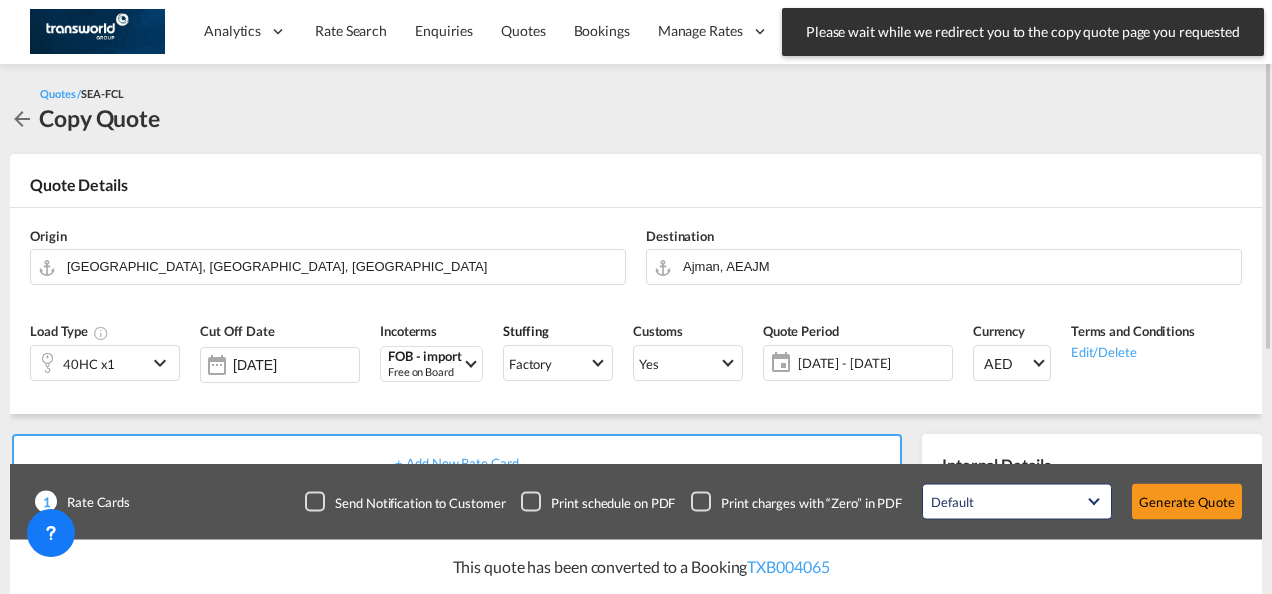 click on "Load Type 40HC x1" at bounding box center (105, 358) 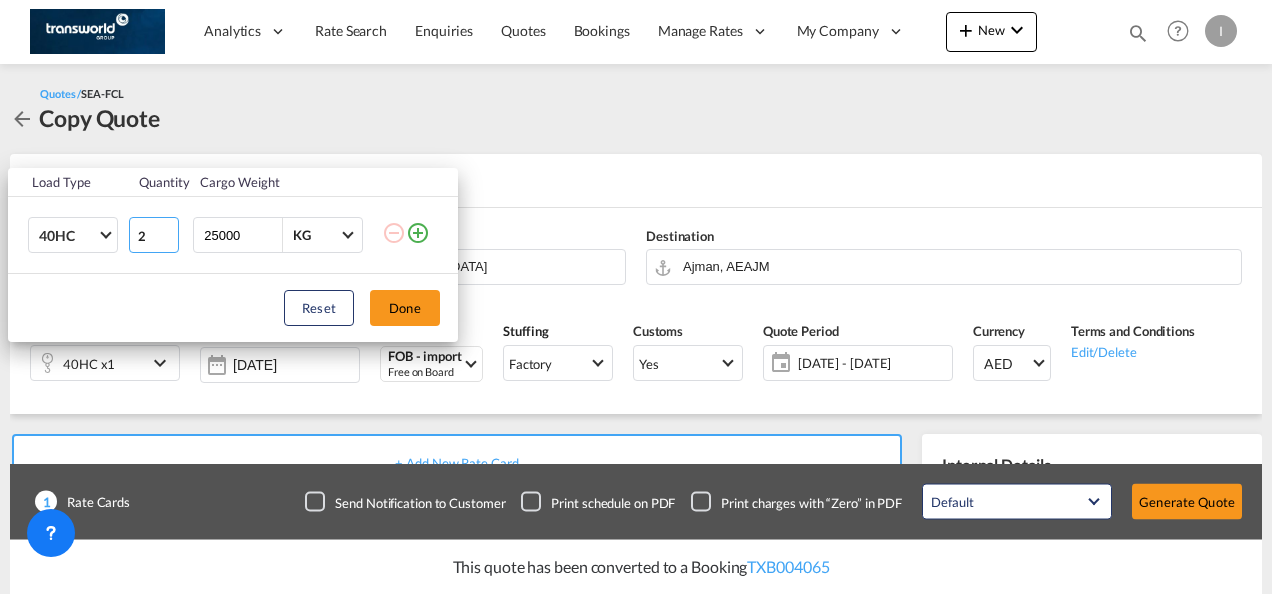 type on "2" 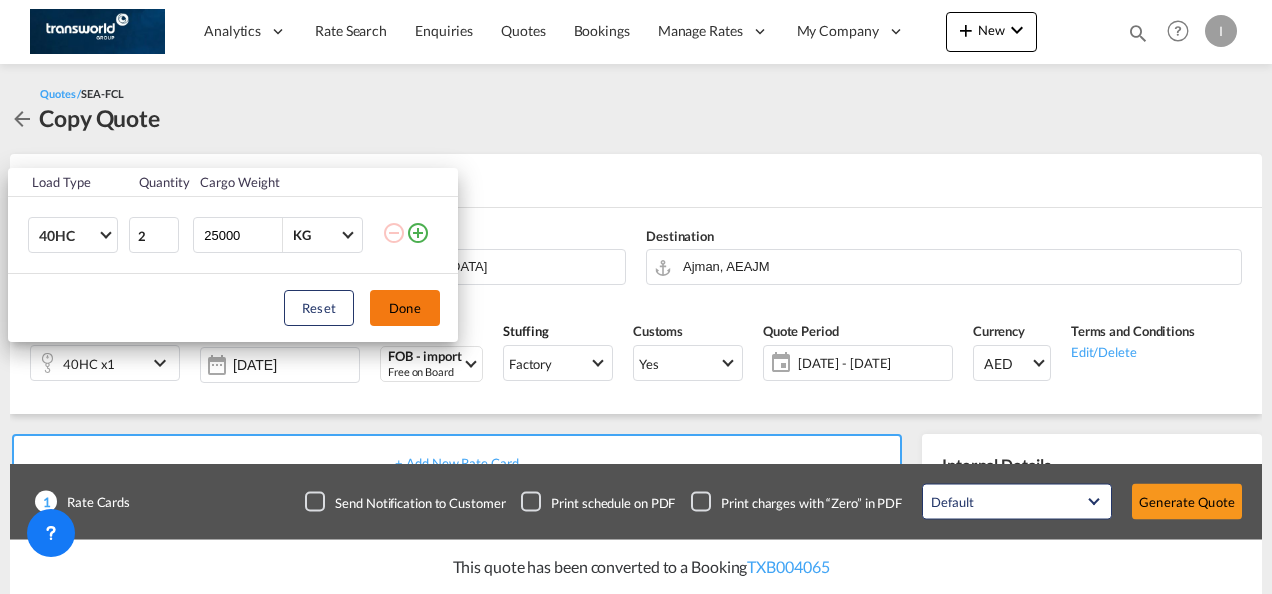click on "Done" at bounding box center [405, 308] 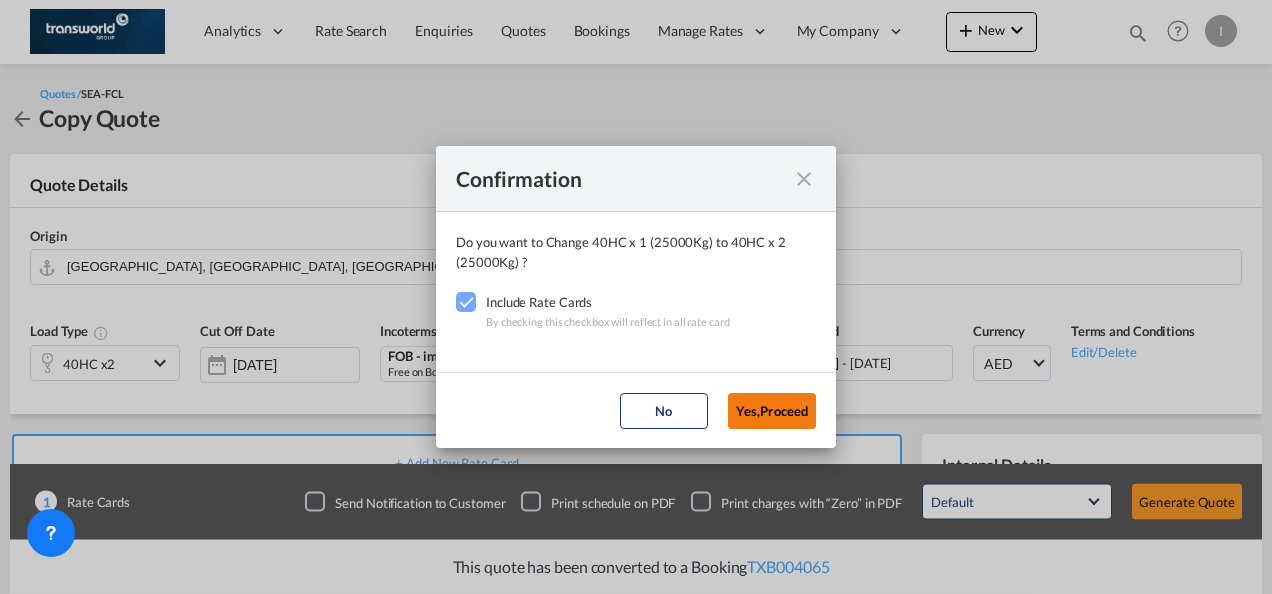 click on "Yes,Proceed" at bounding box center (772, 411) 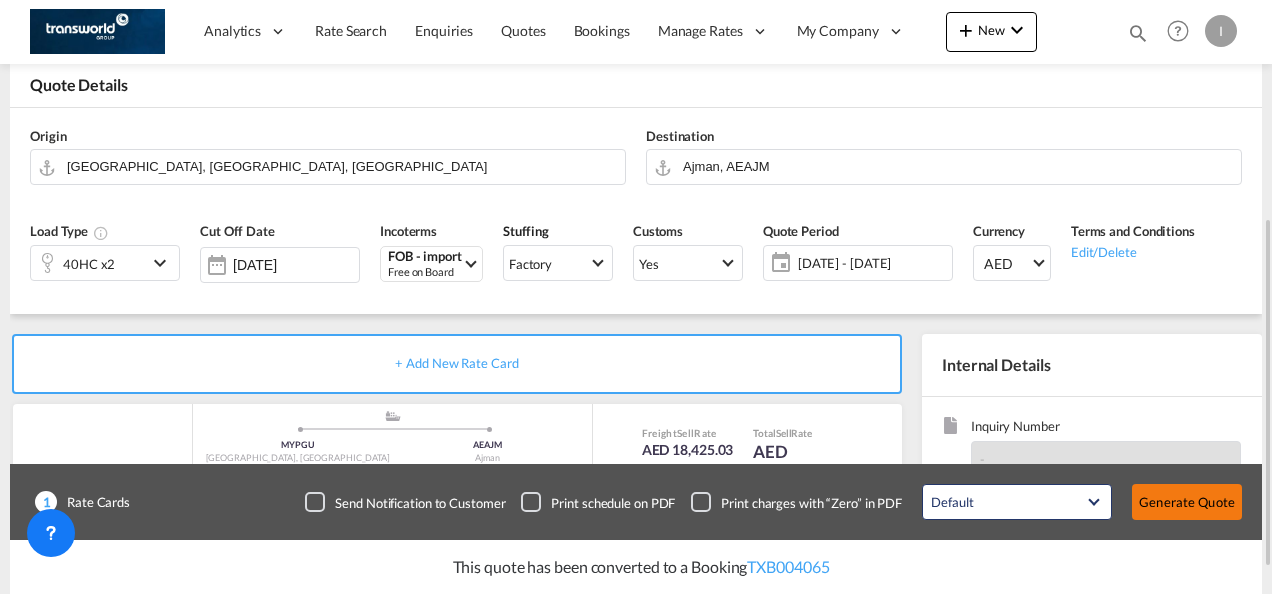 scroll, scrollTop: 300, scrollLeft: 0, axis: vertical 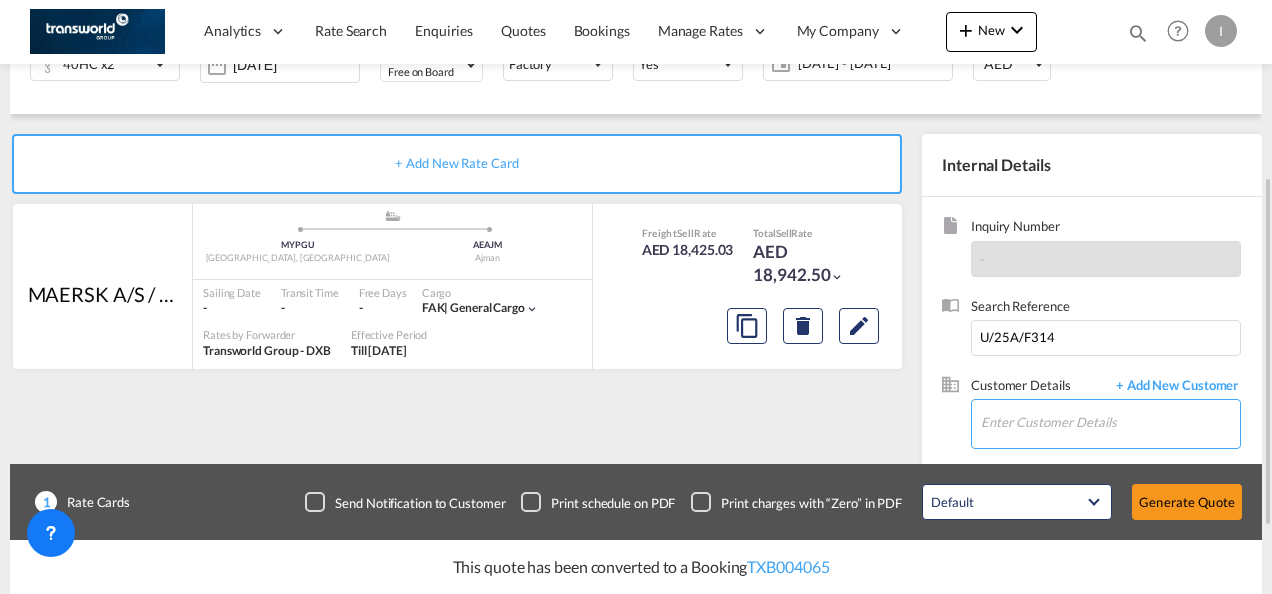 click on "Enter Customer Details" at bounding box center [1110, 422] 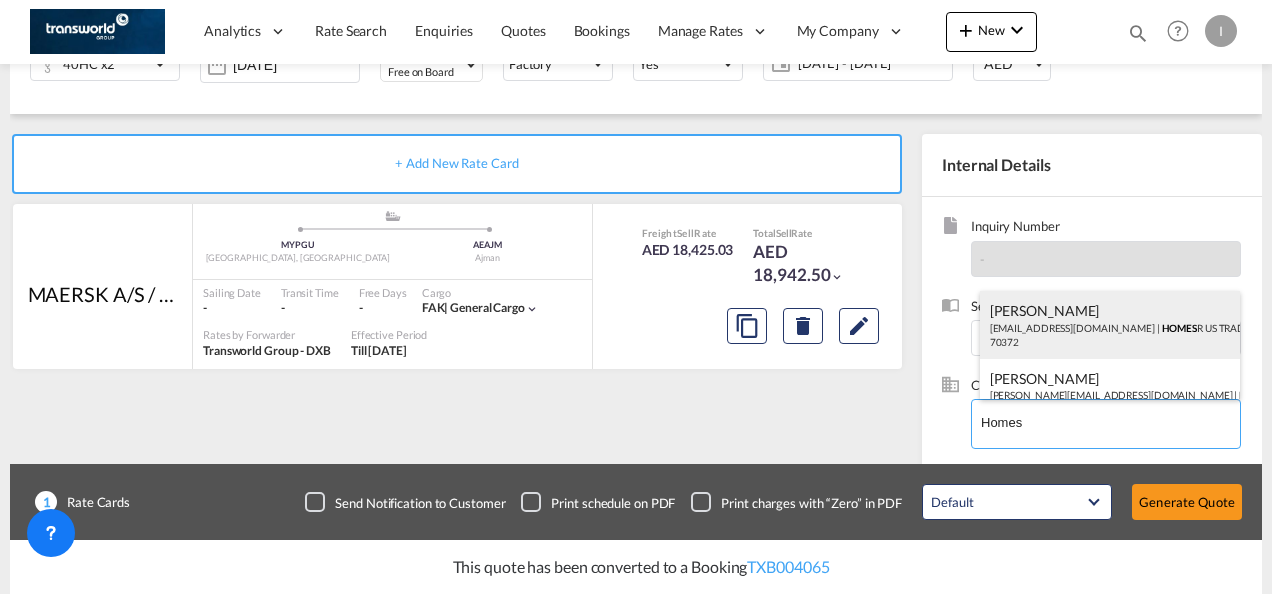 click on "Abhay S [EMAIL_ADDRESS][DOMAIN_NAME]    |    HOMES  R US TRADING LLC
|      70372" at bounding box center (1110, 325) 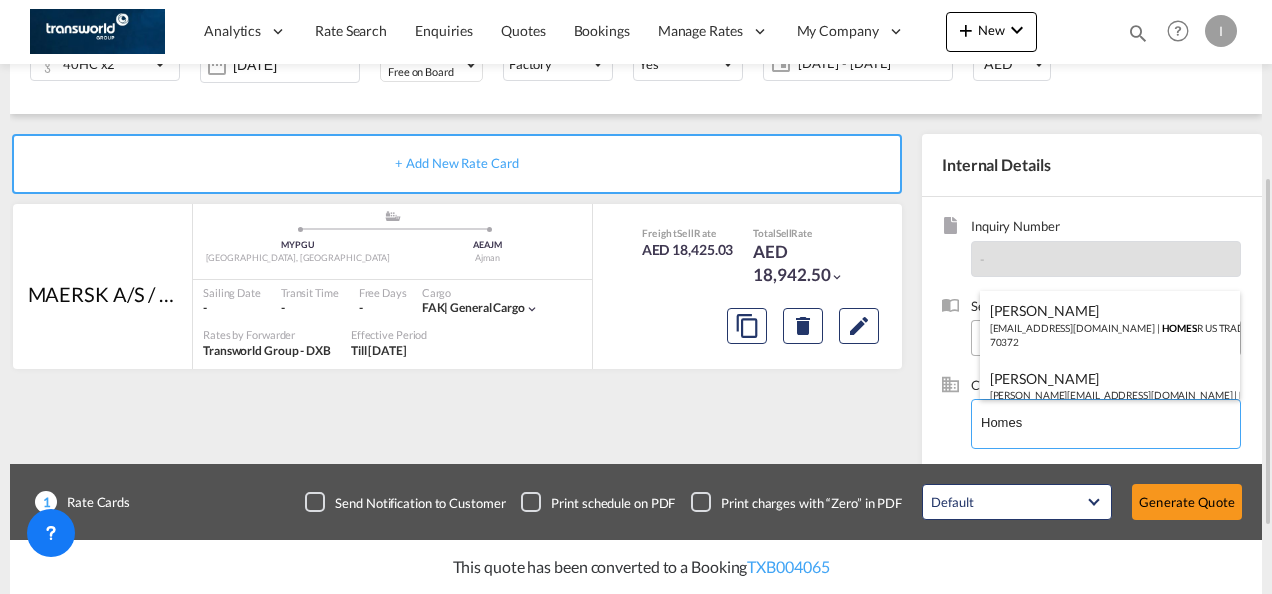 type on "HOMES R US TRADING LLC, Abhay S, [EMAIL_ADDRESS][DOMAIN_NAME]" 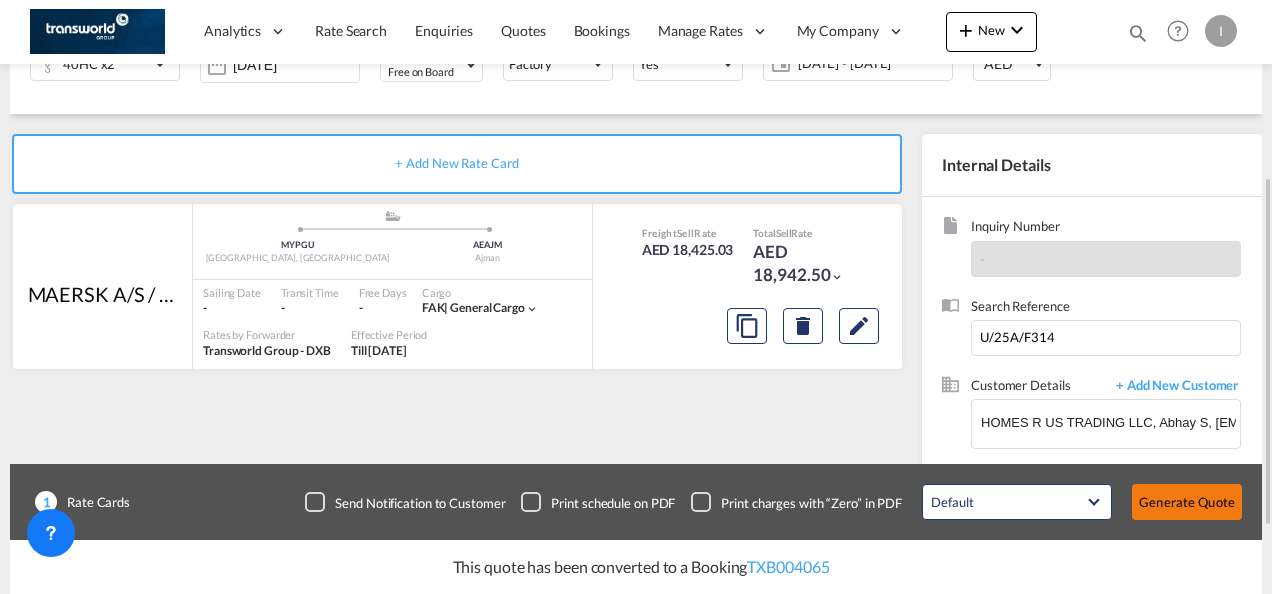 click on "Generate Quote" at bounding box center (1187, 502) 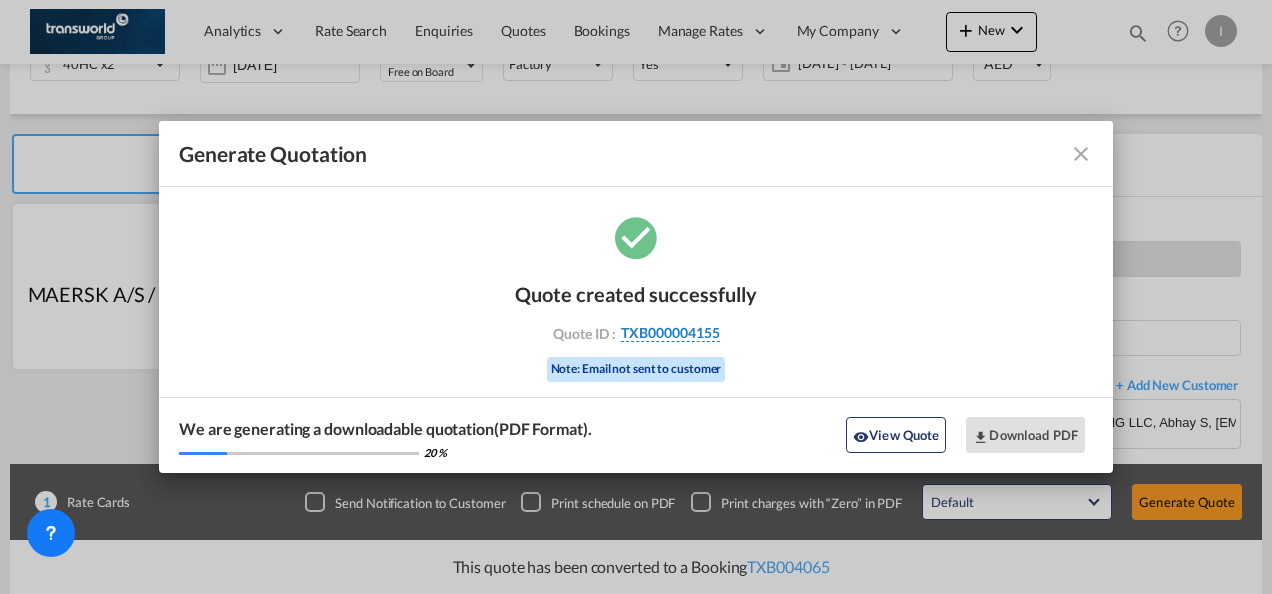 click on "TXB000004155" at bounding box center [670, 333] 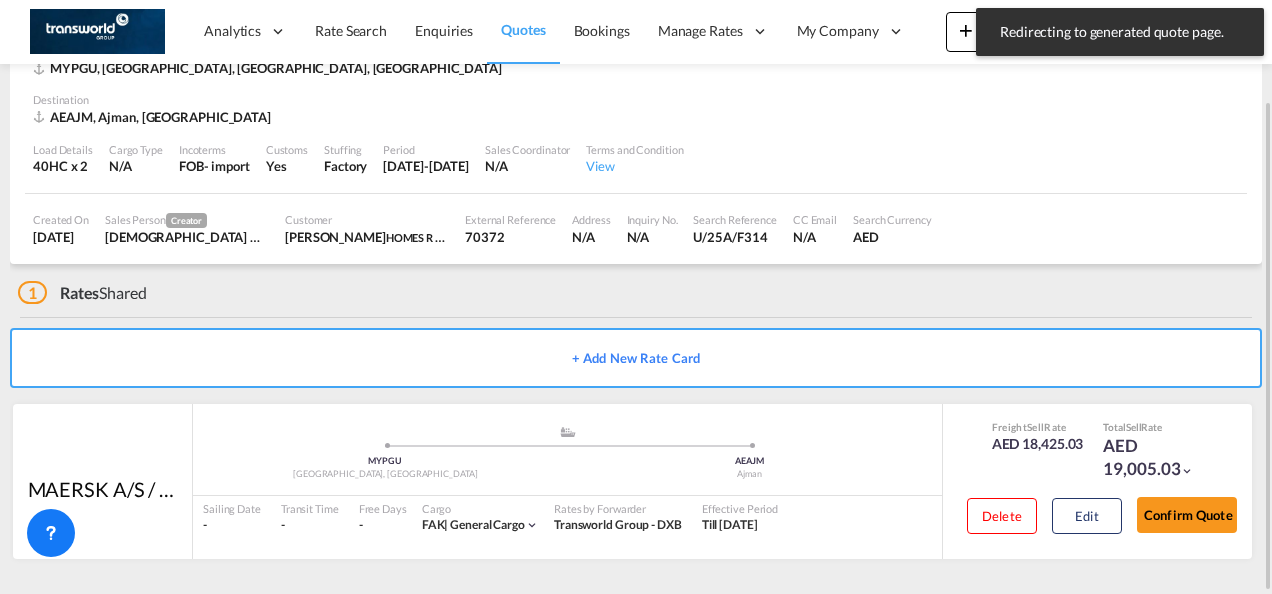 scroll, scrollTop: 122, scrollLeft: 0, axis: vertical 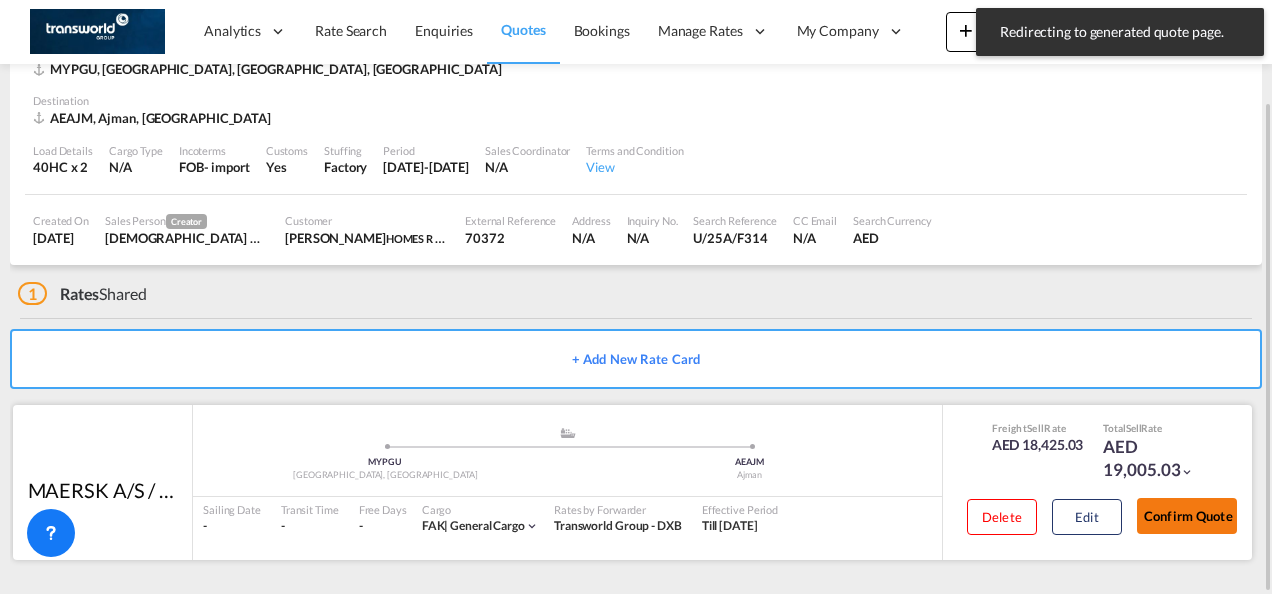 click on "Confirm Quote" at bounding box center [1187, 516] 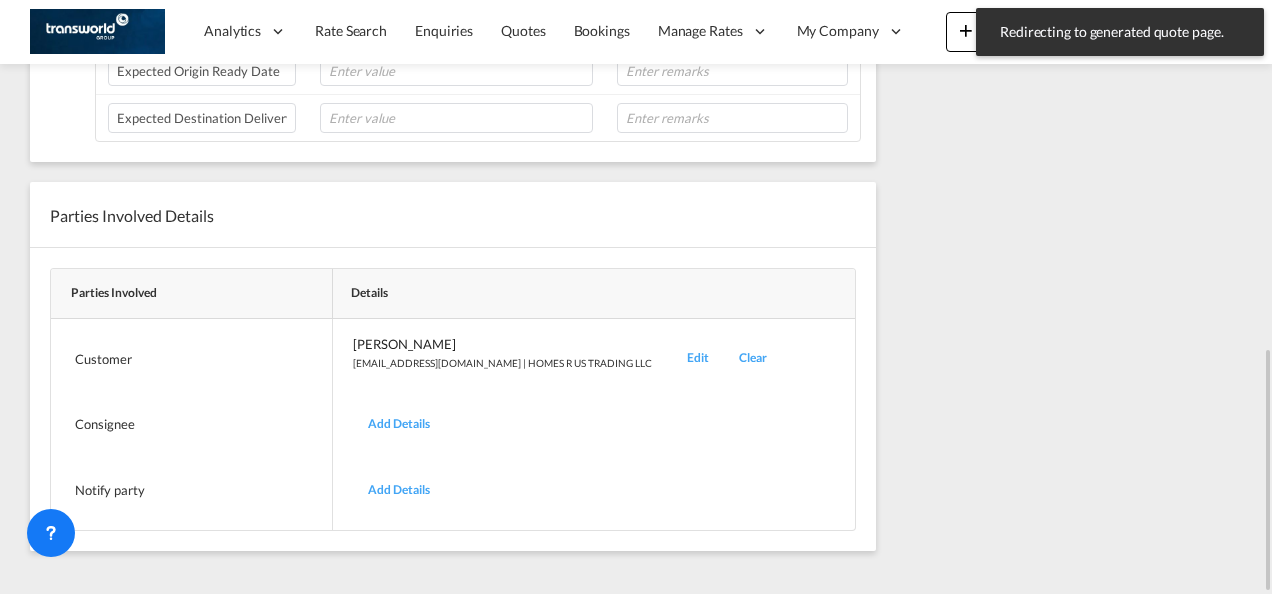 scroll, scrollTop: 250, scrollLeft: 0, axis: vertical 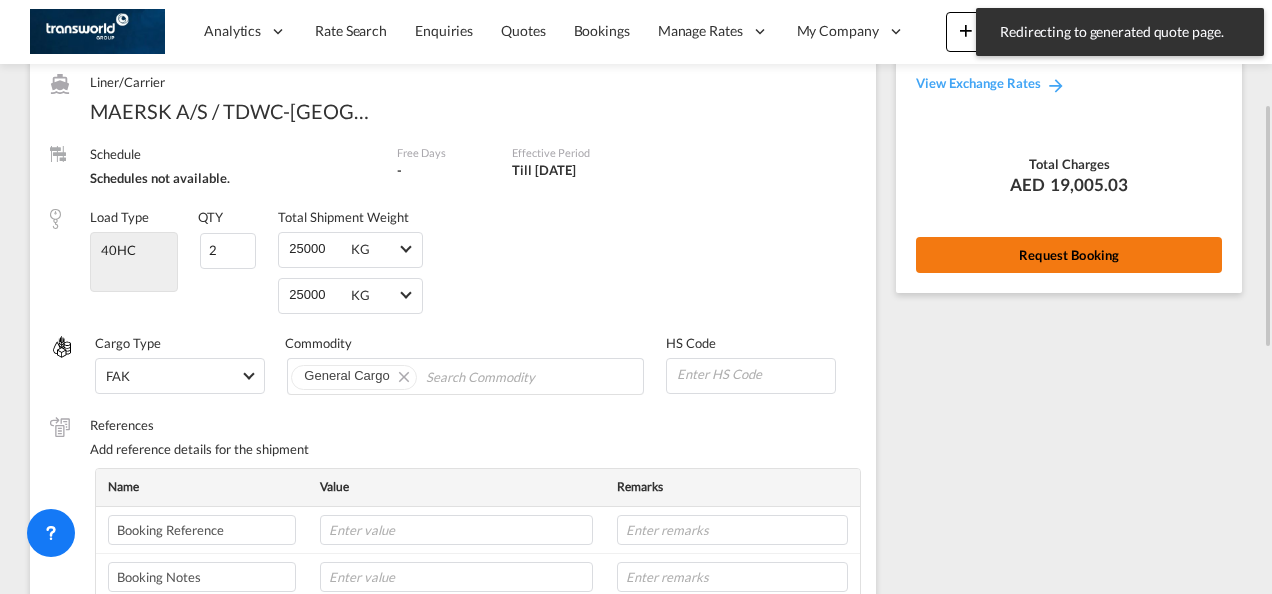 click on "Request Booking" at bounding box center [1069, 255] 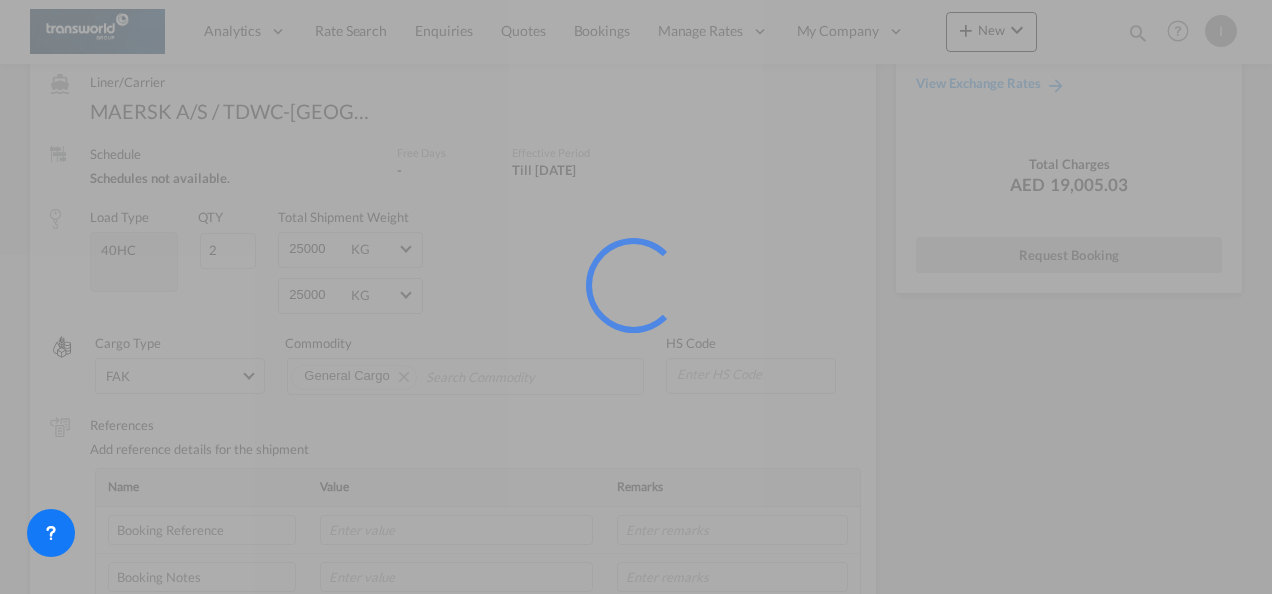 scroll, scrollTop: 37, scrollLeft: 0, axis: vertical 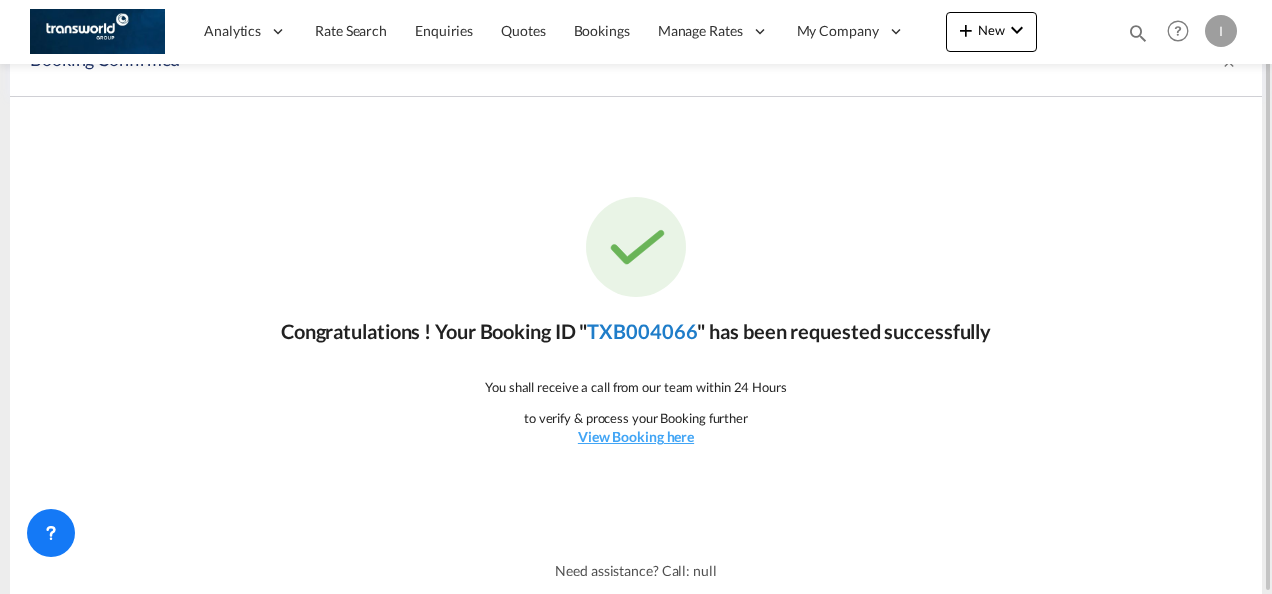 click on "TXB004066" 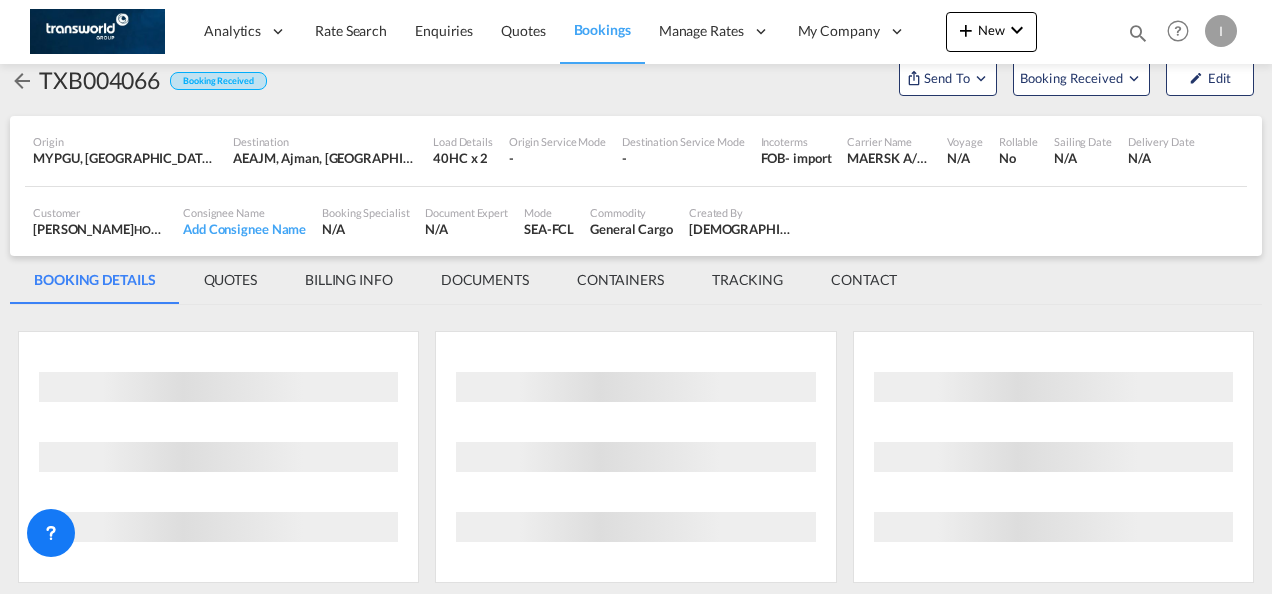 scroll, scrollTop: 1176, scrollLeft: 0, axis: vertical 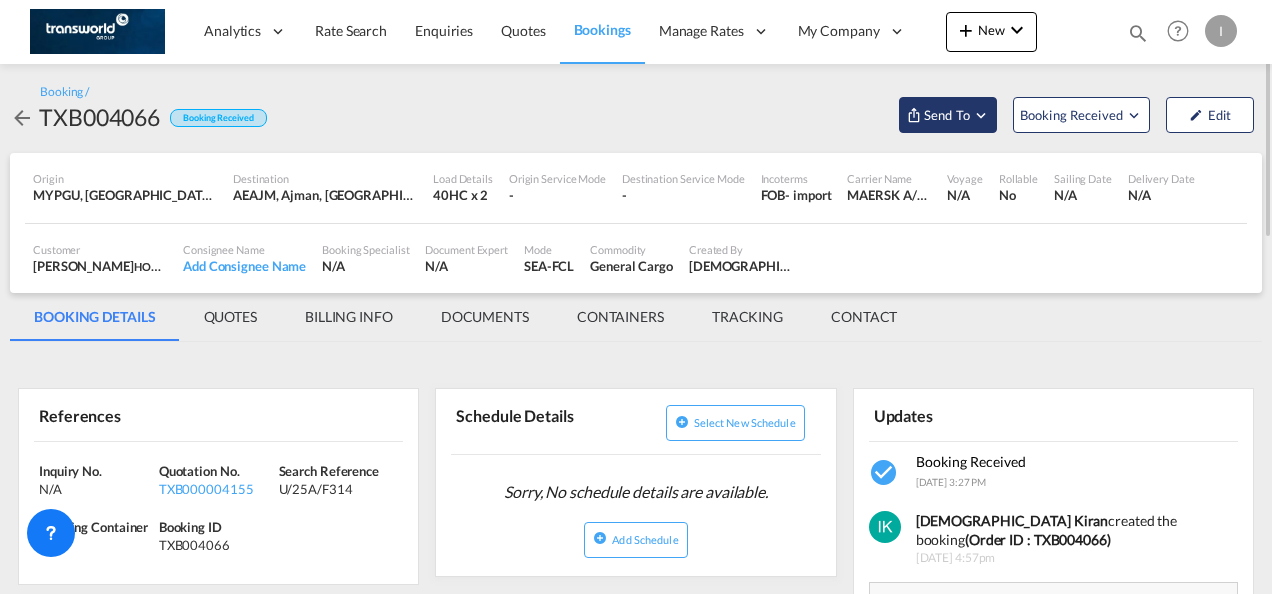 click on "Send To" at bounding box center (947, 115) 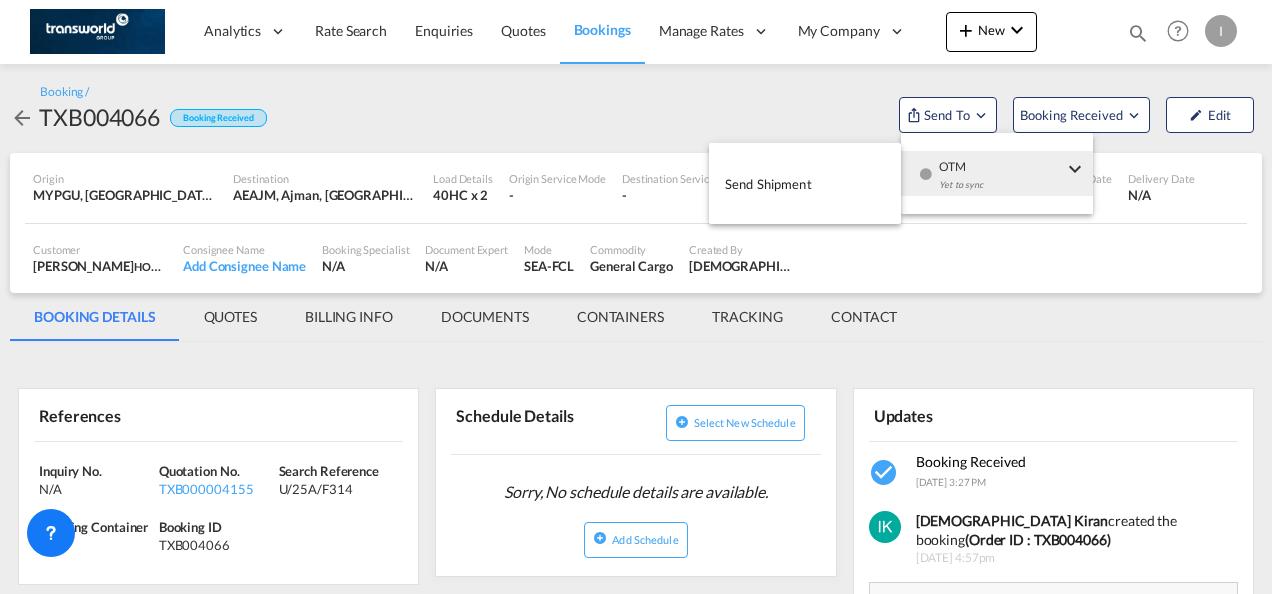 click on "OTM
Yet to sync" at bounding box center (1002, 181) 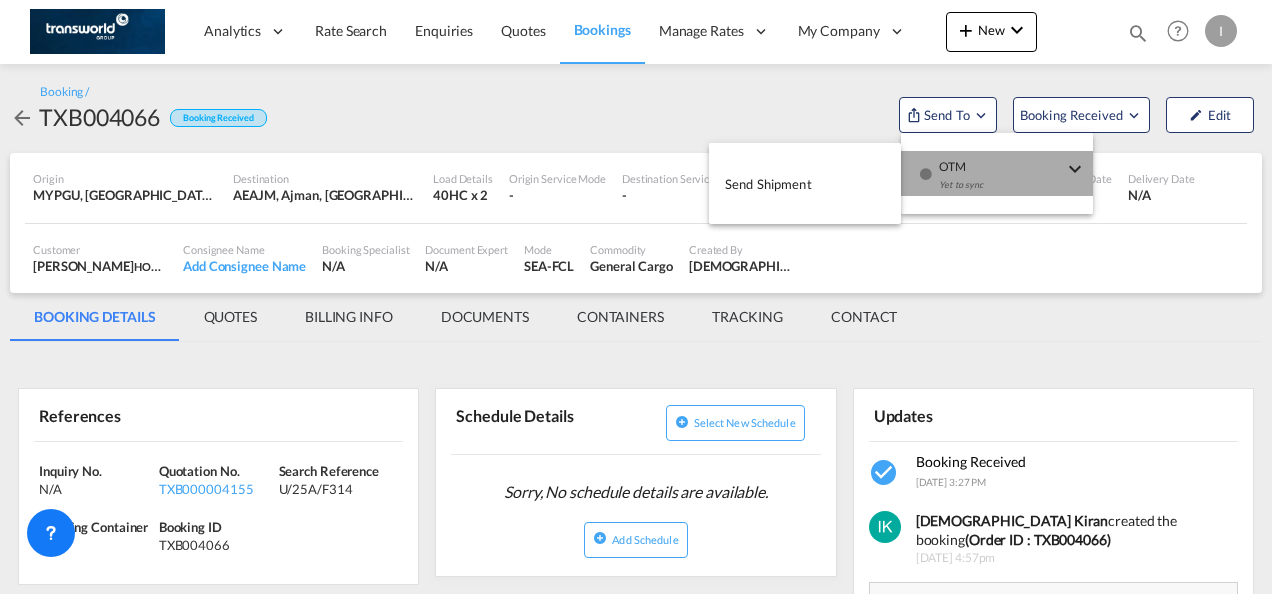 click on "Send Shipment" at bounding box center [805, 183] 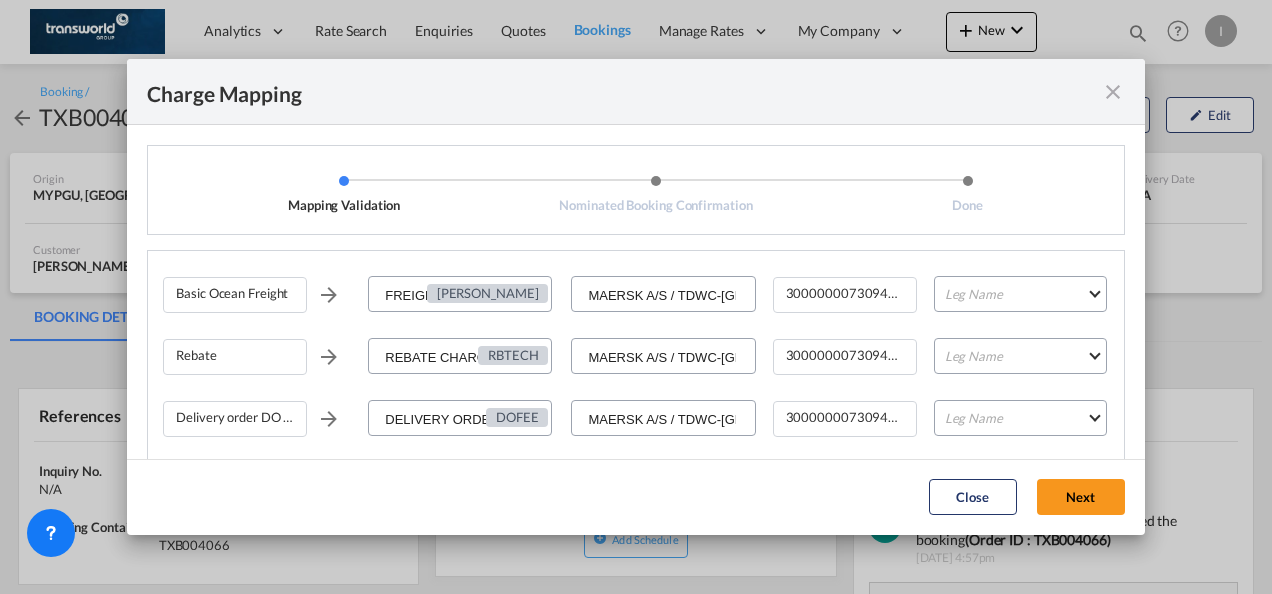 click on "Charge Mapping
Mapping Validation Nominated Booking Confirmation Done Basic Ocean Freight
FREIGHT CHARGES                                                     [PERSON_NAME]                                 MAERSK A/S / TDWC-DUBAI
300000007309467 Leg Name HANDLING ORIGIN VESSEL HANDLING DESTINATION OTHERS TL PICK UP CUSTOMS ORIGIN CUSTOMS DESTINATION TL DELIVERY
Rebate
REBATE CHARGES                                                     RBTECH                                 MAERSK A/S / TDWC-[GEOGRAPHIC_DATA]
300000007309467 Leg Name HANDLING ORIGIN VESSEL HANDLING DESTINATION OTHERS TL PICK UP CUSTOMS ORIGIN CUSTOMS DESTINATION TL DELIVERY
Delivery order DO fee
DELIVERY ORDER FEE                                                     DOFEE                                 MAERSK A/S / TDWC-[GEOGRAPHIC_DATA]" at bounding box center (636, 297) 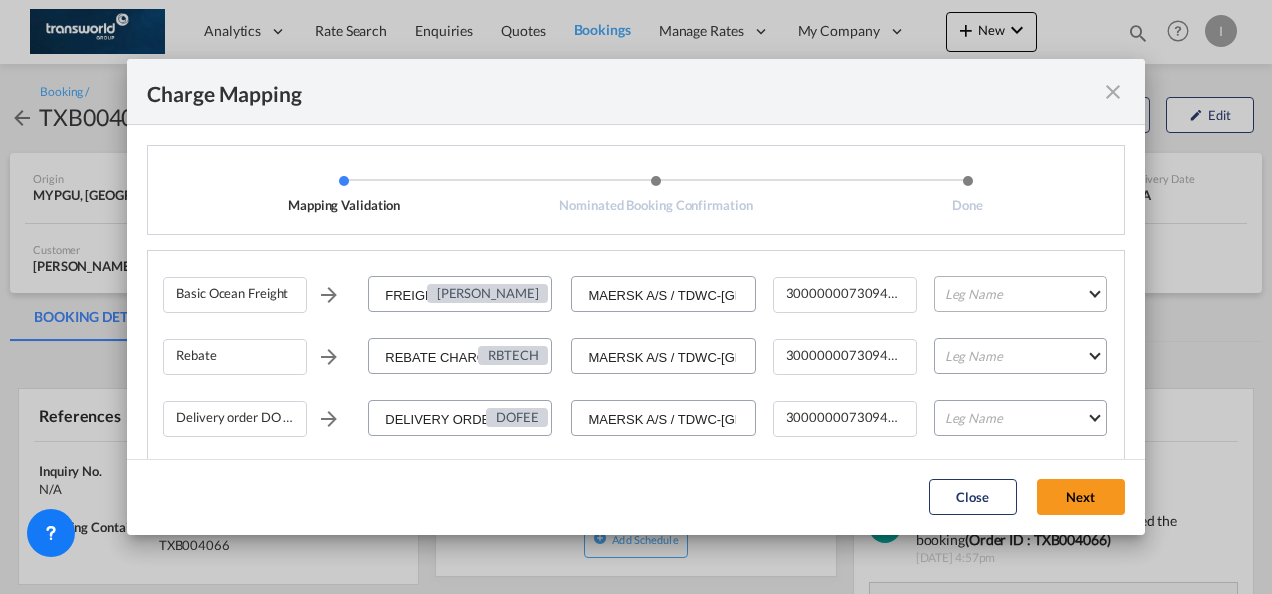 click on "Leg Name HANDLING ORIGIN VESSEL HANDLING DESTINATION OTHERS TL PICK UP CUSTOMS ORIGIN CUSTOMS DESTINATION TL DELIVERY" at bounding box center (1020, 294) 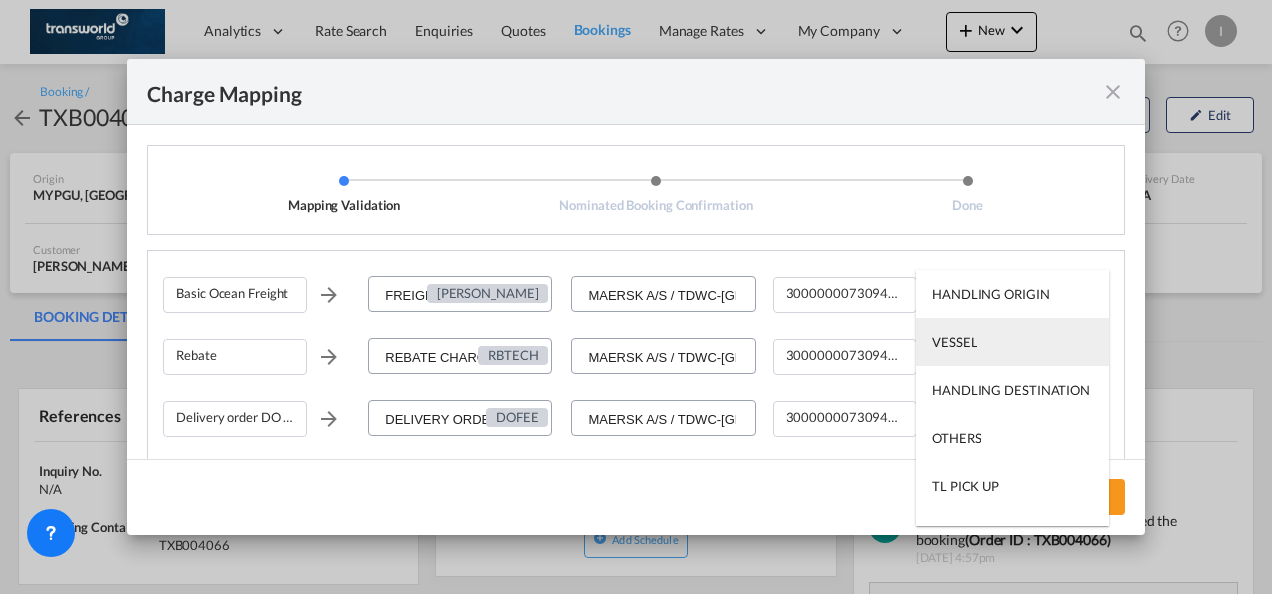 click on "VESSEL" at bounding box center (954, 342) 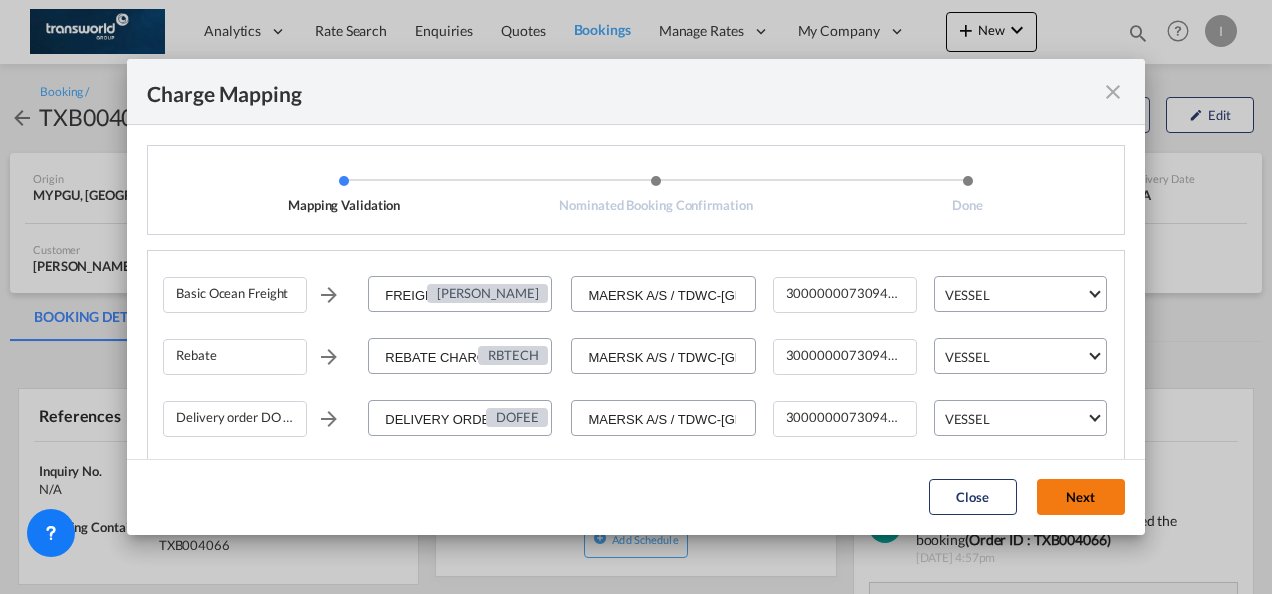 click on "Next" 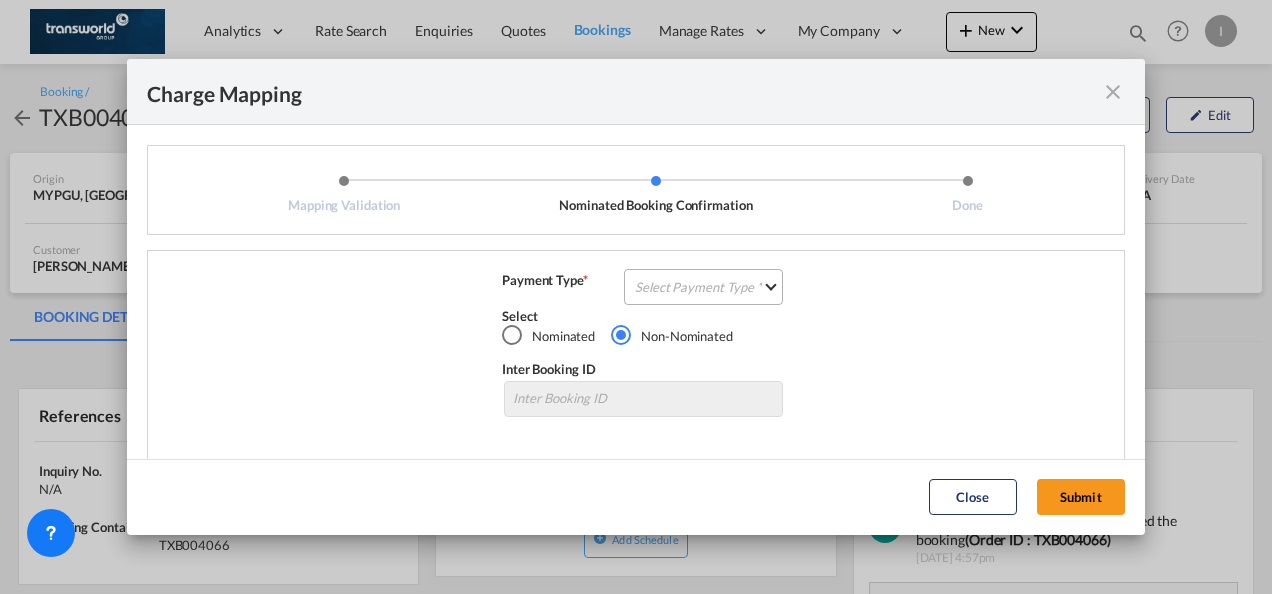 click on "Select Payment Type
COLLECT
PREPAID" at bounding box center (703, 287) 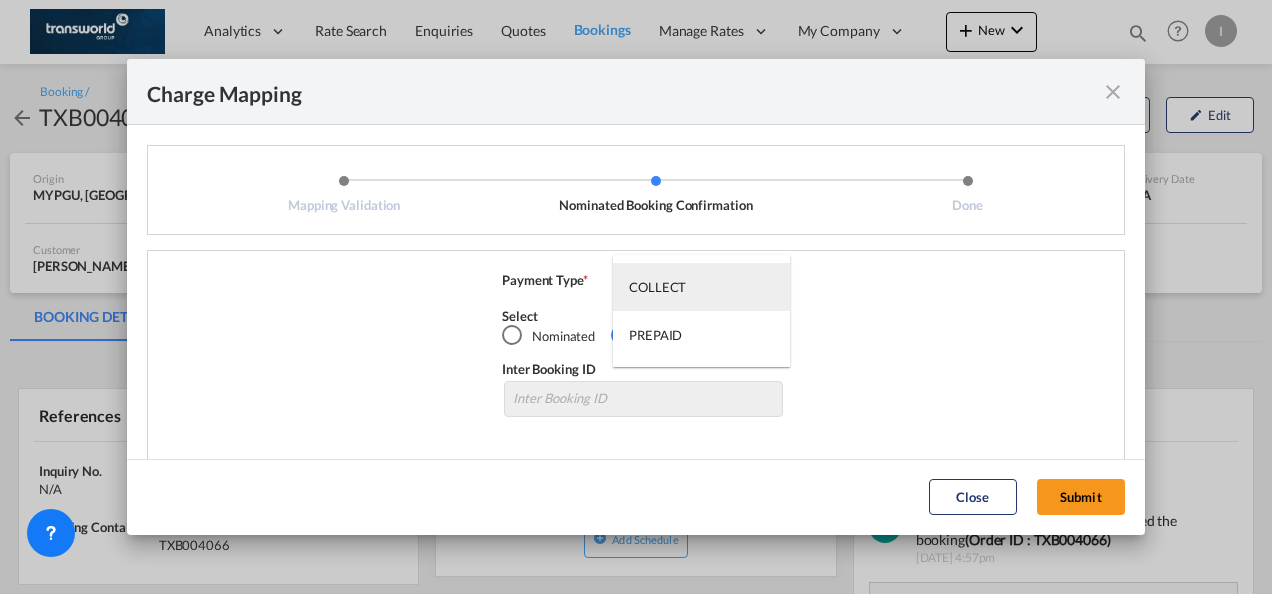 click on "COLLECT" at bounding box center [701, 287] 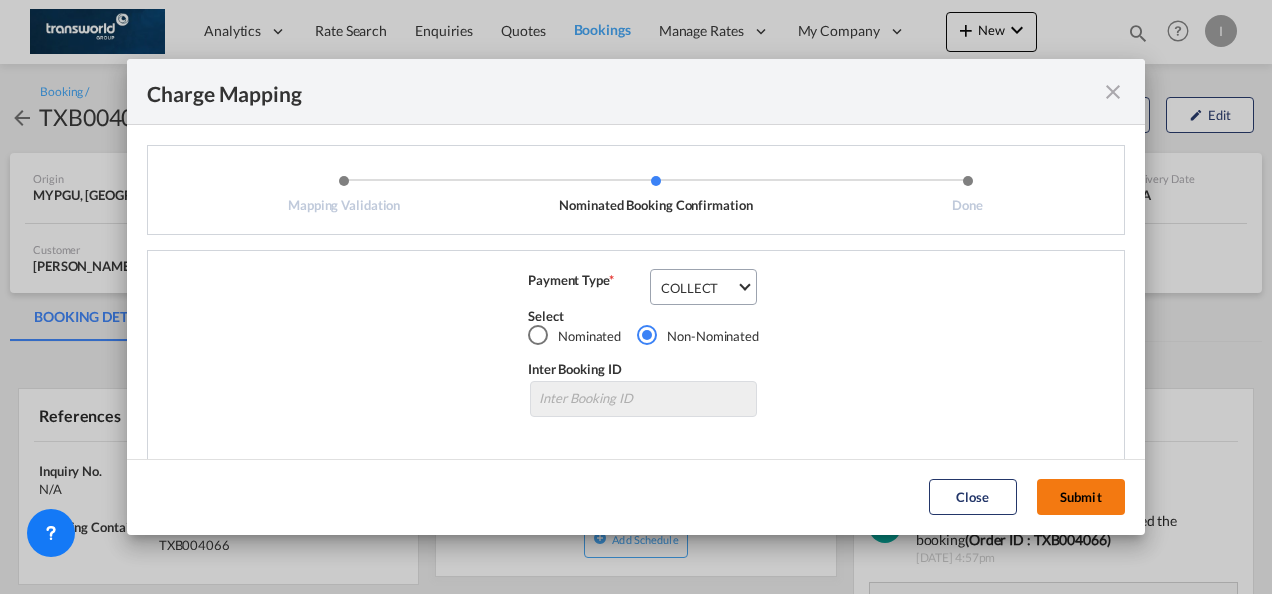 click on "Submit" 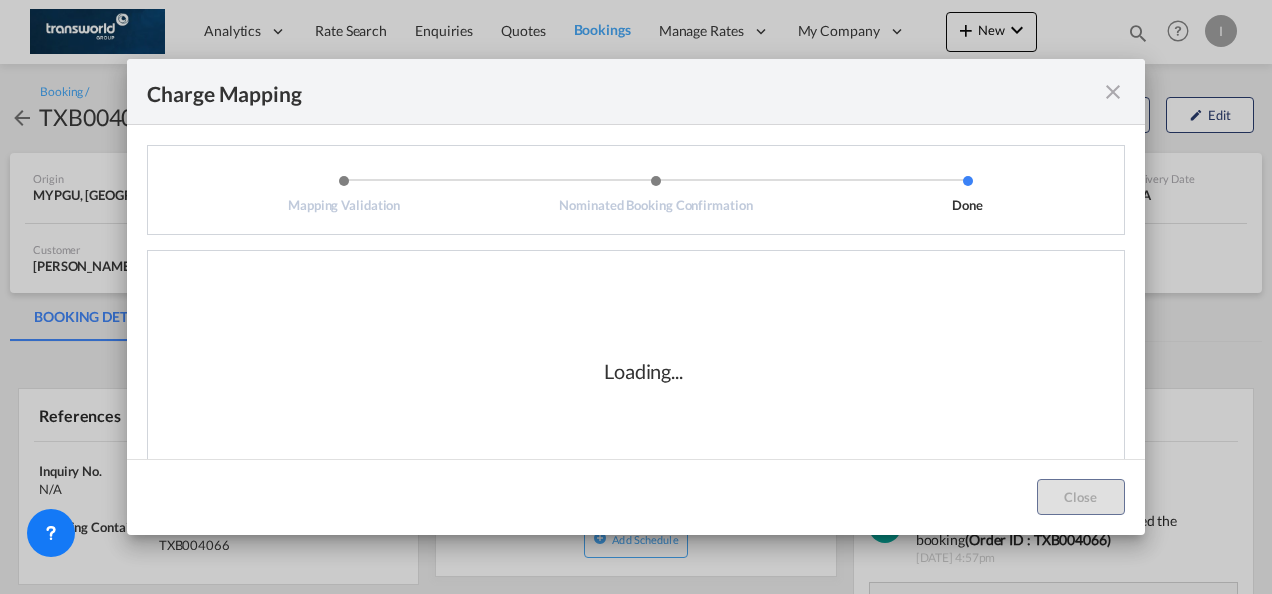 click on "Charge Mapping
Mapping Validation Nominated Booking Confirmation Done Basic Ocean Freight
FREIGHT CHARGES                                                     [PERSON_NAME]                                 MAERSK A/S / TDWC-DUBAI
300000007309467 VESSEL Rebate
REBATE CHARGES                                                     RBTECH                                 MAERSK A/S / TDWC-DUBAI
300000007309467 VESSEL HANDLING ORIGIN VESSEL HANDLING DESTINATION OTHERS TL PICK UP CUSTOMS ORIGIN CUSTOMS DESTINATION TL DELIVERY
Delivery order DO fee
DELIVERY ORDER FEE                                                     DOFEE                                 MAERSK A/S / TDWC-DUBAI
300000007309467 VESSEL HANDLING ORIGIN VESSEL HANDLING DESTINATION OTHERS TL PICK UP
isps" at bounding box center [636, 297] 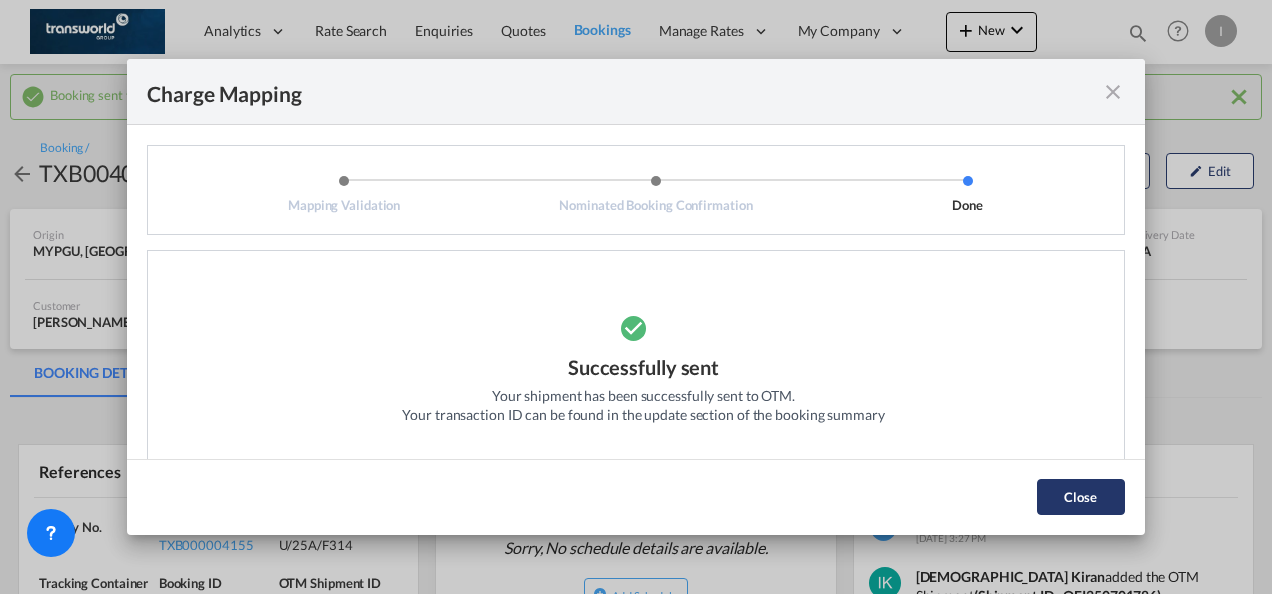 click on "Close" 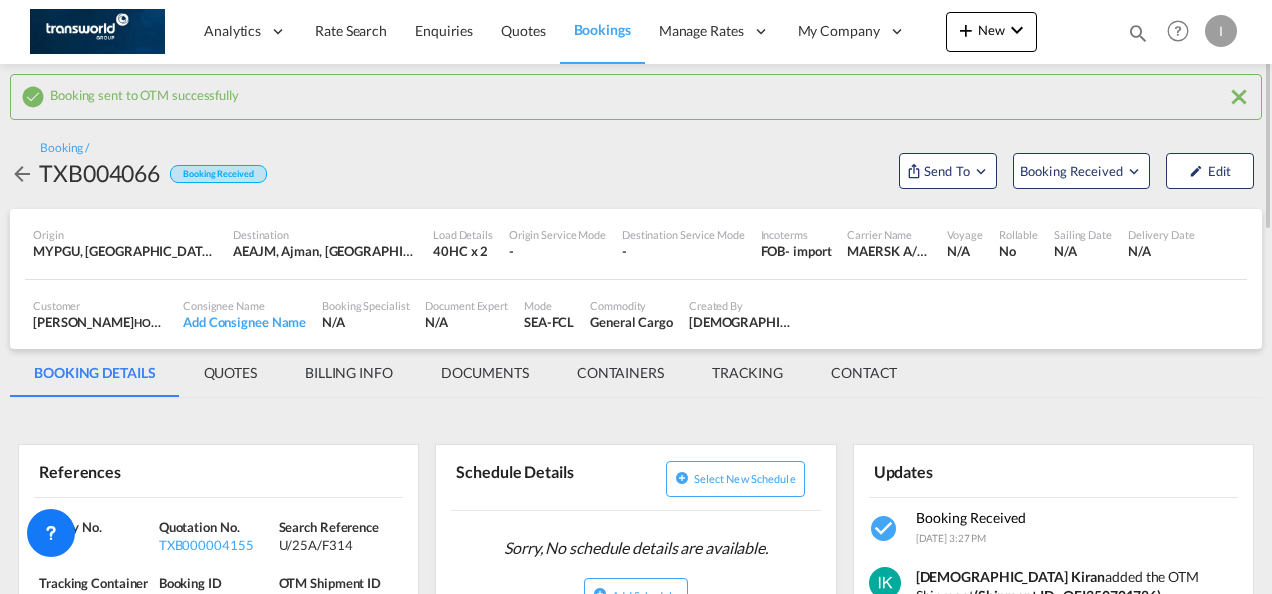 scroll, scrollTop: 200, scrollLeft: 0, axis: vertical 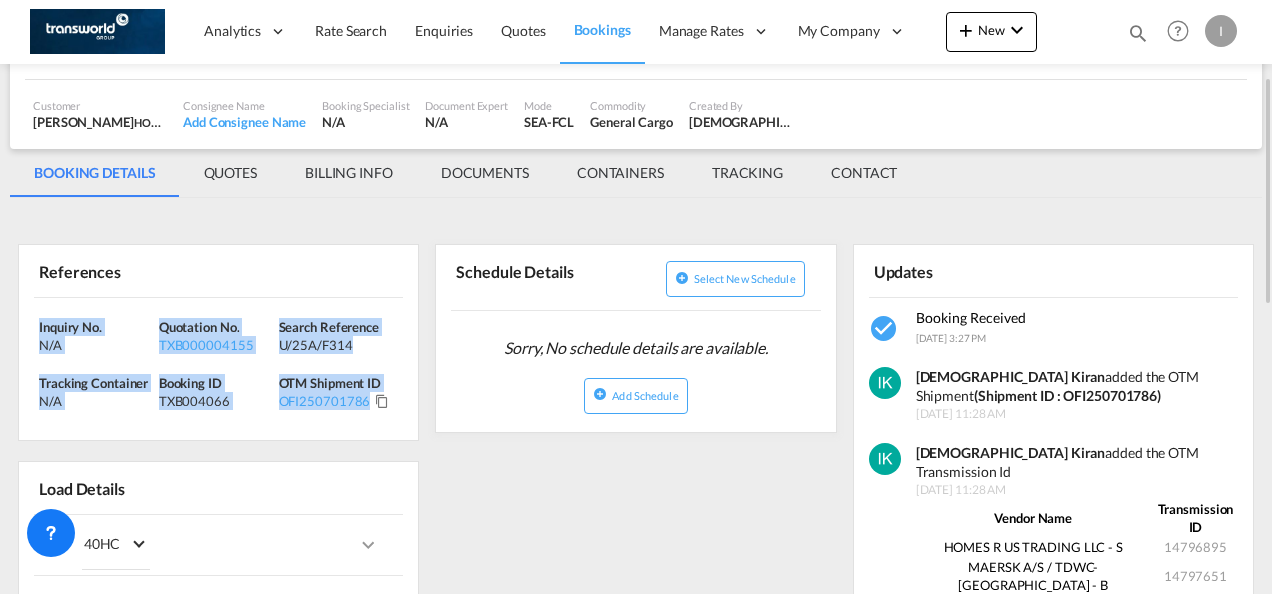 drag, startPoint x: 385, startPoint y: 416, endPoint x: 20, endPoint y: 316, distance: 378.45078 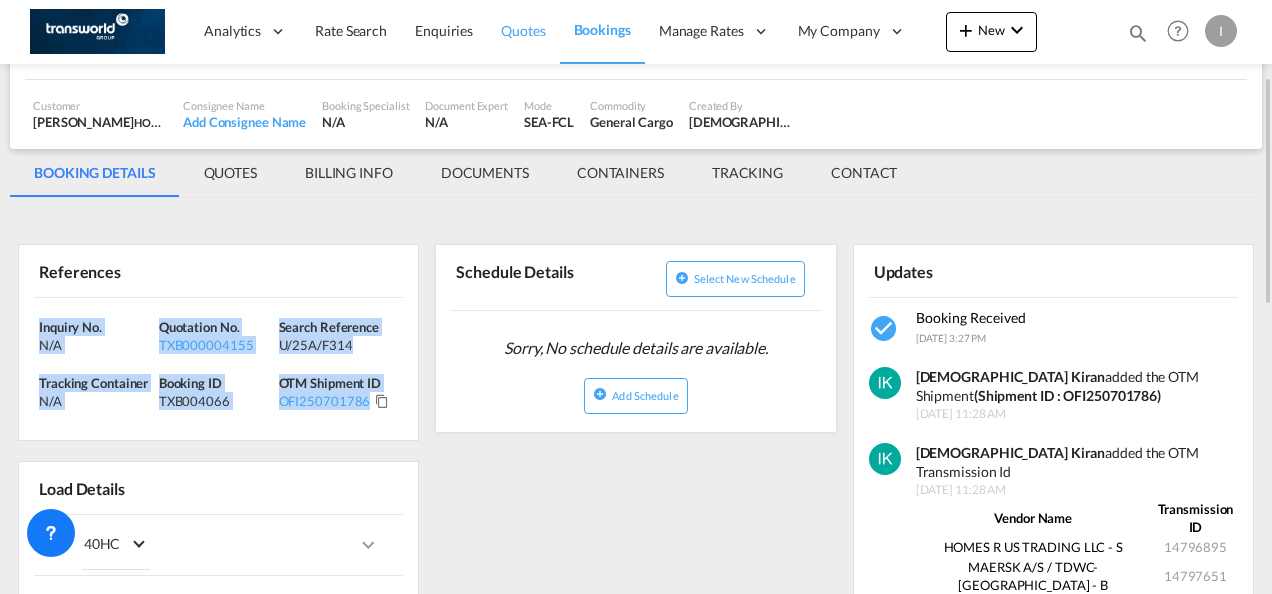 click on "Quotes" at bounding box center [523, 31] 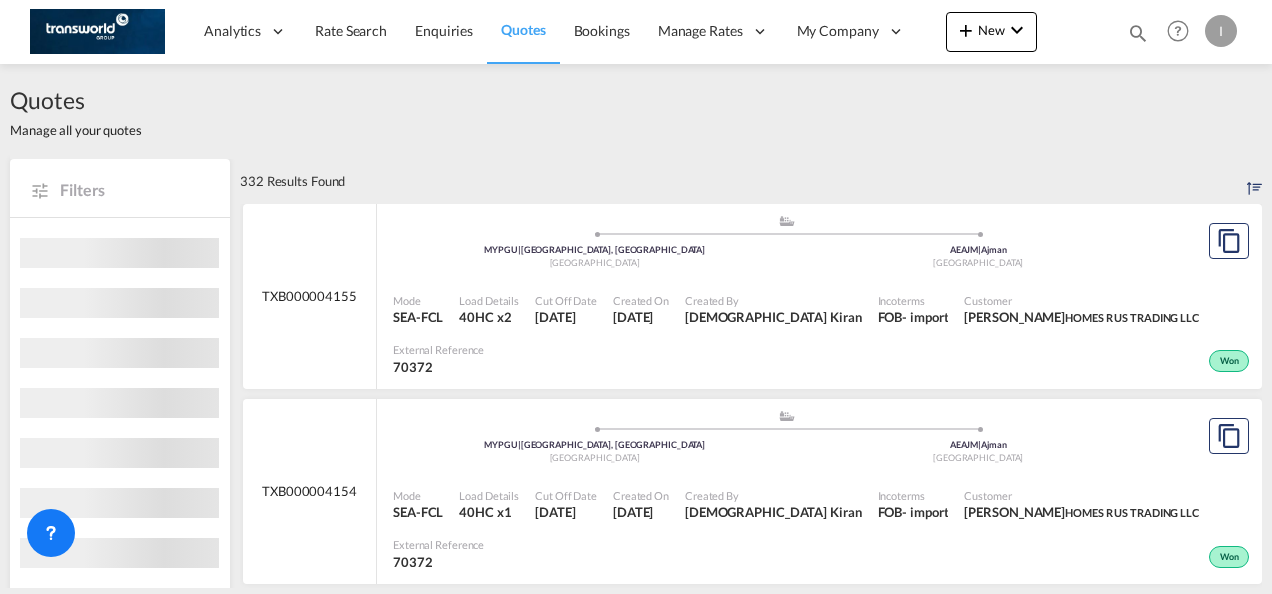 scroll, scrollTop: 0, scrollLeft: 0, axis: both 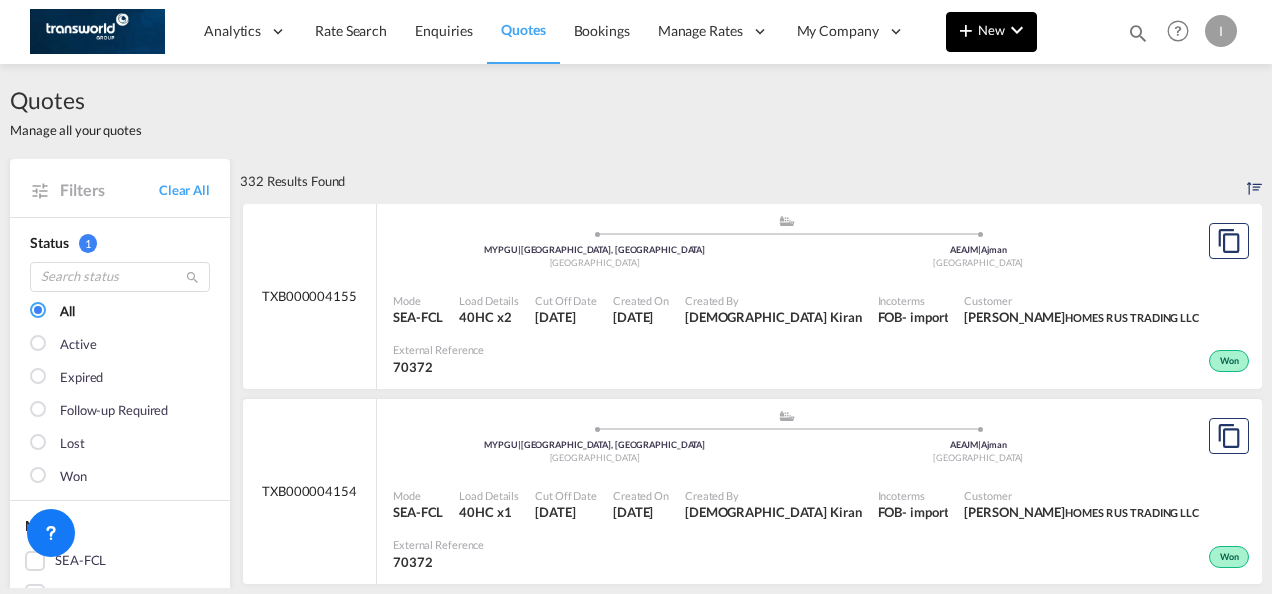 click at bounding box center (966, 30) 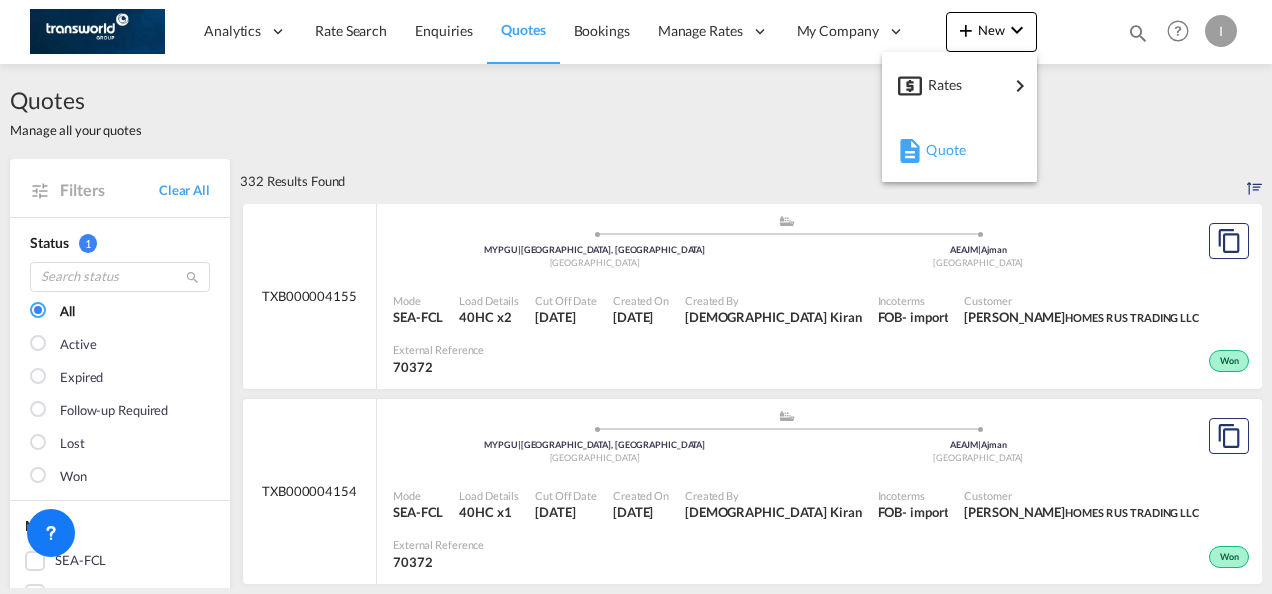 click on "Quote" at bounding box center [937, 150] 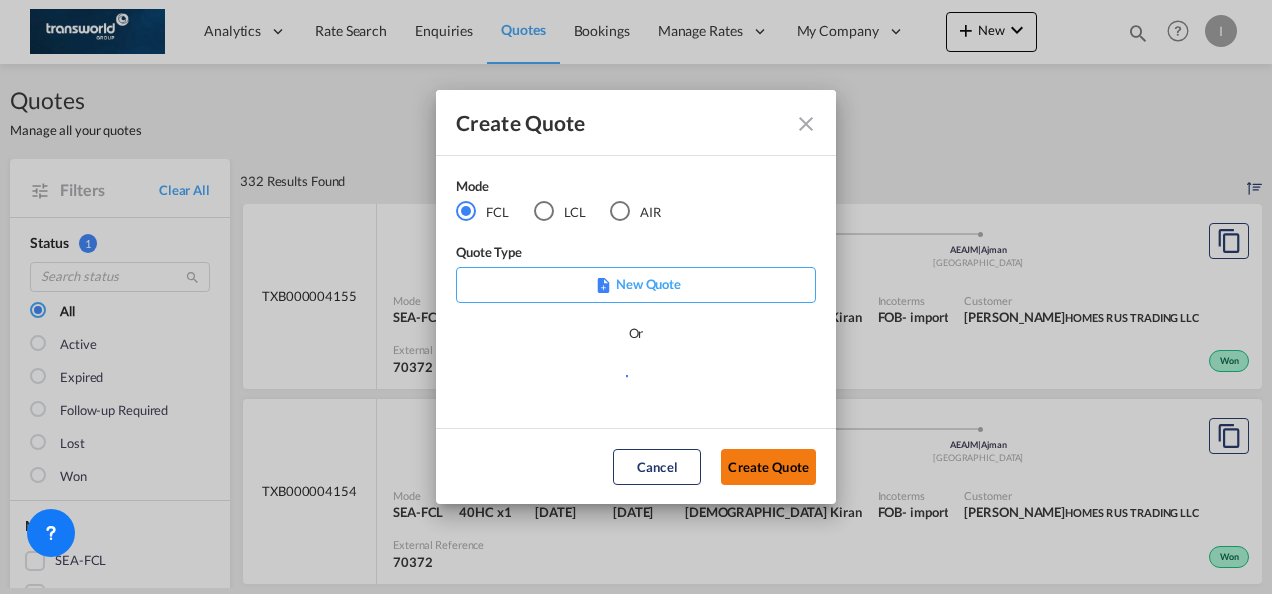 click on "Create Quote" 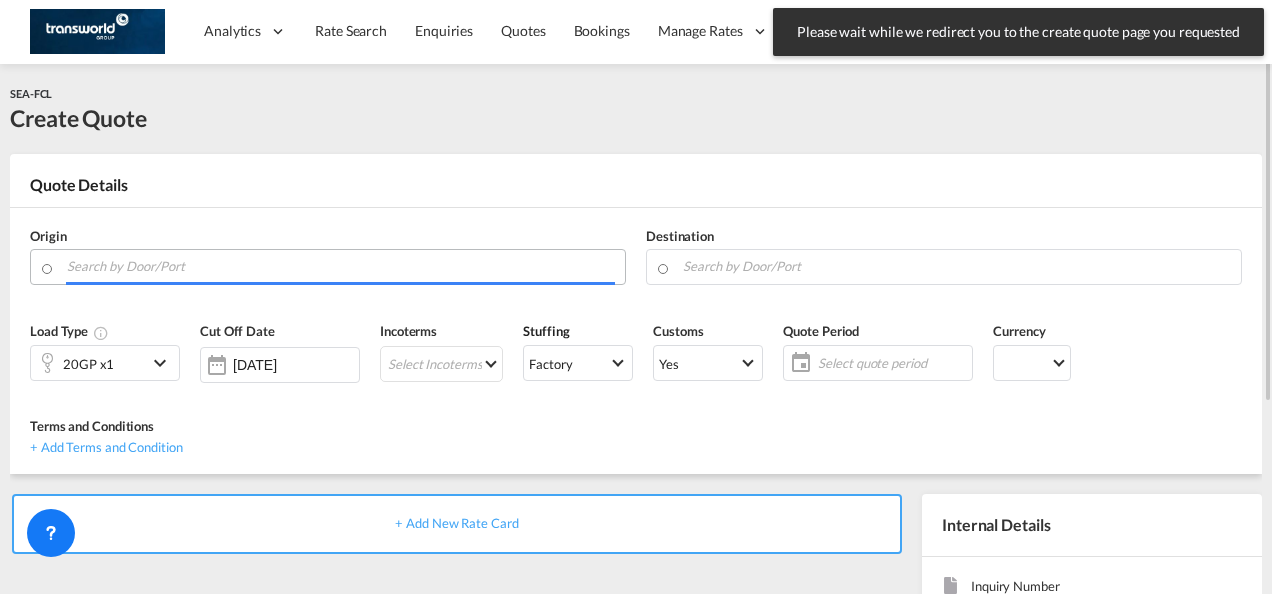 click at bounding box center [341, 266] 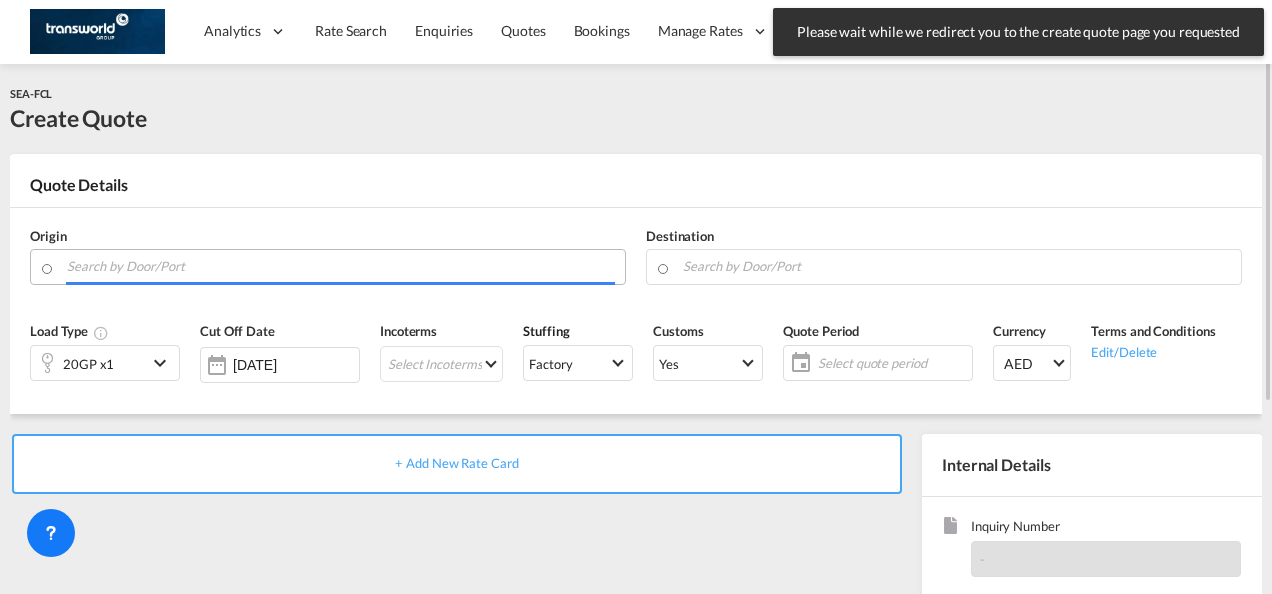 type on "Z" 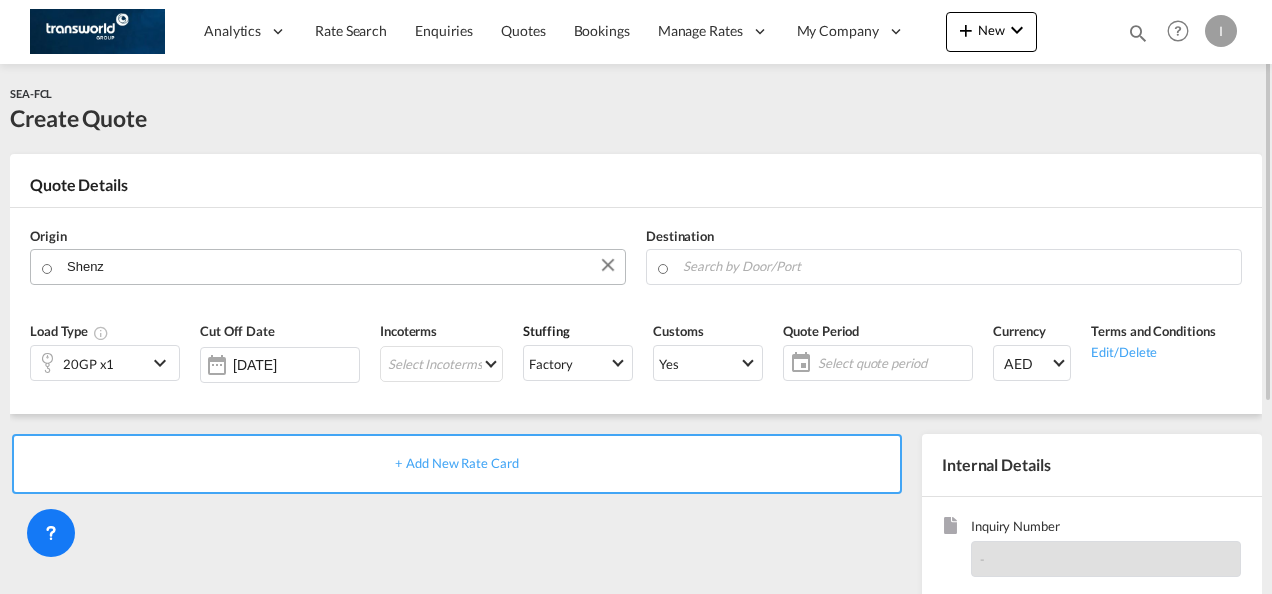 click on "Analytics
Reports
Dashboard
Rate Search
Enquiries
Quotes
Bookings" at bounding box center [636, 297] 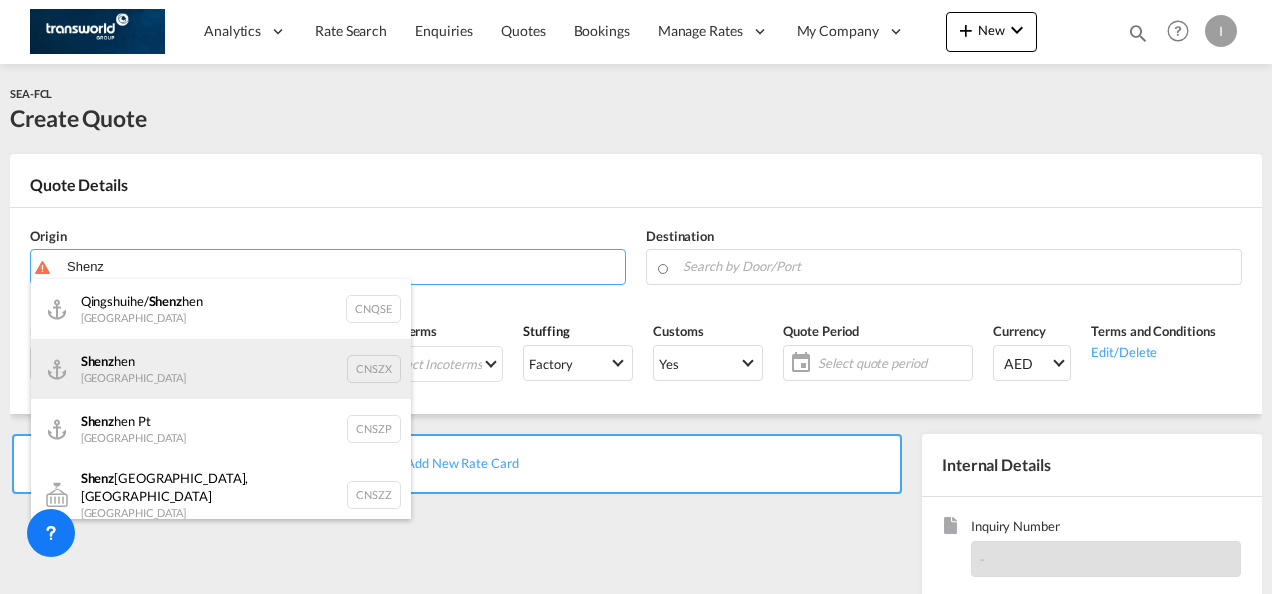click on "Shenz hen China
CNSZX" at bounding box center (221, 369) 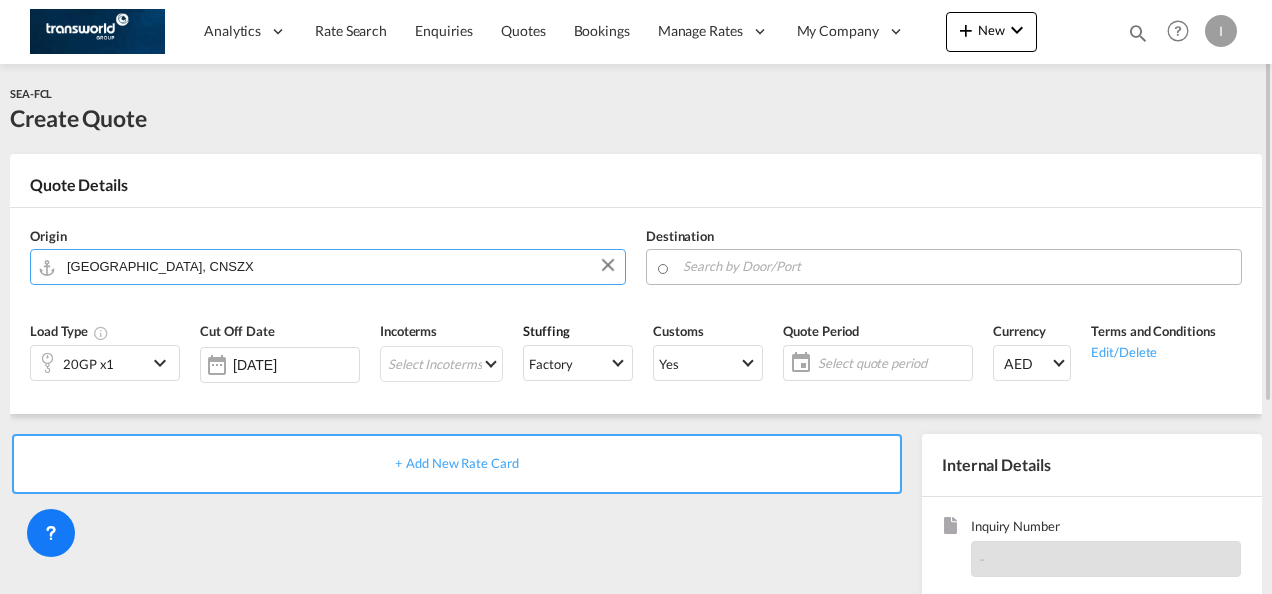 click at bounding box center (957, 266) 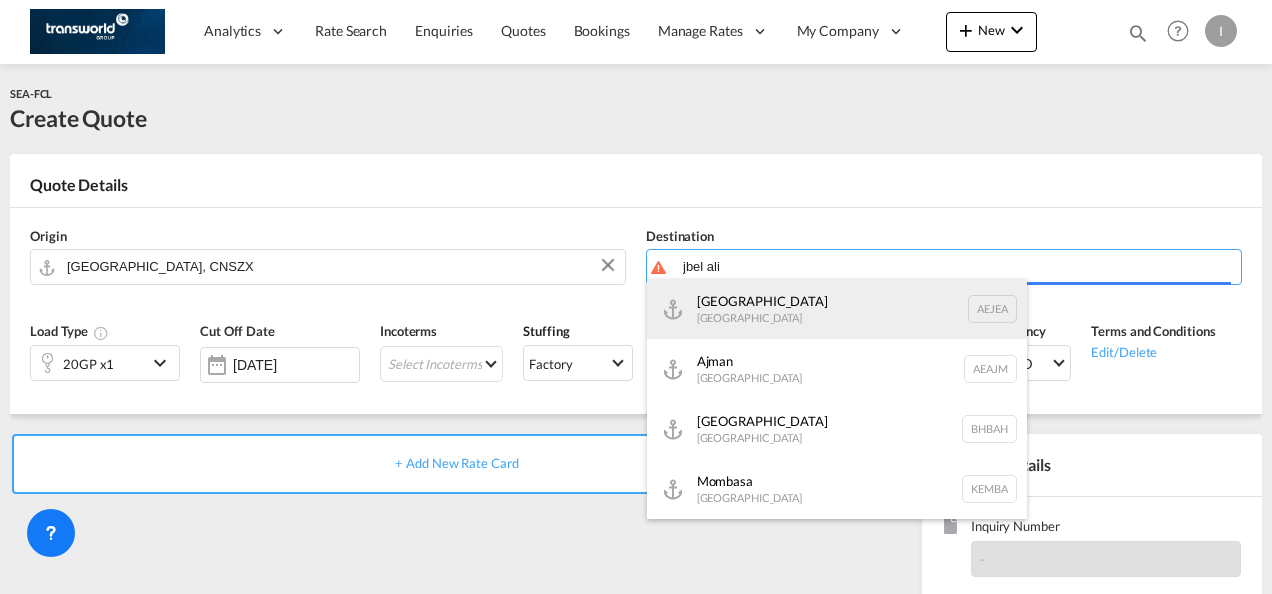 click on "[GEOGRAPHIC_DATA]
[GEOGRAPHIC_DATA]" at bounding box center [837, 309] 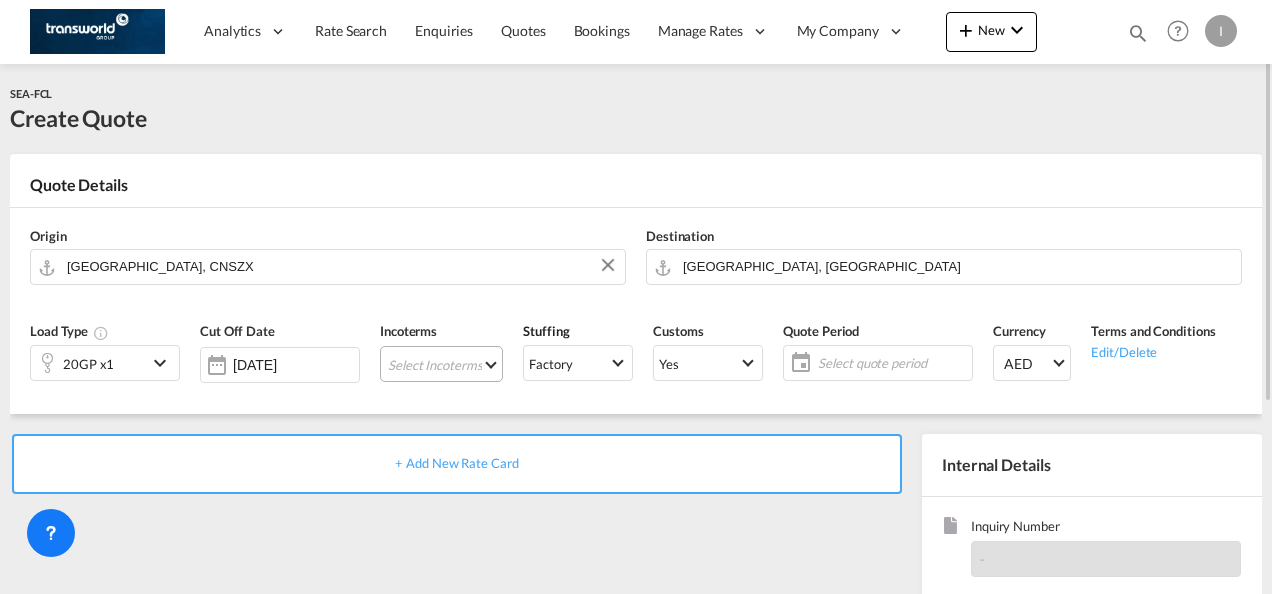 click on "Select Incoterms
EXW - import
Ex Works CIF - export
Cost,Insurance and Freight CIP - export
Carriage and Insurance Paid to CIF - import
Cost,Insurance and Freight DDP - export
Delivery Duty Paid CPT - import
Carrier Paid to DAP - export
Delivered at Place CPT - export
Carrier Paid to DPU - export
Delivery at Place Unloaded CFR - import
Cost and Freight FAS - import
Free Alongside Ship FOB - export
Free on Board FOB - import
Free on Board CFR - export
Cost and Freight DAP - import
Delivered at Place CIP - import
Carriage and Insurance Paid to EXW - export
Ex Works DPU - import
Delivery at Place Unloaded FAS - export
Free Alongside Ship FCA - export
Free Carrier FCA - import
Free Carrier" at bounding box center (441, 364) 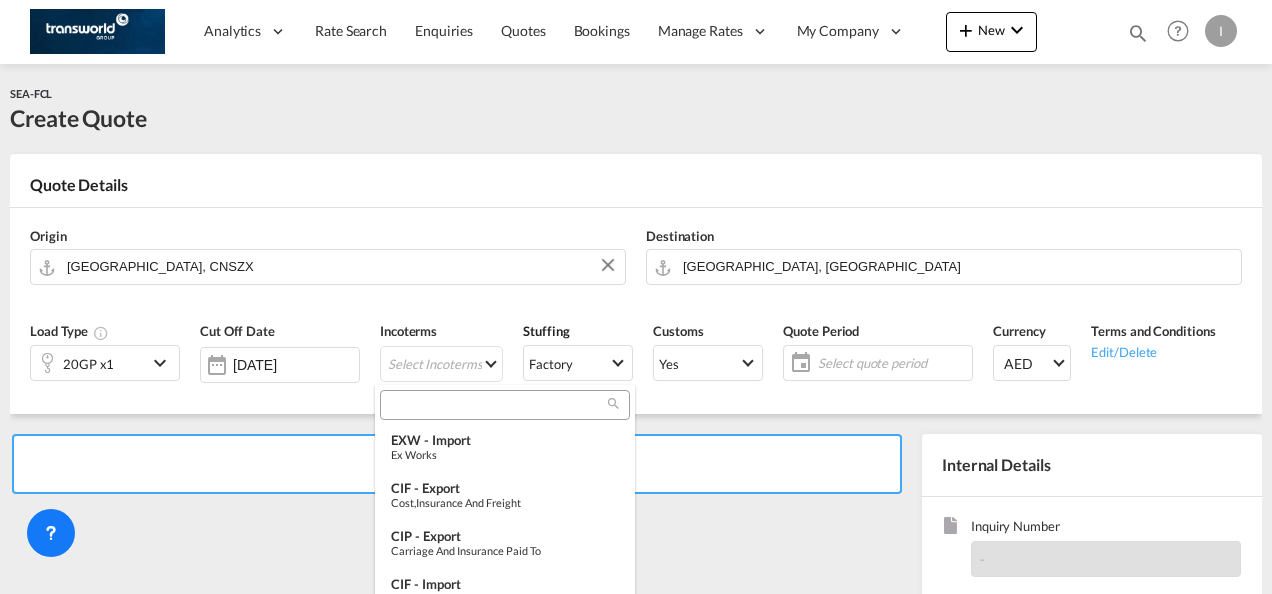 click at bounding box center (497, 405) 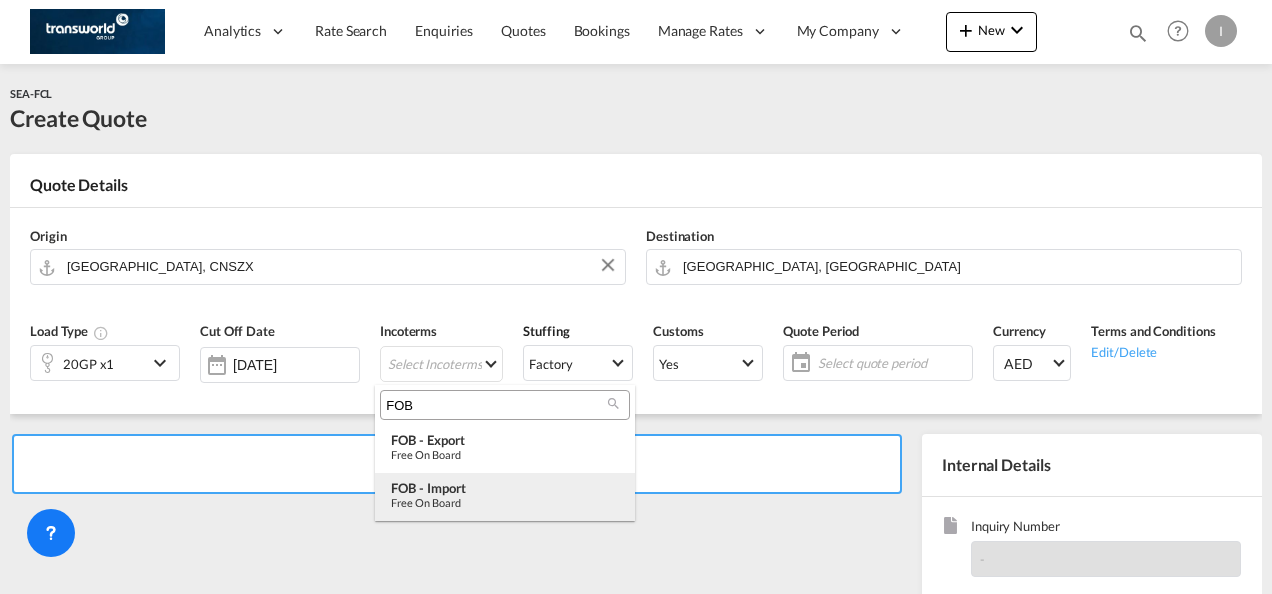 type on "FOB" 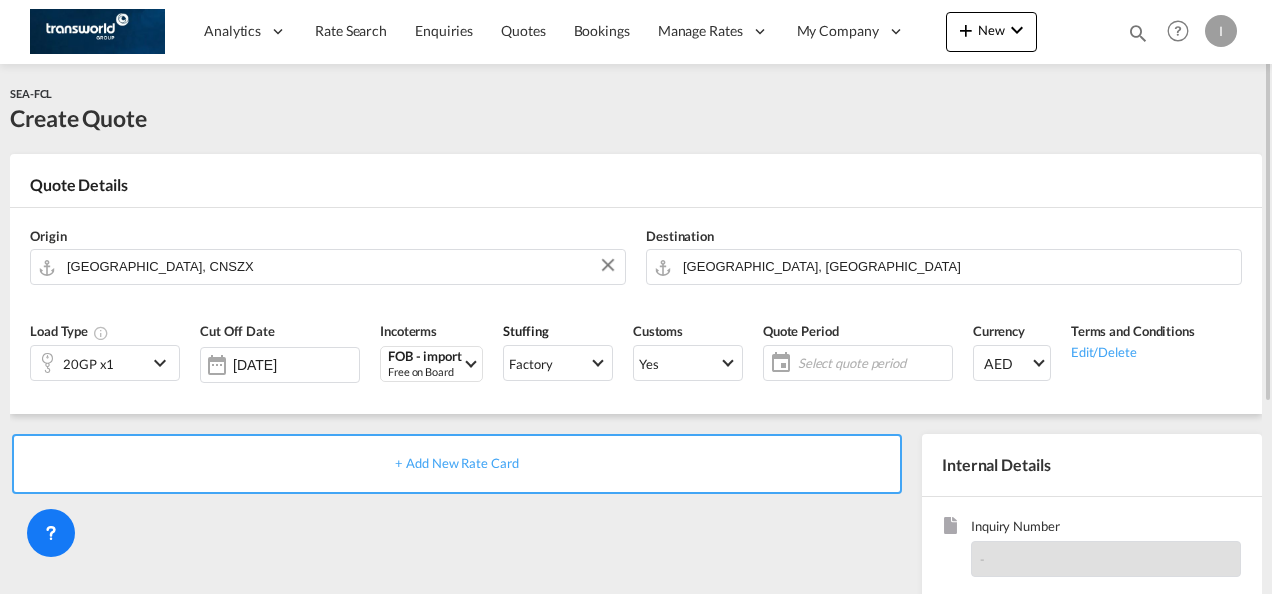 click at bounding box center [776, 363] 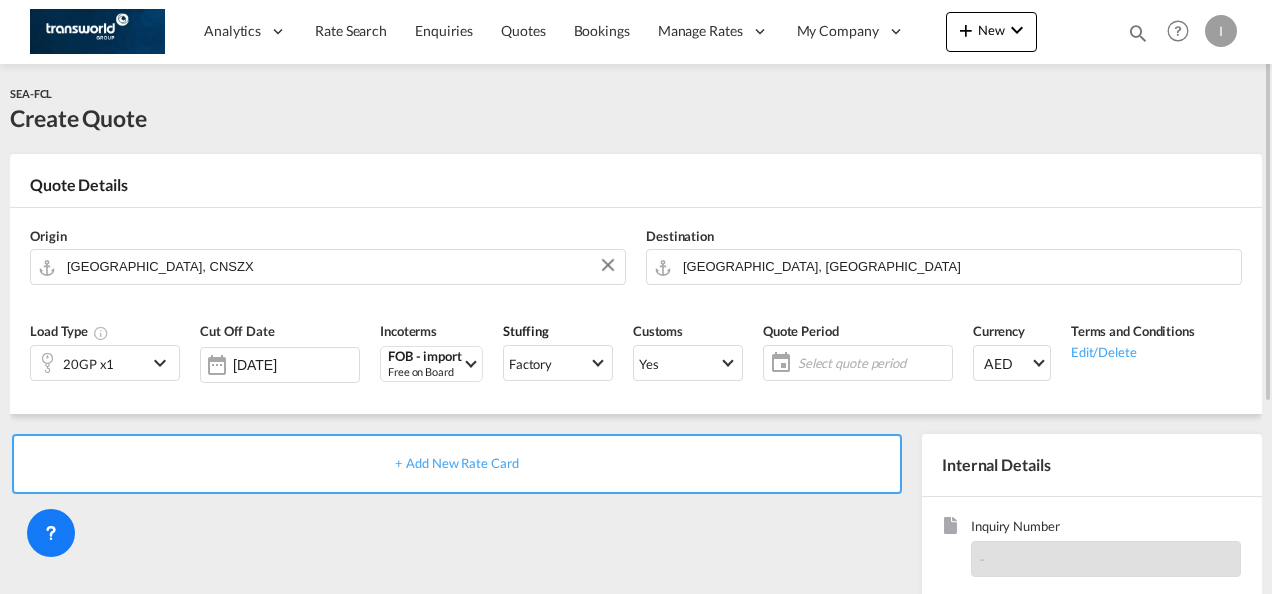 click on "Select quote period" 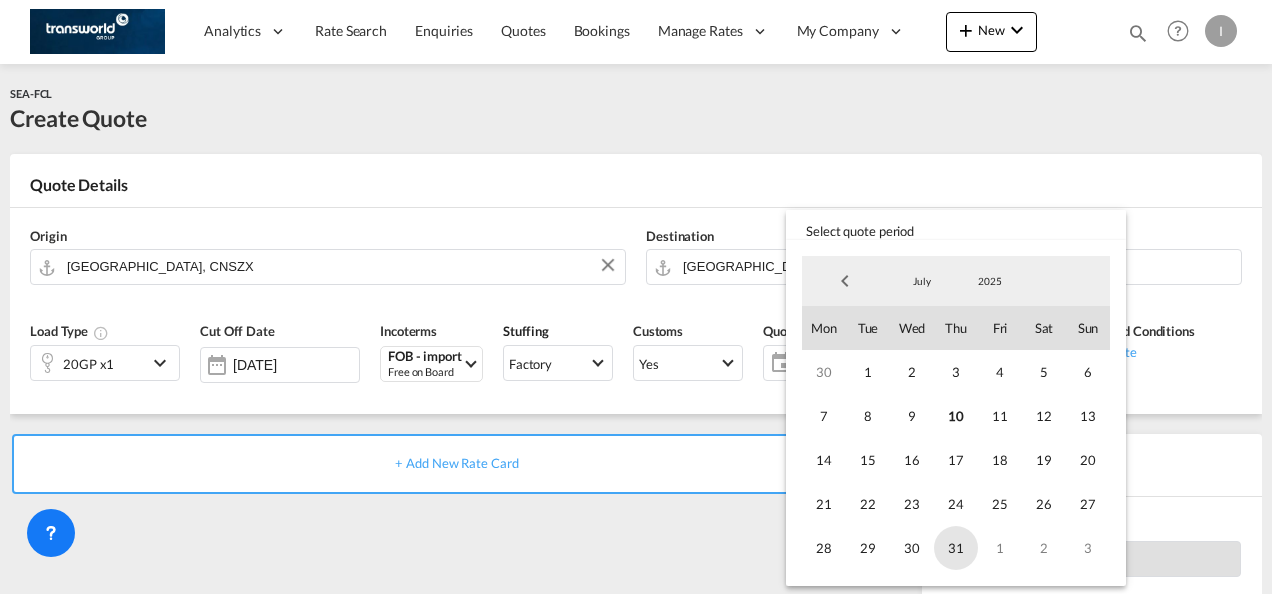 click on "31" at bounding box center (956, 548) 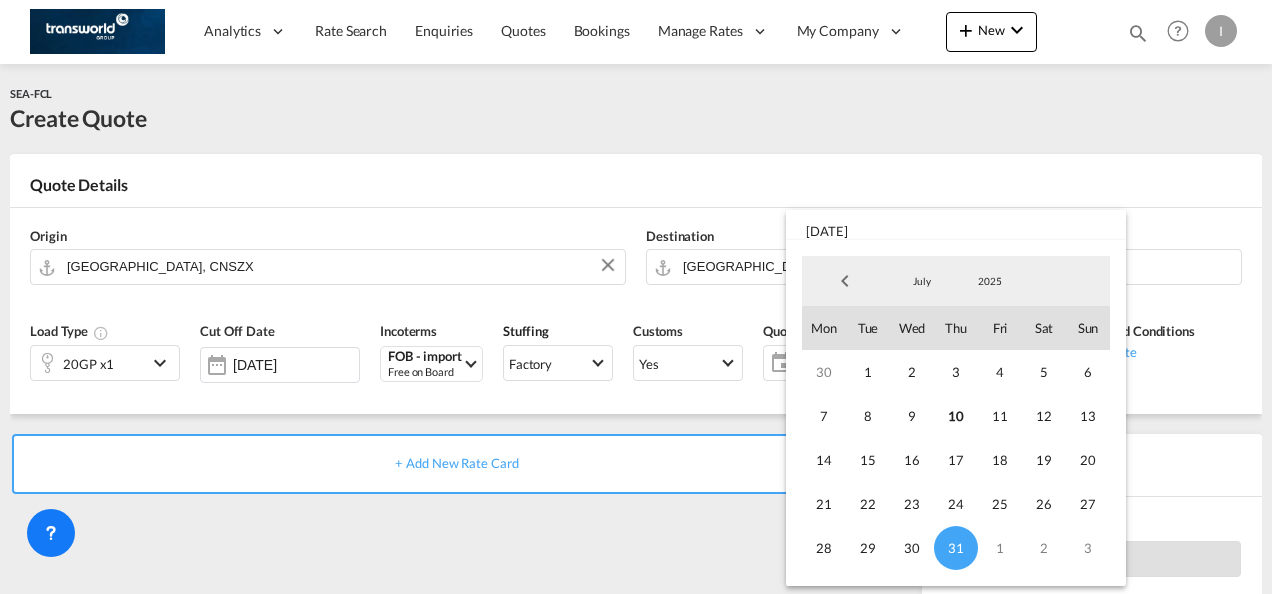 click at bounding box center [636, 297] 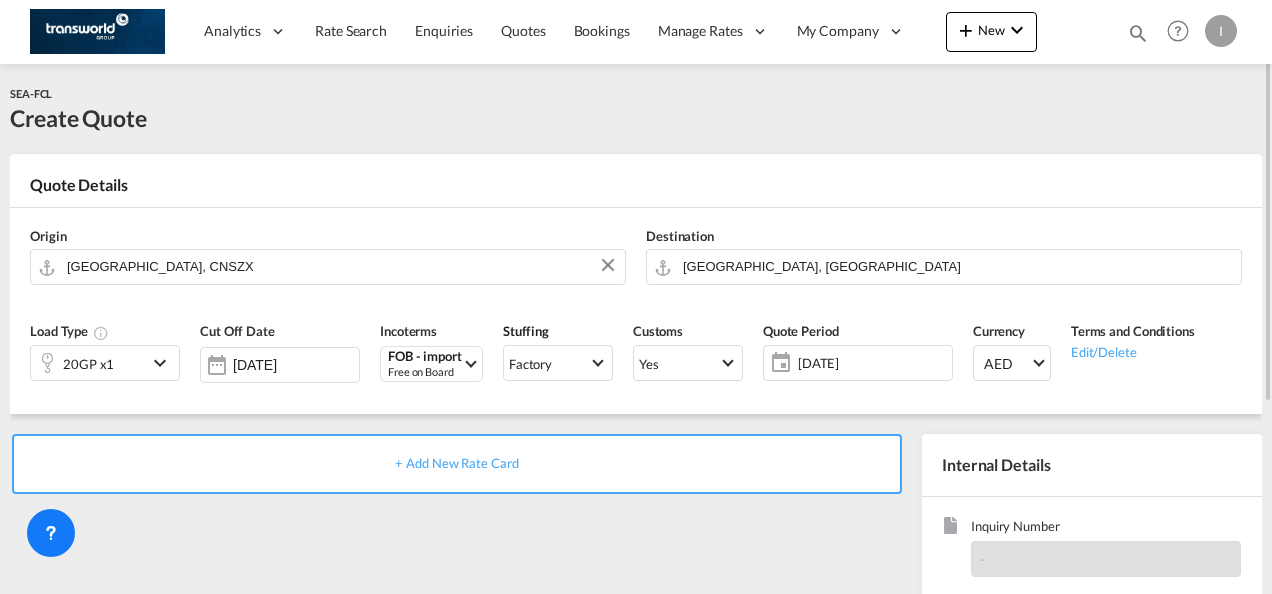 scroll, scrollTop: 200, scrollLeft: 0, axis: vertical 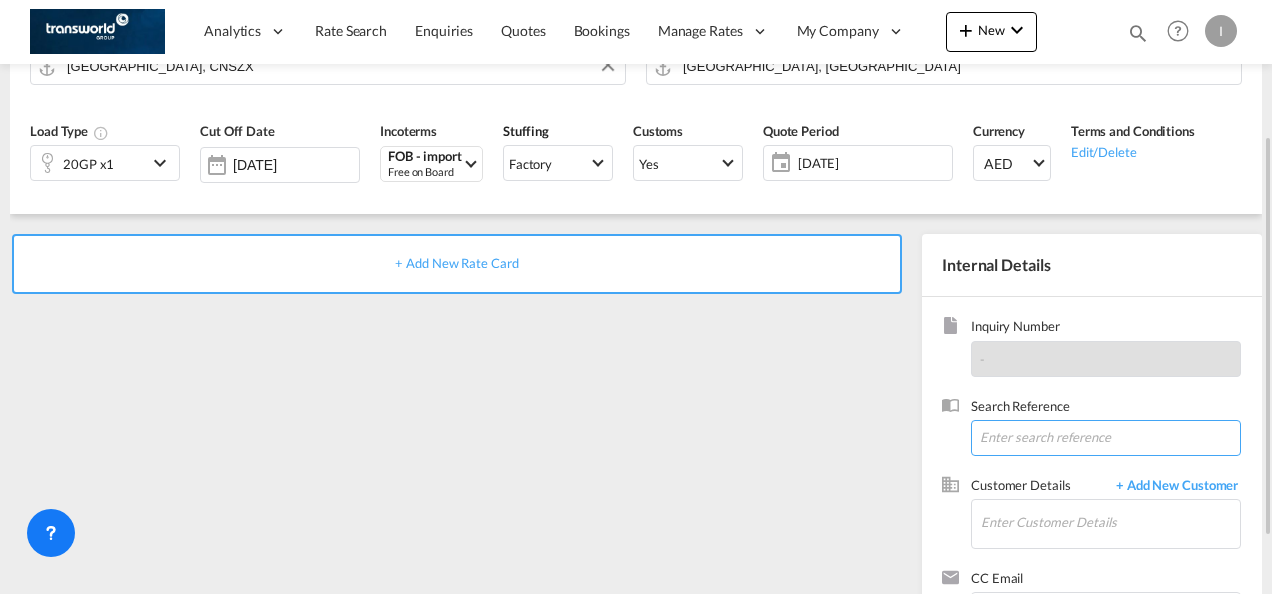 click at bounding box center [1106, 438] 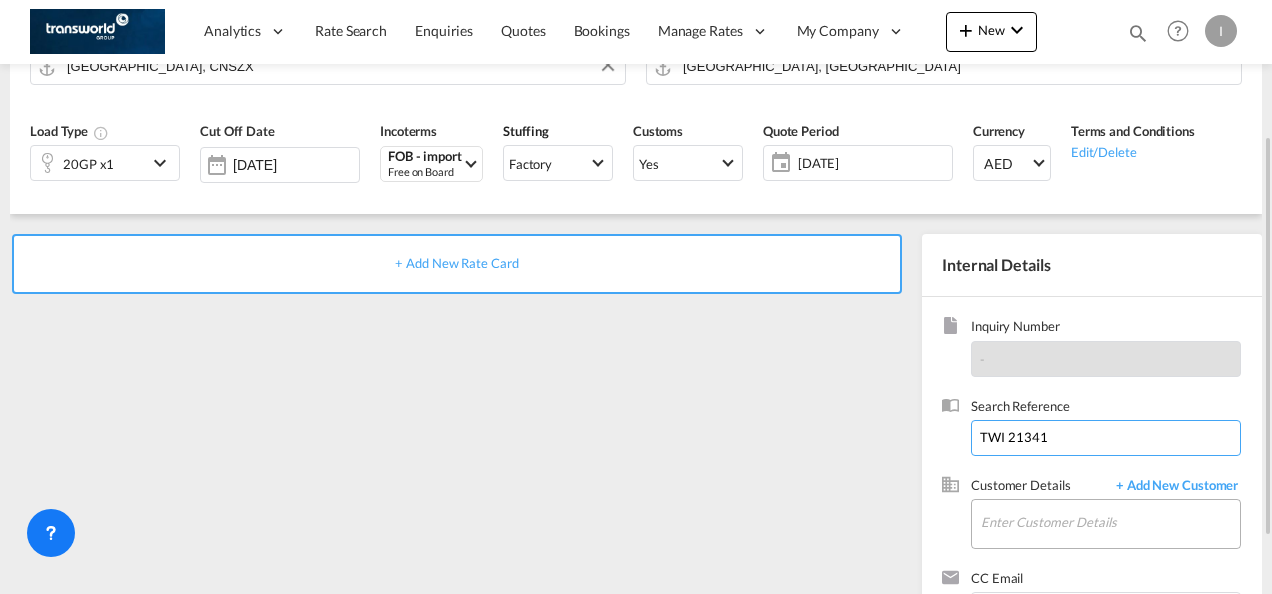 type on "TWI 21341" 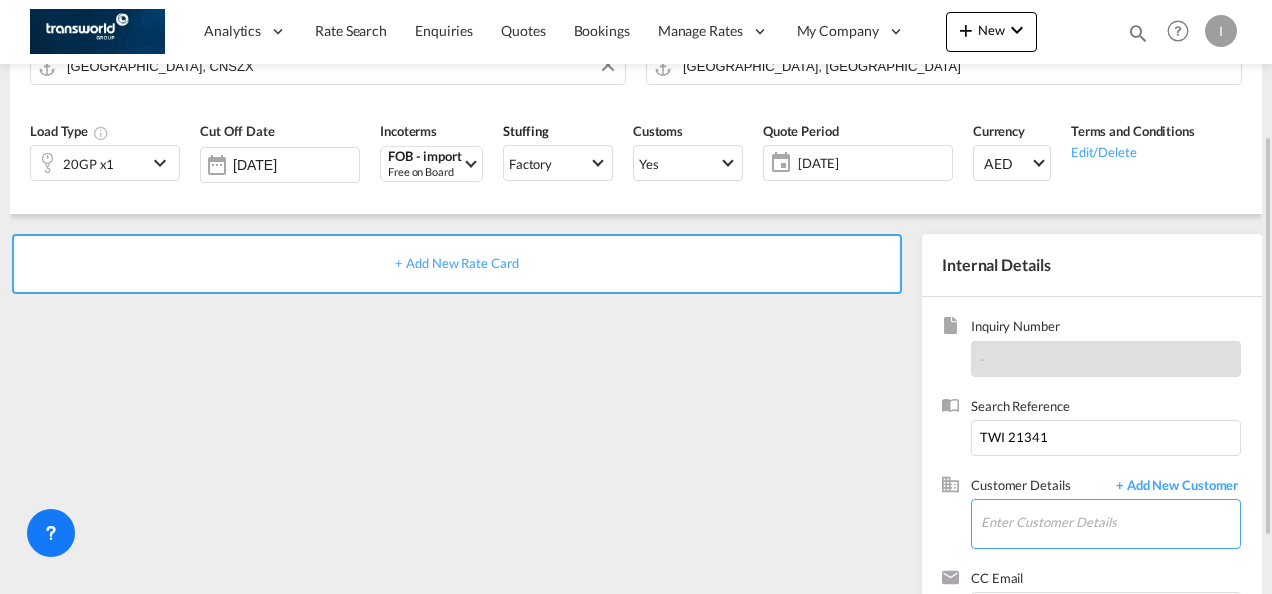 click on "Enter Customer Details" at bounding box center [1110, 522] 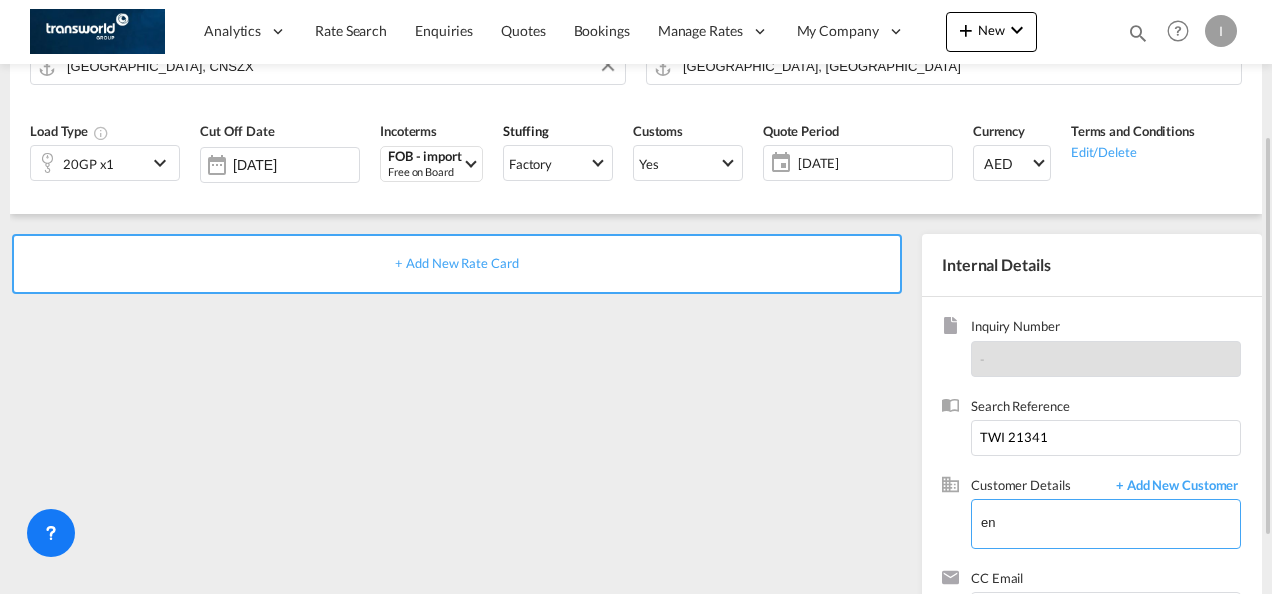 type on "e" 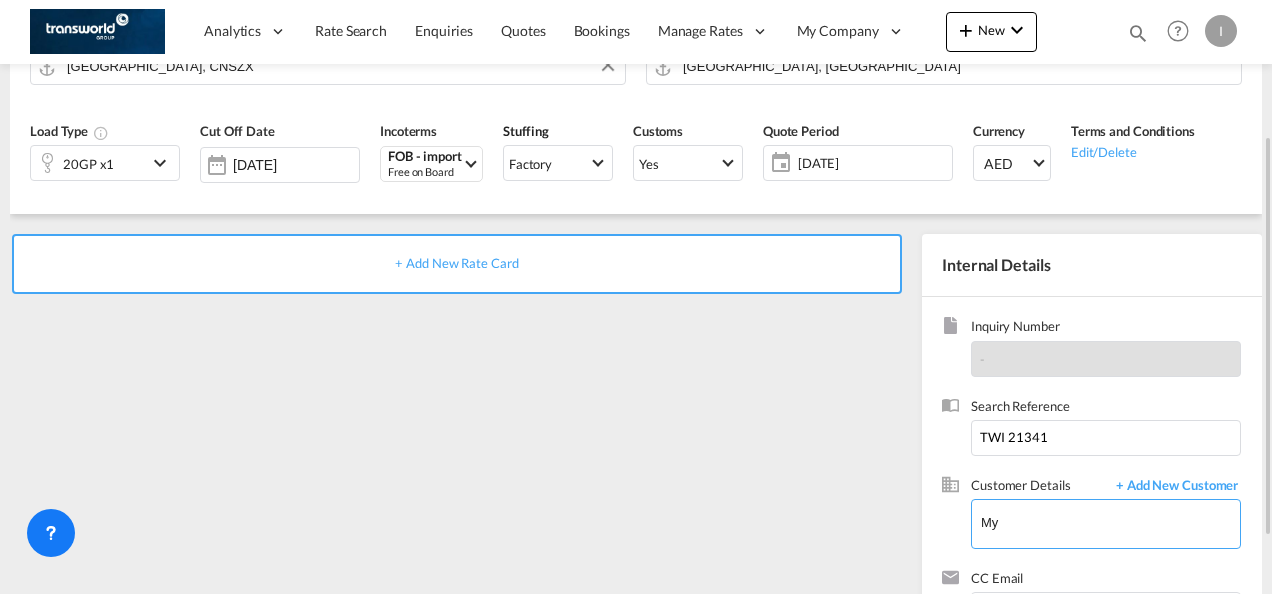 type on "M" 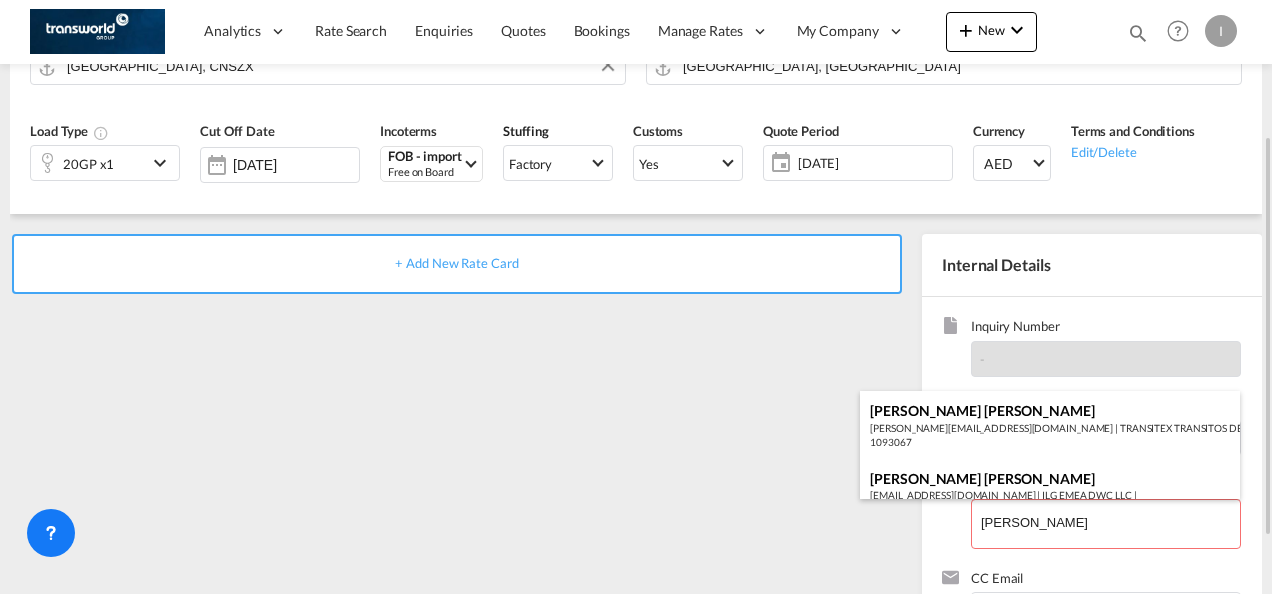 drag, startPoint x: 966, startPoint y: 484, endPoint x: 947, endPoint y: 475, distance: 21.023796 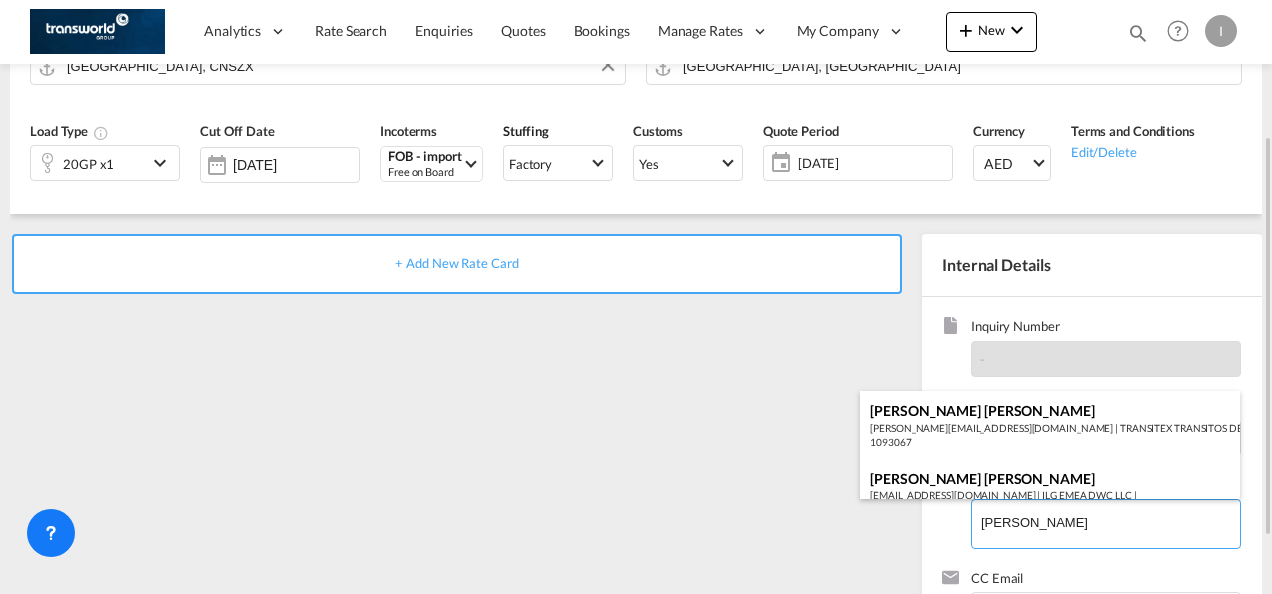 click on "[PERSON_NAME] [EMAIL_ADDRESS][DOMAIN_NAME]    |    ILG EMEA DWC LLC
|      221179" at bounding box center [1050, 493] 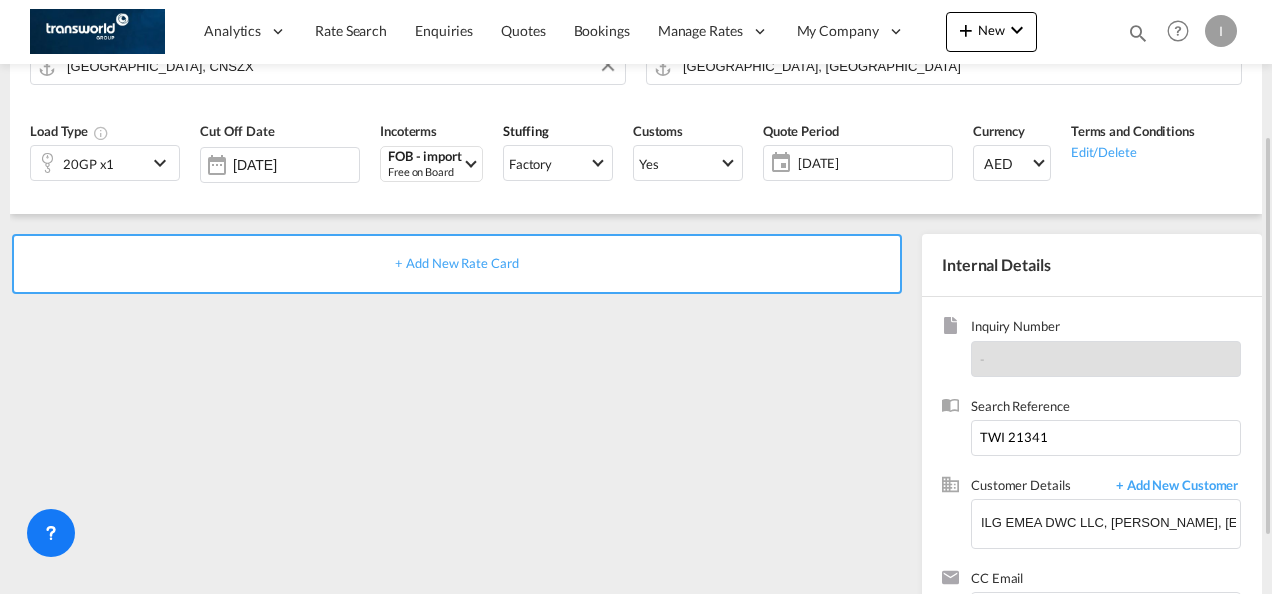 click on "+ Add New Rate Card" at bounding box center [456, 263] 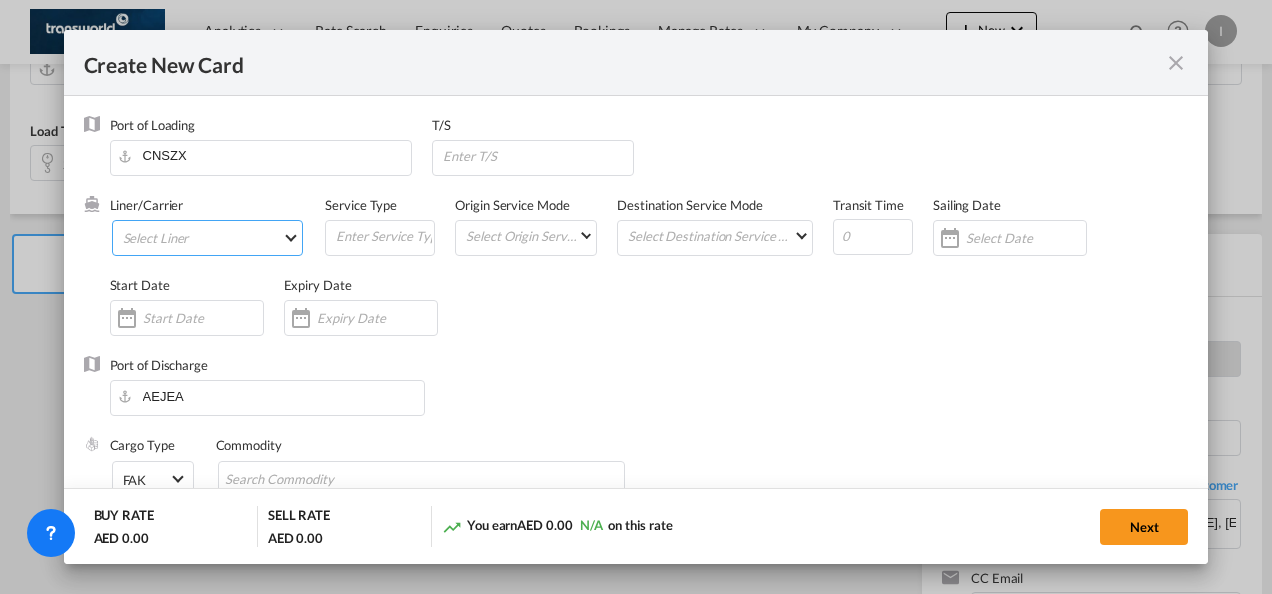 click on "Select Liner   2HM LOGISTICS D.O.O 2HM LOGISTICS D.O.O. / TDWC-CAPODISTRI 2HM LOGISTICS D.O.O. / TDWC-KOPER 2HM LOGISTICS KFT / TDWC-ANKARANSKA 3A INTERNATIONAL LOGISTICS JOINT STOCK COMPANY / T 3P LOGISTICS / TDWC - [GEOGRAPHIC_DATA] A & G INTERNATIONAL CARGO ([GEOGRAPHIC_DATA])  / TDWC-BANGK A A X L GLOBAL SHIPPING LINES L.L.C / TDWC-[GEOGRAPHIC_DATA] A AND G INTERNATIONAL CARGO / TDWC-[GEOGRAPHIC_DATA] A J WORLDWIDE SERVICES INC / TDWC-SADDLE BRO A K ENTERPRISES / TDWC-[GEOGRAPHIC_DATA] A.J WORLDWIDE SERVICES LTD / TDWC-WESTDRAYTO AA AND S SHIPPING LLC / TDWC-DUBAI AA&S SHIPPING LLC / TDWC-[GEOGRAPHIC_DATA] AAA CHINA LIMITED / TDWC-[GEOGRAPHIC_DATA] [PERSON_NAME] SHIPPING L.L.C / TDWC-[GEOGRAPHIC_DATA] AAS FREIGHT EUROPE GMBH / TDWC-[GEOGRAPHIC_DATA] [GEOGRAPHIC_DATA] COMMERCIAL FZE / TDWC-[GEOGRAPHIC_DATA] AAXL GLOBAL SHIPPING LINES LLC [PERSON_NAME] / TDWC-[GEOGRAPHIC_DATA] [PERSON_NAME] TRADING LLC / TDWC-[GEOGRAPHIC_DATA] ABC EUROPEAN AIR AND SEA CARGO DISTRI / TDWC-BEOGR ABDA CARGO SERVICES DMCC / TDWC-DUBAI [PERSON_NAME] SHIPPING LLC [PERSON_NAME] SHIPPING LLC / TDWC-[GEOGRAPHIC_DATA] ABRAO SHIPPING / TDWC-[GEOGRAPHIC_DATA] ABRECO FREIGHT LLC / TDWC-[GEOGRAPHIC_DATA]" at bounding box center (208, 238) 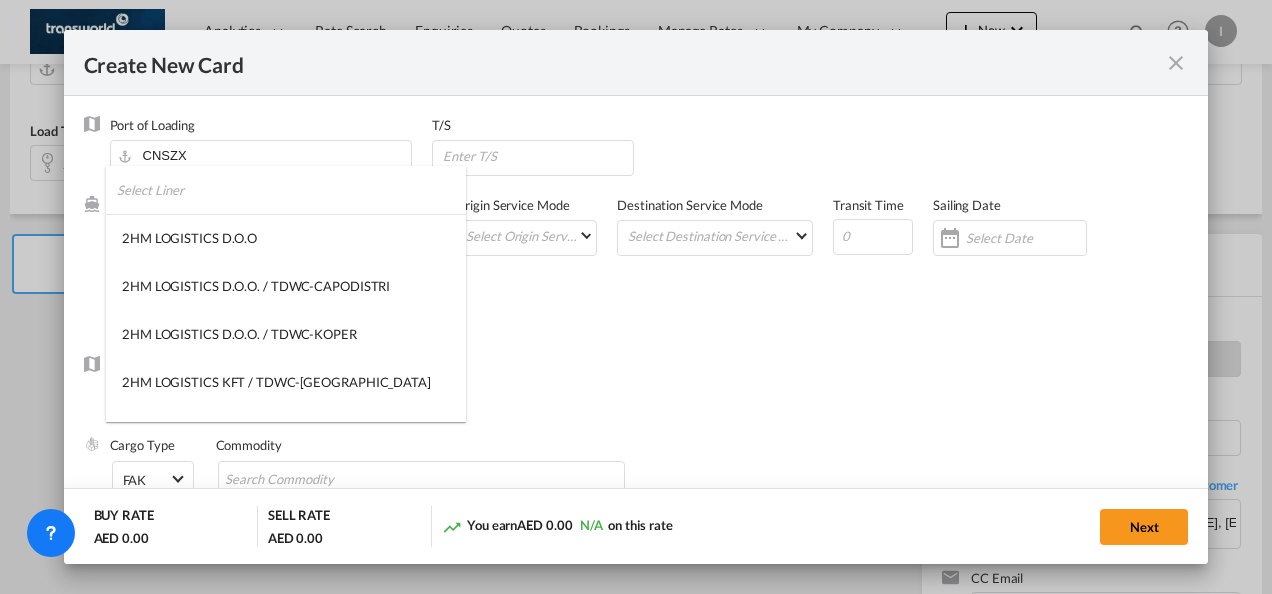 type on "Basic Ocean Freight" 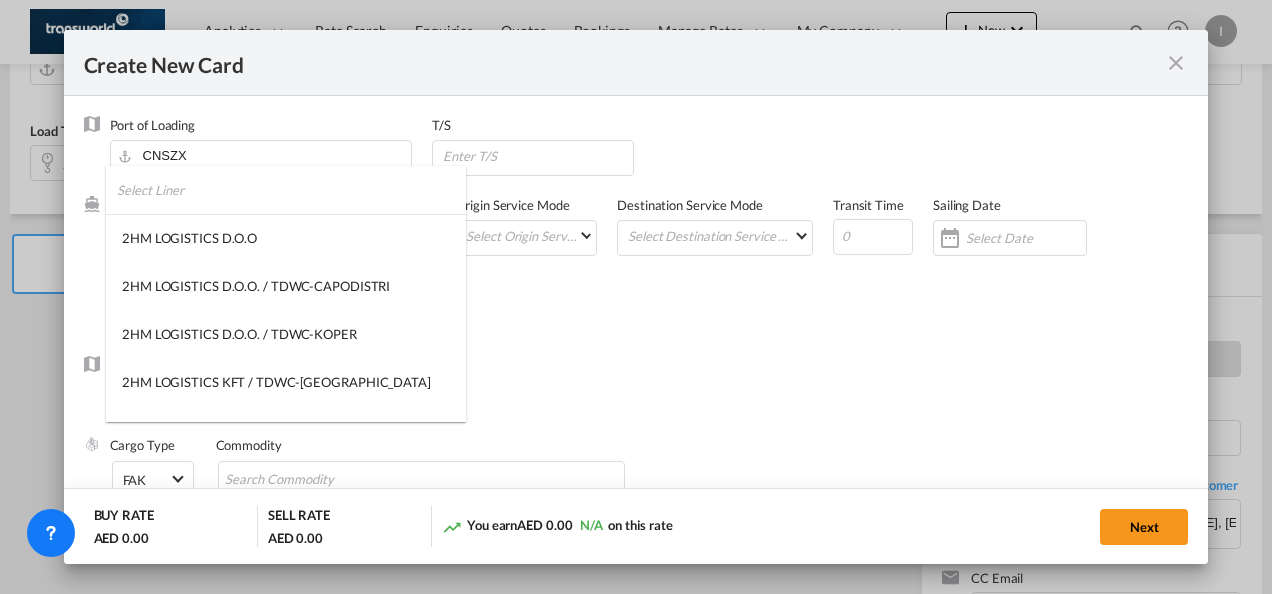click at bounding box center [291, 190] 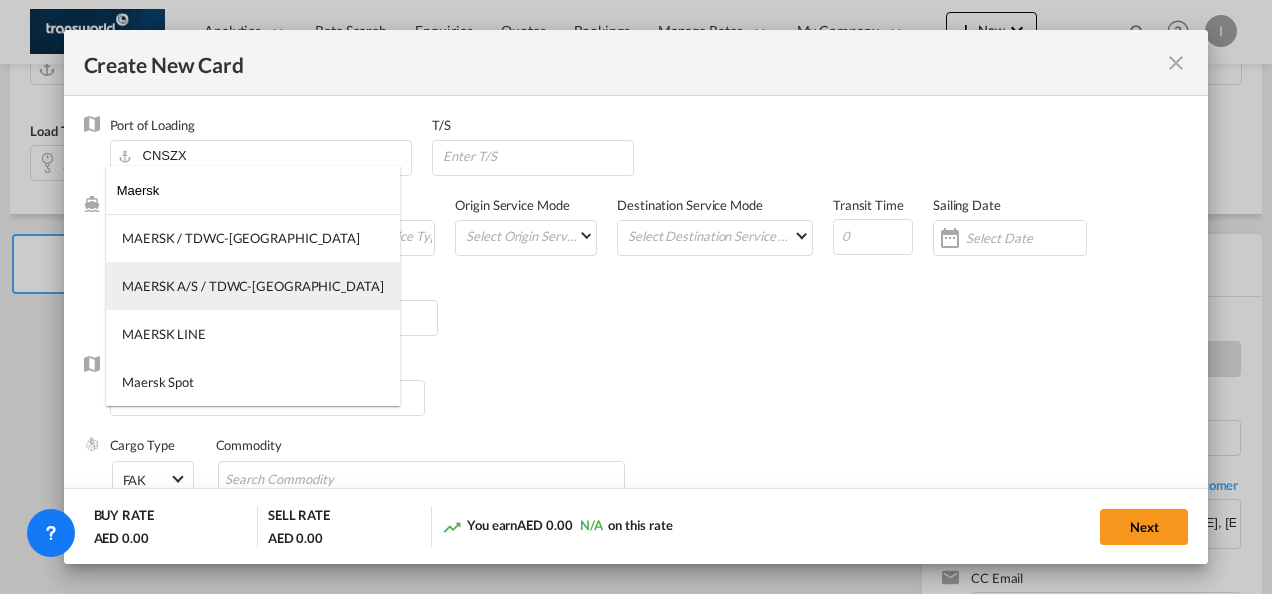 type on "Maersk" 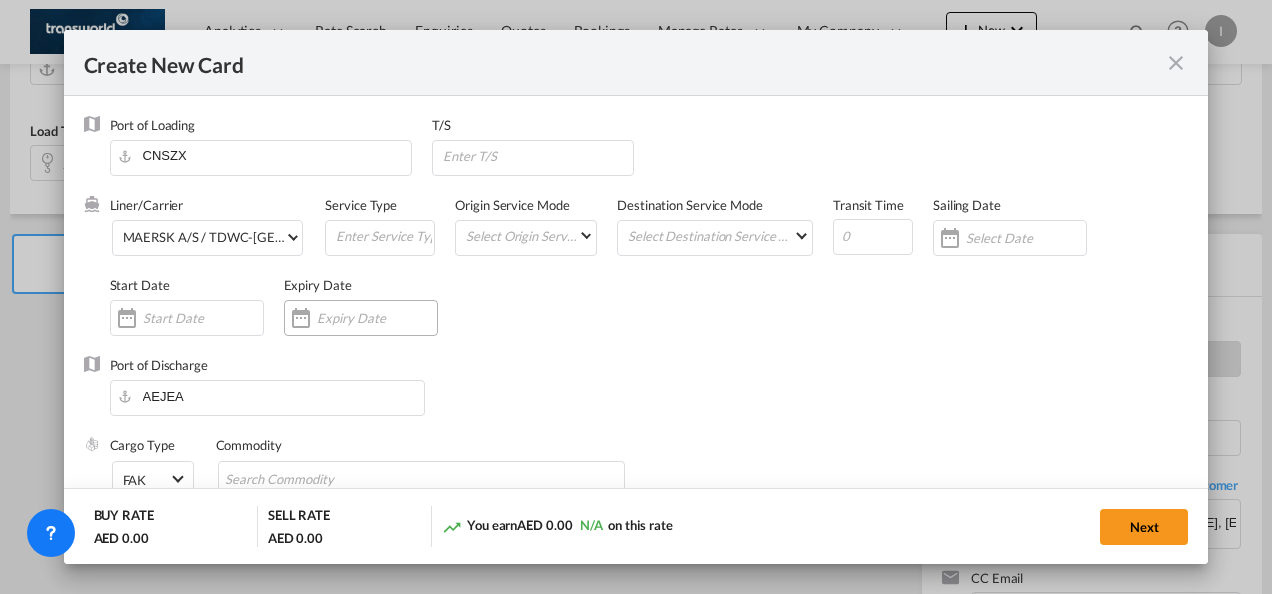 click at bounding box center (361, 318) 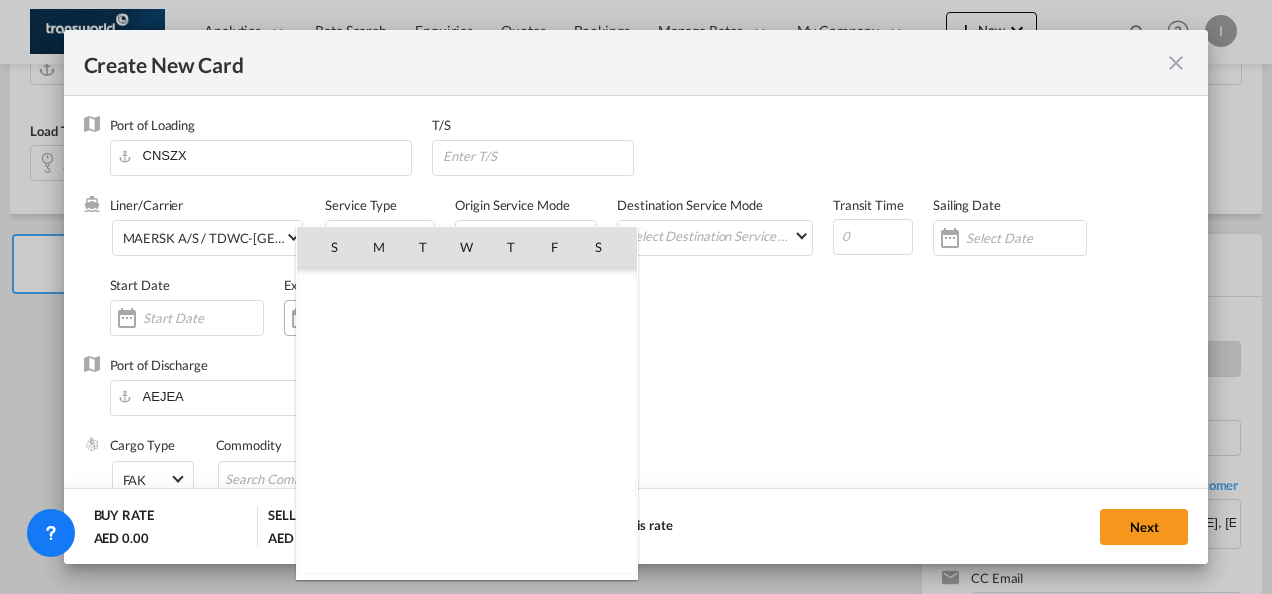 scroll, scrollTop: 462690, scrollLeft: 0, axis: vertical 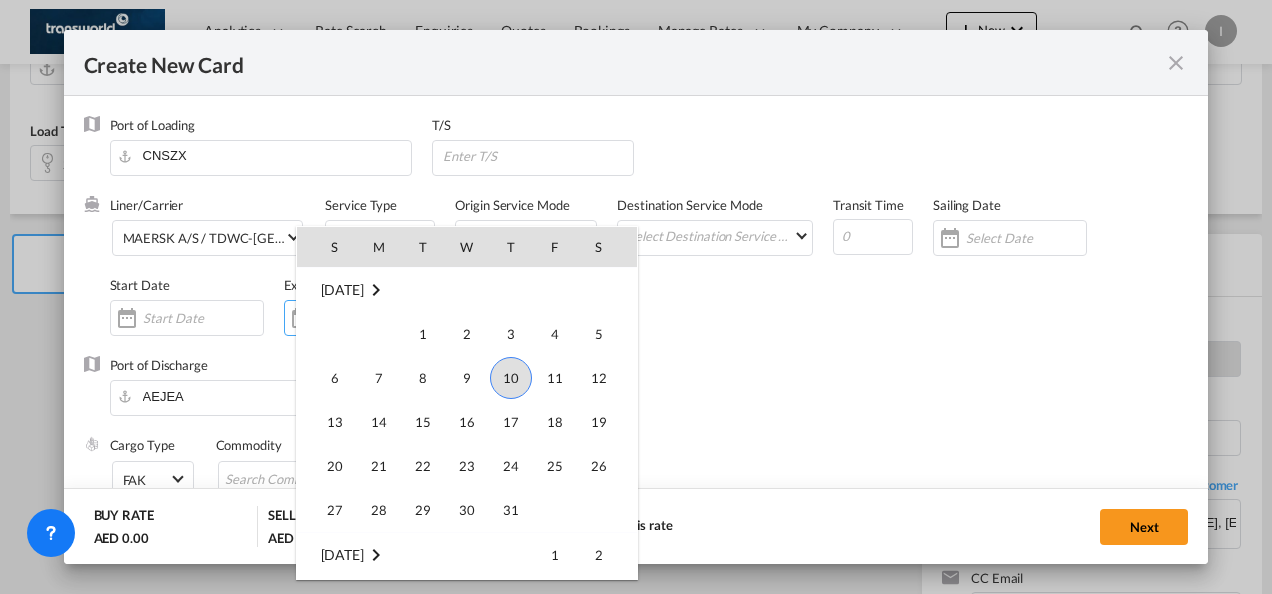 click on "31" at bounding box center [511, 510] 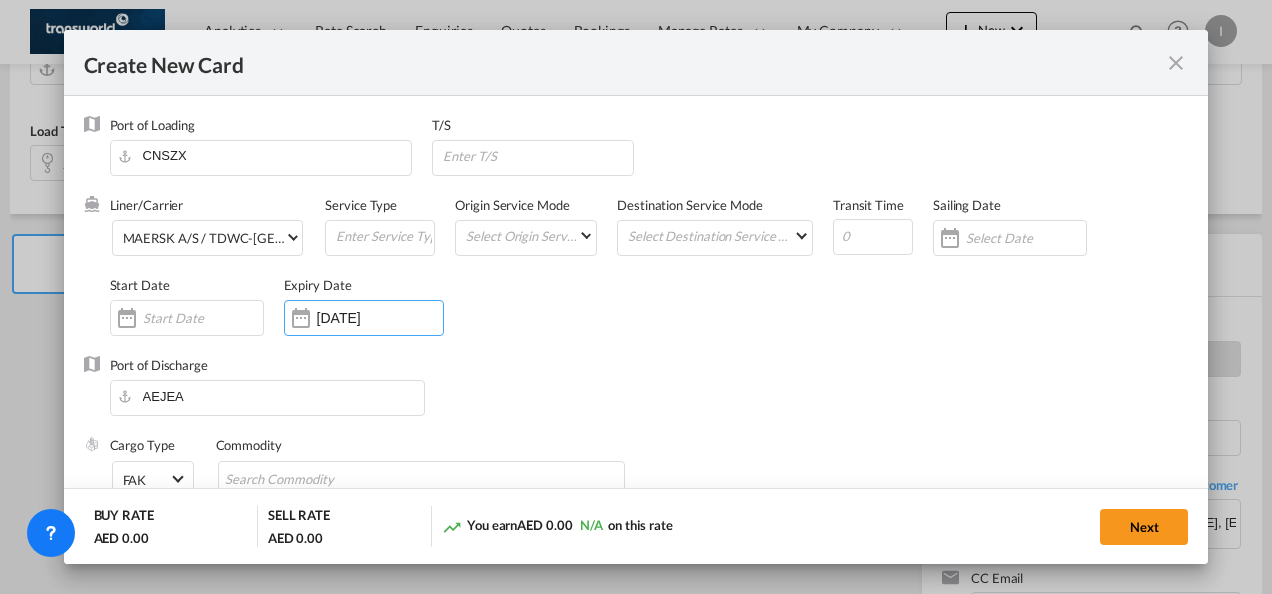 click on "Port of Discharge
[GEOGRAPHIC_DATA]" at bounding box center [636, 396] 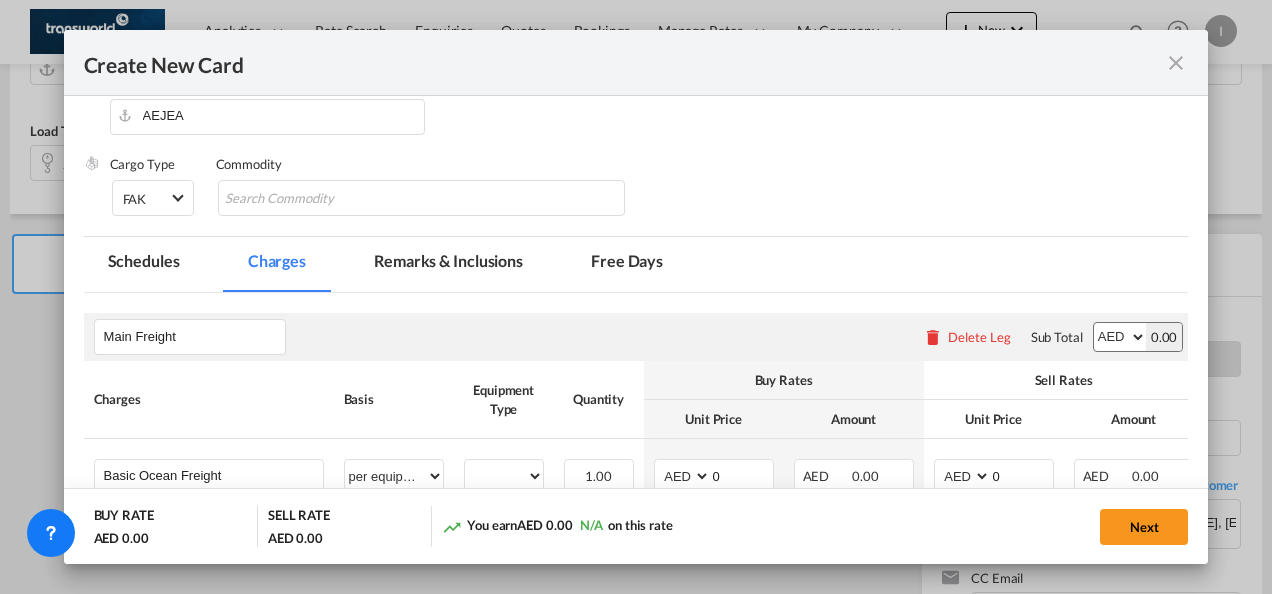 scroll, scrollTop: 300, scrollLeft: 0, axis: vertical 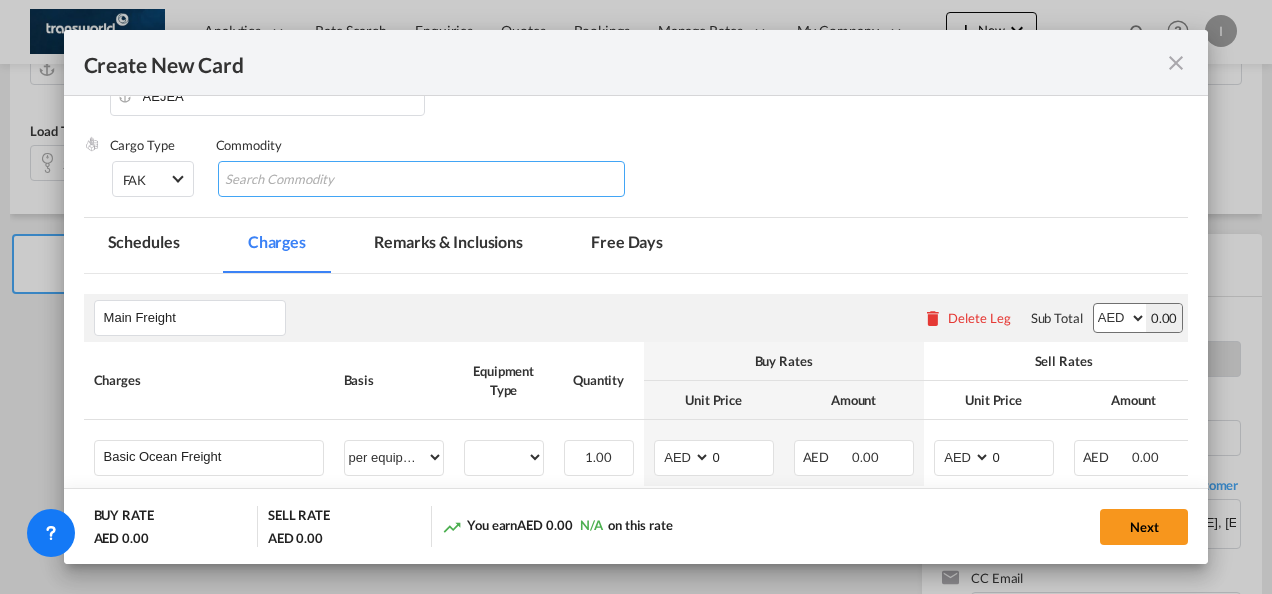 click at bounding box center [316, 180] 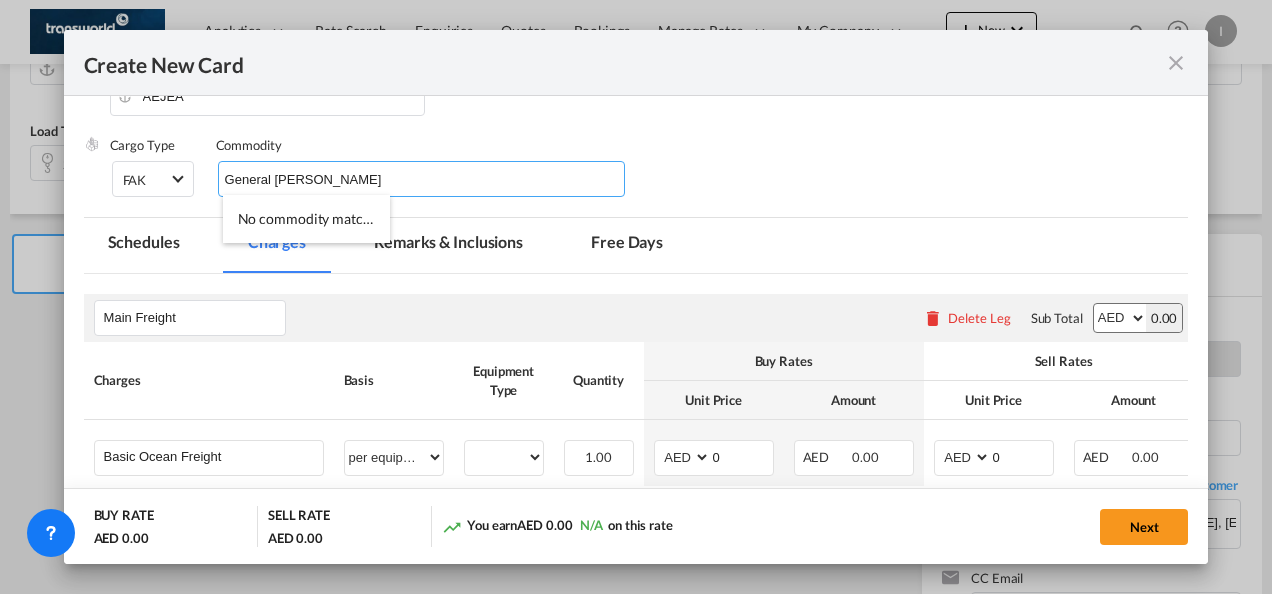type on "General [PERSON_NAME]" 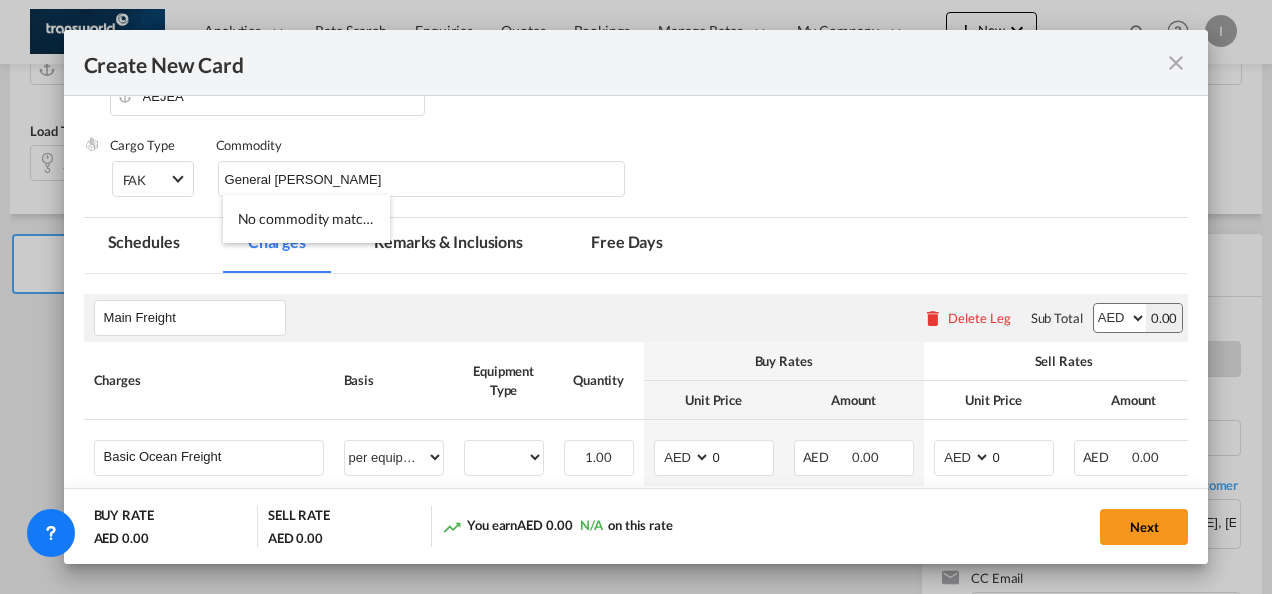click on "Cargo Type FAK   FAK GCR GDSM General Cargo Hazardous Cargo Ambient Foodstuff Chilled Frozen Perishables Flexibags Out of Gauge Others Group NAC NAC Vehicles
Commodity
General Caergo" at bounding box center [649, 176] 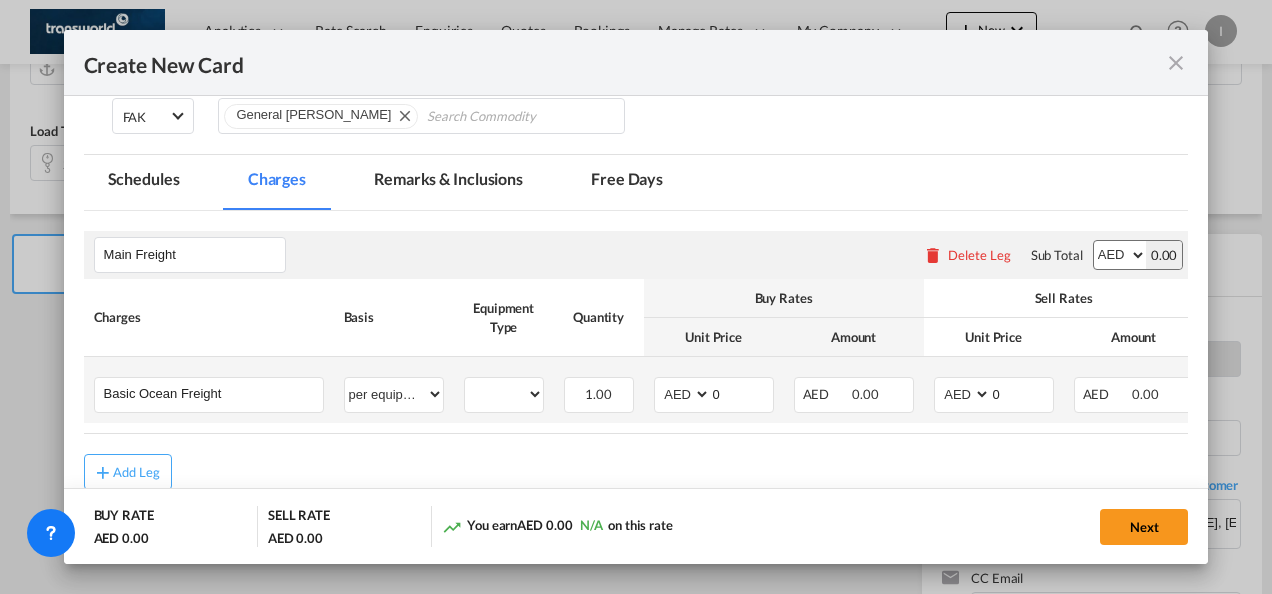 scroll, scrollTop: 400, scrollLeft: 0, axis: vertical 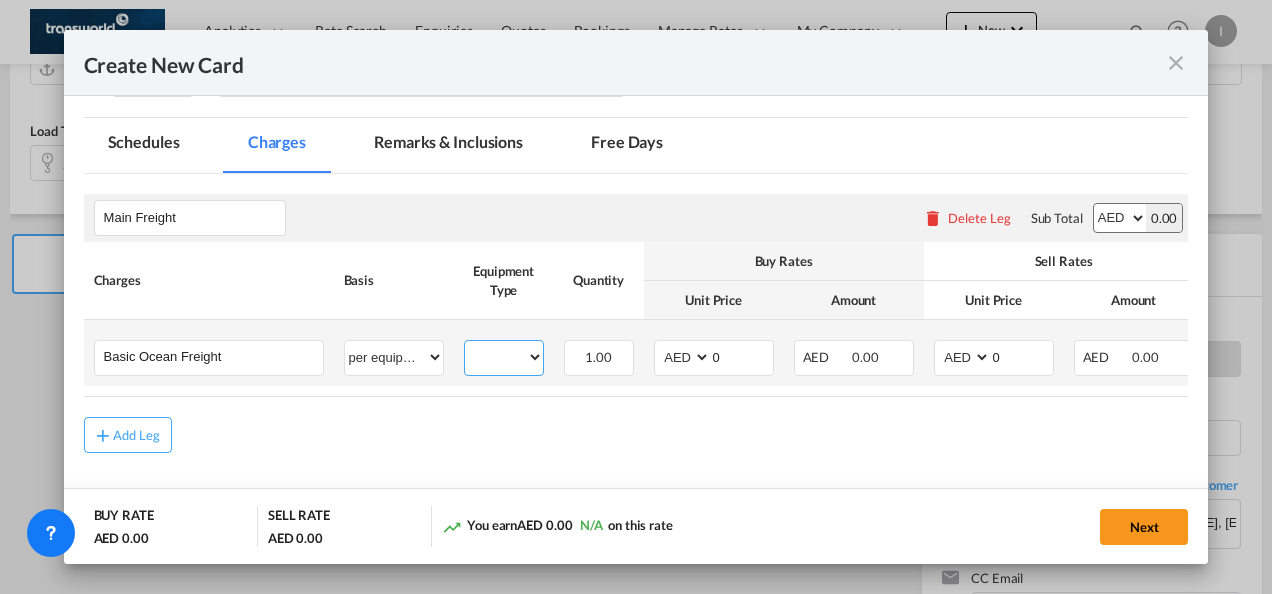 click on "20GP" at bounding box center [504, 357] 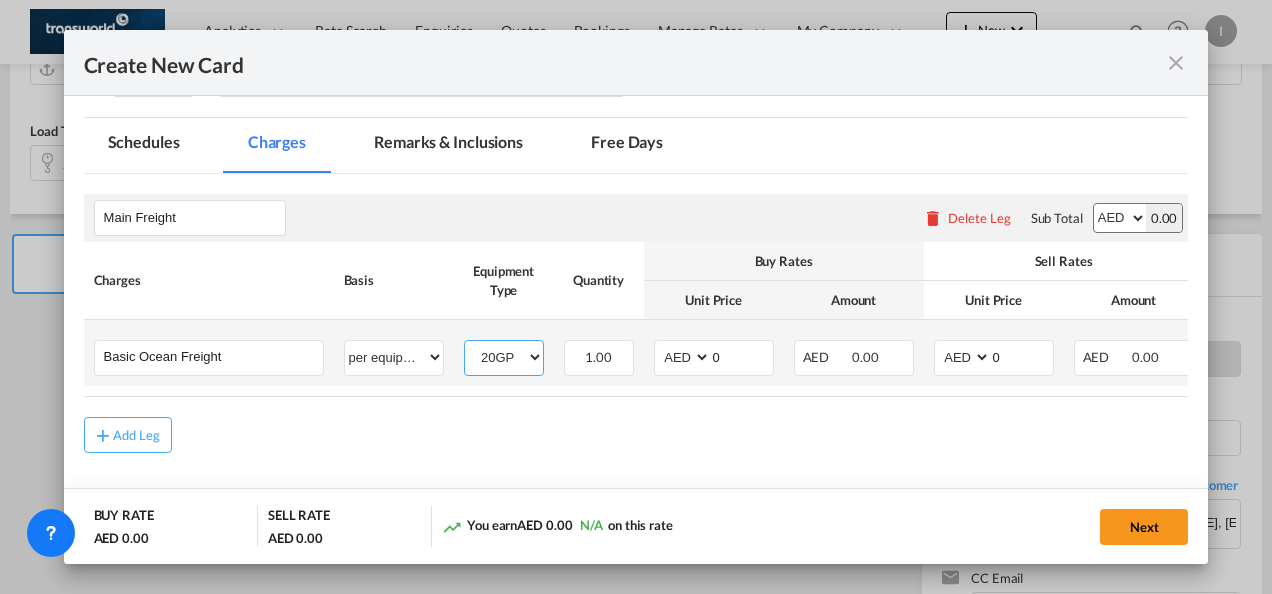 click on "20GP" at bounding box center (504, 357) 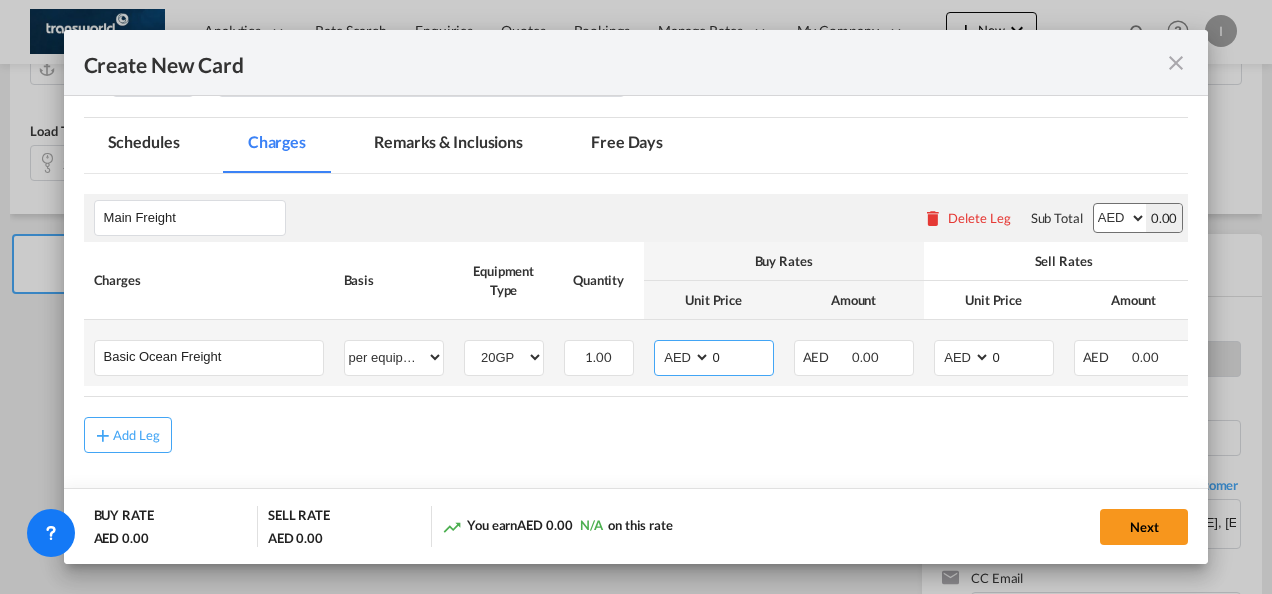 click on "AED AFN ALL AMD ANG AOA ARS AUD AWG AZN BAM BBD BDT BGN BHD BIF BMD BND [PERSON_NAME] BRL BSD BTN BWP BYN BZD CAD CDF CHF CLP CNY COP CRC CUC CUP CVE CZK DJF DKK DOP DZD EGP ERN ETB EUR FJD FKP FOK GBP GEL GGP GHS GIP GMD GNF GTQ GYD HKD HNL HRK HTG HUF IDR ILS IMP INR IQD IRR ISK JMD JOD JPY KES KGS KHR KID KMF KRW KWD KYD KZT LAK LBP LKR LRD LSL LYD MAD MDL MGA MKD MMK MNT MOP MRU MUR MVR MWK MXN MYR MZN NAD NGN NIO NOK NPR NZD OMR PAB PEN PGK PHP PKR PLN PYG QAR [PERSON_NAME] RSD RUB RWF SAR SBD SCR SDG SEK SGD SHP SLL SOS SRD SSP STN SYP SZL THB TJS TMT TND TOP TRY TTD TVD TWD TZS UAH UGX USD UYU UZS VES VND VUV WST XAF XCD XDR XOF XPF YER ZAR ZMW" at bounding box center [684, 357] 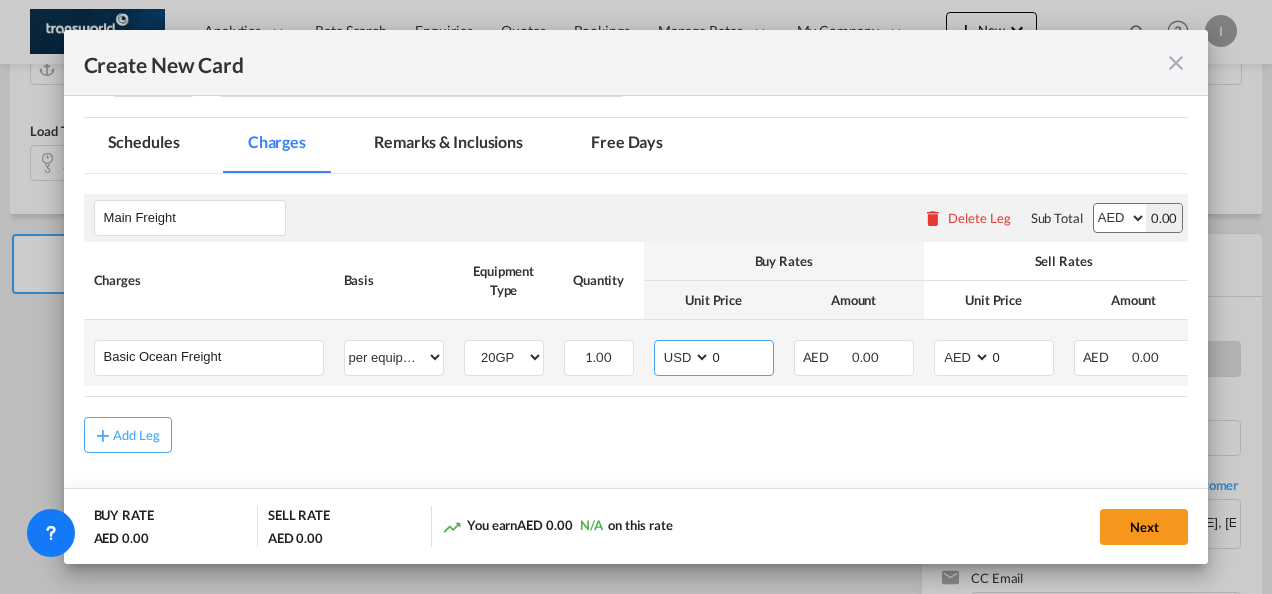 click on "AED AFN ALL AMD ANG AOA ARS AUD AWG AZN BAM BBD BDT BGN BHD BIF BMD BND [PERSON_NAME] BRL BSD BTN BWP BYN BZD CAD CDF CHF CLP CNY COP CRC CUC CUP CVE CZK DJF DKK DOP DZD EGP ERN ETB EUR FJD FKP FOK GBP GEL GGP GHS GIP GMD GNF GTQ GYD HKD HNL HRK HTG HUF IDR ILS IMP INR IQD IRR ISK JMD JOD JPY KES KGS KHR KID KMF KRW KWD KYD KZT LAK LBP LKR LRD LSL LYD MAD MDL MGA MKD MMK MNT MOP MRU MUR MVR MWK MXN MYR MZN NAD NGN NIO NOK NPR NZD OMR PAB PEN PGK PHP PKR PLN PYG QAR [PERSON_NAME] RSD RUB RWF SAR SBD SCR SDG SEK SGD SHP SLL SOS SRD SSP STN SYP SZL THB TJS TMT TND TOP TRY TTD TVD TWD TZS UAH UGX USD UYU UZS VES VND VUV WST XAF XCD XDR XOF XPF YER ZAR ZMW" at bounding box center [684, 357] 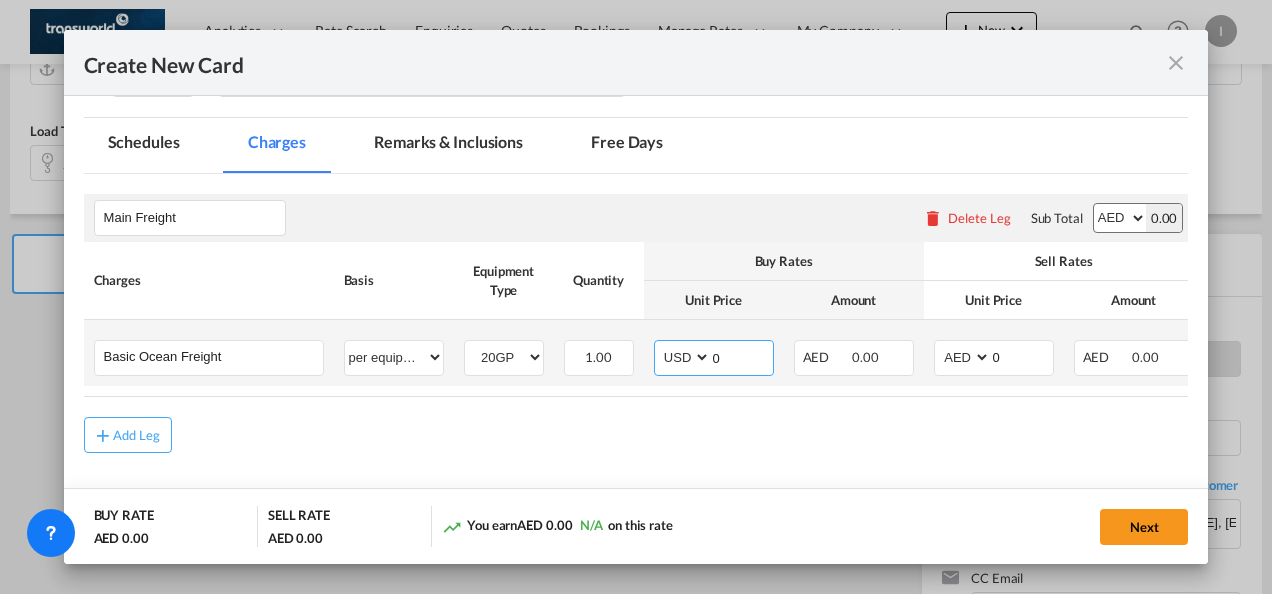 drag, startPoint x: 715, startPoint y: 358, endPoint x: 692, endPoint y: 361, distance: 23.194826 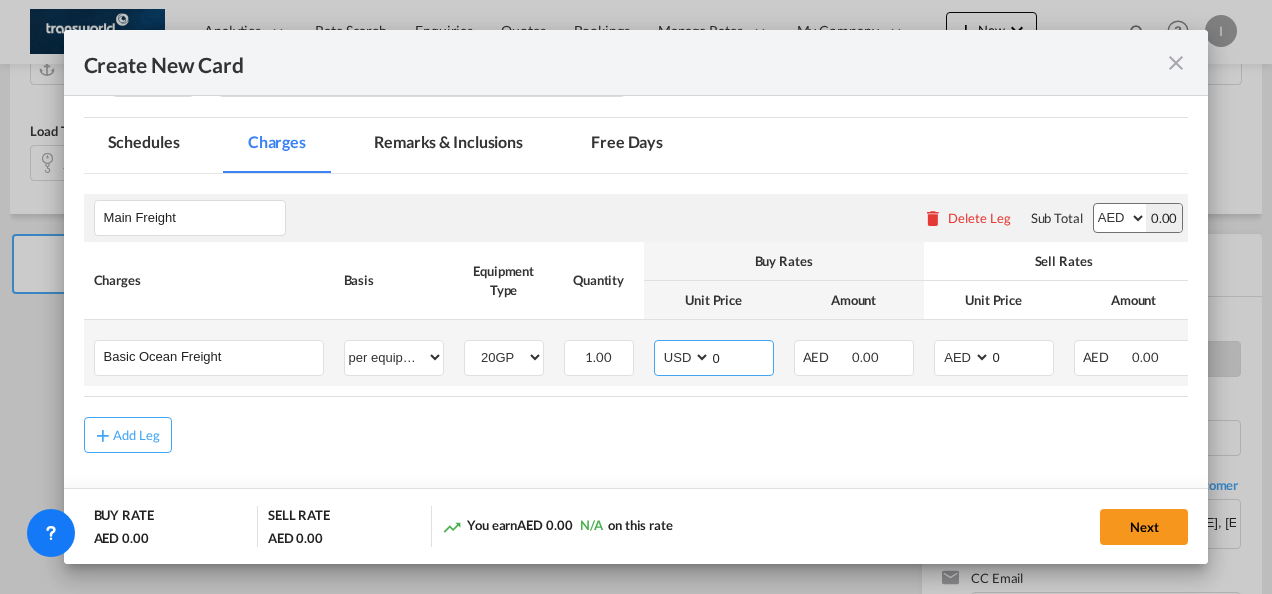 click on "AED AFN ALL AMD ANG AOA ARS AUD AWG AZN BAM BBD BDT BGN BHD BIF BMD BND [PERSON_NAME] BRL BSD BTN BWP BYN BZD CAD CDF CHF CLP CNY COP CRC CUC CUP CVE CZK DJF DKK DOP DZD EGP ERN ETB EUR FJD FKP FOK GBP GEL GGP GHS GIP GMD GNF GTQ GYD HKD HNL HRK HTG HUF IDR ILS IMP INR IQD IRR ISK JMD JOD JPY KES KGS KHR KID KMF KRW KWD KYD KZT LAK LBP LKR LRD LSL LYD MAD MDL MGA MKD MMK MNT MOP MRU MUR MVR MWK MXN MYR MZN NAD NGN NIO NOK NPR NZD OMR PAB PEN PGK PHP PKR PLN PYG QAR [PERSON_NAME] RSD RUB RWF SAR SBD SCR SDG SEK SGD SHP SLL SOS SRD SSP STN SYP SZL THB TJS TMT TND TOP TRY TTD TVD TWD TZS UAH UGX USD UYU UZS VES VND VUV WST XAF XCD XDR XOF XPF YER ZAR ZMW 0" at bounding box center (714, 358) 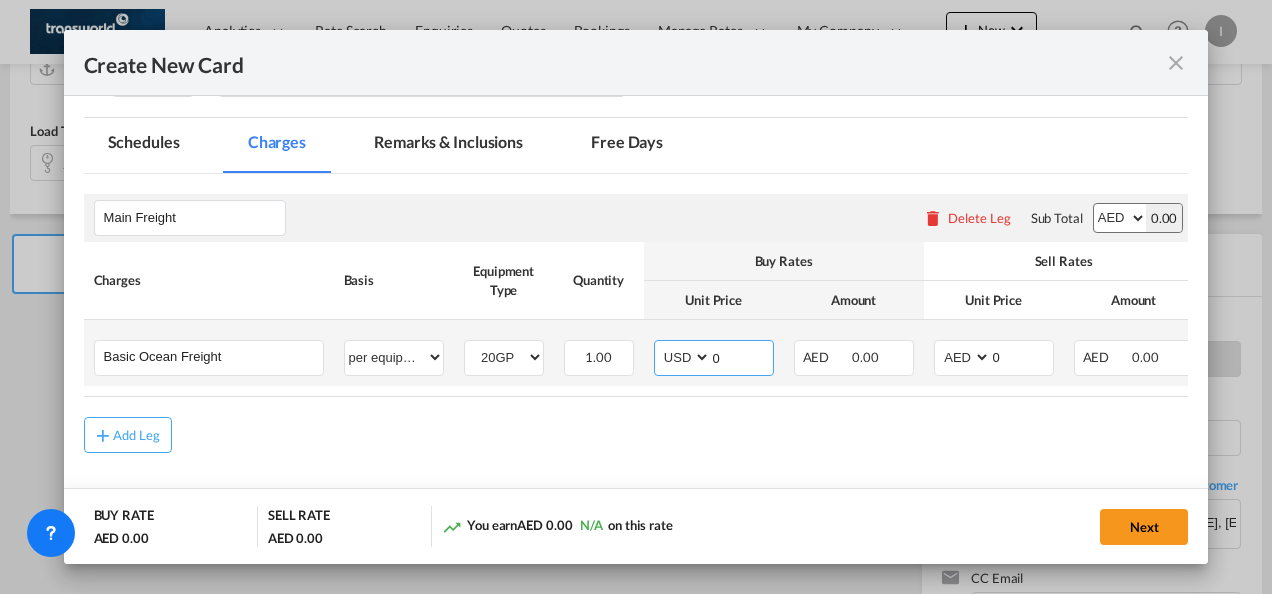 click on "AED AFN ALL AMD ANG AOA ARS AUD AWG AZN BAM BBD BDT BGN BHD BIF BMD BND [PERSON_NAME] BRL BSD BTN BWP BYN BZD CAD CDF CHF CLP CNY COP CRC CUC CUP CVE CZK DJF DKK DOP DZD EGP ERN ETB EUR FJD FKP FOK GBP GEL GGP GHS GIP GMD GNF GTQ GYD HKD HNL HRK HTG HUF IDR ILS IMP INR IQD IRR ISK JMD JOD JPY KES KGS KHR KID KMF KRW KWD KYD KZT LAK LBP LKR LRD LSL LYD MAD MDL MGA MKD MMK MNT MOP MRU MUR MVR MWK MXN MYR MZN NAD NGN NIO NOK NPR NZD OMR PAB PEN PGK PHP PKR PLN PYG QAR [PERSON_NAME] RSD RUB RWF SAR SBD SCR SDG SEK SGD SHP SLL SOS SRD SSP STN SYP SZL THB TJS TMT TND TOP TRY TTD TVD TWD TZS UAH UGX USD UYU UZS VES VND VUV WST XAF XCD XDR XOF XPF YER ZAR ZMW" at bounding box center (684, 357) 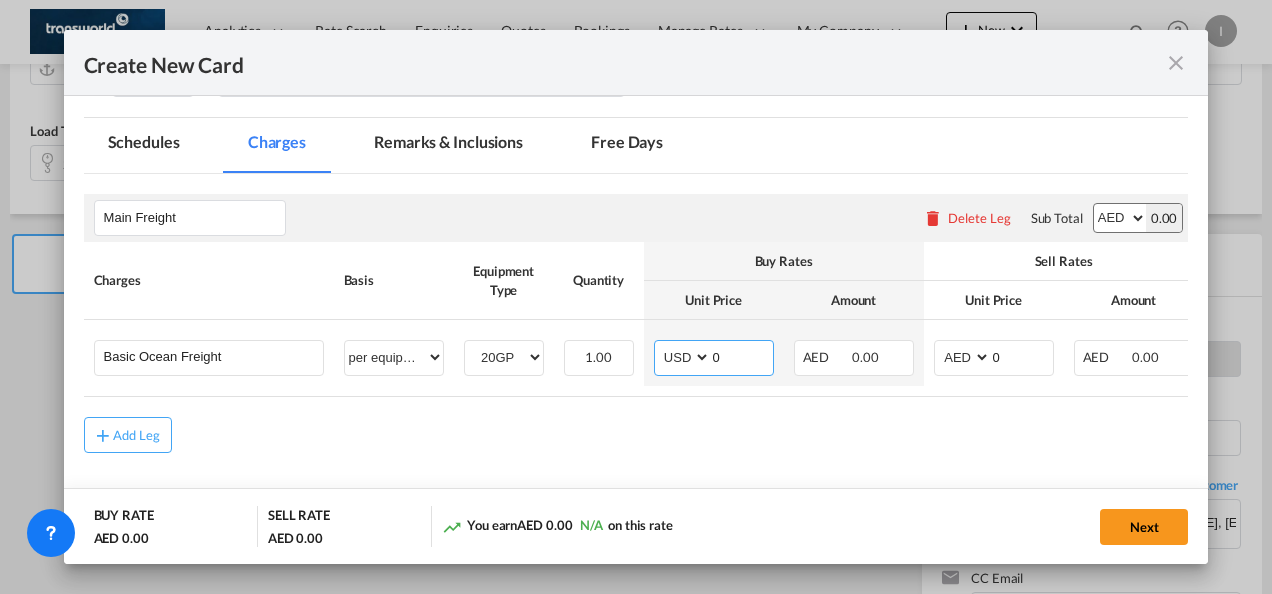 select on "string:AED" 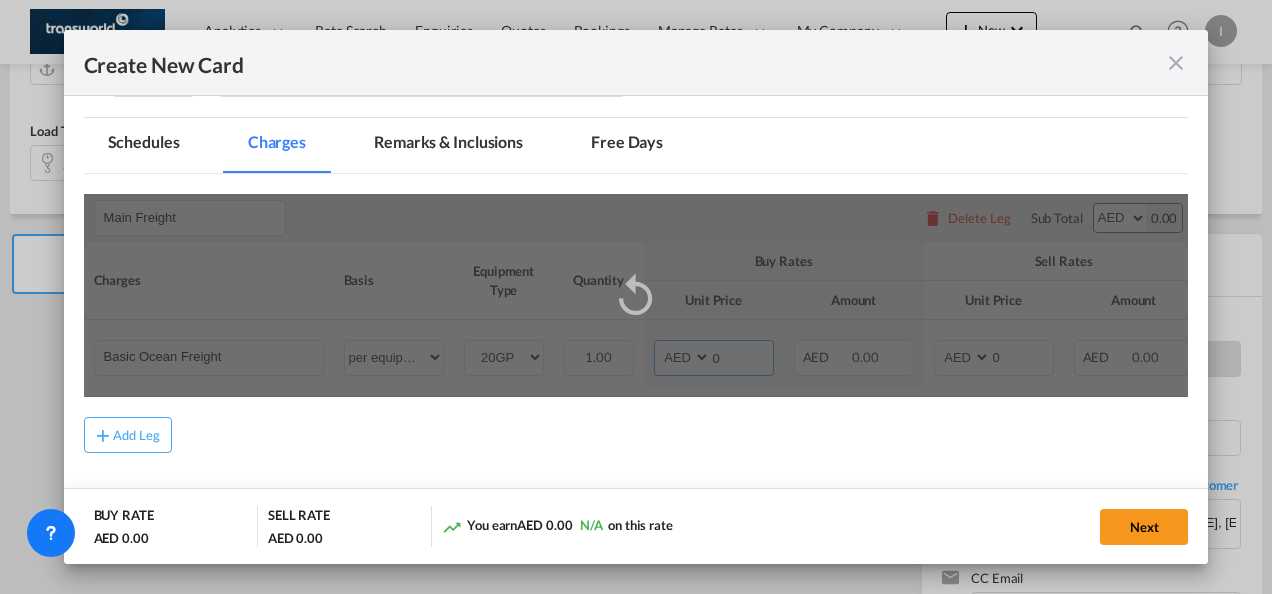 drag, startPoint x: 718, startPoint y: 352, endPoint x: 706, endPoint y: 357, distance: 13 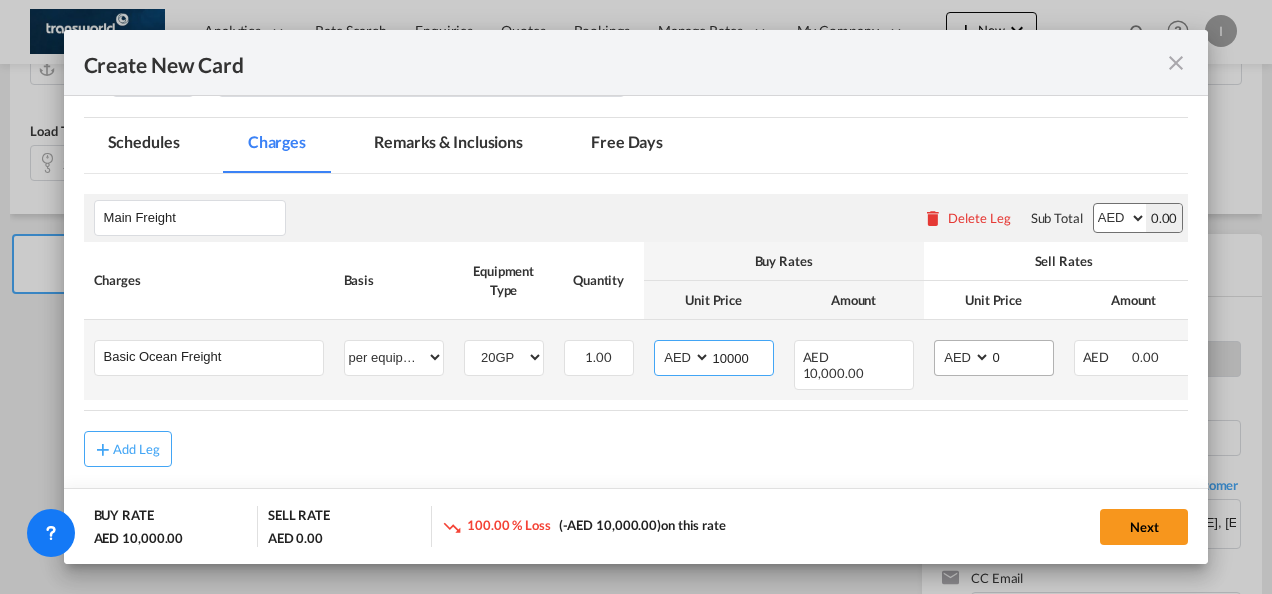 type on "10000" 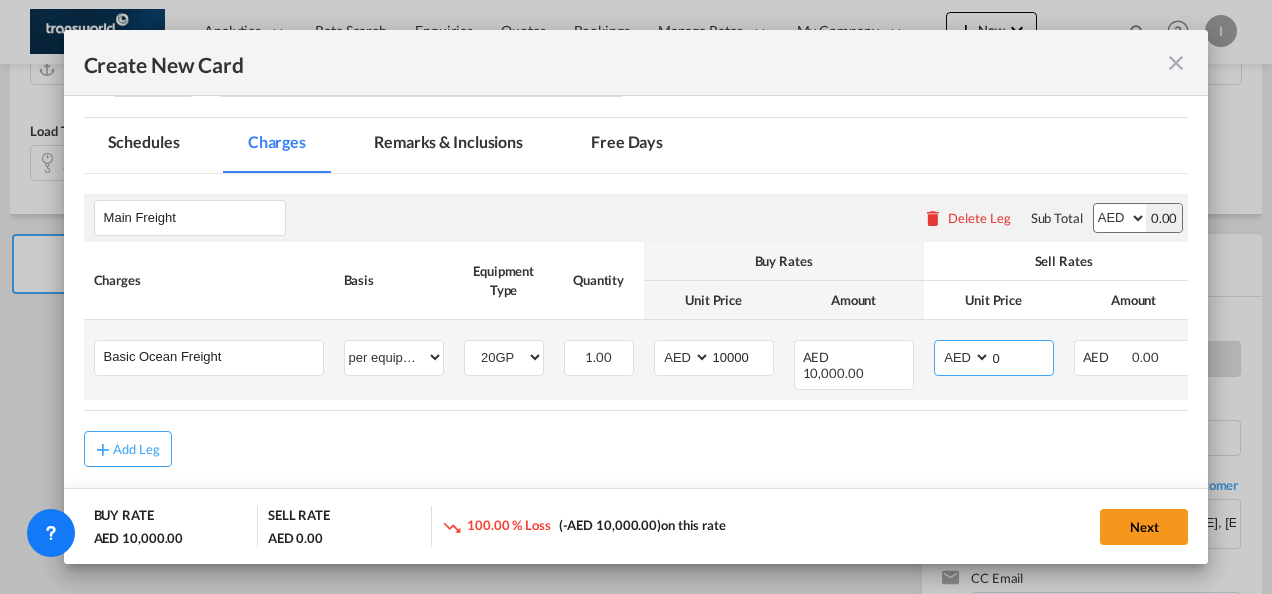 drag, startPoint x: 1000, startPoint y: 357, endPoint x: 983, endPoint y: 358, distance: 17.029387 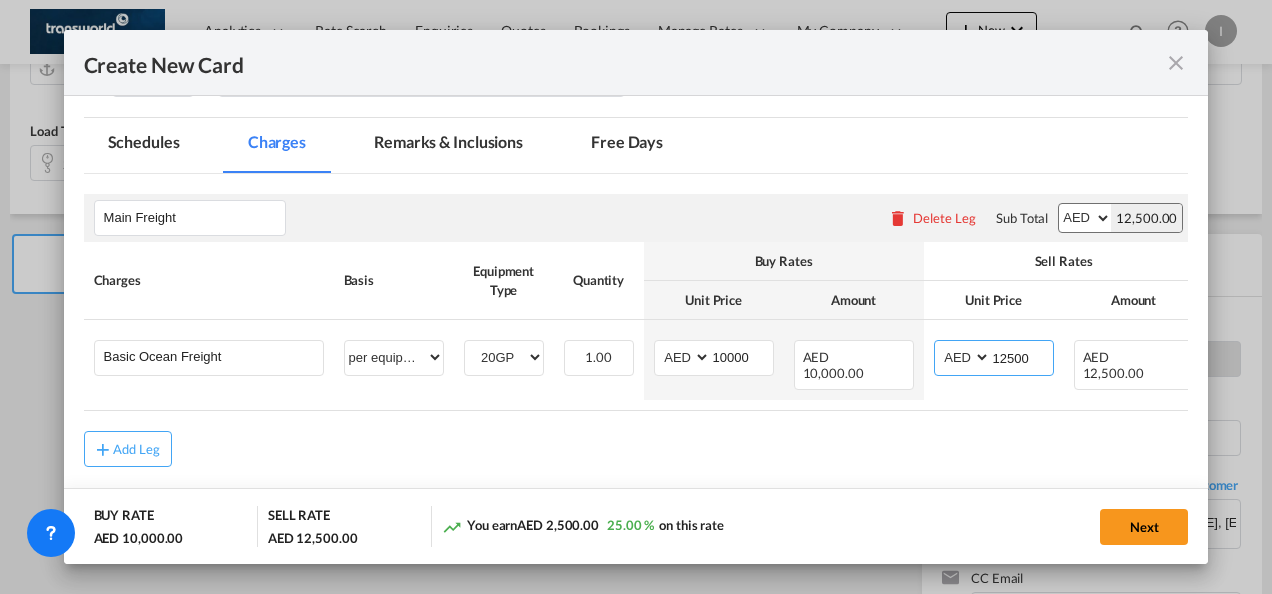 type on "12500" 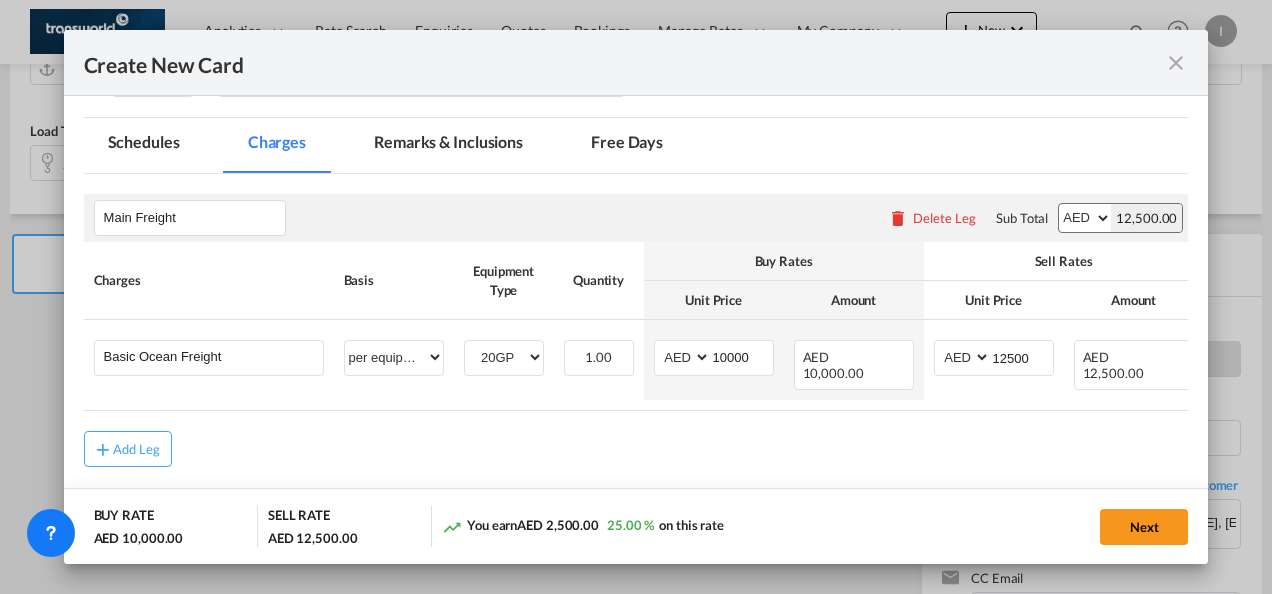 click on "Add Leg" at bounding box center [636, 449] 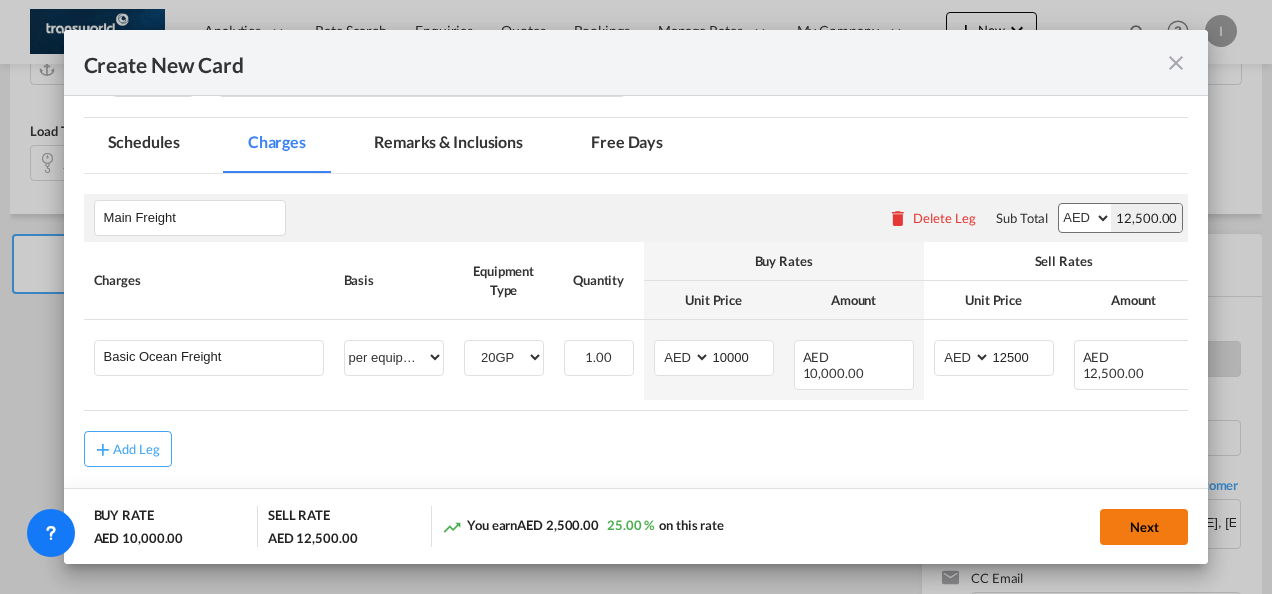 click on "Next" 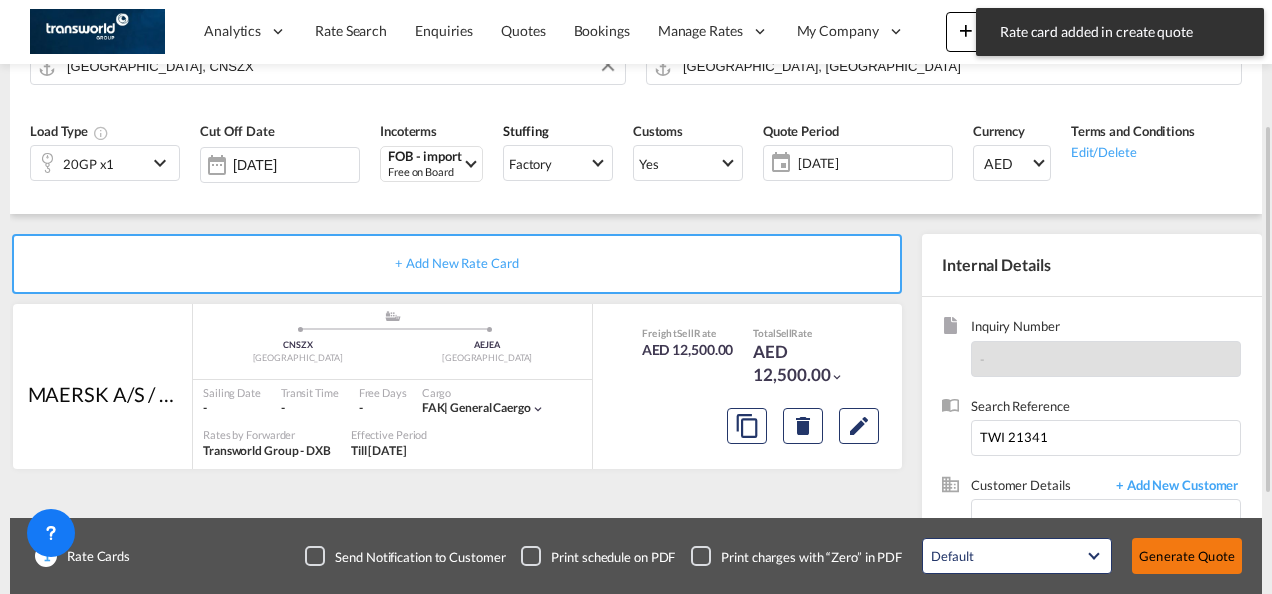 click on "Generate Quote" at bounding box center (1187, 556) 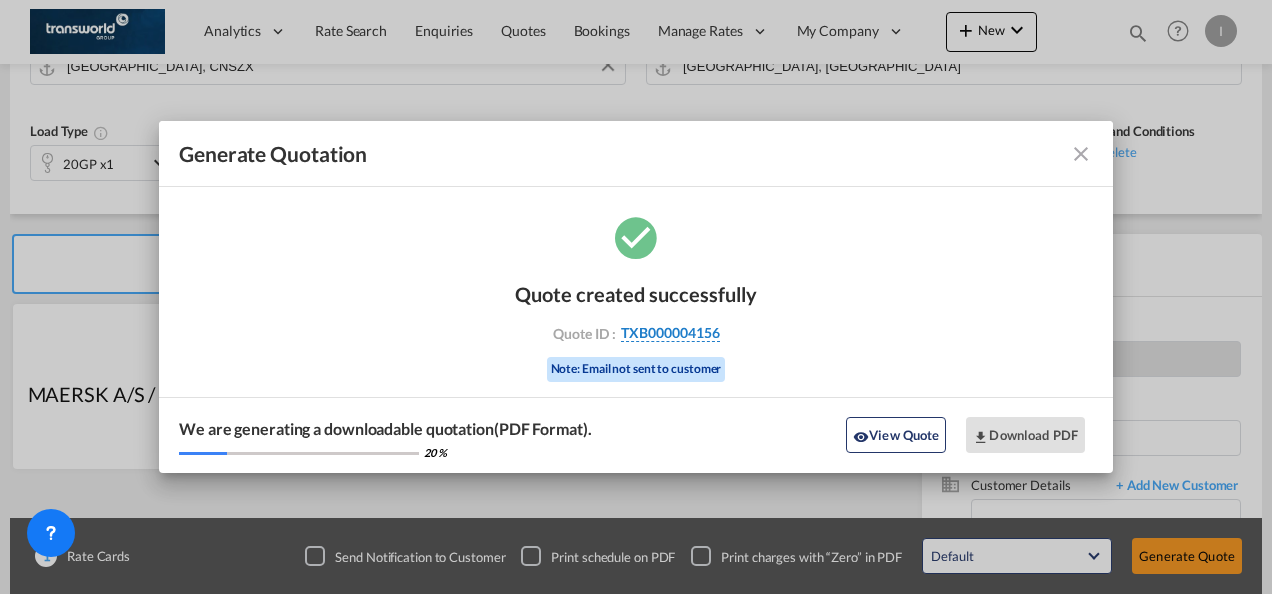 click on "TXB000004156" at bounding box center (670, 333) 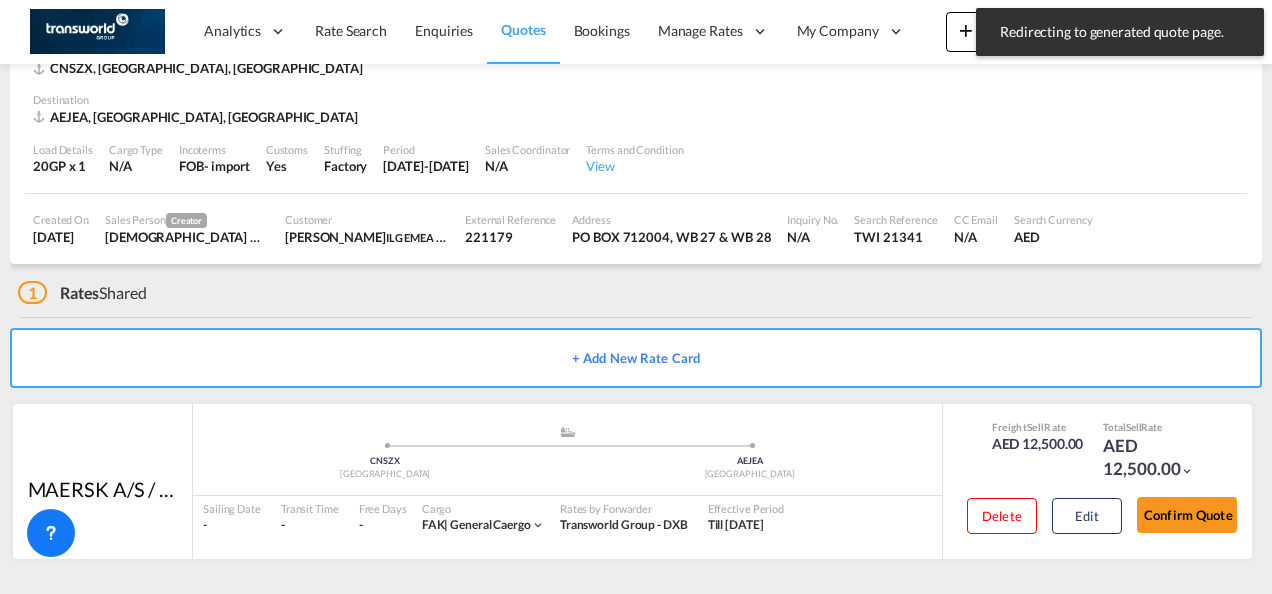 scroll, scrollTop: 0, scrollLeft: 0, axis: both 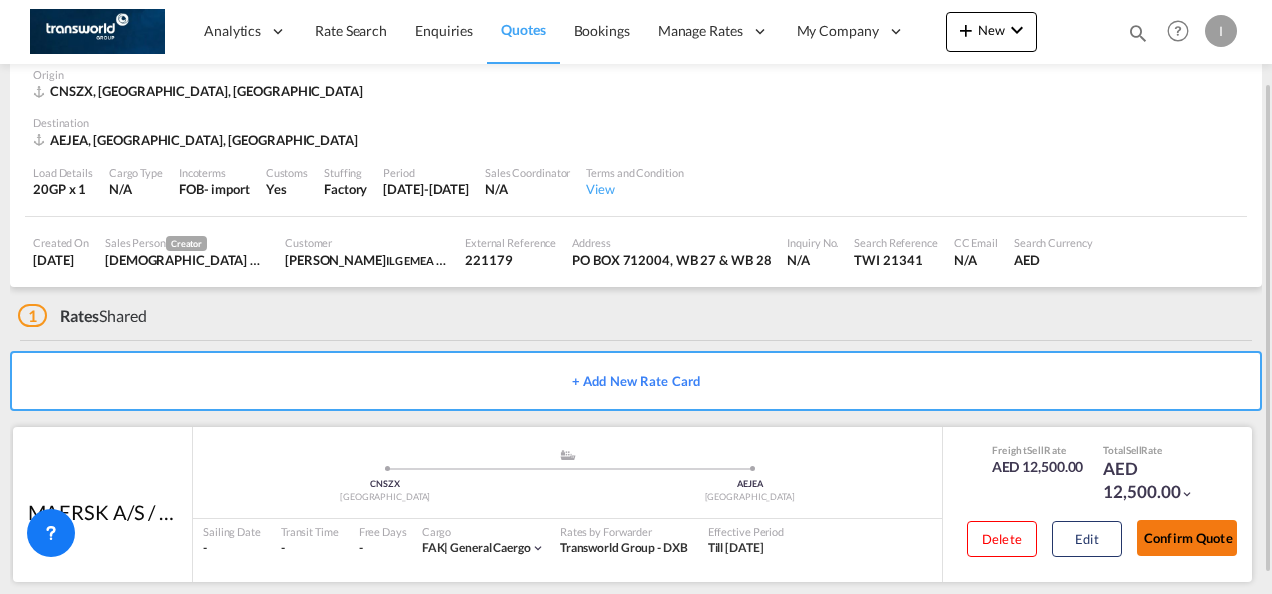 click on "Confirm Quote" at bounding box center (1187, 538) 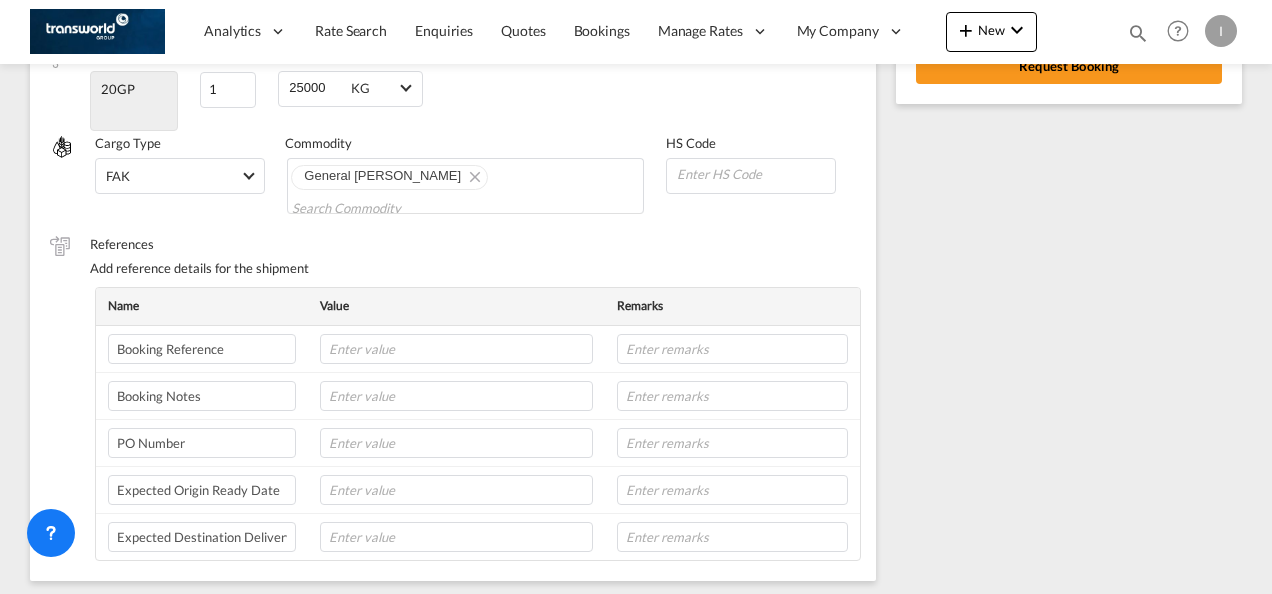 scroll, scrollTop: 100, scrollLeft: 0, axis: vertical 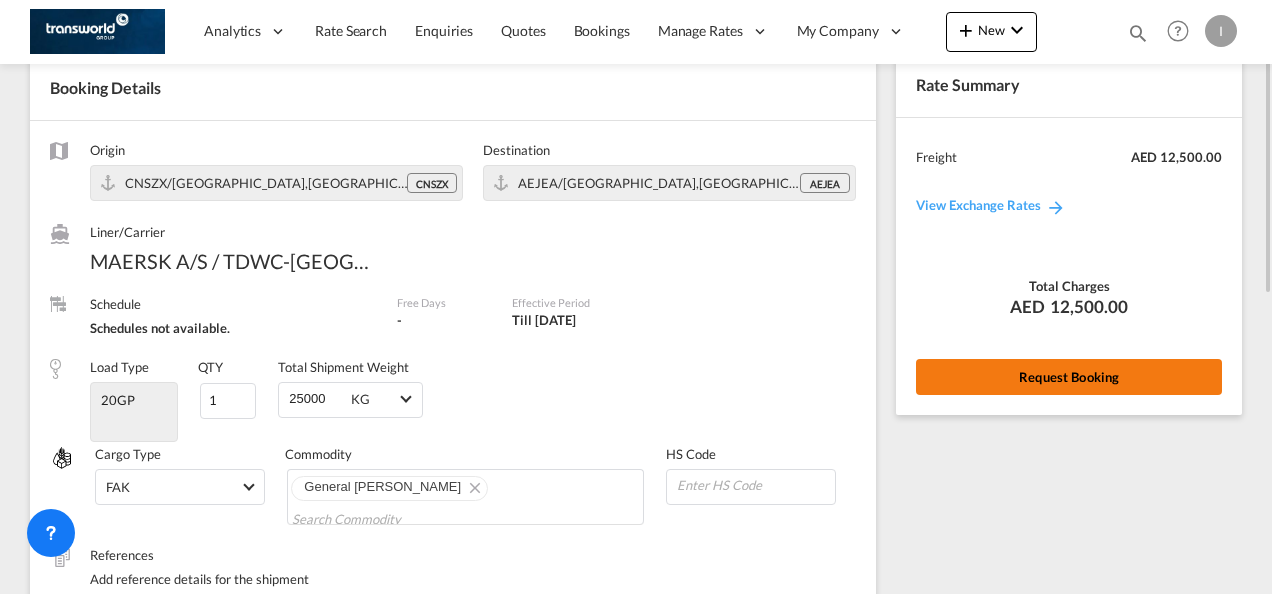 click on "Request Booking" at bounding box center [1069, 377] 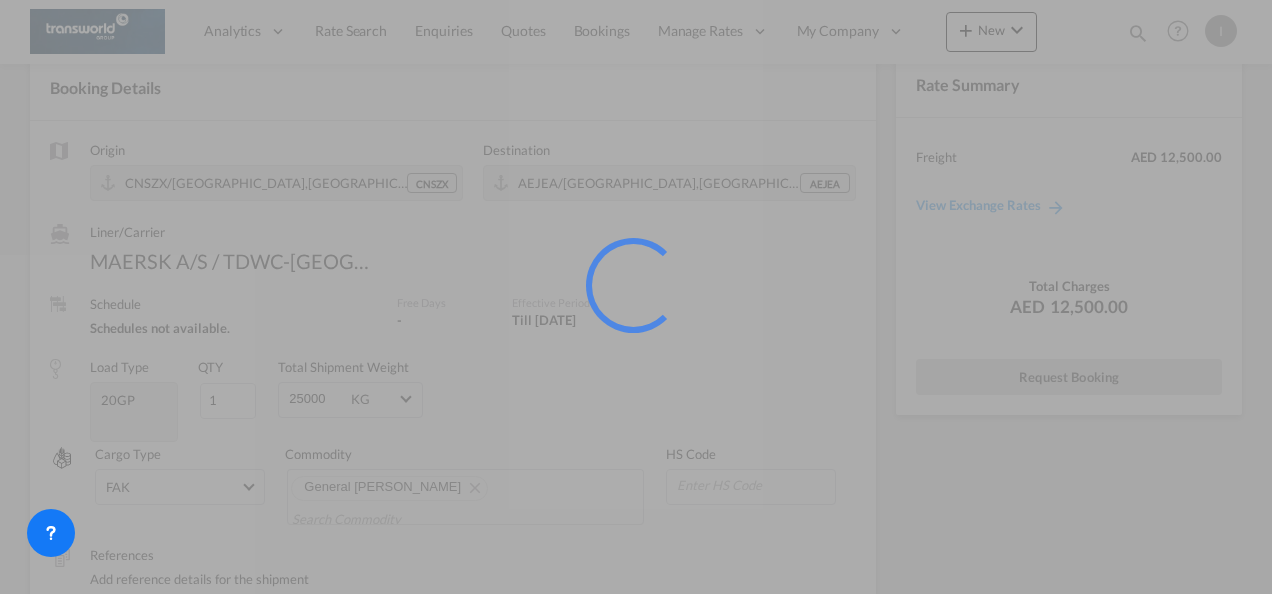 scroll, scrollTop: 37, scrollLeft: 0, axis: vertical 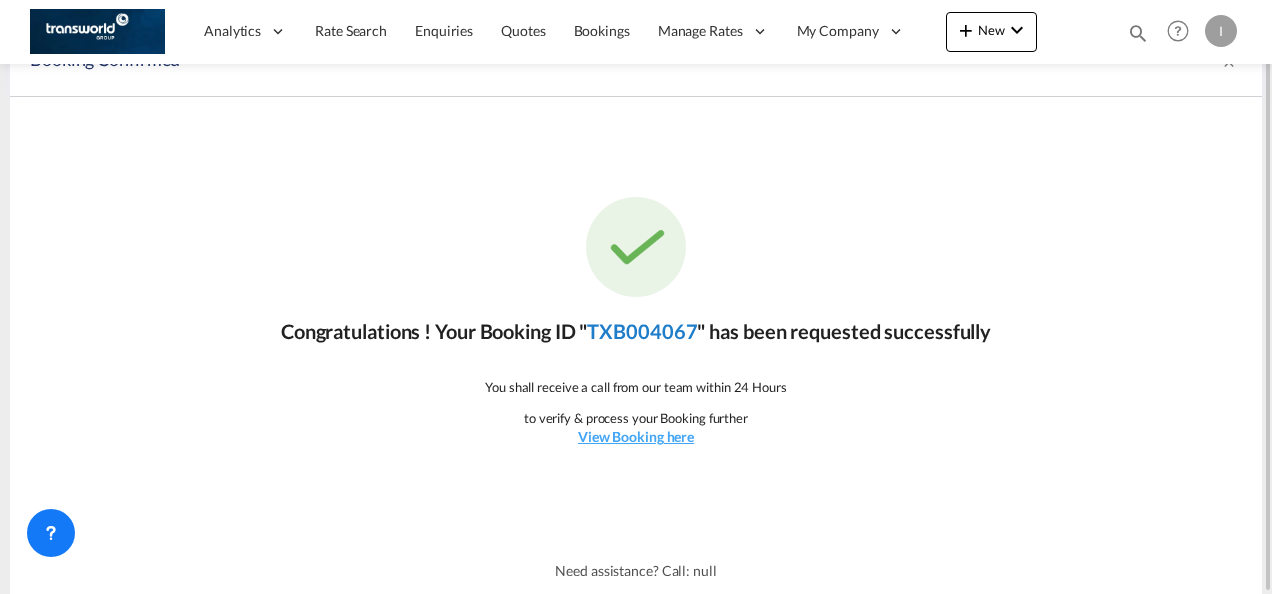 click on "TXB004067" 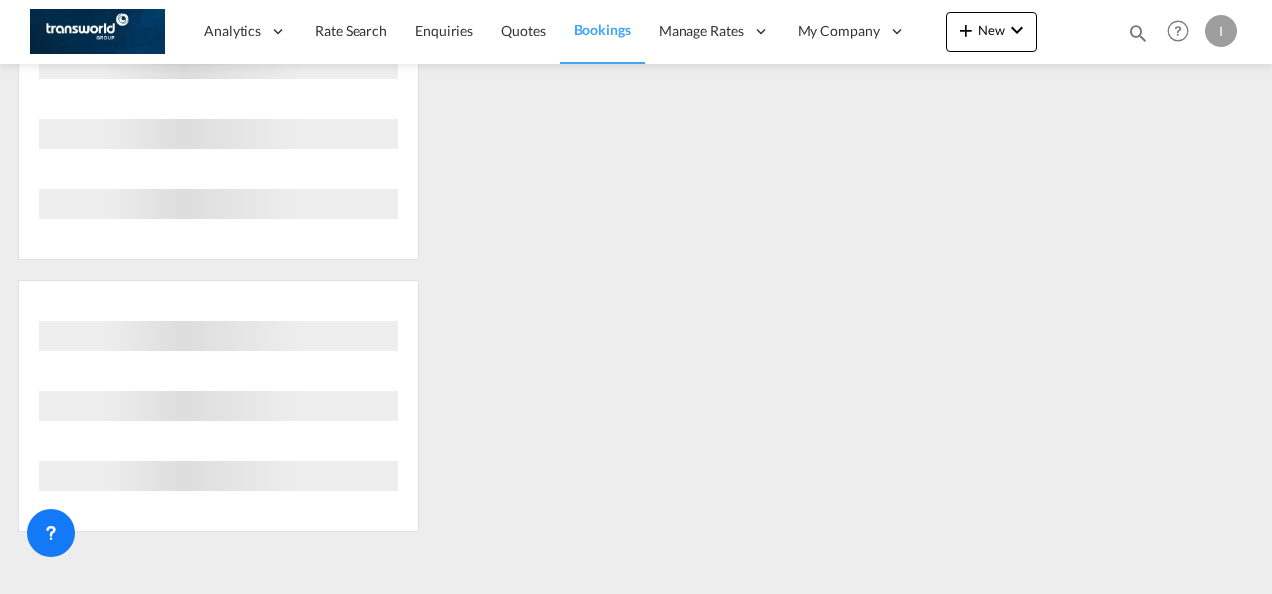 scroll, scrollTop: 776, scrollLeft: 0, axis: vertical 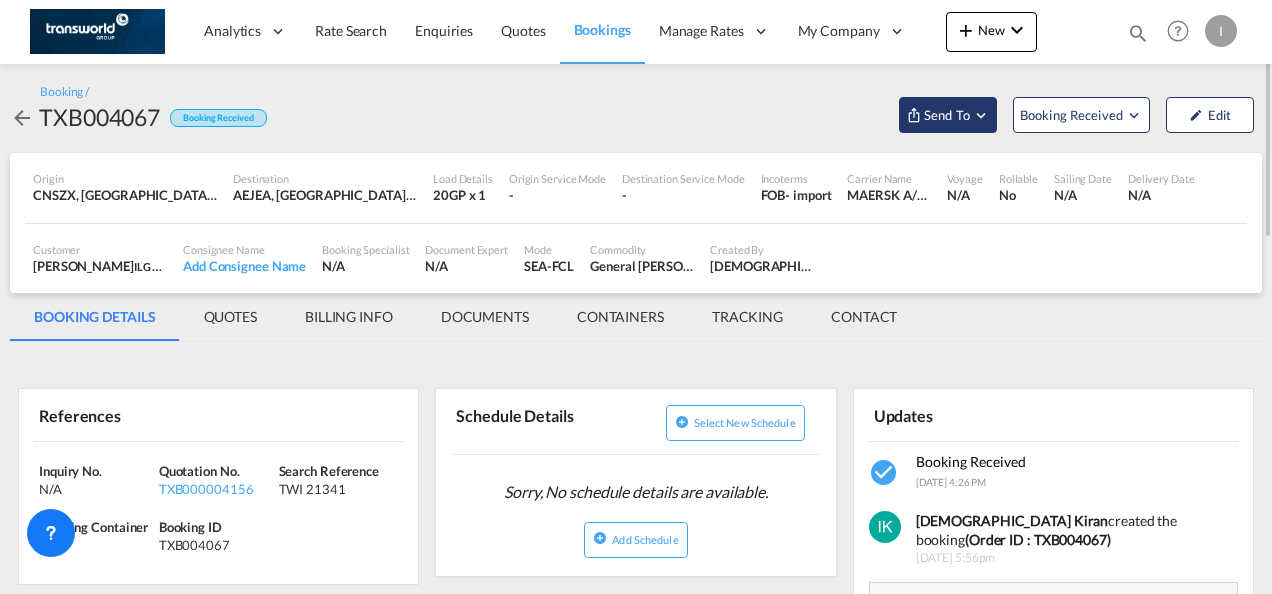 click on "Send To" at bounding box center (948, 115) 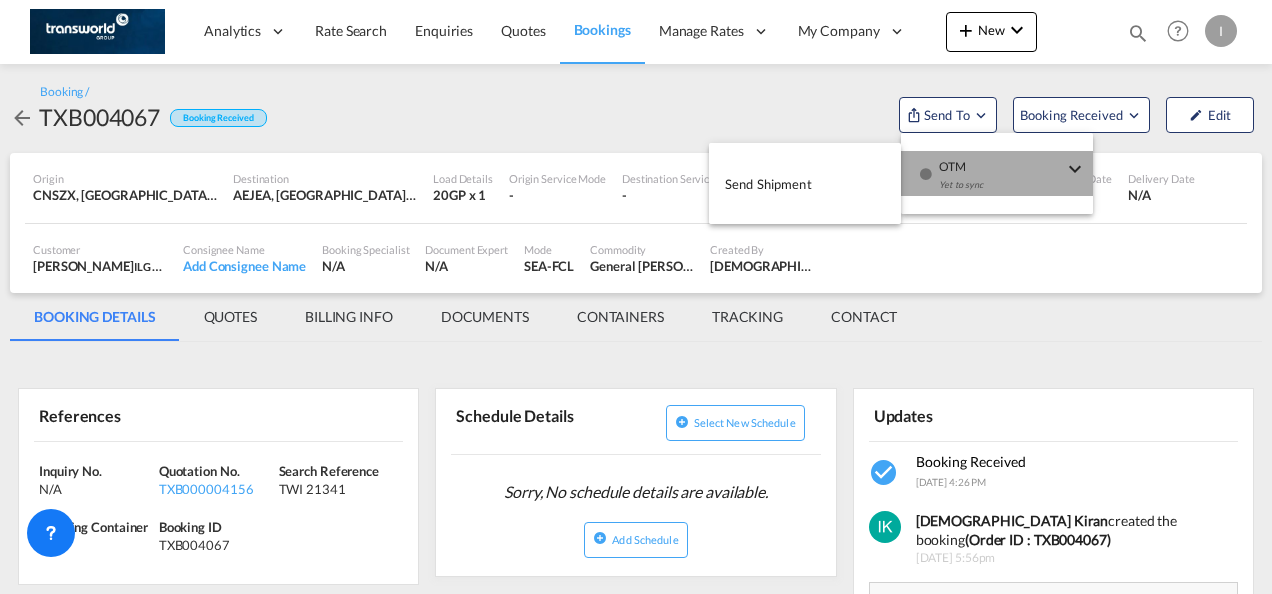 click on "OTM
Yet to sync" at bounding box center [1002, 181] 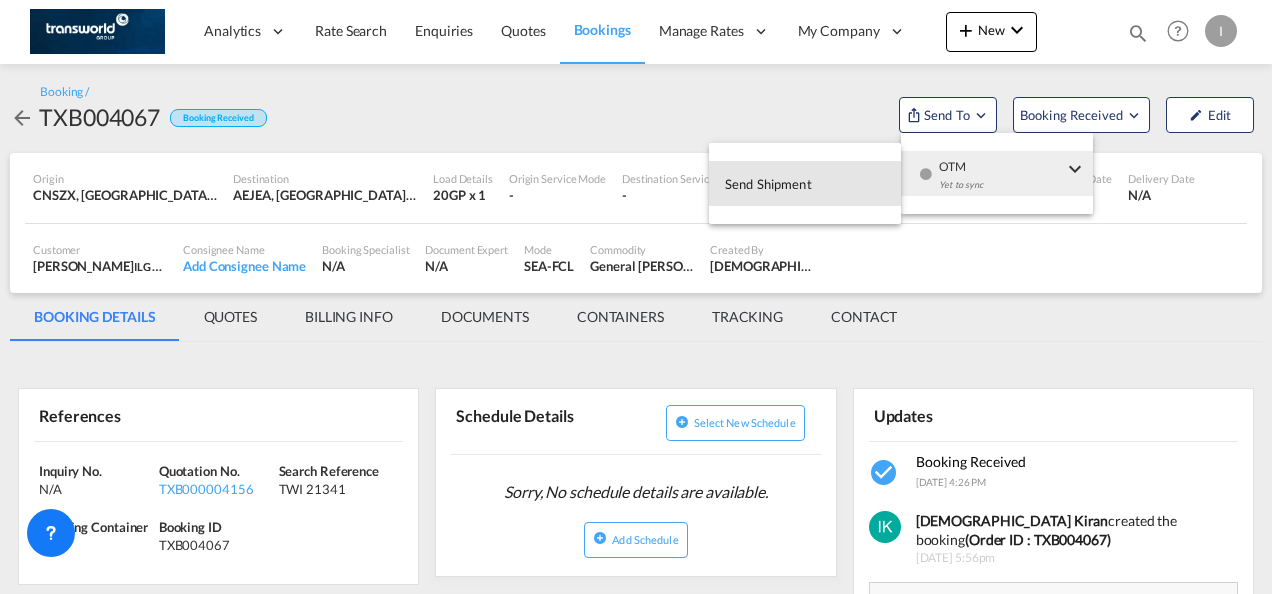 click on "Send Shipment" at bounding box center (768, 184) 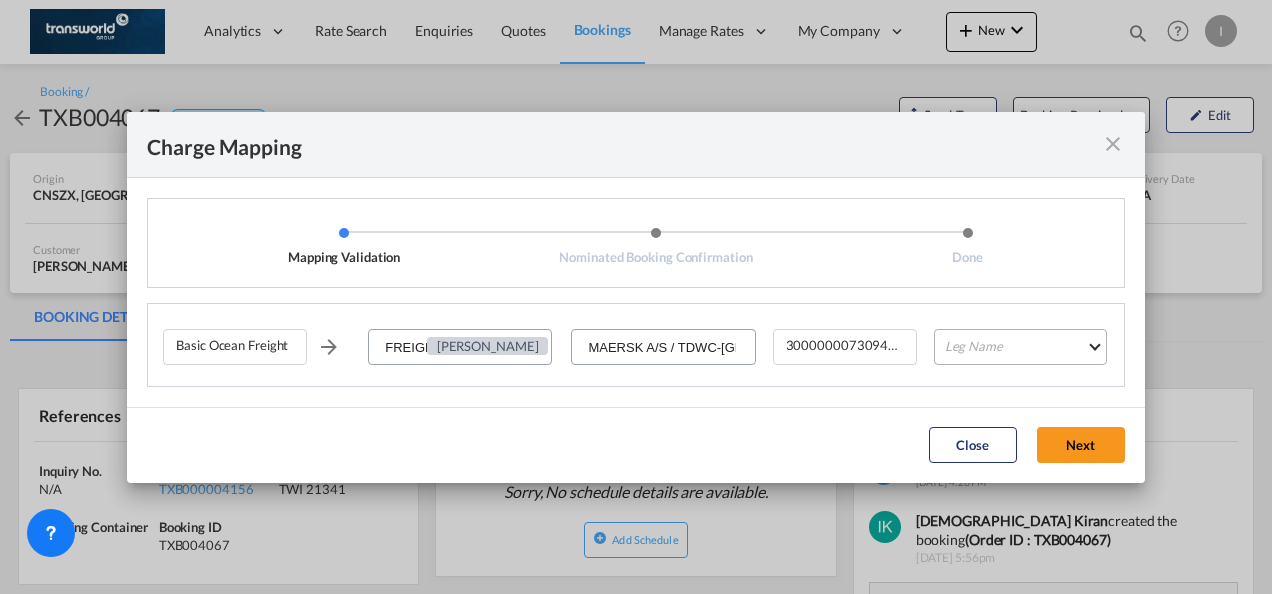 click on "Leg Name HANDLING ORIGIN VESSEL HANDLING DESTINATION OTHERS TL PICK UP CUSTOMS ORIGIN CUSTOMS DESTINATION TL DELIVERY" at bounding box center (1020, 347) 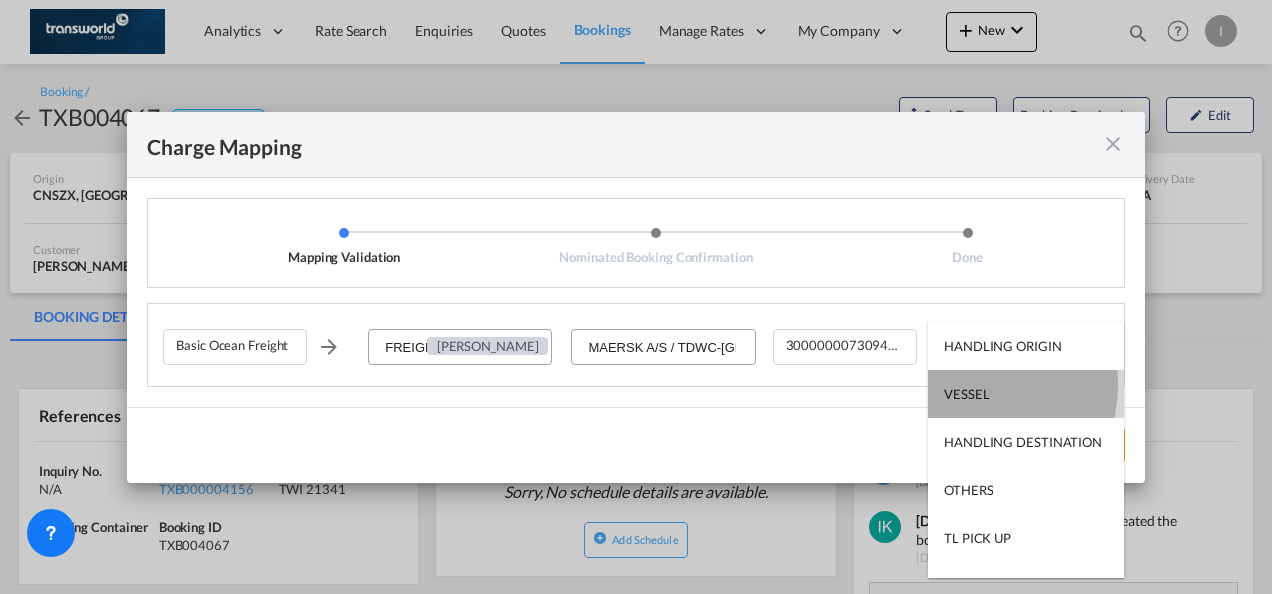 click on "VESSEL" at bounding box center [966, 394] 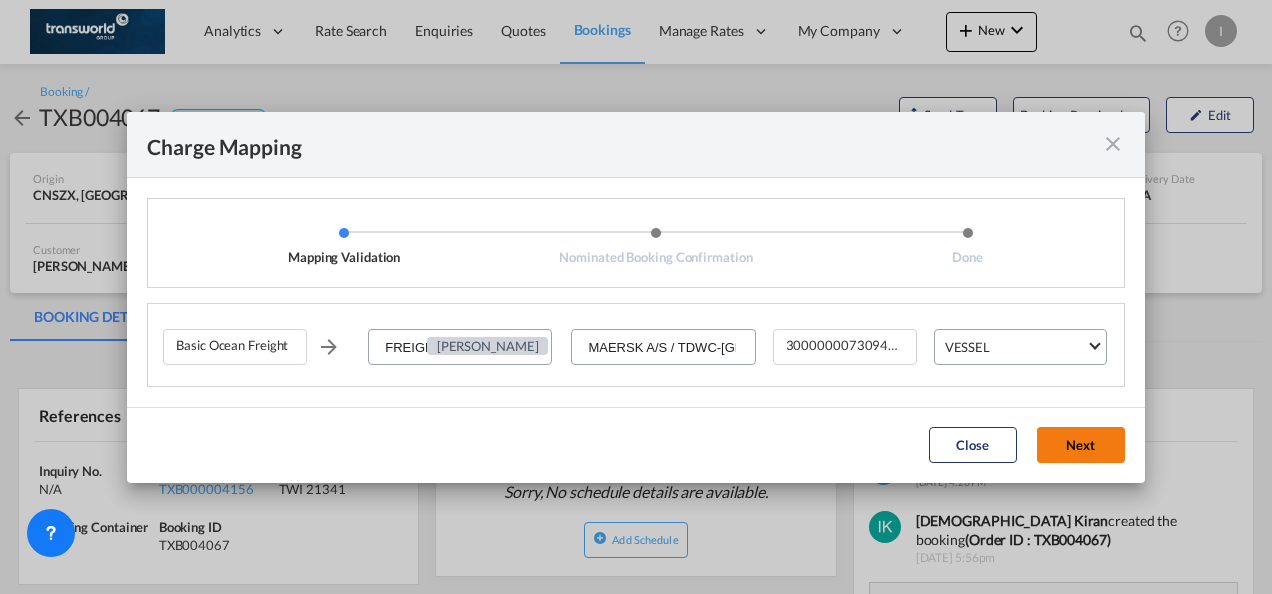 click on "Next" 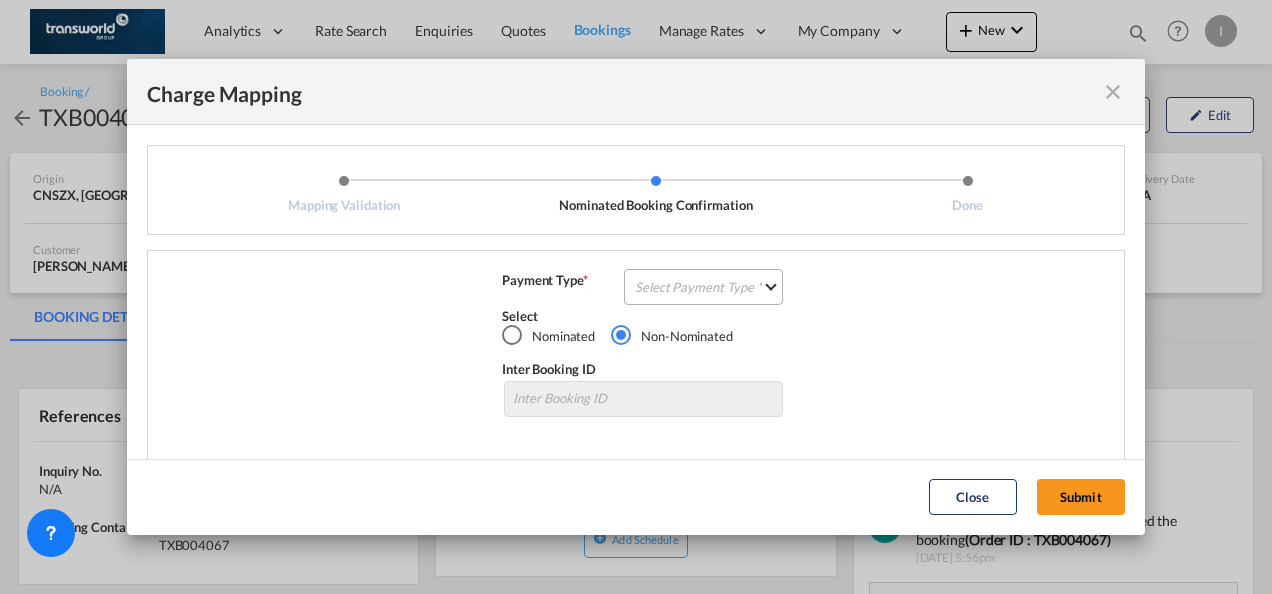 click on "Select Payment Type
COLLECT
PREPAID" at bounding box center [703, 287] 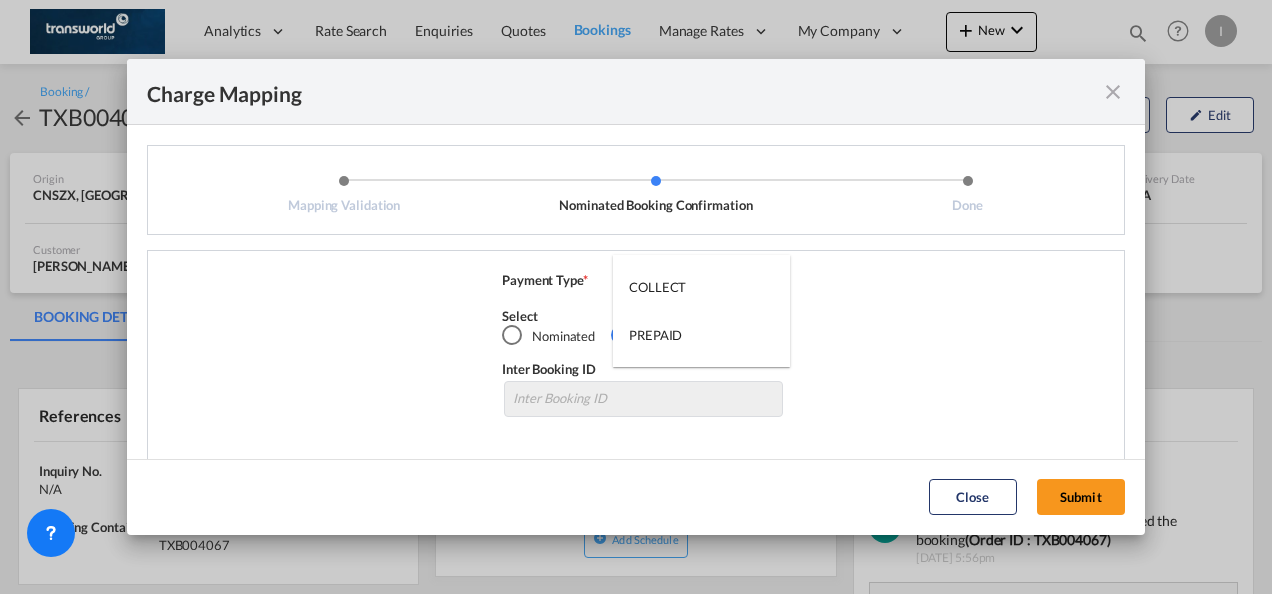 click on "COLLECT" at bounding box center (701, 287) 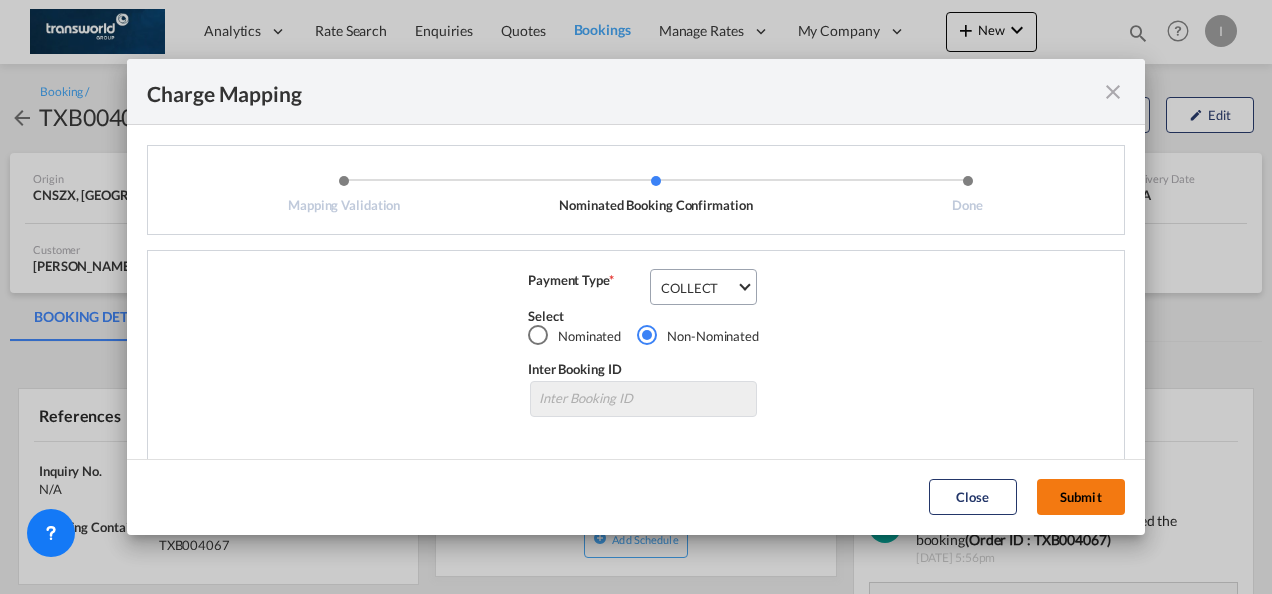click on "Submit" 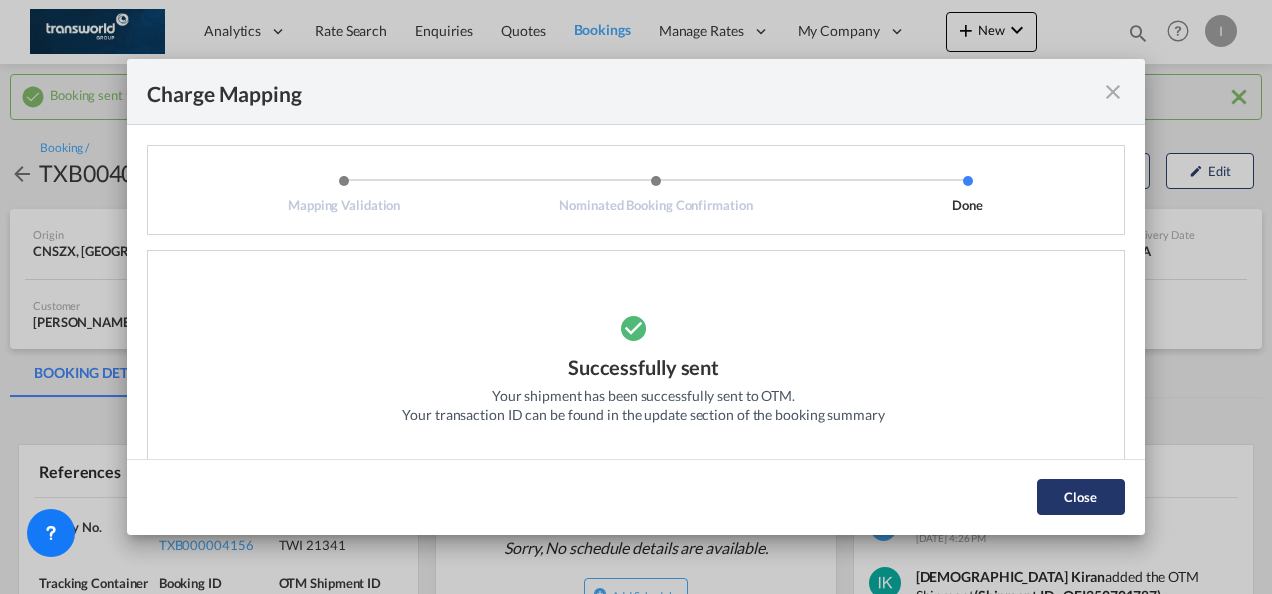 click on "Close" 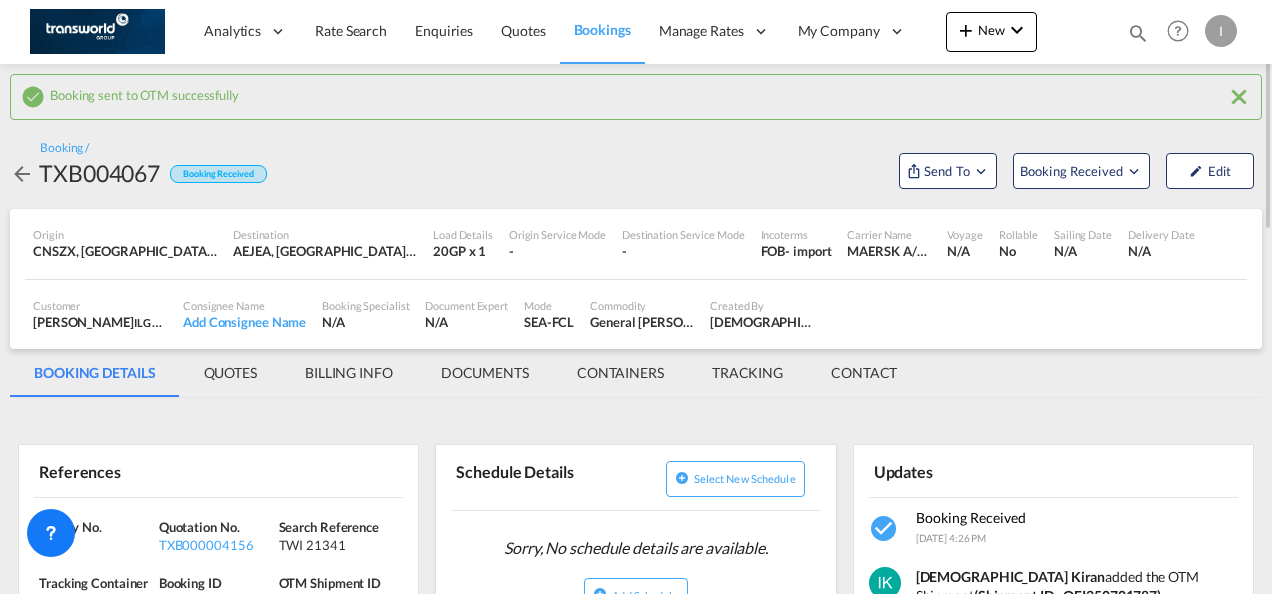 scroll, scrollTop: 100, scrollLeft: 0, axis: vertical 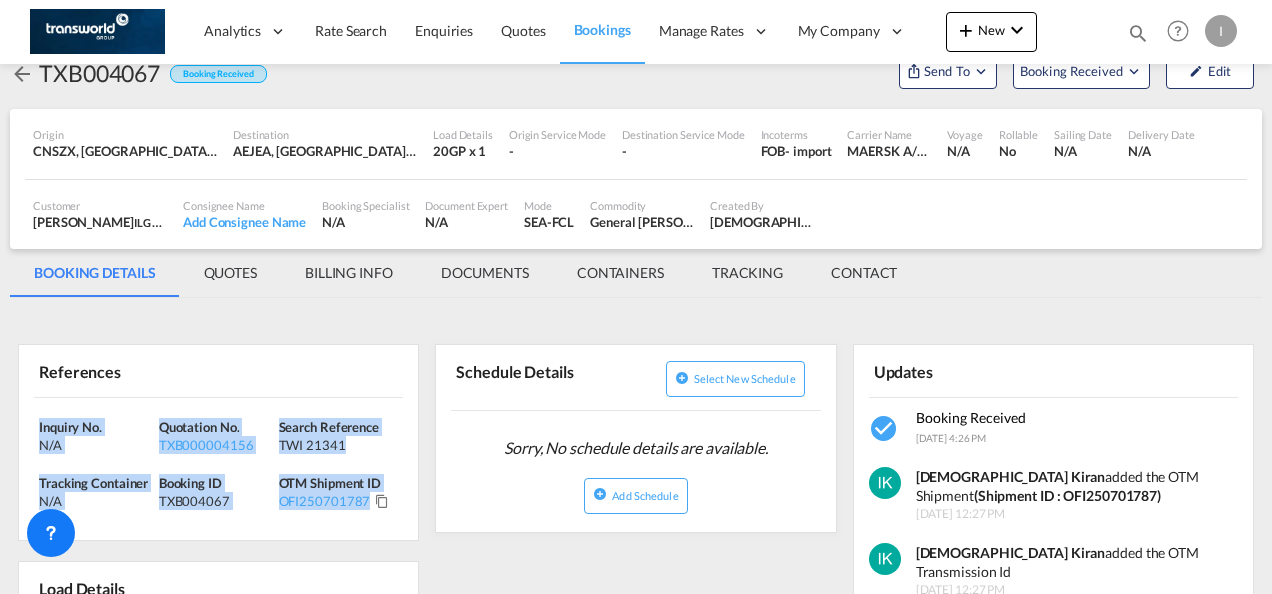 drag, startPoint x: 395, startPoint y: 504, endPoint x: -4, endPoint y: 429, distance: 405.98767 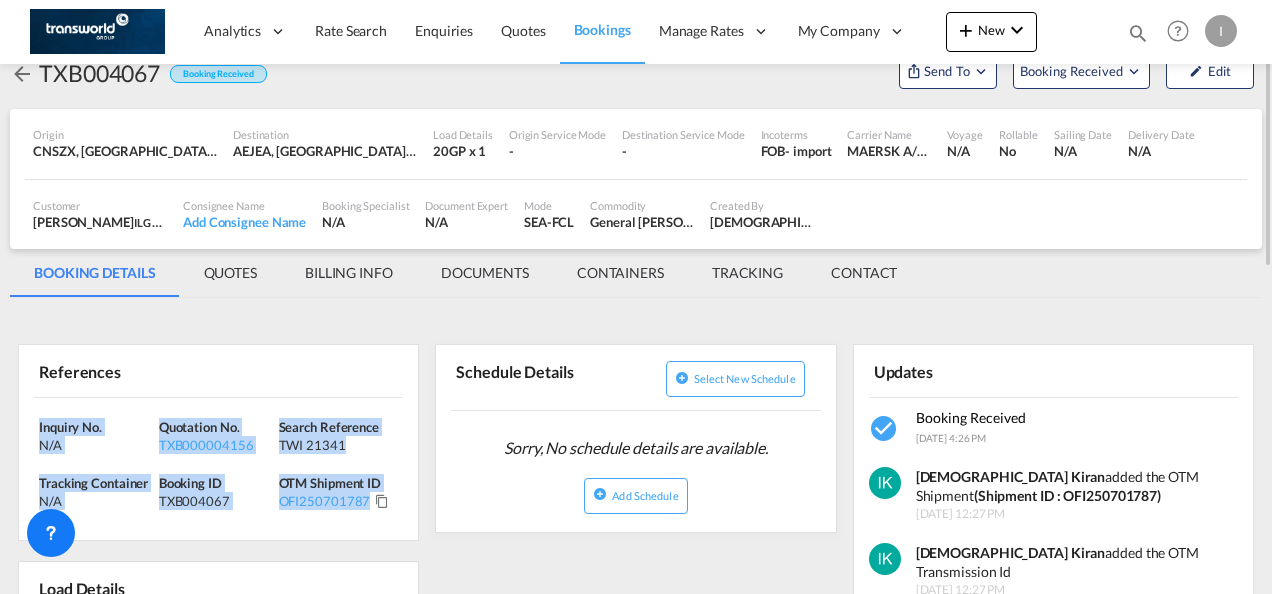 copy on "Inquiry No. N/A Quotation No. TXB000004156 Search Reference TWI 21341 Tracking Container
N/A Booking ID TXB004067 OTM Shipment ID OFI250701787" 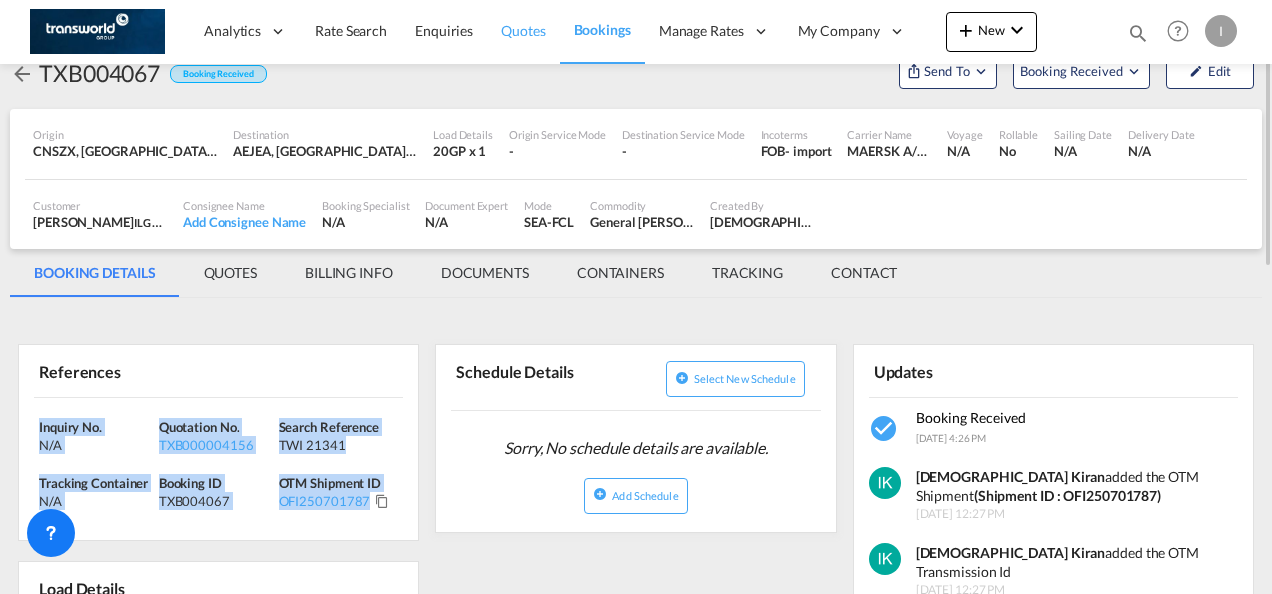 click on "Quotes" at bounding box center (523, 30) 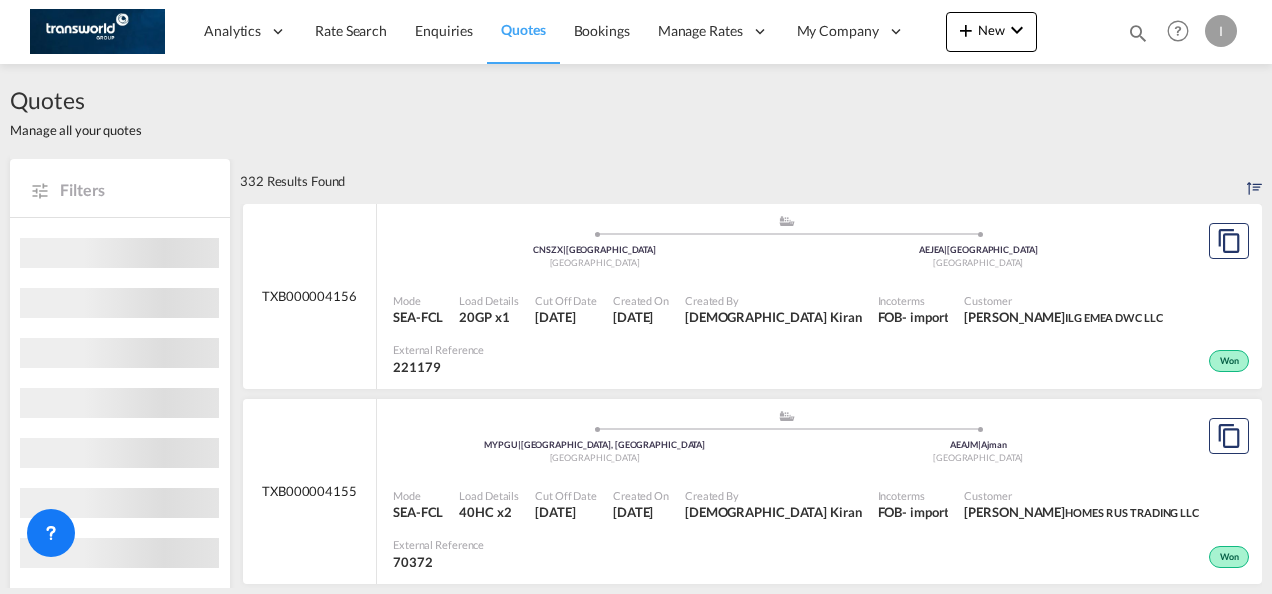 scroll, scrollTop: 0, scrollLeft: 0, axis: both 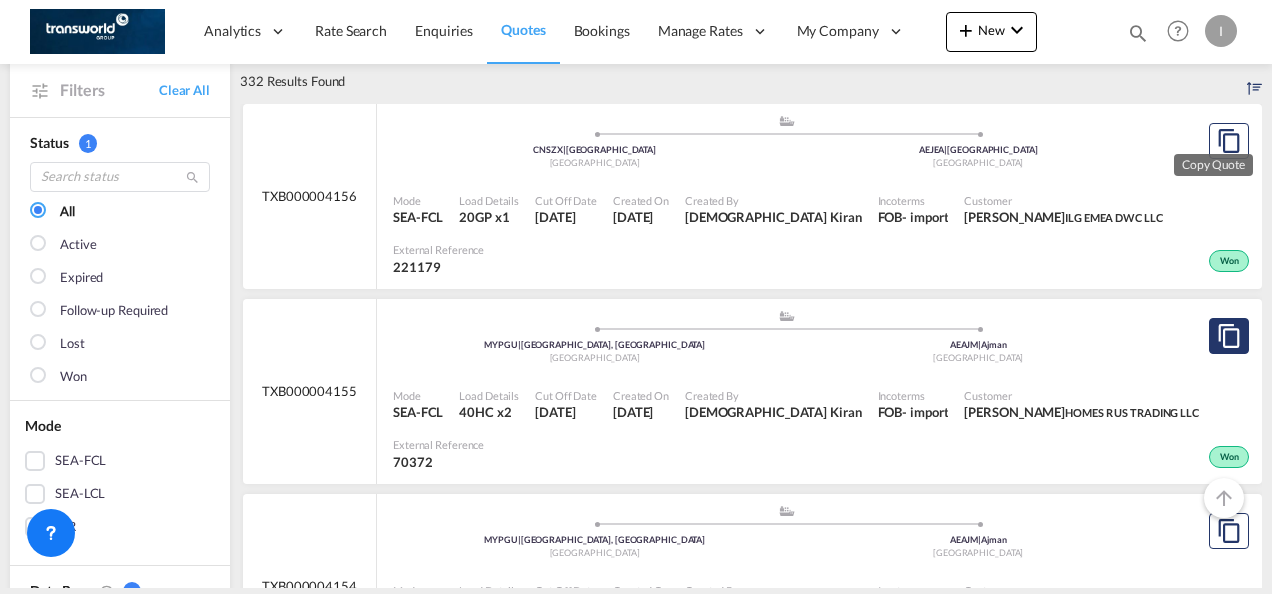 click at bounding box center [1229, 336] 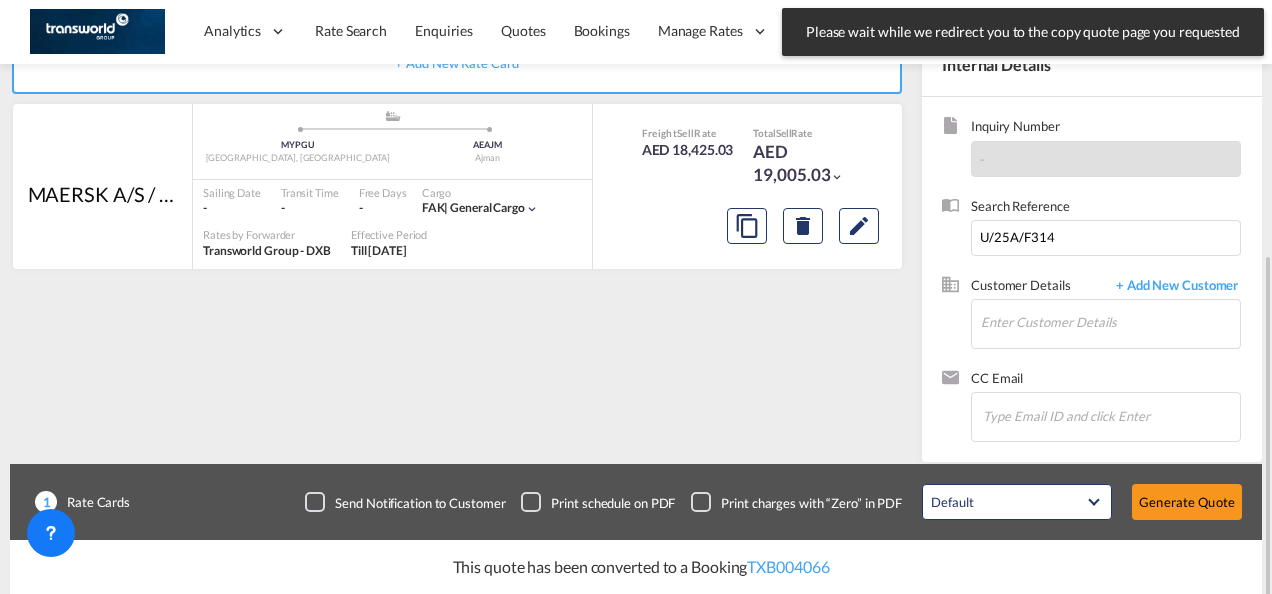 scroll, scrollTop: 412, scrollLeft: 0, axis: vertical 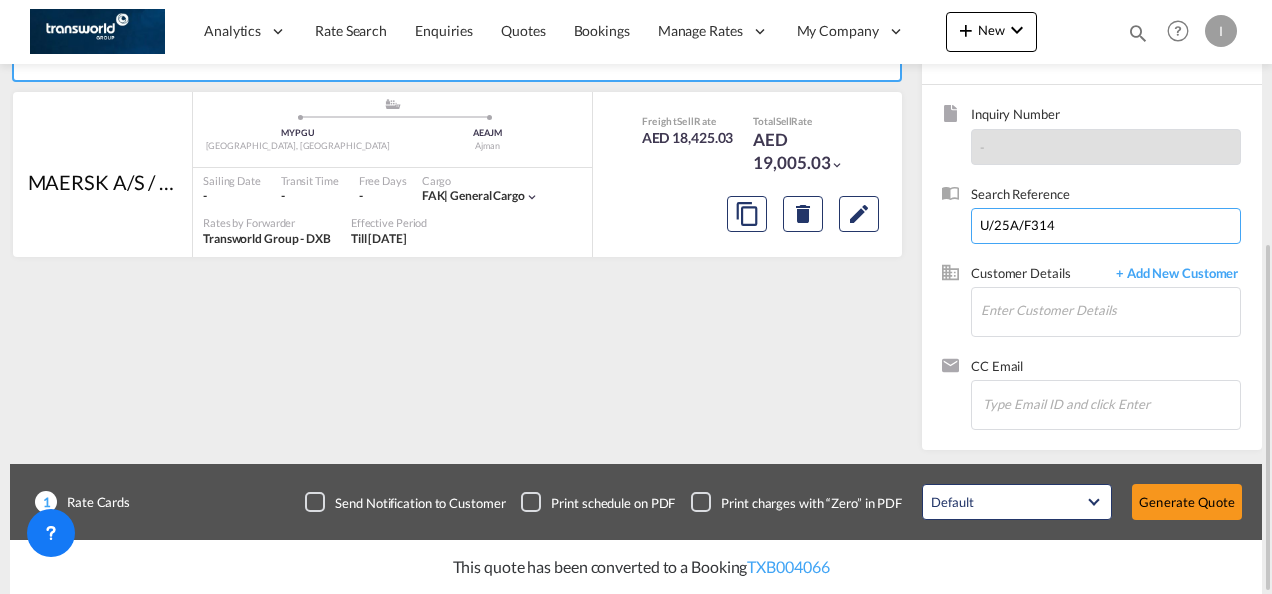 drag, startPoint x: 1051, startPoint y: 234, endPoint x: 956, endPoint y: 221, distance: 95.885345 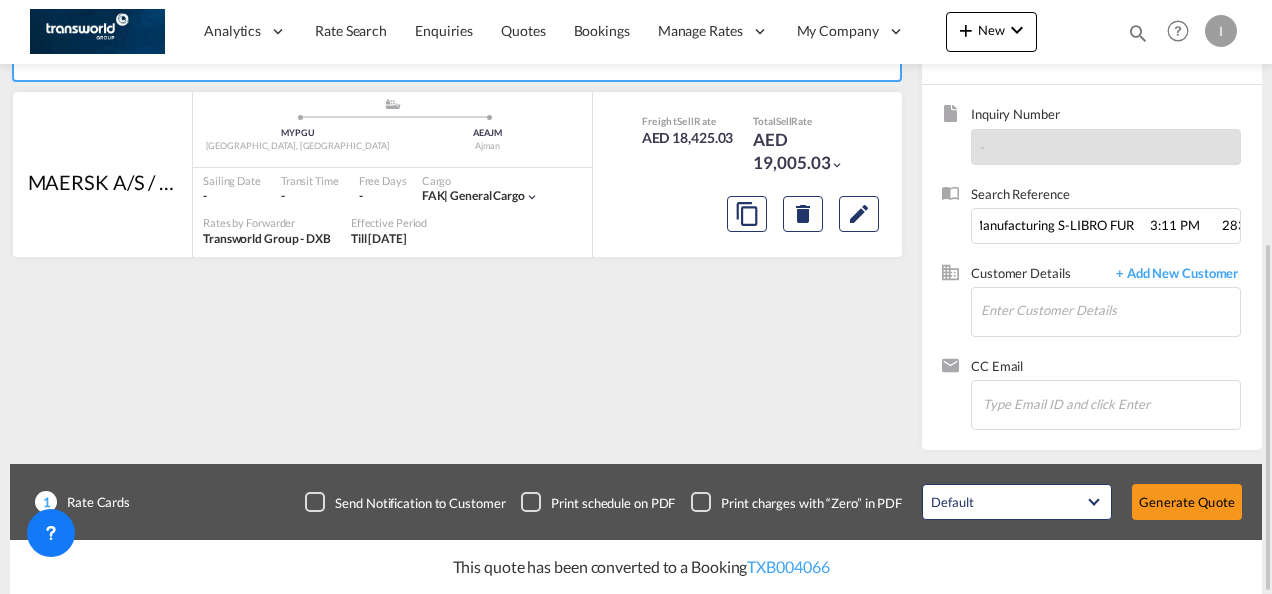 scroll, scrollTop: 0, scrollLeft: 0, axis: both 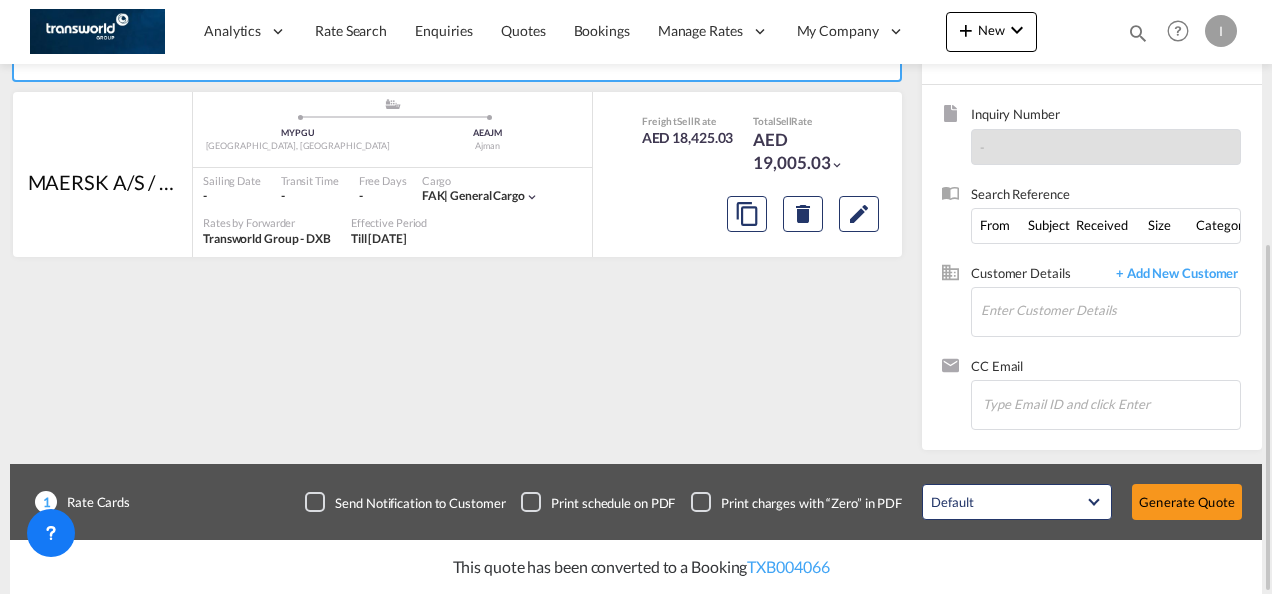click on "Search Reference   From	Subject	Received	Size	Categories	 [PERSON_NAME]	FORWARDER DETAILS FOR U/25A/F209-V.S. Furniture Manufacturing S-LIBRO FUR	3:11 PM	283 KB" at bounding box center (1092, 224) 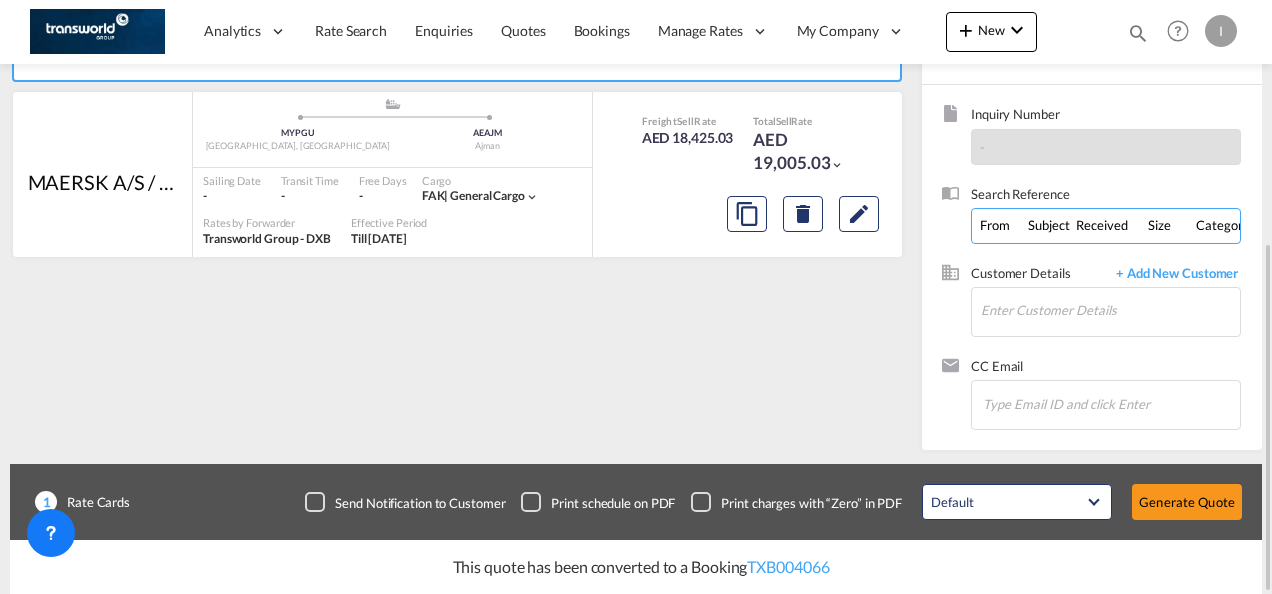 click on "From	Subject	Received	Size	Categories	 [PERSON_NAME]	FORWARDER DETAILS FOR U/25A/F209-V.S. Furniture Manufacturing S-LIBRO FUR	3:11 PM	283 KB" at bounding box center [1106, 226] 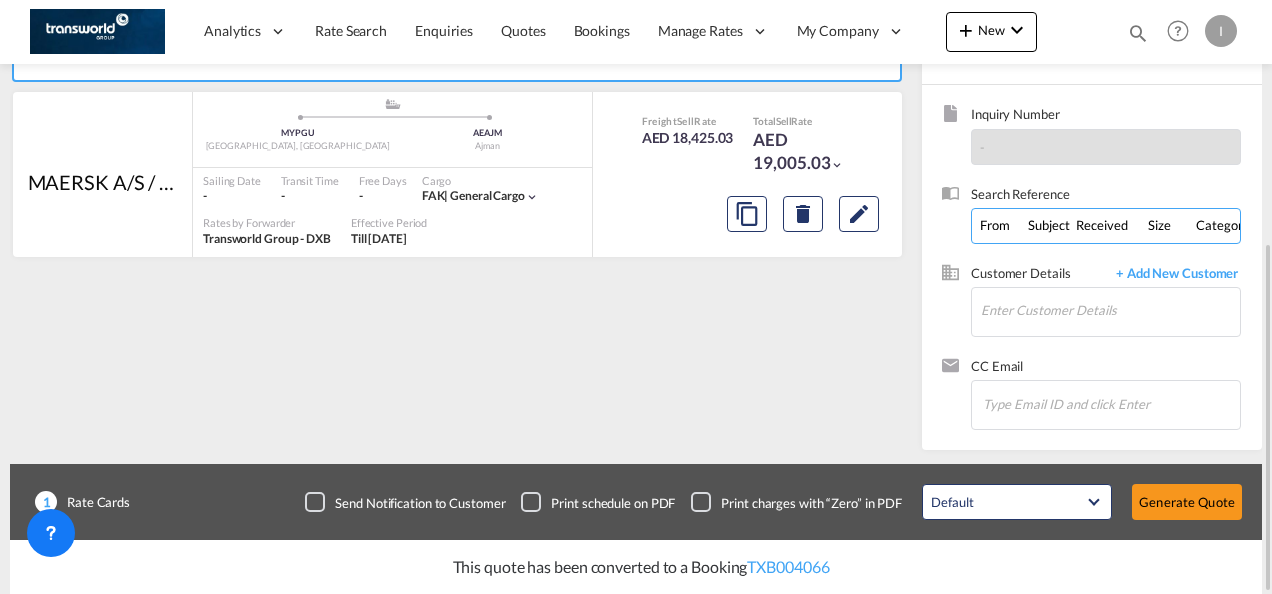 paste on "U/25A/F209" 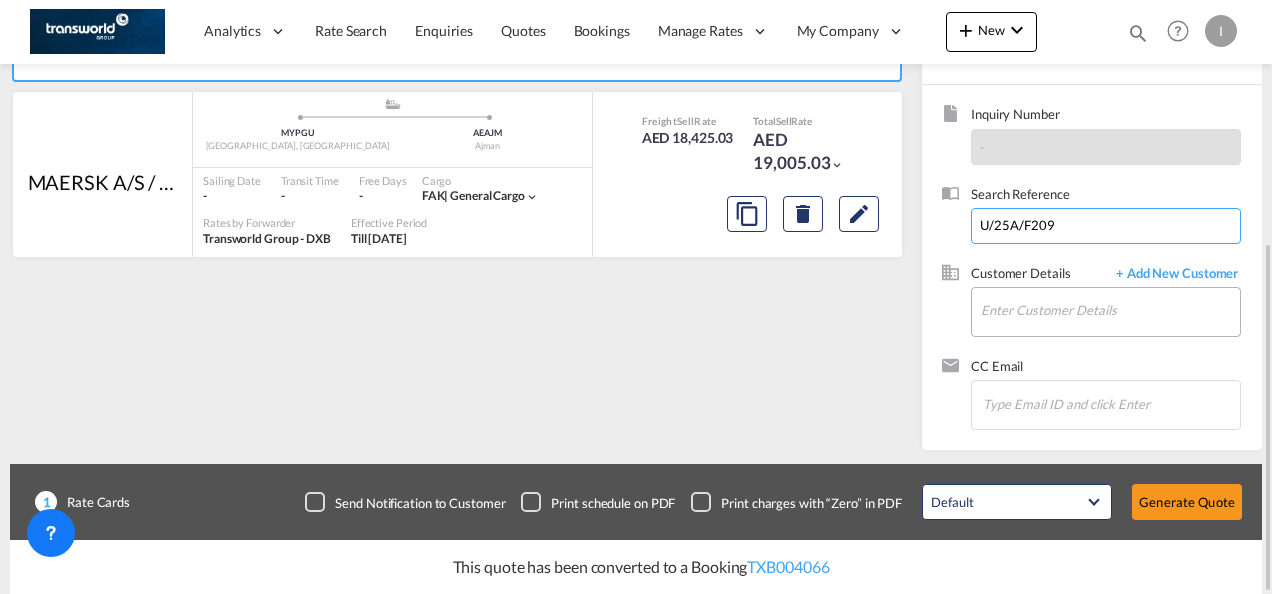type on "U/25A/F209" 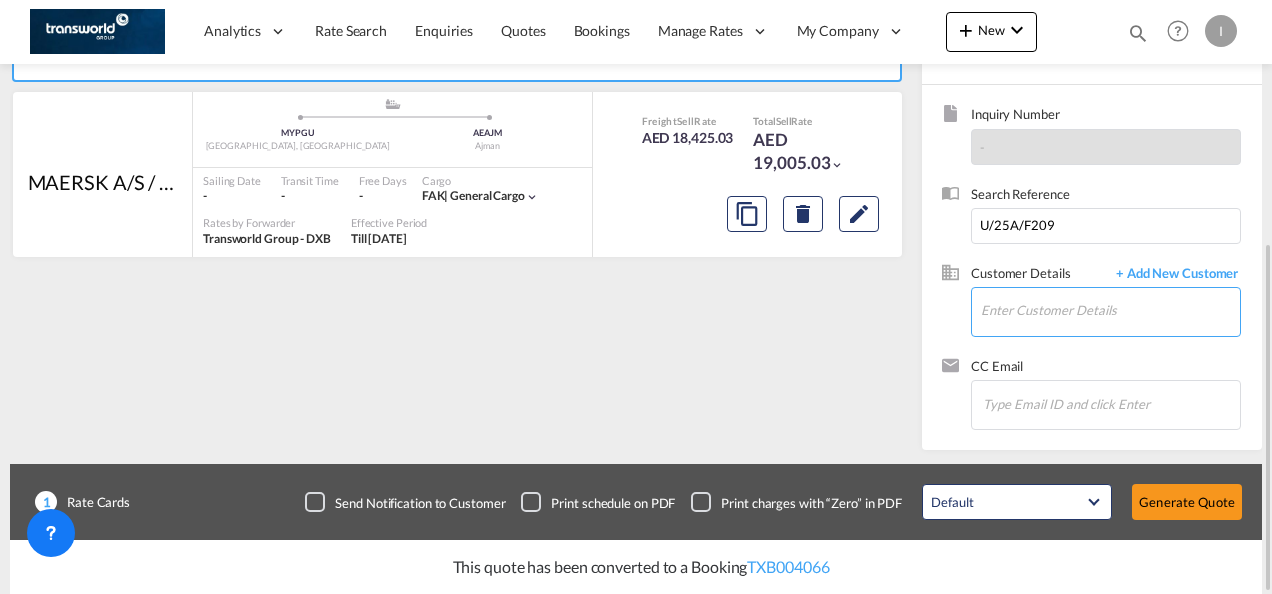 click on "Enter Customer Details" at bounding box center (1110, 310) 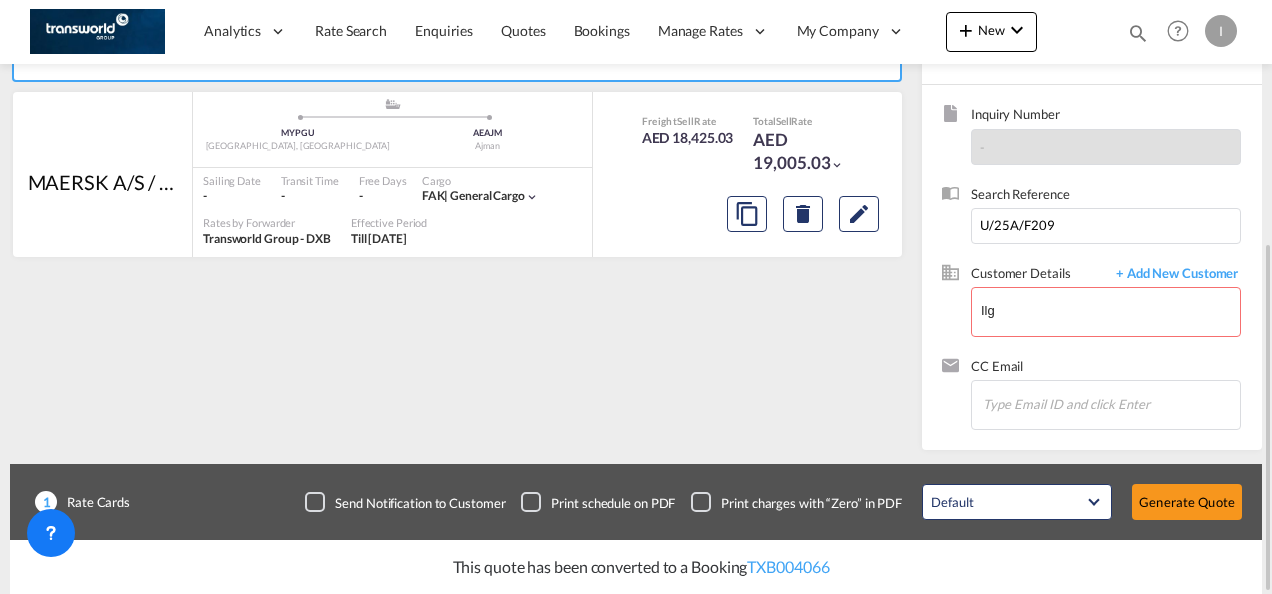 drag, startPoint x: 906, startPoint y: 327, endPoint x: 880, endPoint y: 334, distance: 26.925823 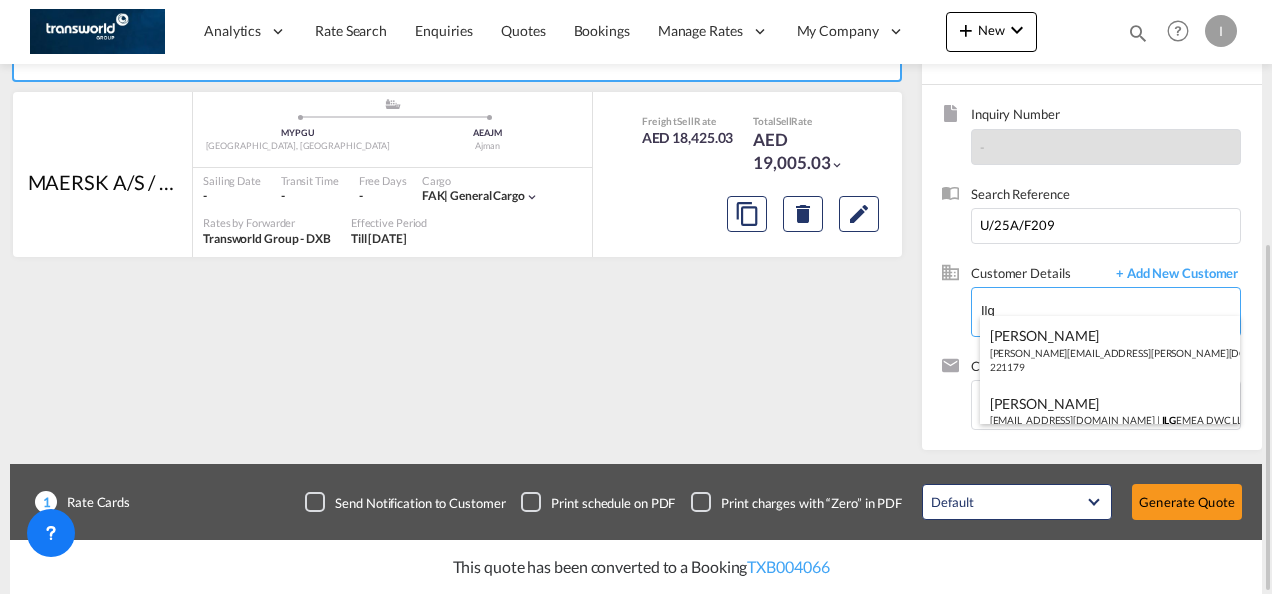 drag, startPoint x: 1038, startPoint y: 307, endPoint x: 825, endPoint y: 332, distance: 214.46211 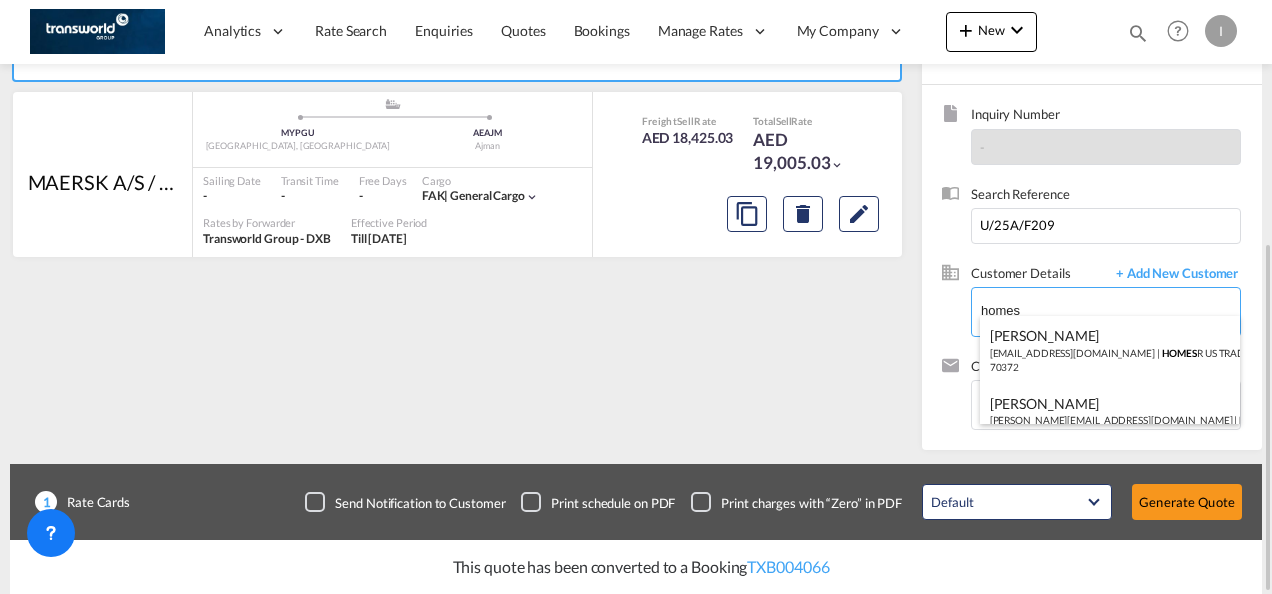click on "Abhay S [EMAIL_ADDRESS][DOMAIN_NAME]    |    HOMES  R US TRADING LLC
|      70372" at bounding box center [1110, 350] 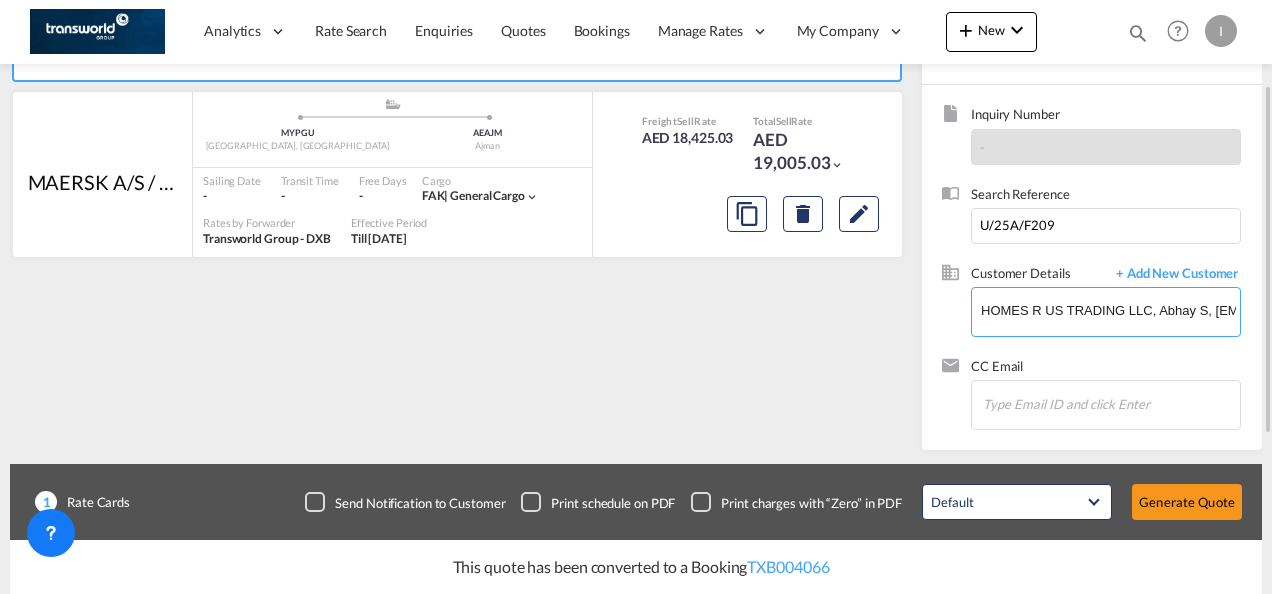 scroll, scrollTop: 112, scrollLeft: 0, axis: vertical 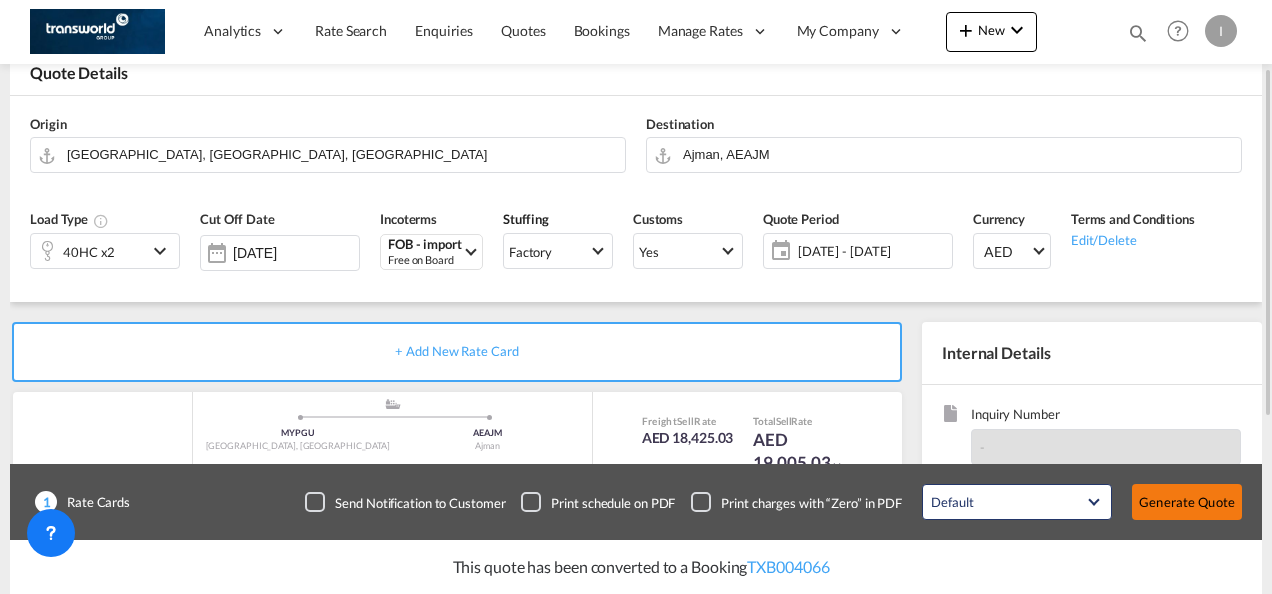 click on "Generate Quote" at bounding box center [1187, 502] 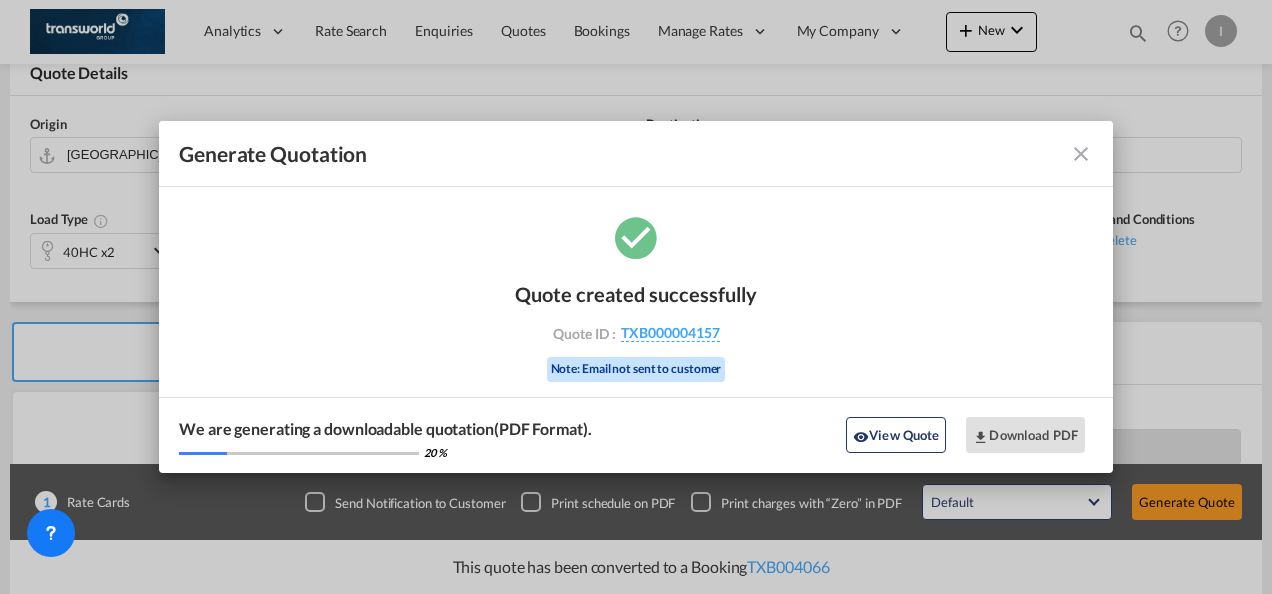 click on "Quote created successfully Quote ID :  TXB000004157
Note: Email not sent to customer" at bounding box center (636, 329) 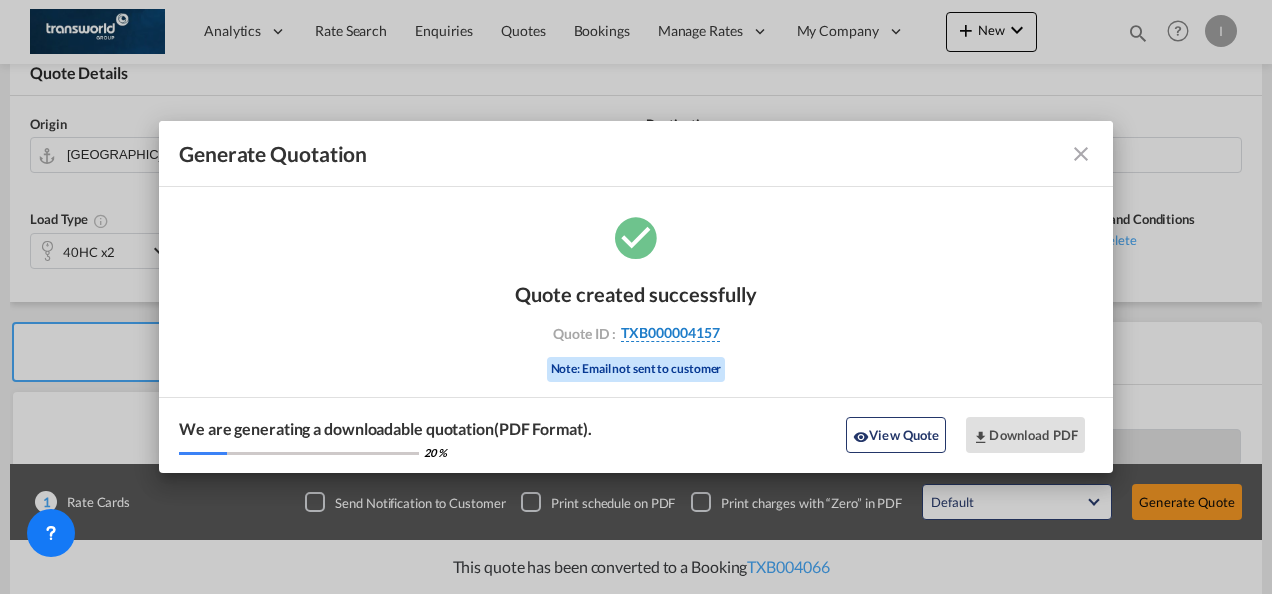 click on "TXB000004157" at bounding box center [670, 333] 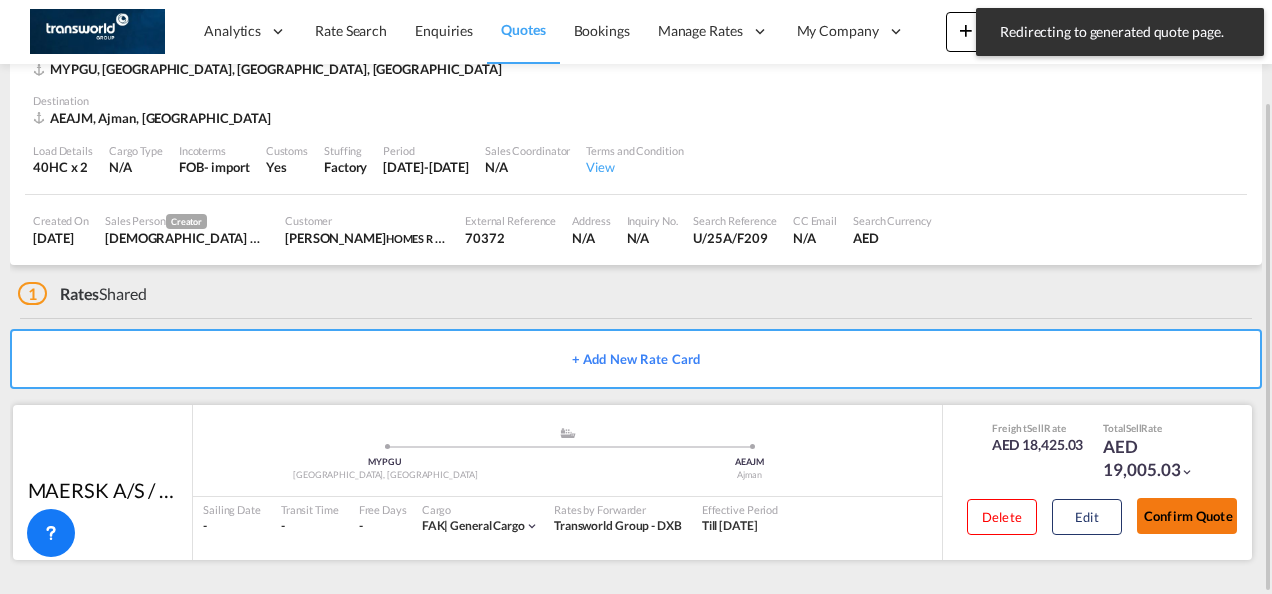 click on "Confirm Quote" at bounding box center [1187, 516] 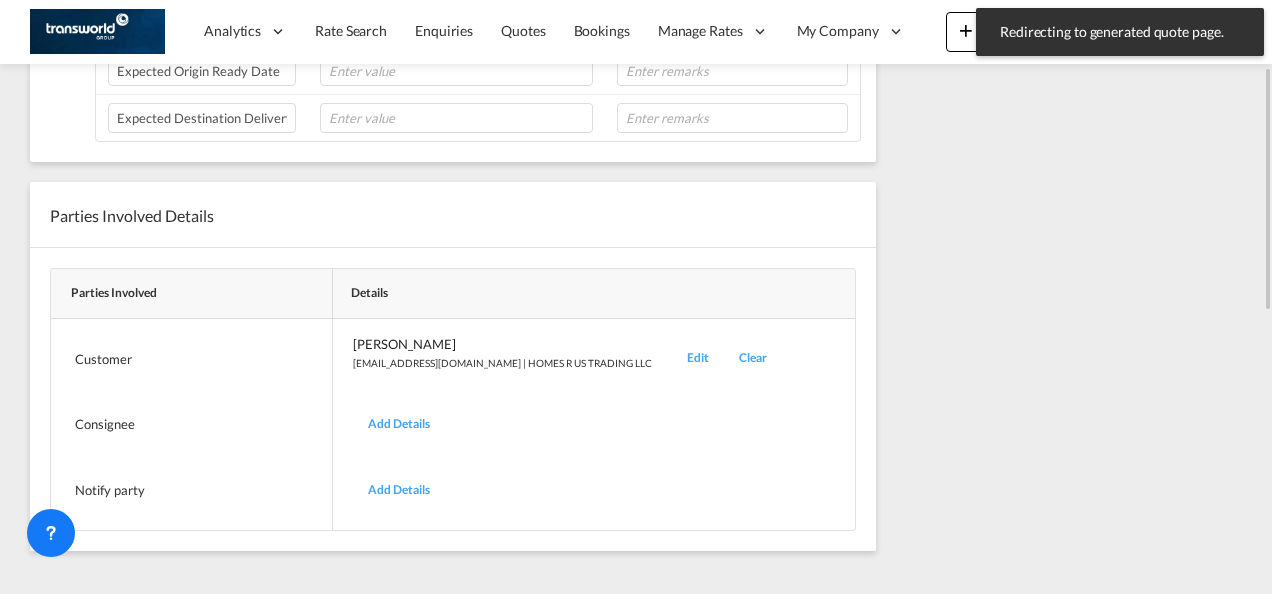 scroll, scrollTop: 250, scrollLeft: 0, axis: vertical 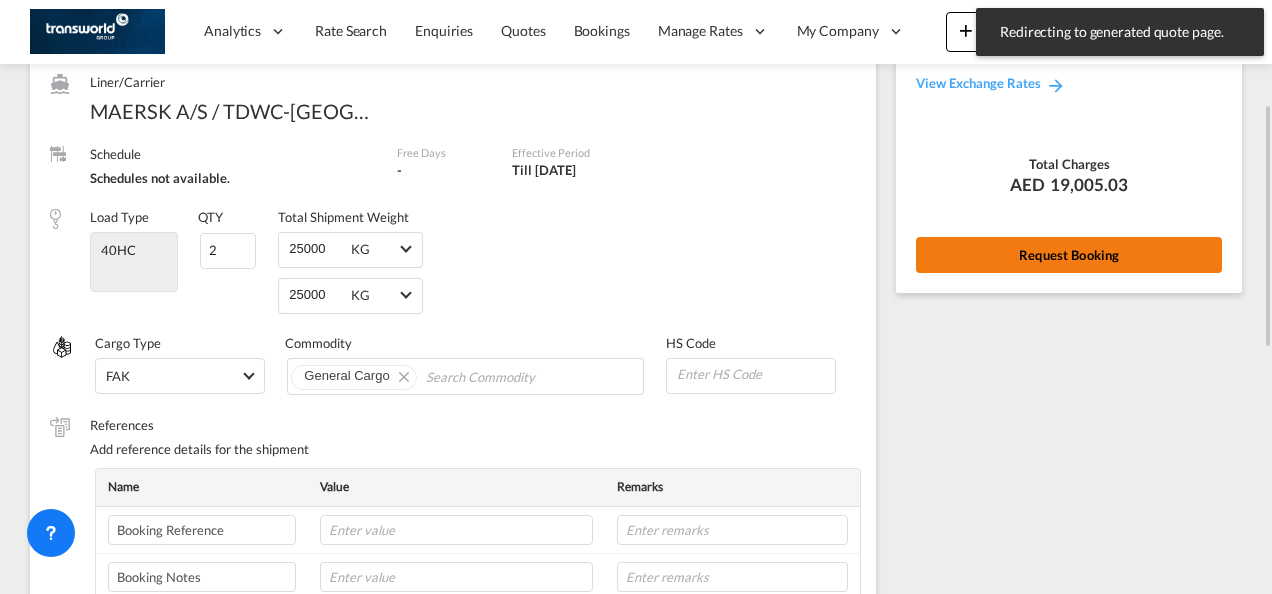 click on "Request Booking" at bounding box center (1069, 255) 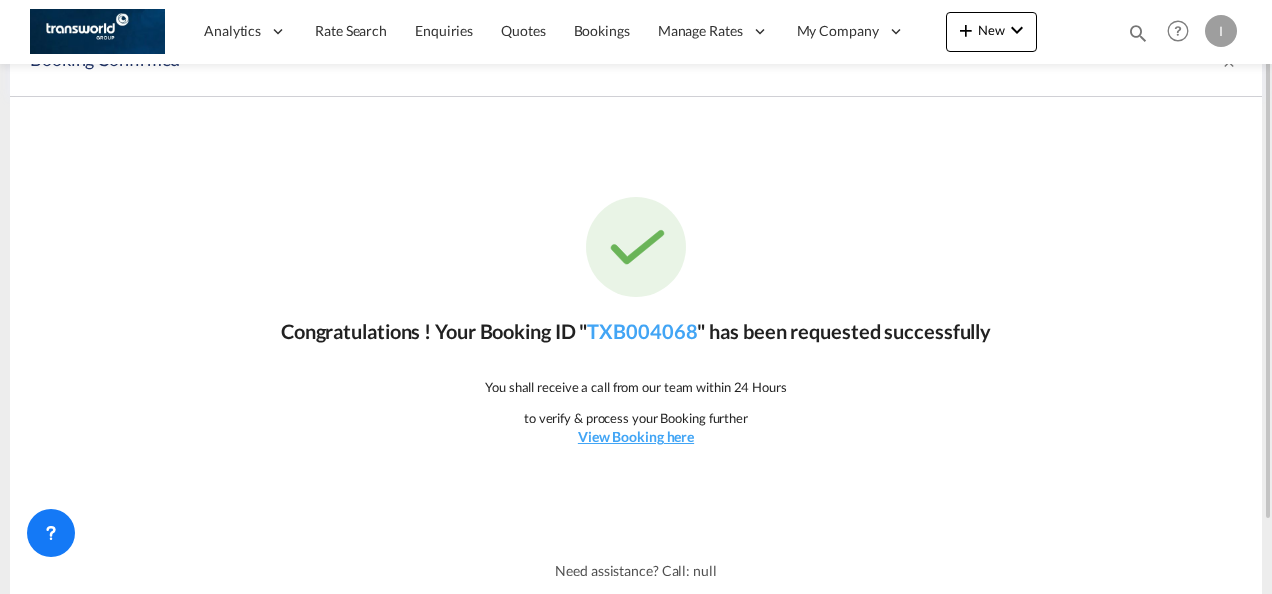 scroll, scrollTop: 0, scrollLeft: 0, axis: both 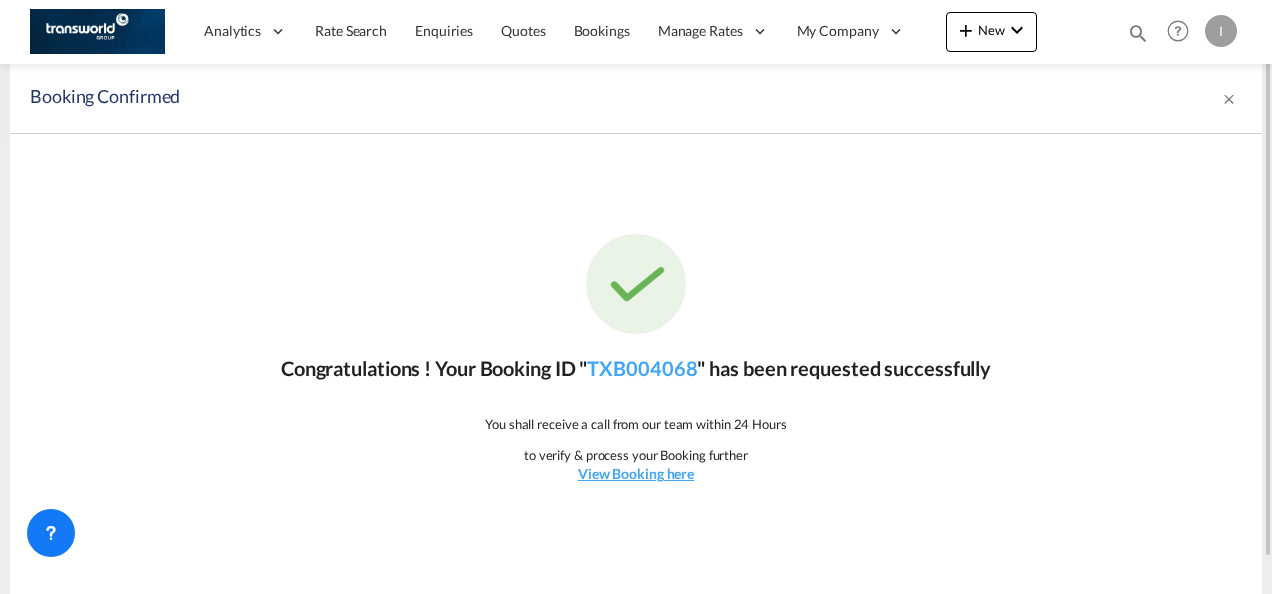 click on "Congratulations ! Your Booking ID "  TXB004068  " has been requested successfully" 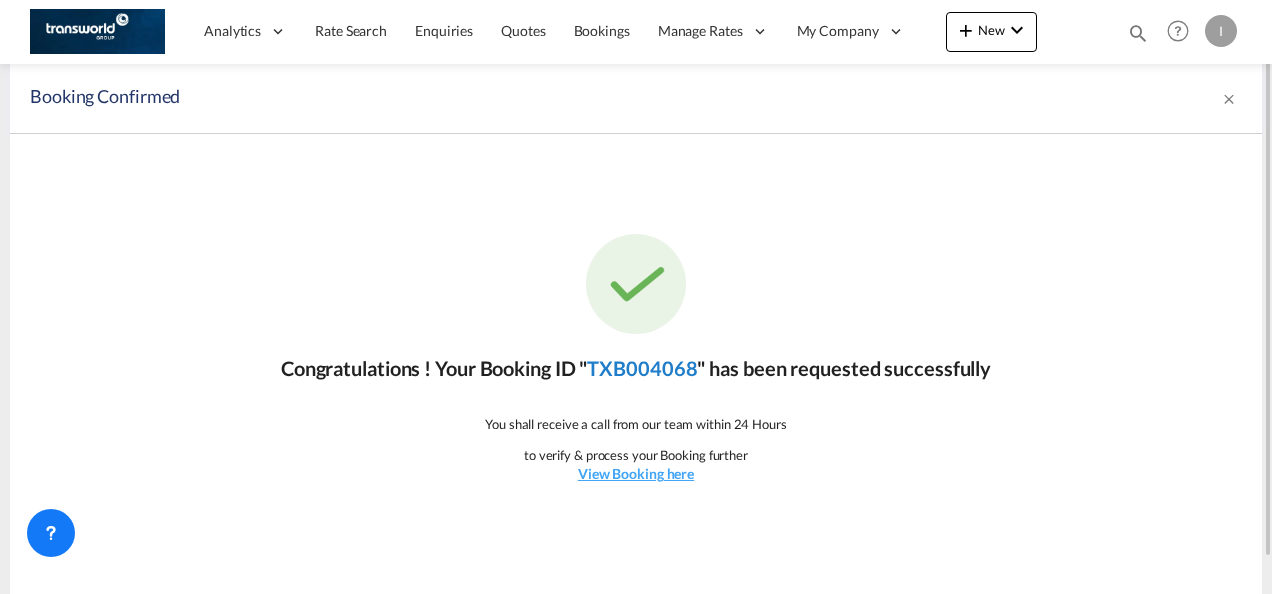 click on "TXB004068" 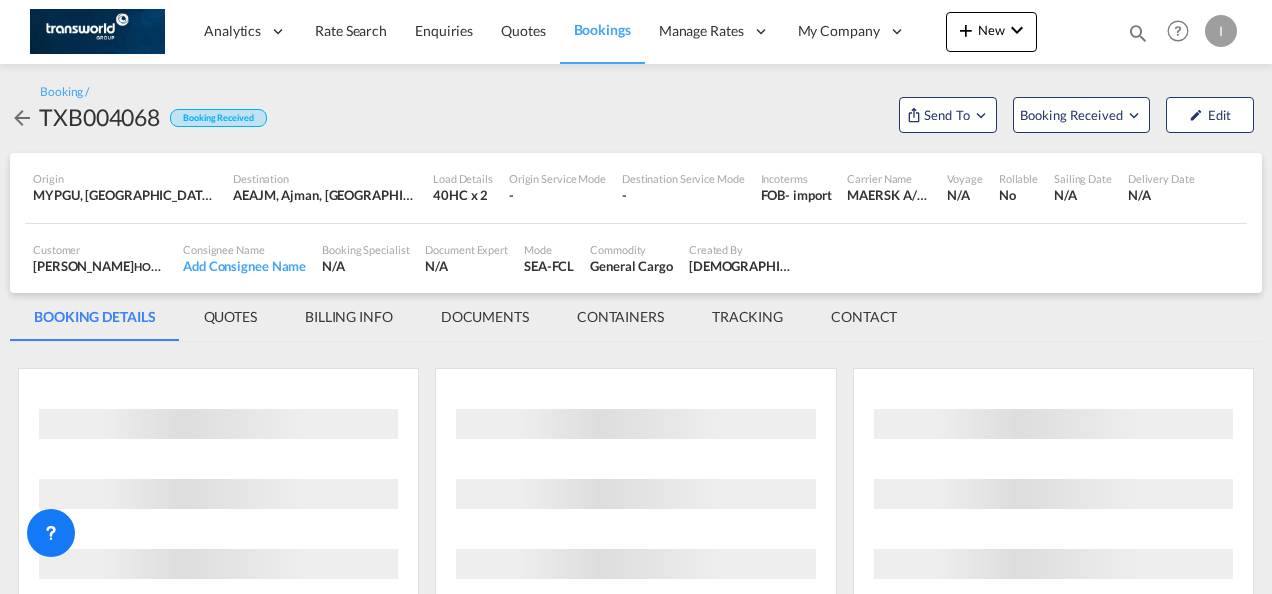 scroll, scrollTop: 0, scrollLeft: 0, axis: both 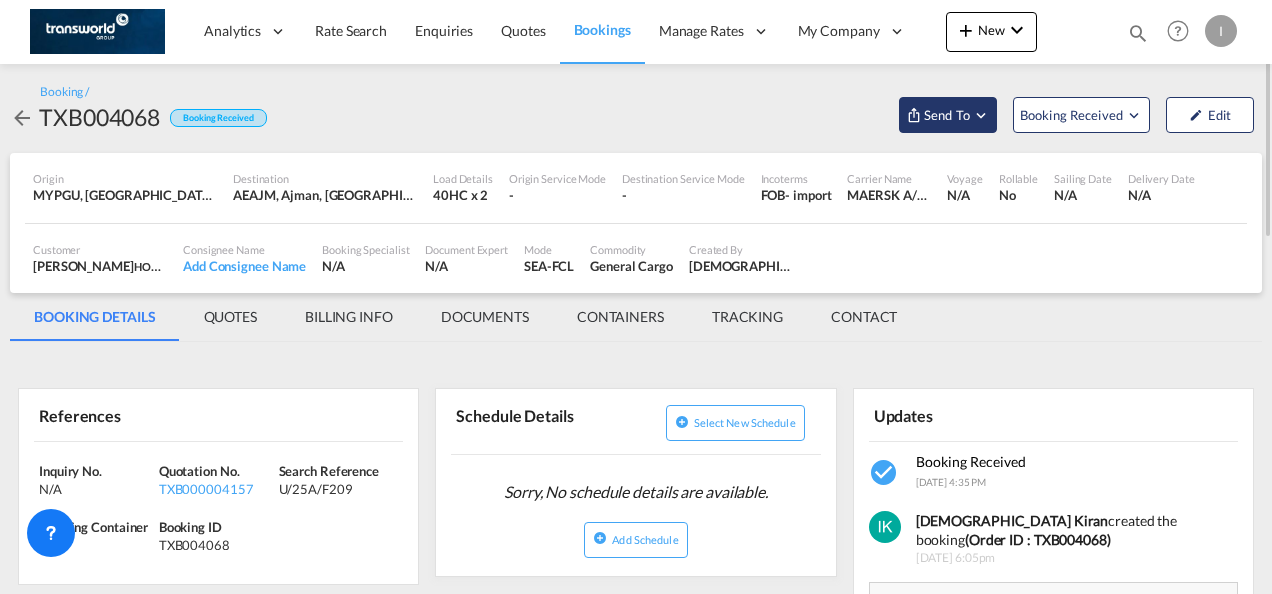 click on "Send To" at bounding box center (948, 115) 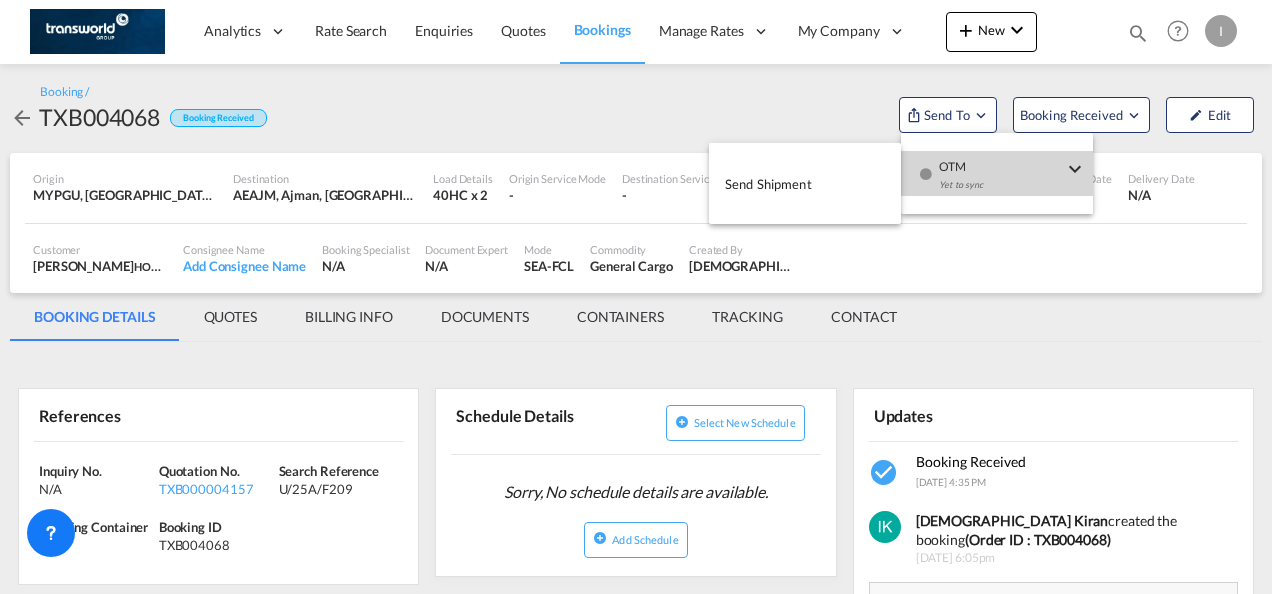 click on "Yet to sync" at bounding box center [1001, 190] 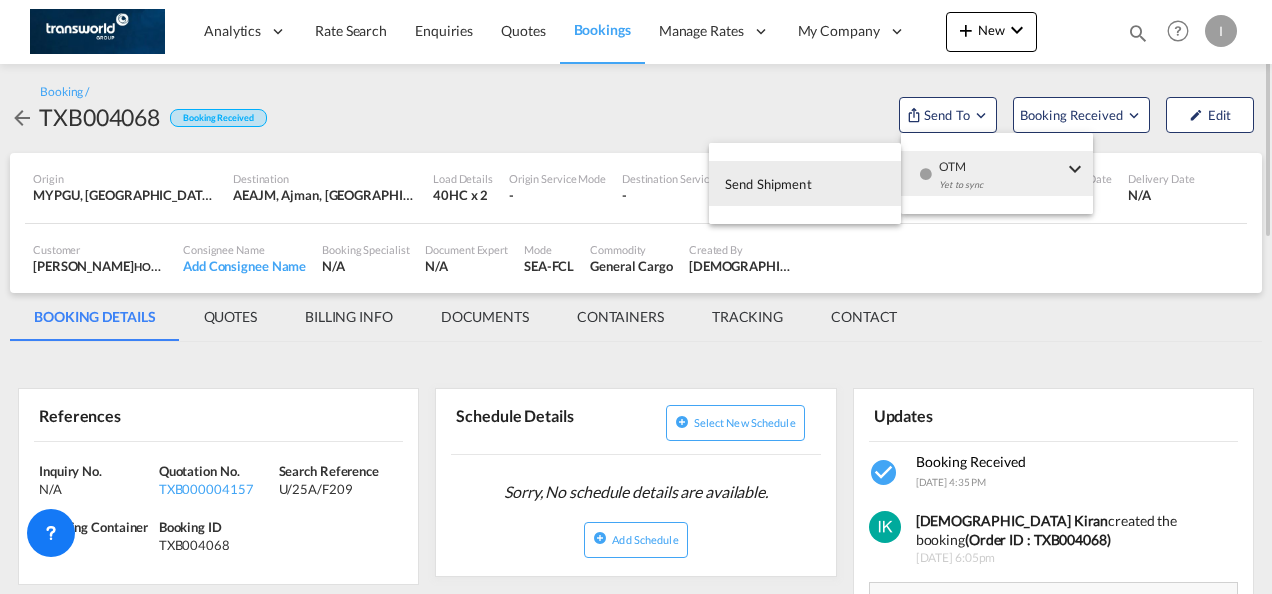 click on "Send Shipment" at bounding box center [768, 184] 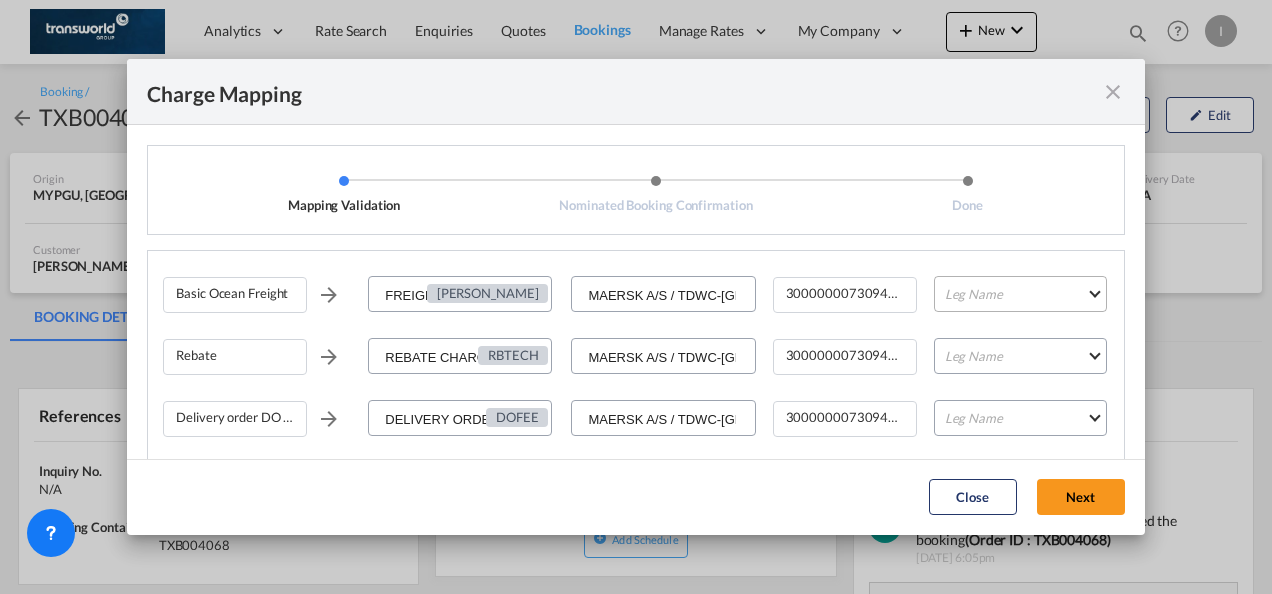 click on "Leg Name HANDLING ORIGIN VESSEL HANDLING DESTINATION OTHERS TL PICK UP CUSTOMS ORIGIN CUSTOMS DESTINATION TL DELIVERY" at bounding box center (1020, 294) 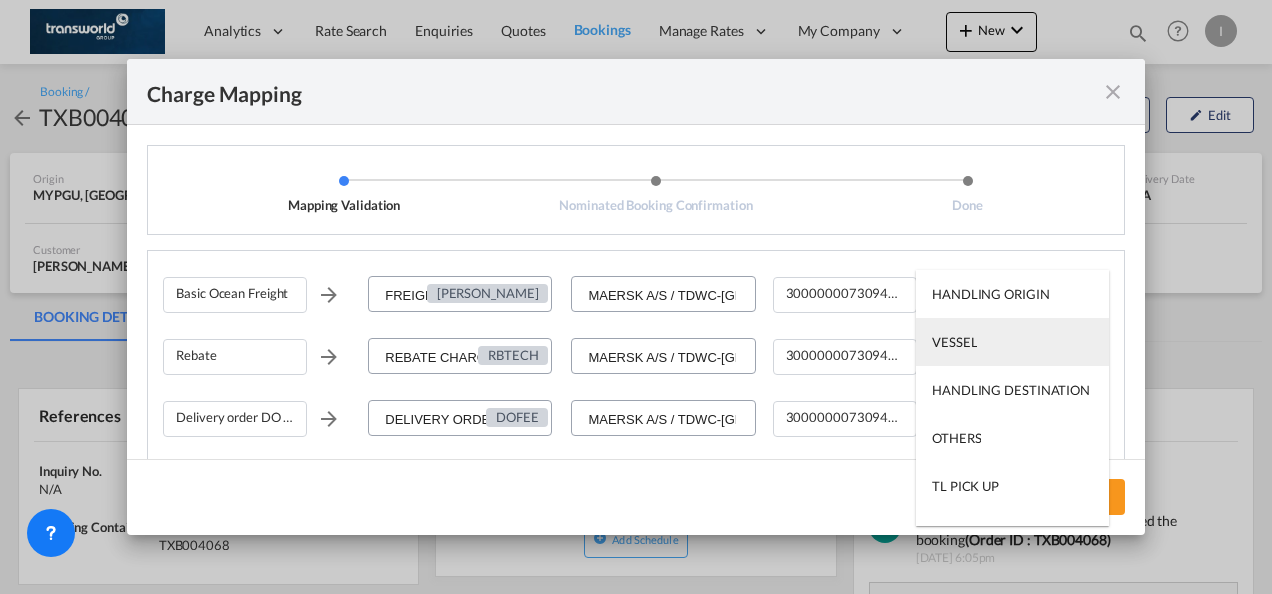 click on "VESSEL" at bounding box center (1012, 342) 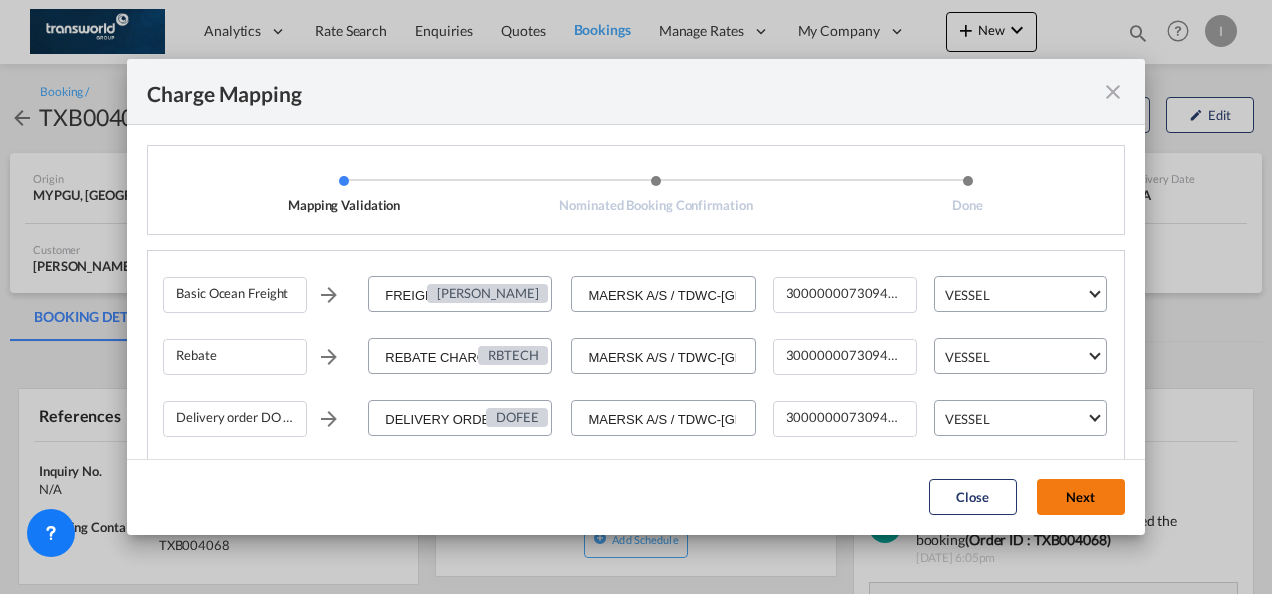 click on "Next" 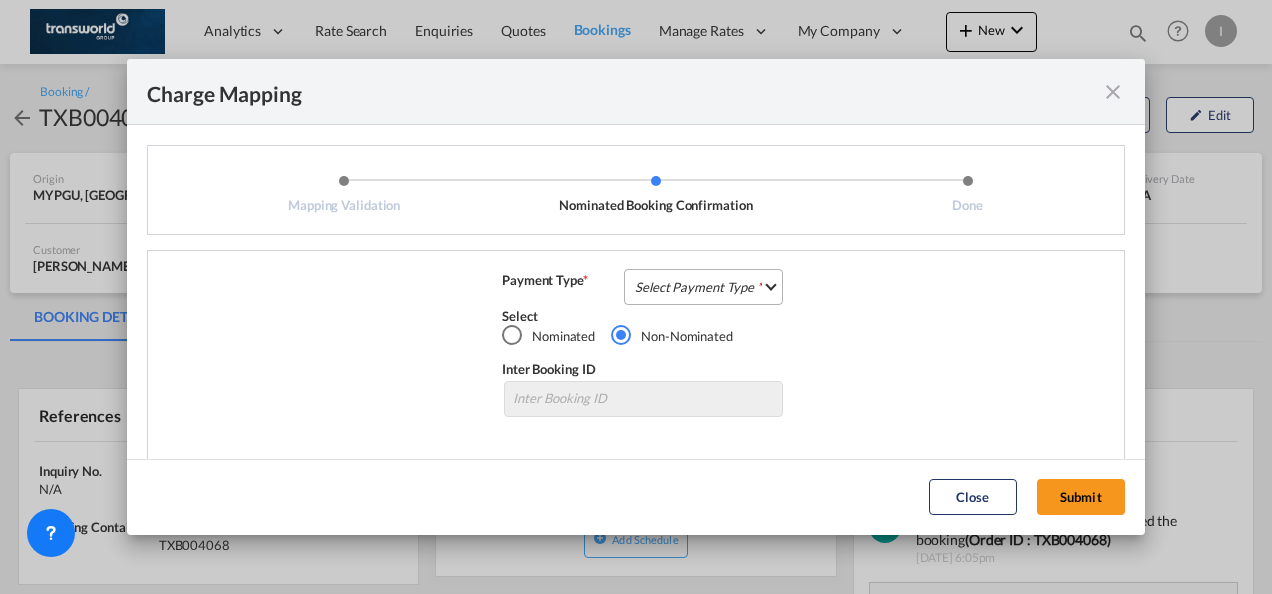click on "Select Payment Type
COLLECT
PREPAID" at bounding box center [703, 287] 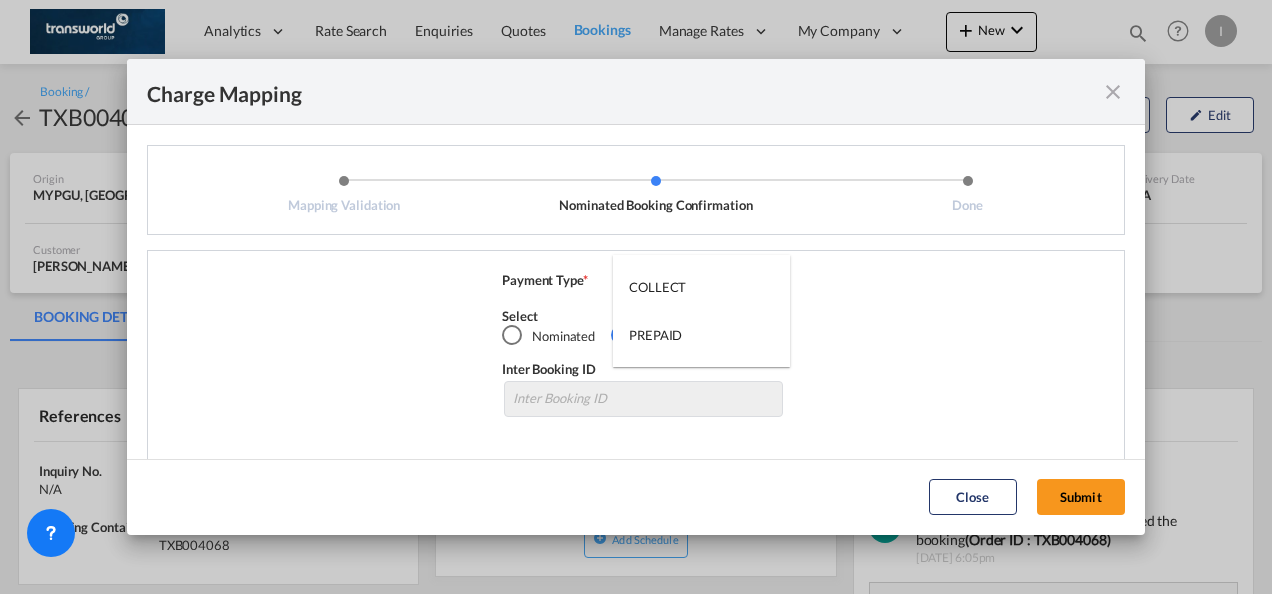 click on "COLLECT" at bounding box center (701, 287) 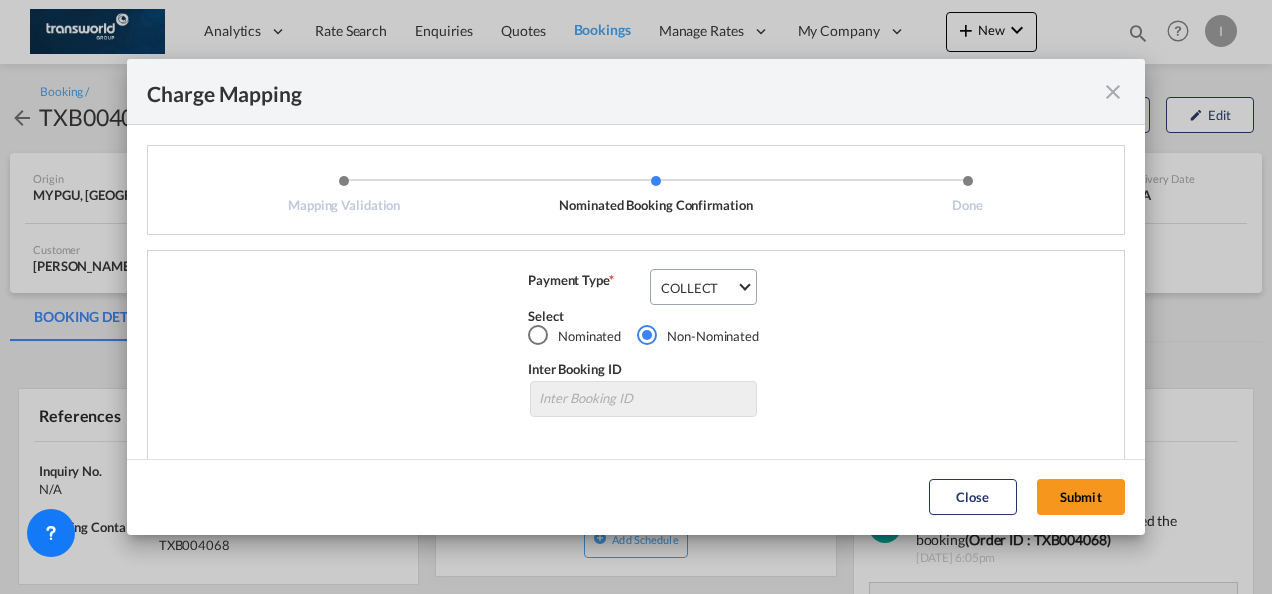 click on "Close Submit" 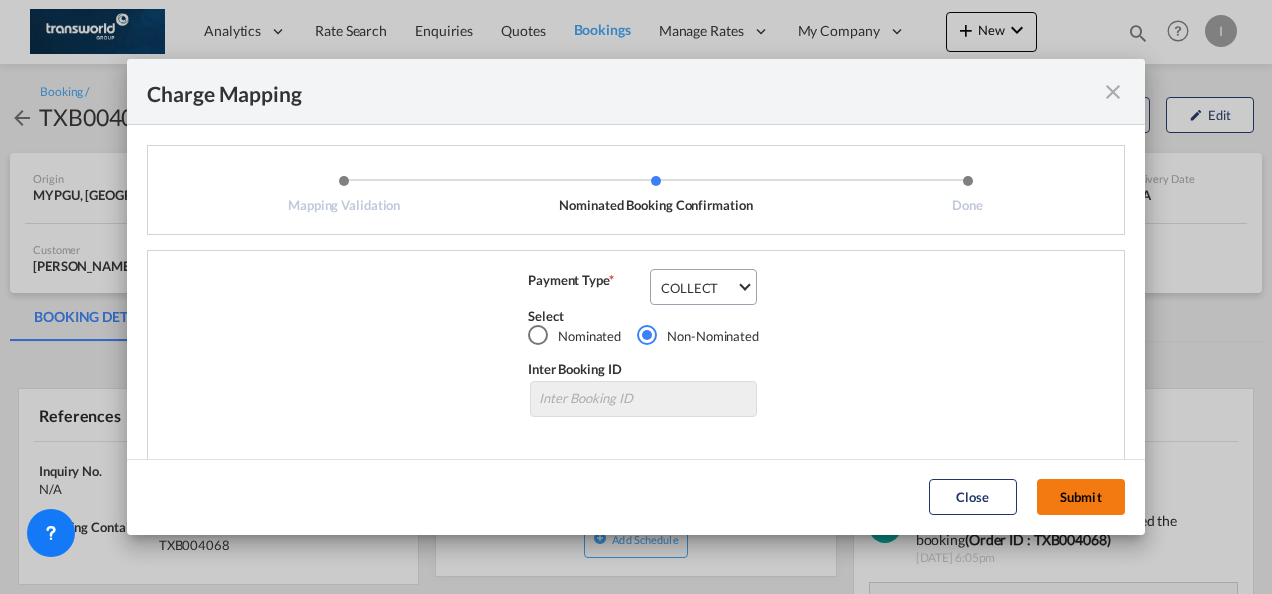 click on "Submit" 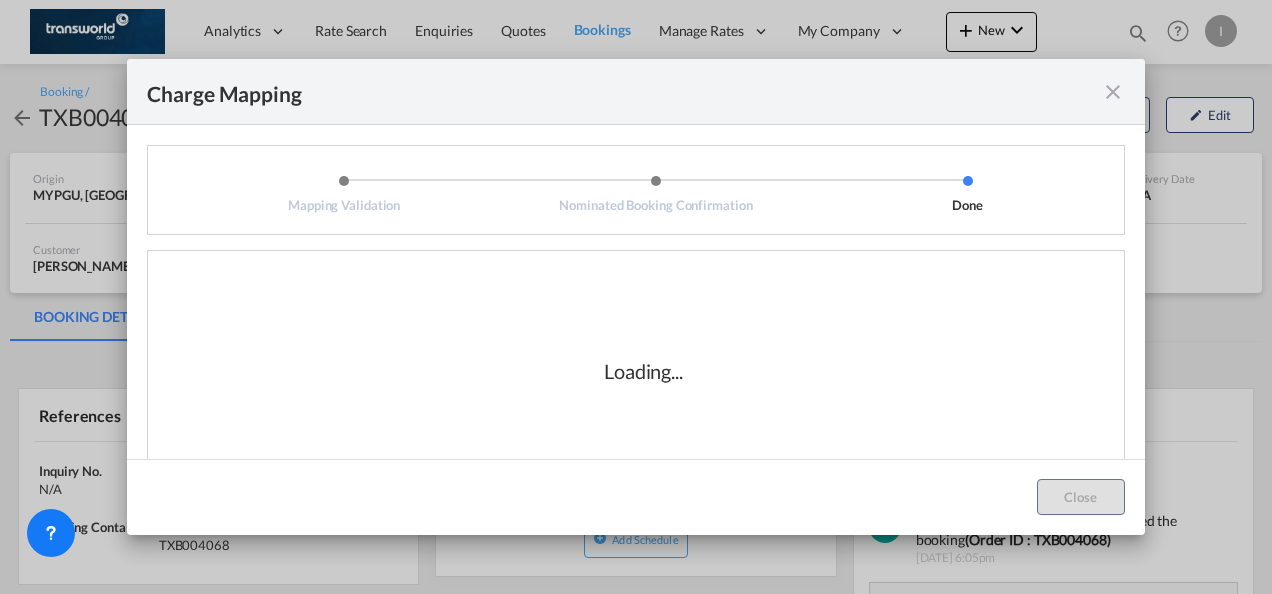 click on "Loading..." at bounding box center (643, 371) 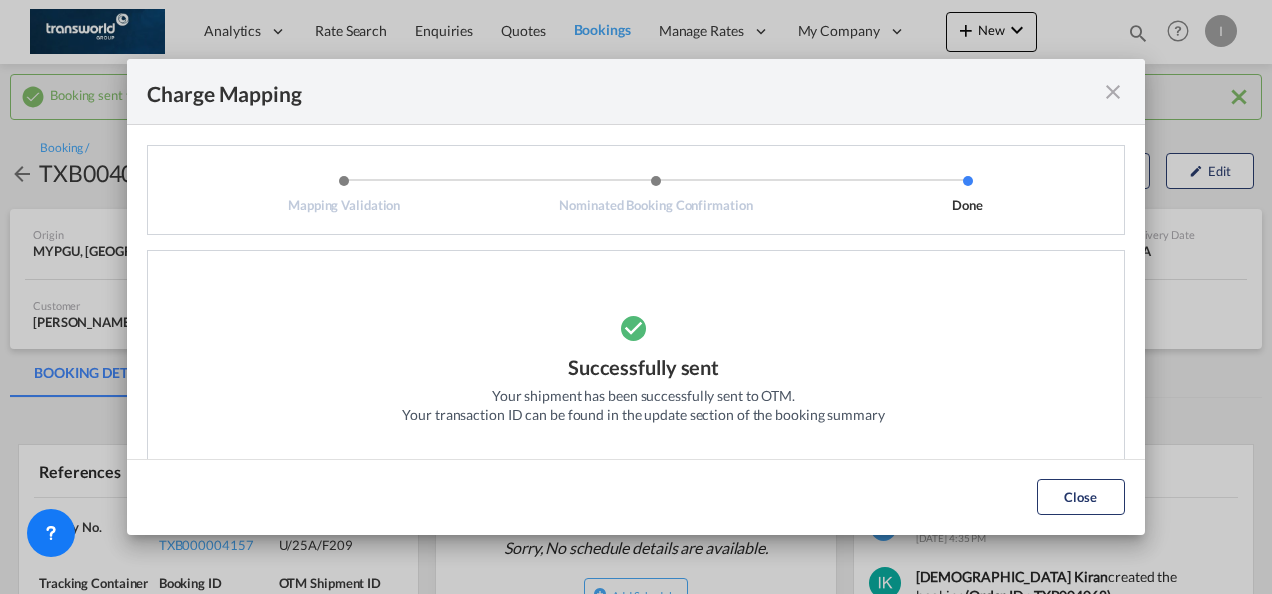 click at bounding box center [1113, 92] 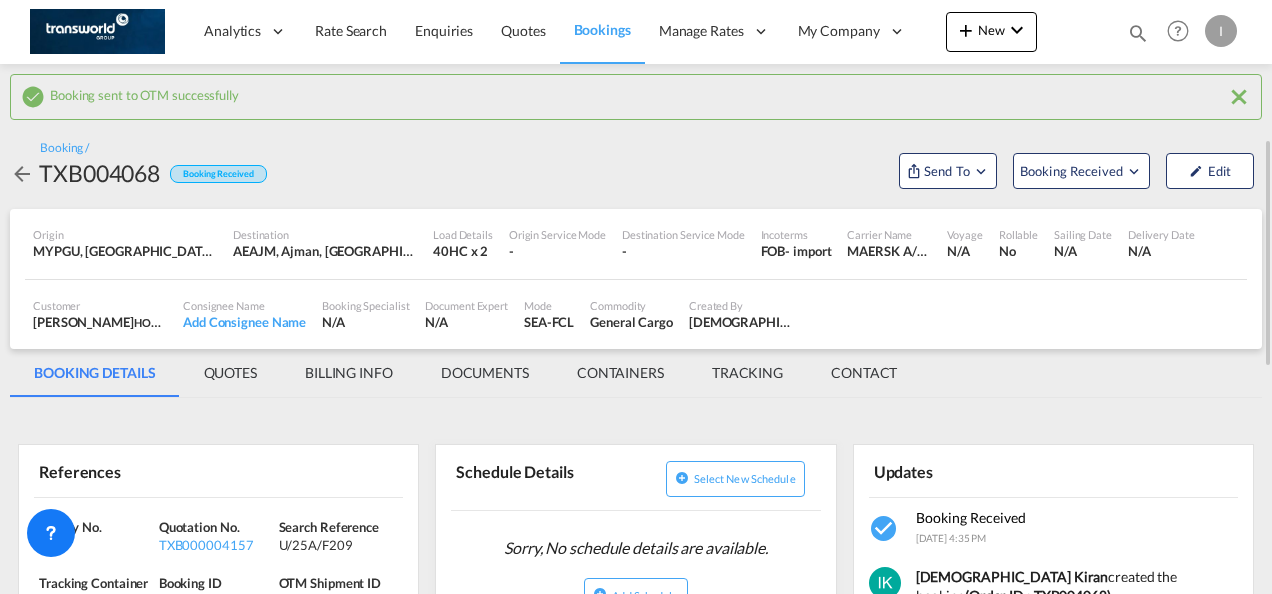 scroll, scrollTop: 100, scrollLeft: 0, axis: vertical 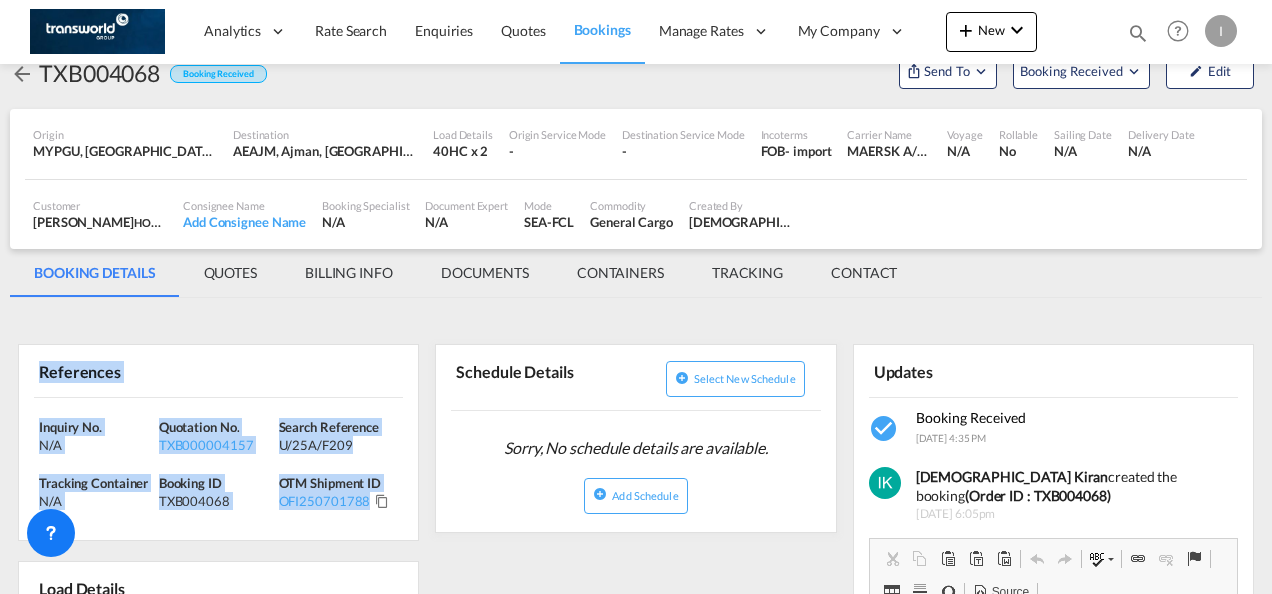 drag, startPoint x: 386, startPoint y: 518, endPoint x: -4, endPoint y: 389, distance: 410.78098 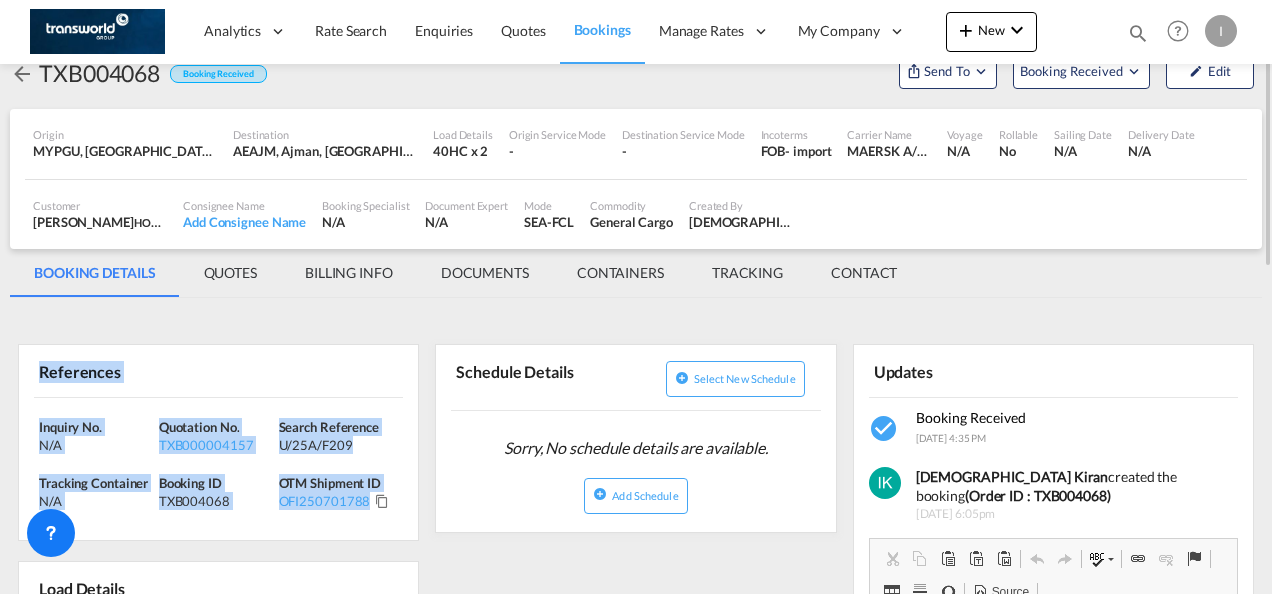 copy on "References Inquiry No. N/A Quotation No. TXB000004157 Search Reference U/25A/F209 Tracking Container
N/A Booking ID TXB004068 OTM Shipment ID OFI250701788" 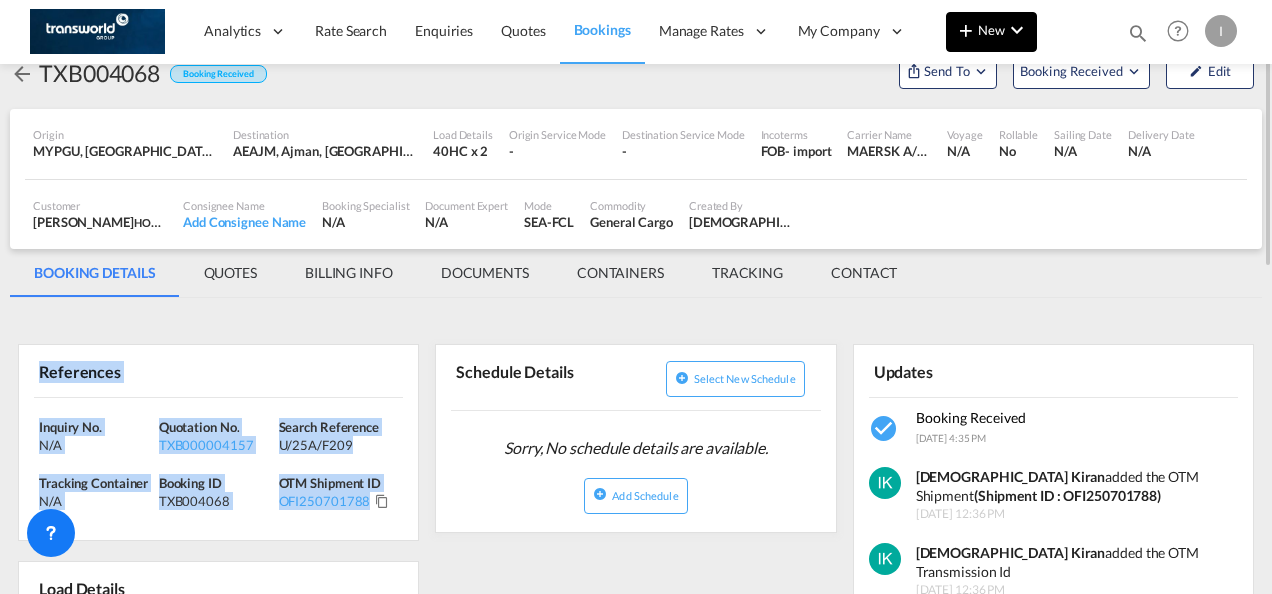 click on "New" at bounding box center (991, 30) 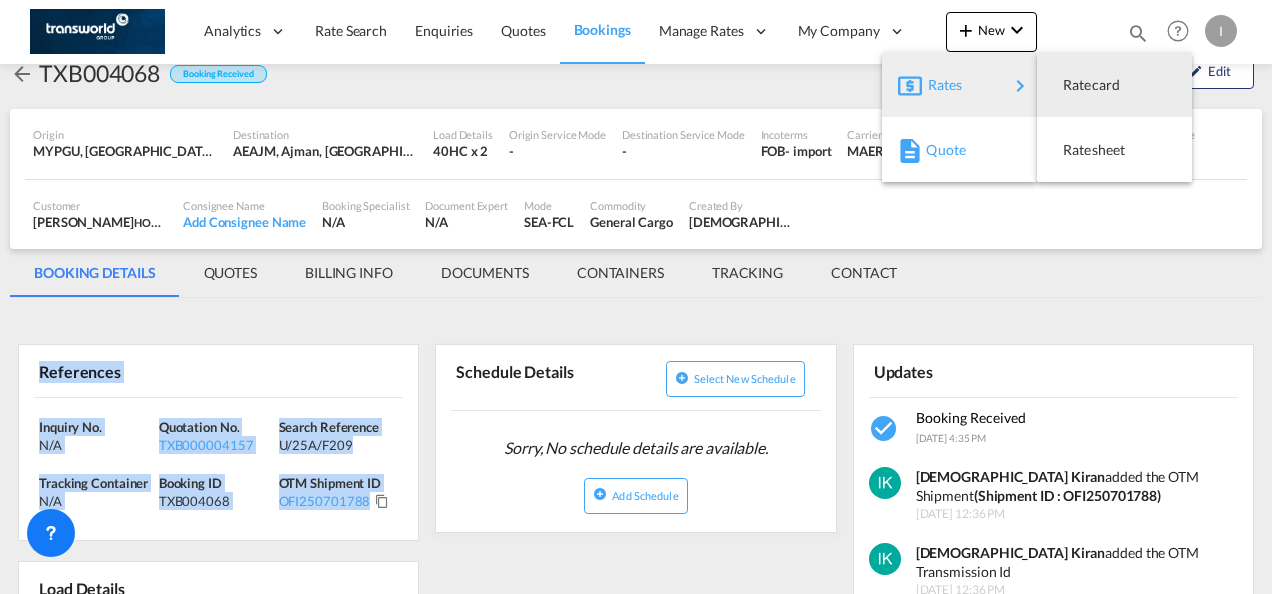 click on "Quote" at bounding box center (937, 150) 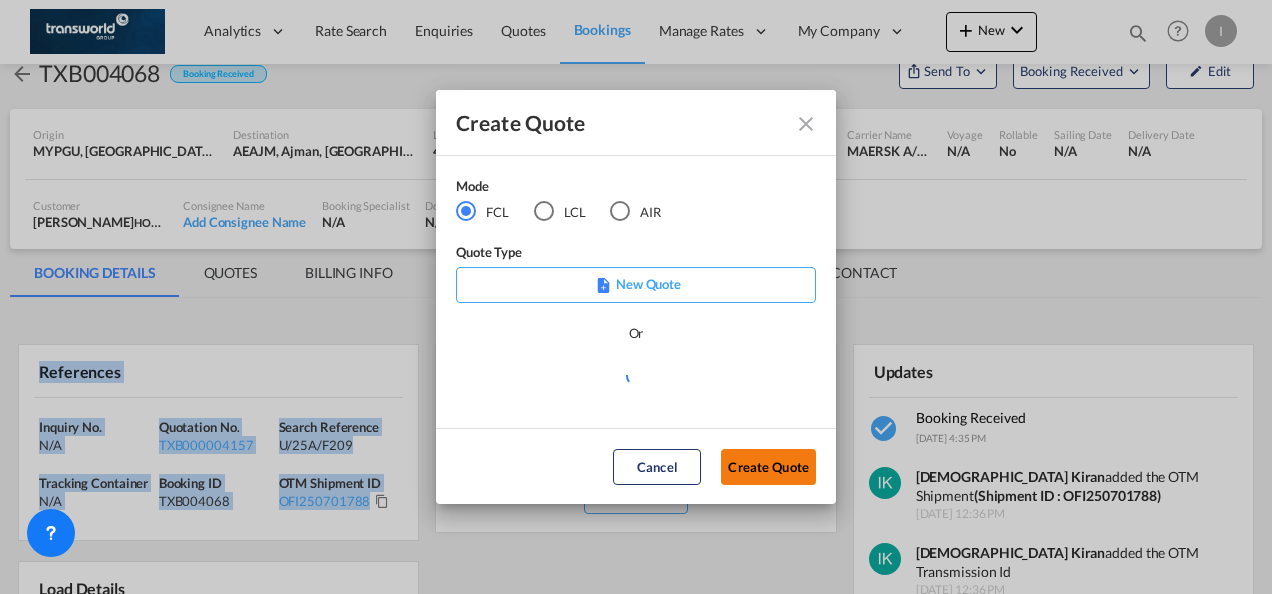 click on "Create Quote" 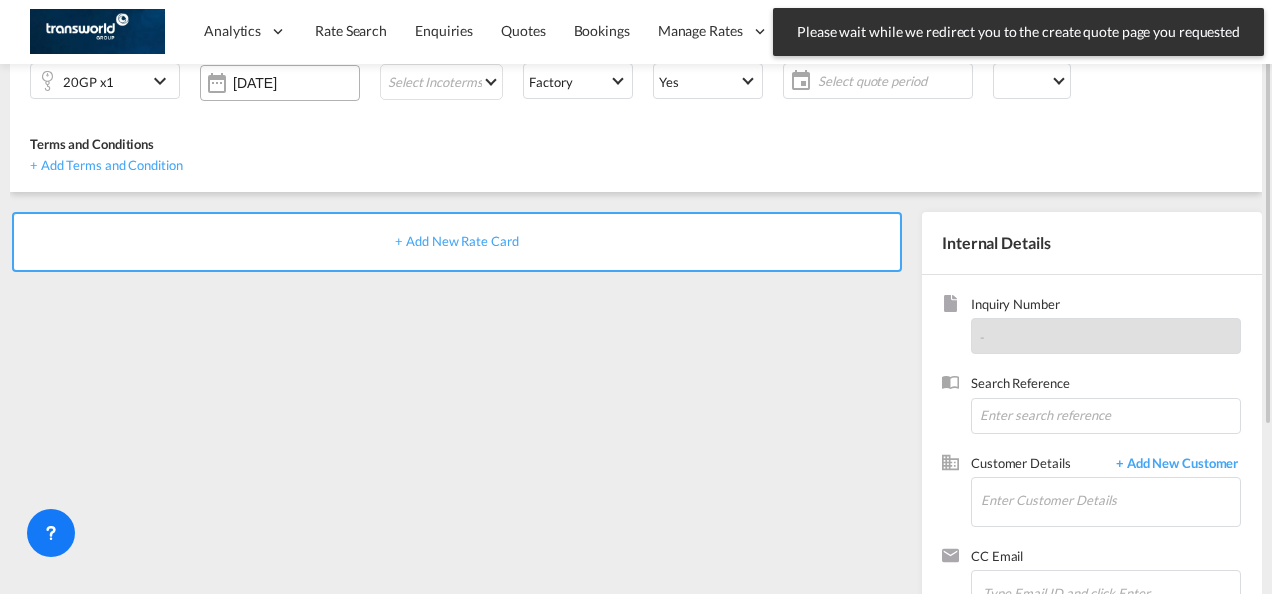 scroll, scrollTop: 0, scrollLeft: 0, axis: both 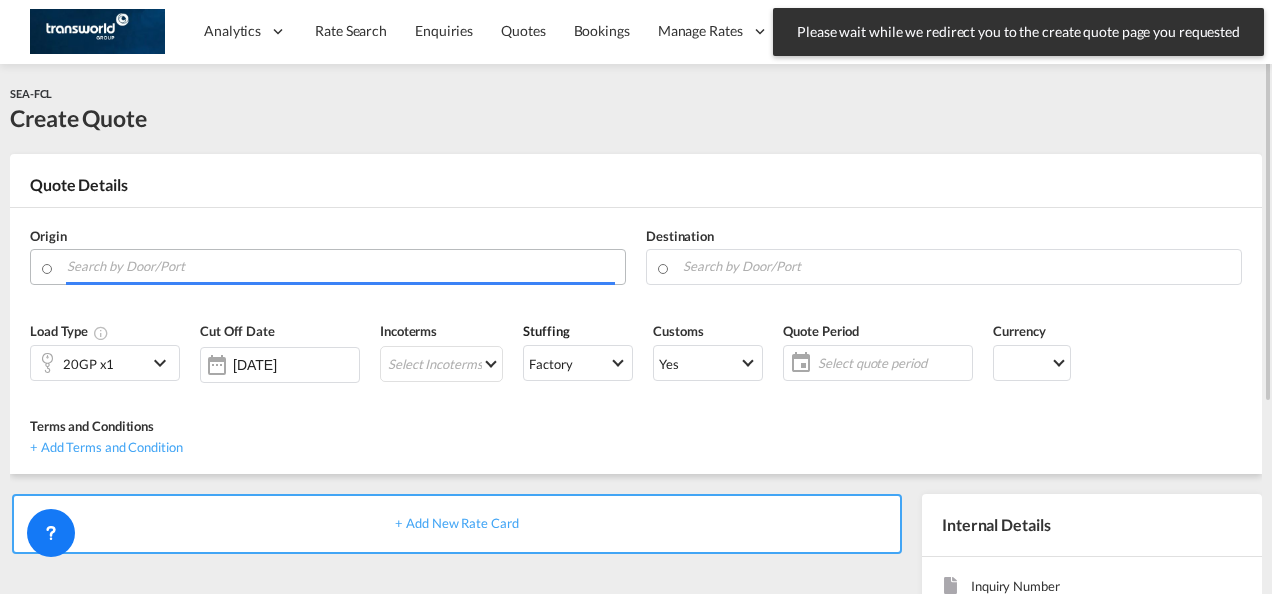 click at bounding box center (341, 266) 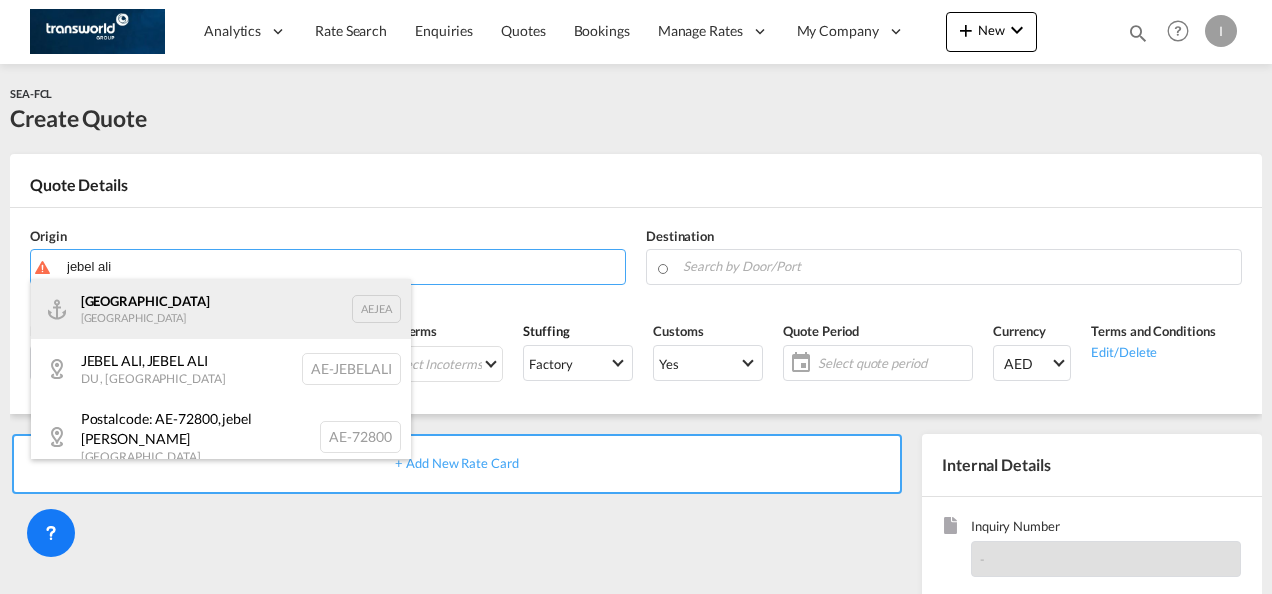 click on "[GEOGRAPHIC_DATA]
AEJEA" at bounding box center [221, 309] 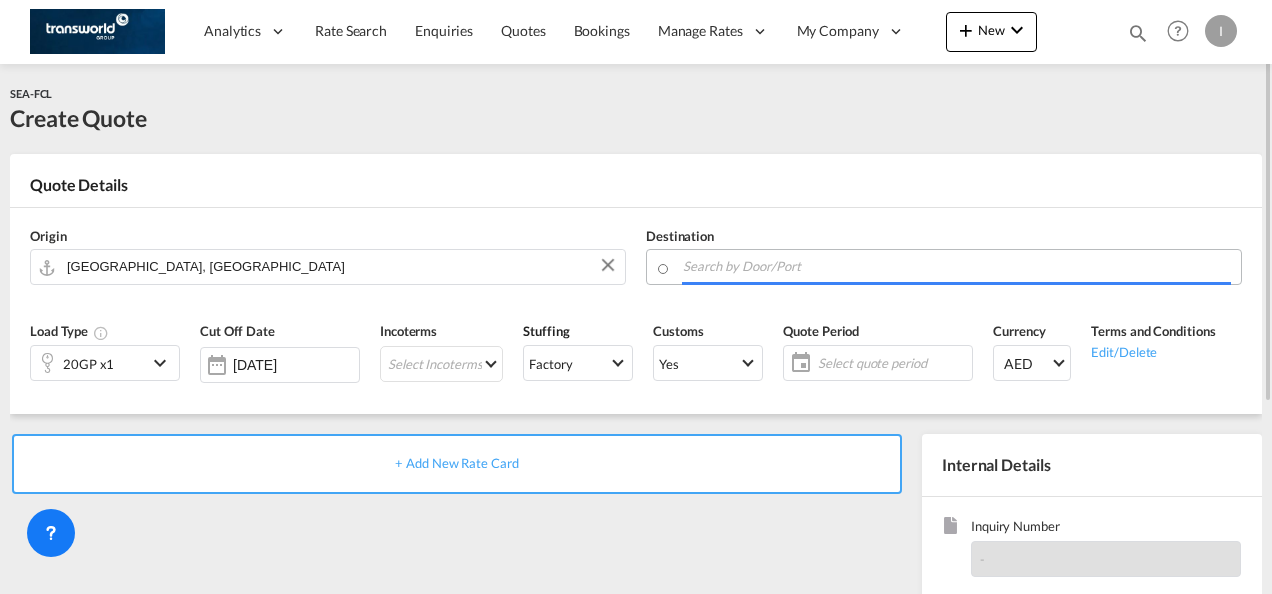 click at bounding box center [957, 266] 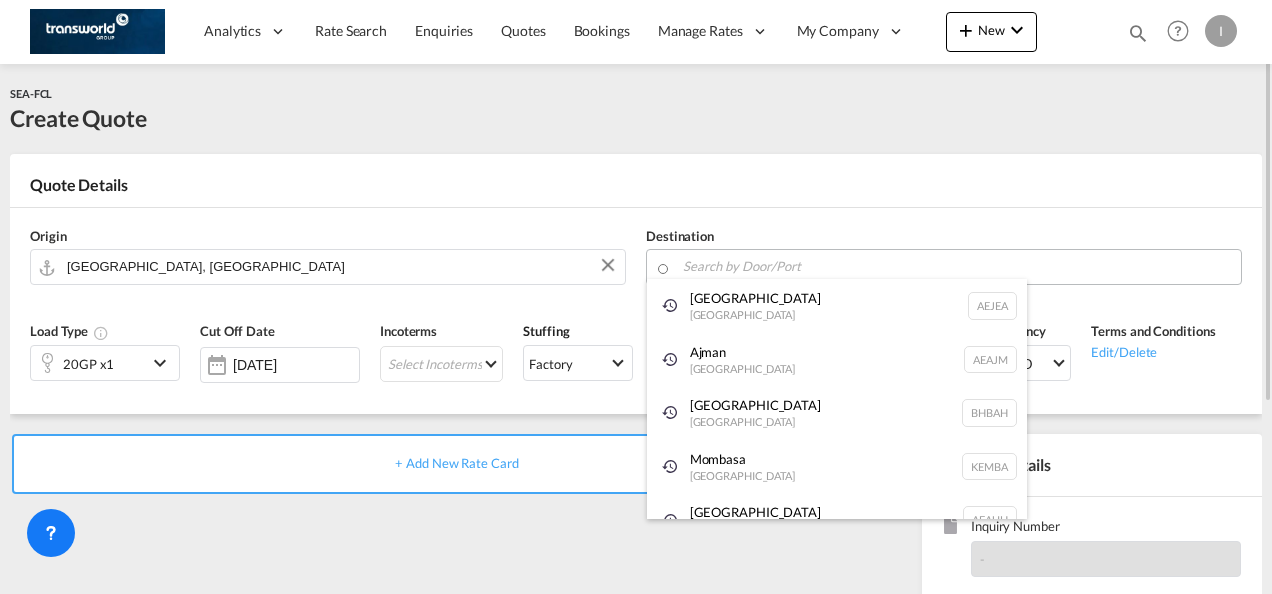 type on "C" 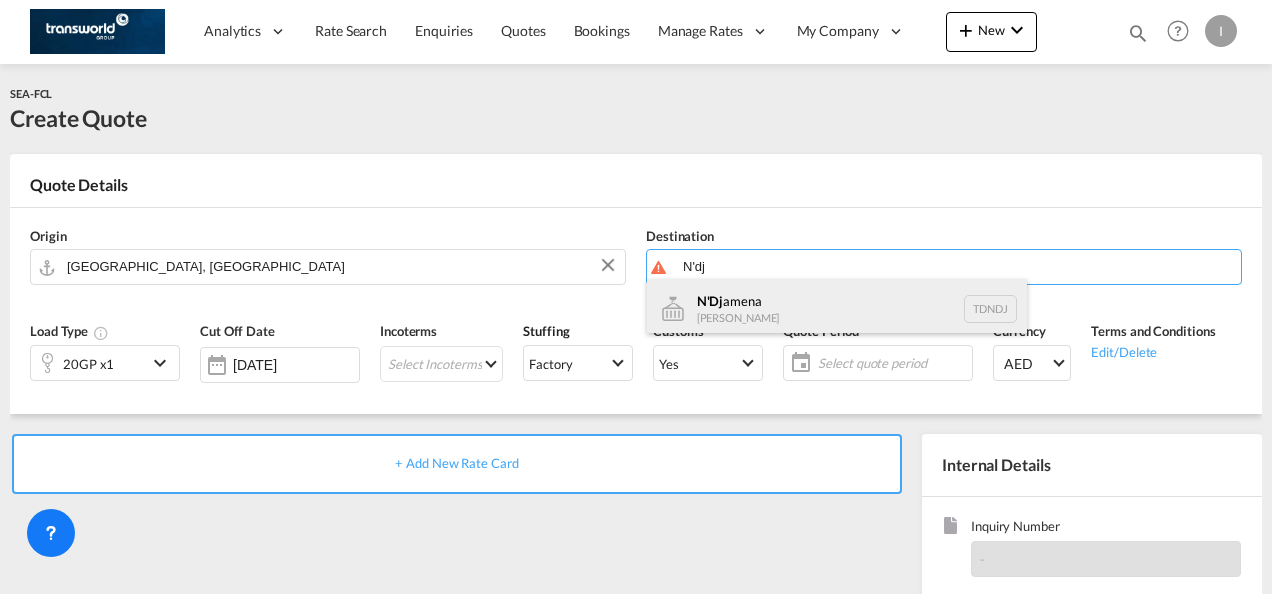 click on "N'Dj [PERSON_NAME]
TDNDJ" at bounding box center (837, 309) 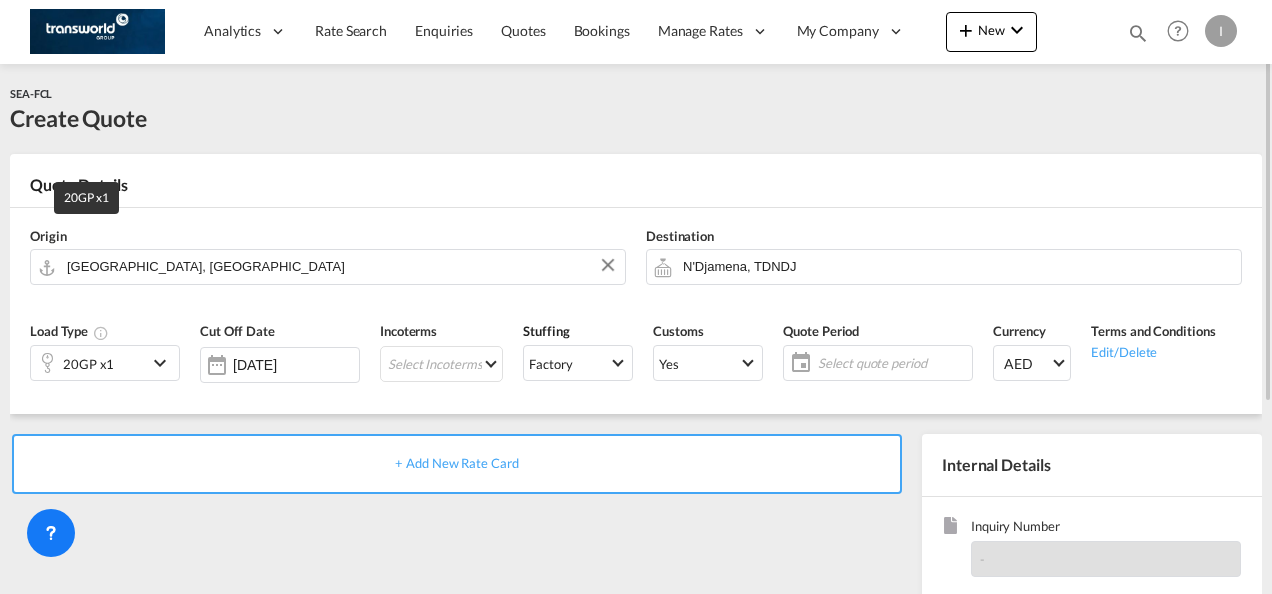 click on "20GP x1" at bounding box center (88, 364) 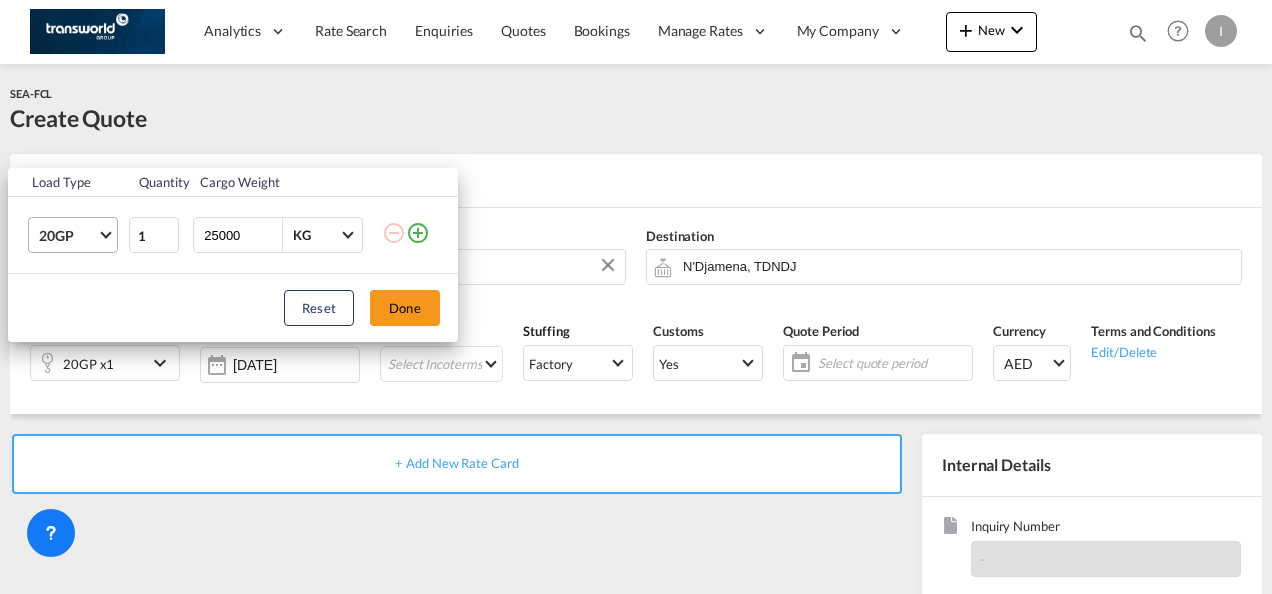 click on "20GP" at bounding box center [77, 235] 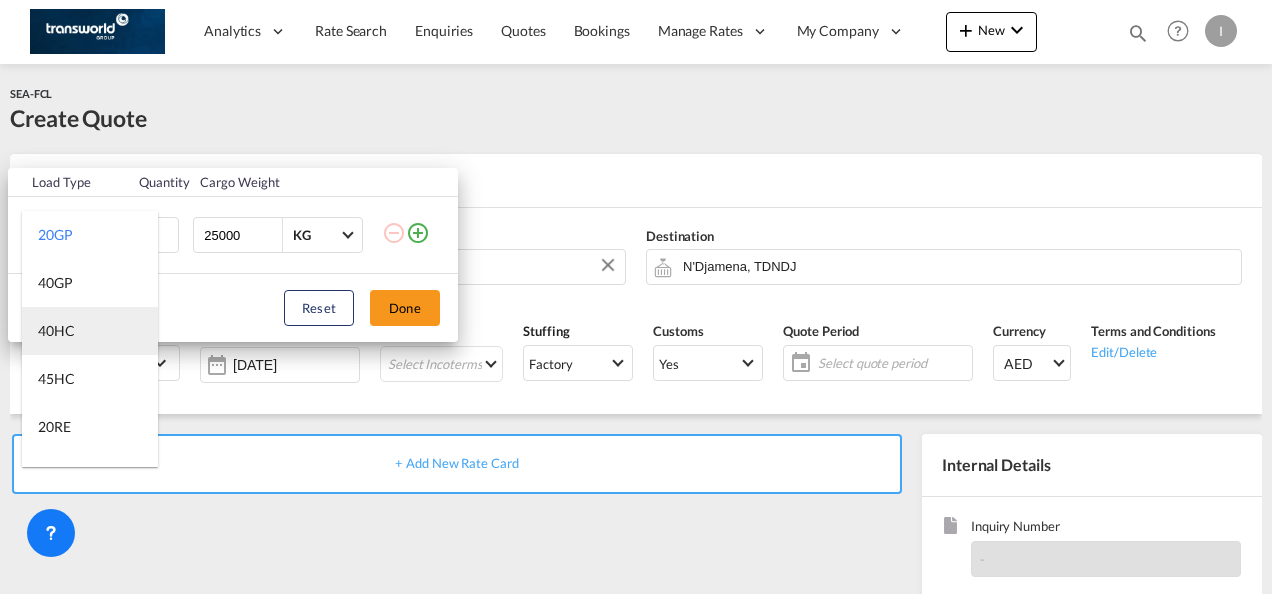 click on "40HC" at bounding box center [90, 331] 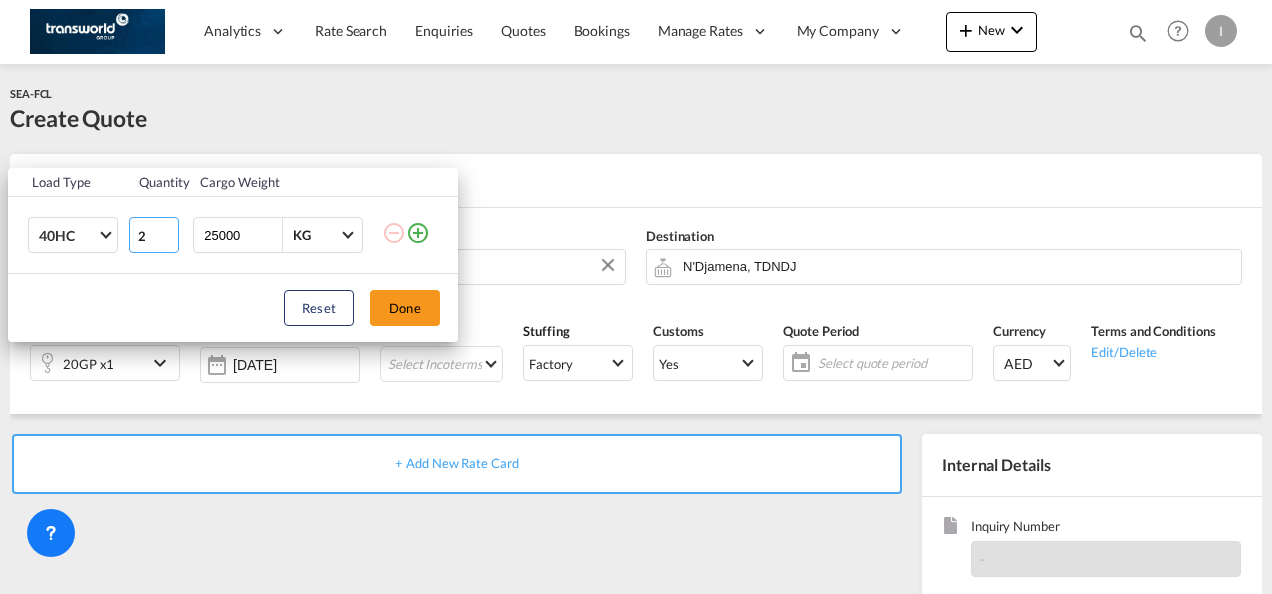 type on "2" 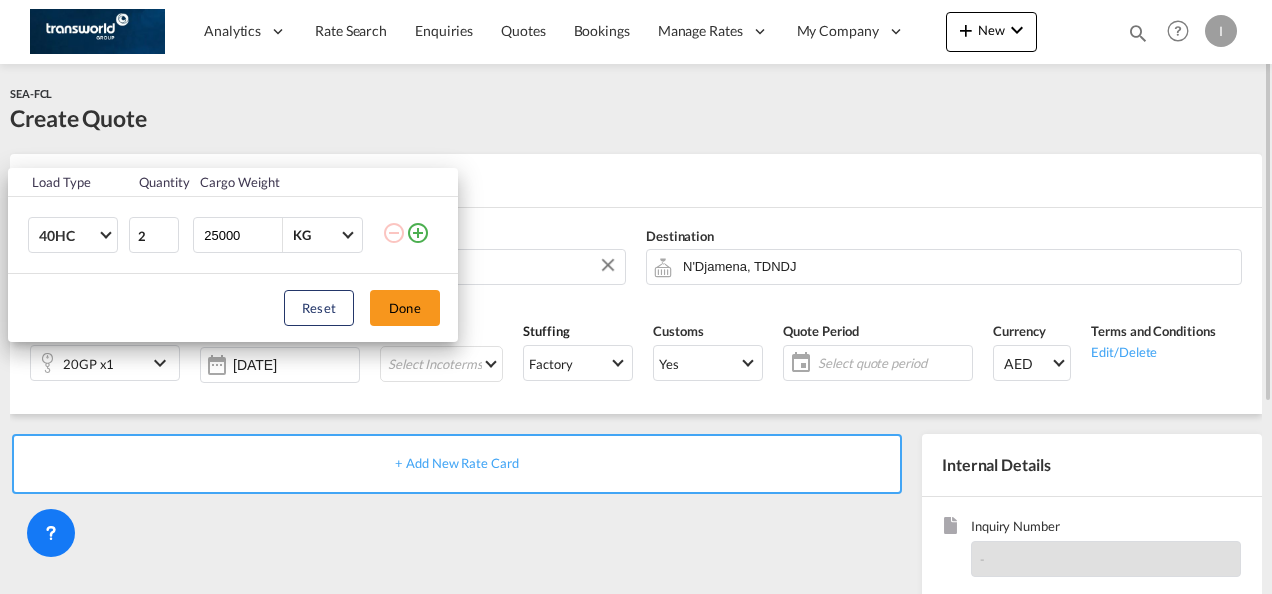 drag, startPoint x: 406, startPoint y: 299, endPoint x: 408, endPoint y: 310, distance: 11.18034 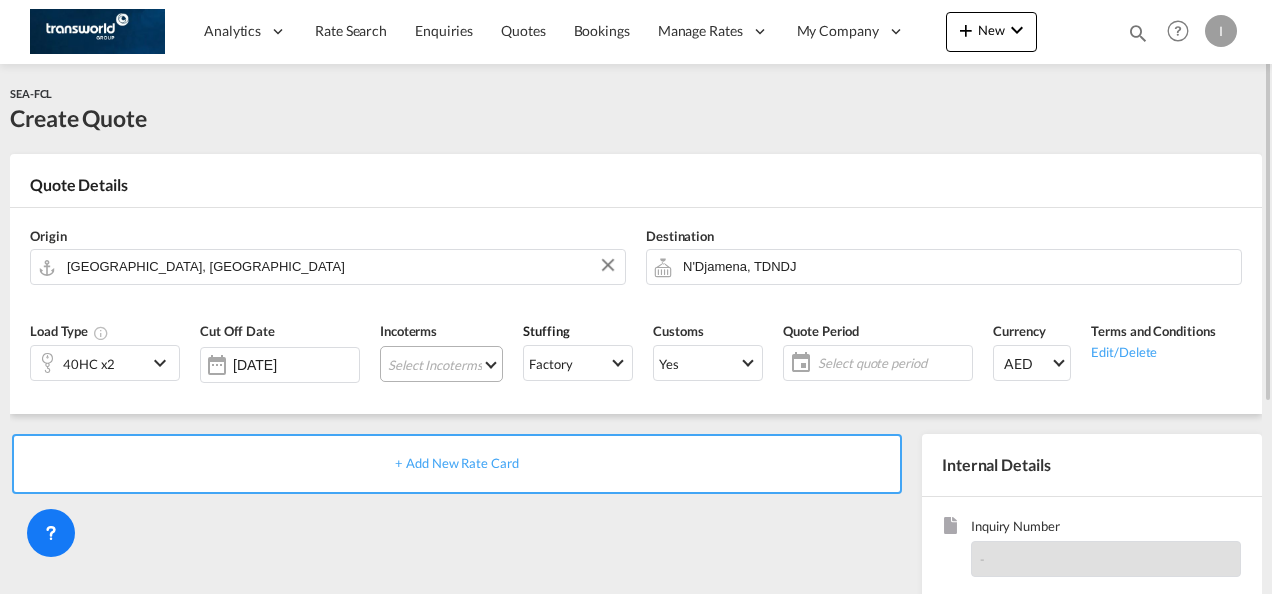 click on "Select Incoterms
EXW - import
Ex Works CIF - export
Cost,Insurance and Freight CIP - export
Carriage and Insurance Paid to CIF - import
Cost,Insurance and Freight DDP - export
Delivery Duty Paid CPT - import
Carrier Paid to DAP - export
Delivered at Place CPT - export
Carrier Paid to DPU - export
Delivery at Place Unloaded CFR - import
Cost and Freight FAS - import
Free Alongside Ship FOB - export
Free on Board FOB - import
Free on Board CFR - export
Cost and Freight DAP - import
Delivered at Place CIP - import
Carriage and Insurance Paid to EXW - export
Ex Works DPU - import
Delivery at Place Unloaded FAS - export
Free Alongside Ship FCA - export
Free Carrier FCA - import
Free Carrier" at bounding box center (441, 364) 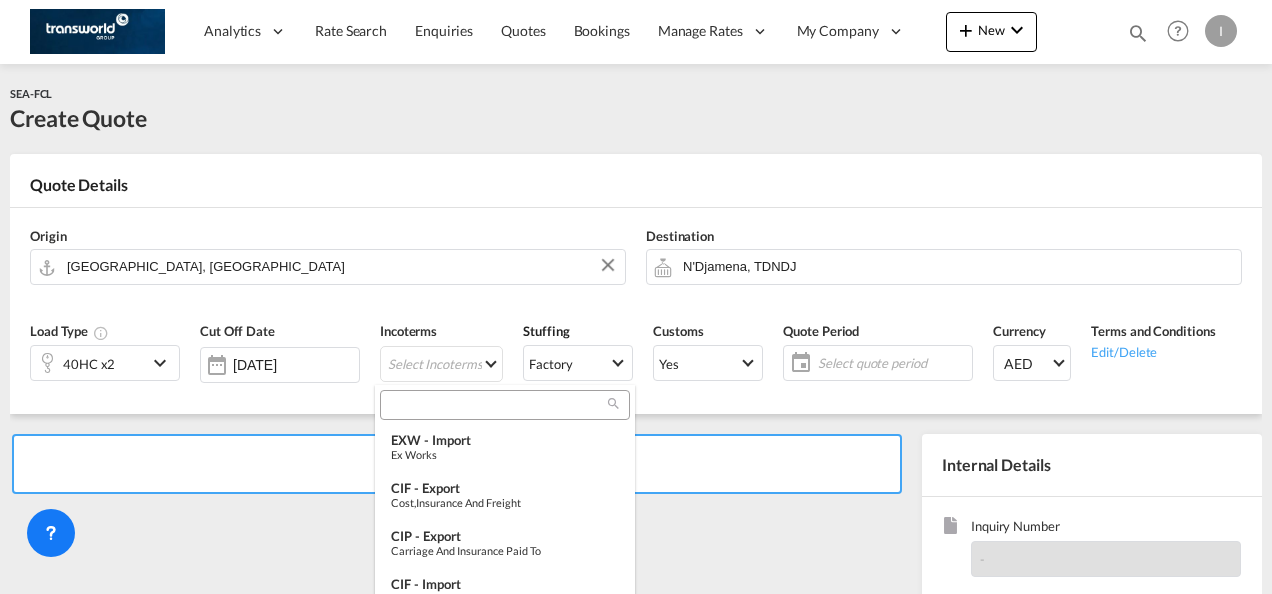 click at bounding box center [497, 405] 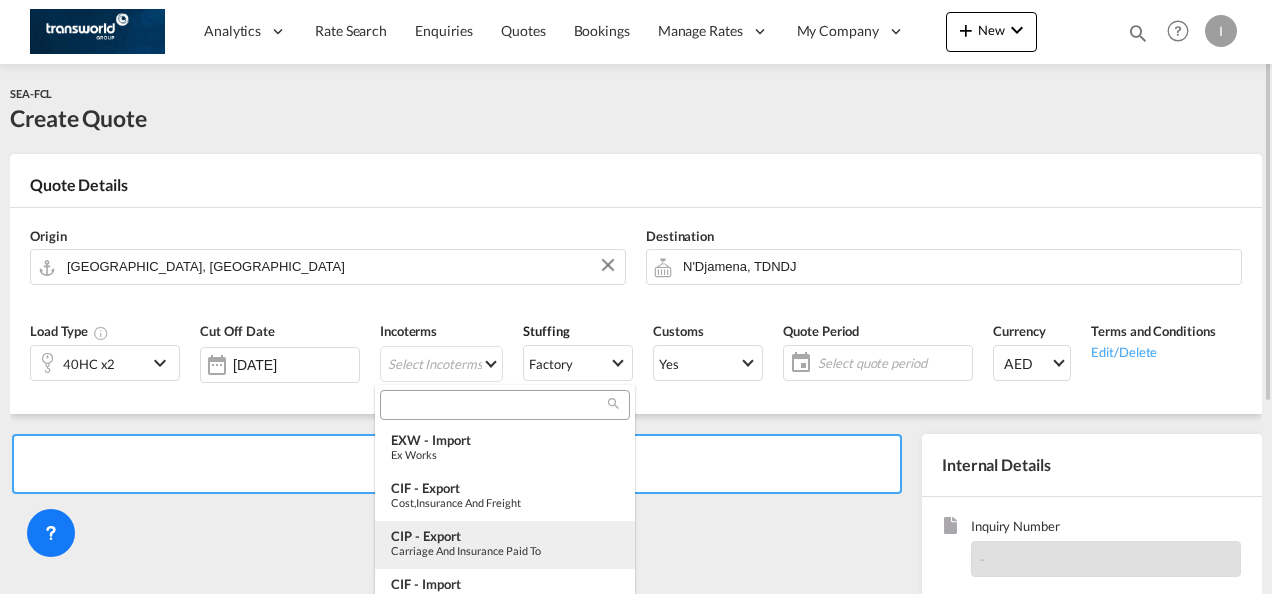 drag, startPoint x: 440, startPoint y: 547, endPoint x: 570, endPoint y: 514, distance: 134.12308 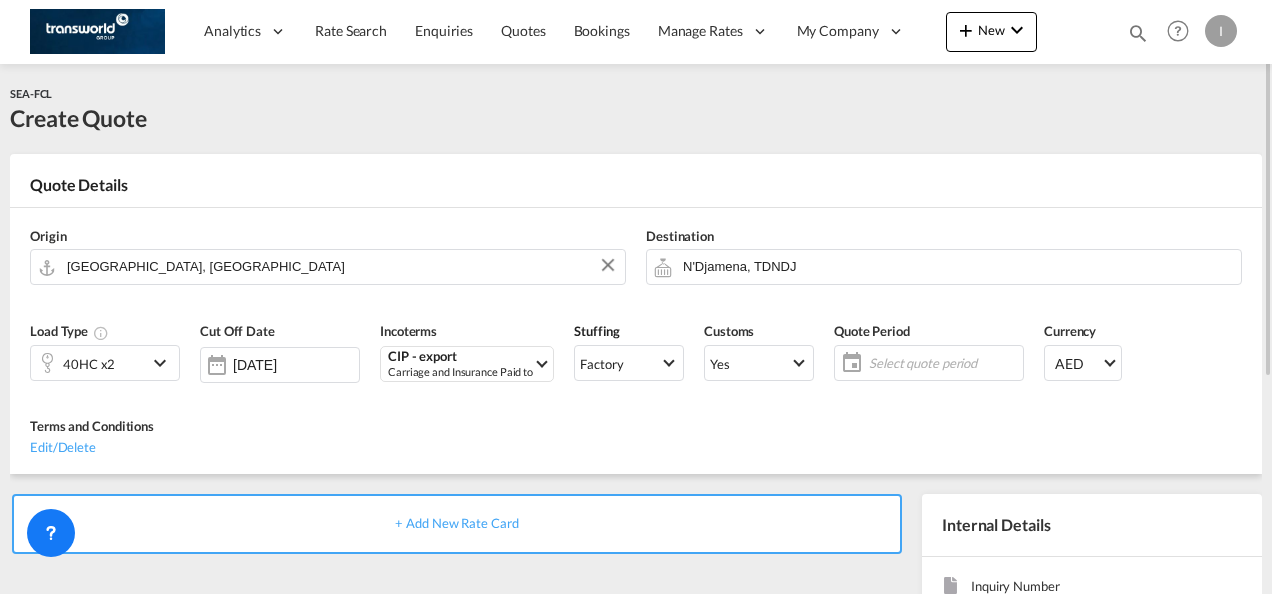 click on "Select quote period" 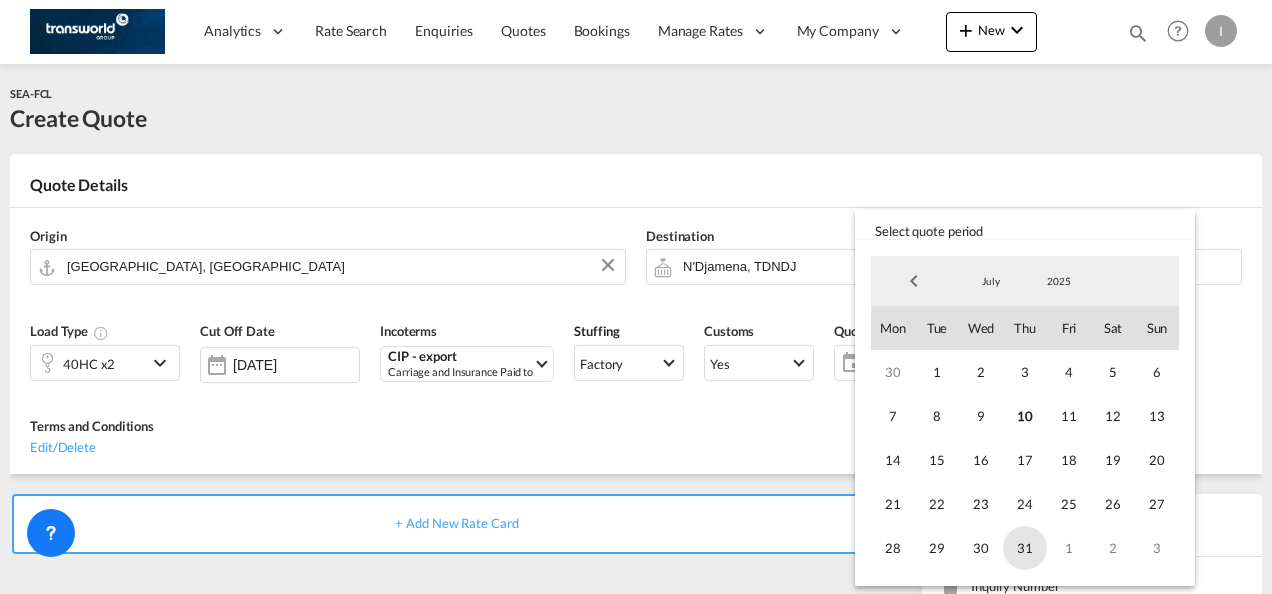 click on "31" at bounding box center (1025, 548) 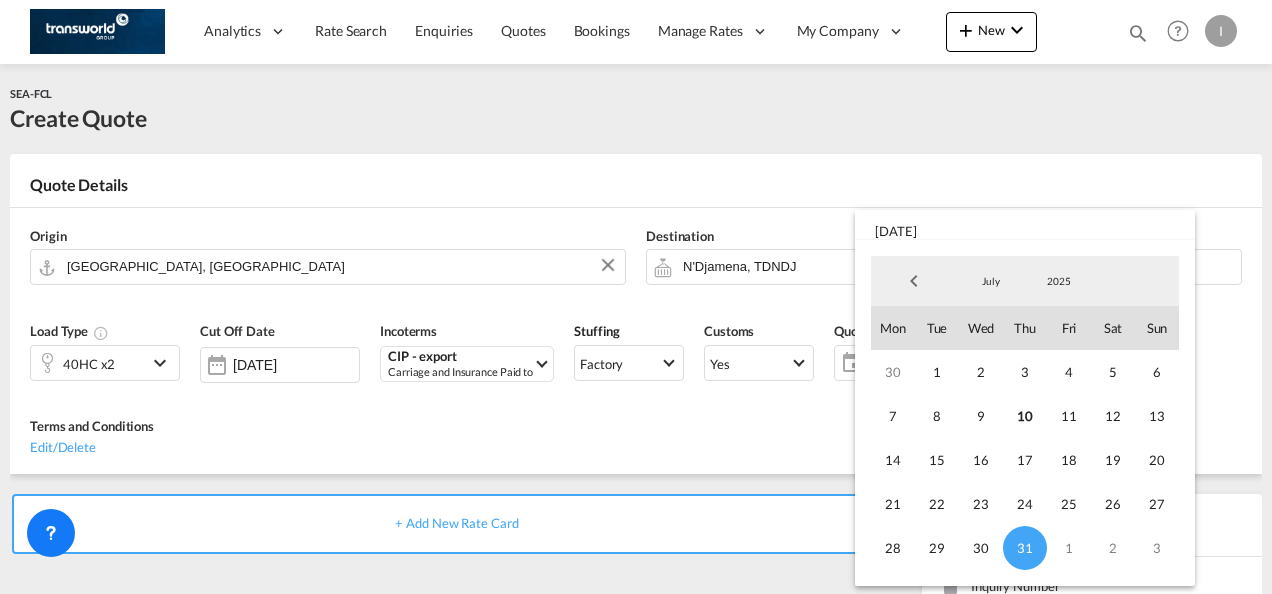 click at bounding box center (636, 297) 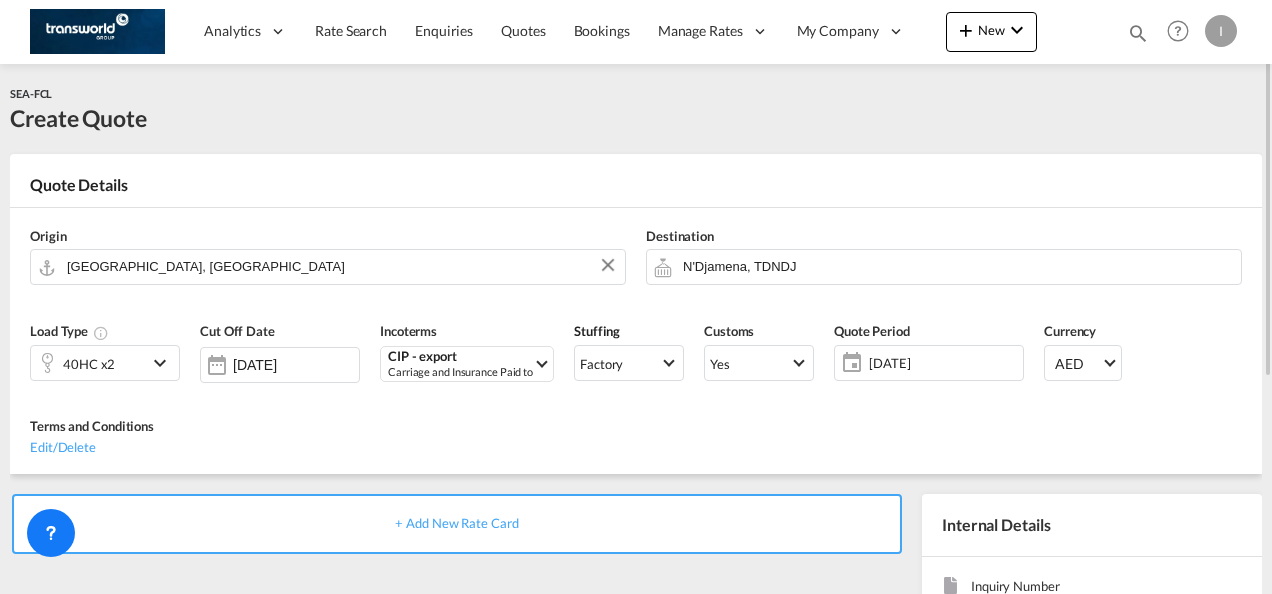 scroll, scrollTop: 200, scrollLeft: 0, axis: vertical 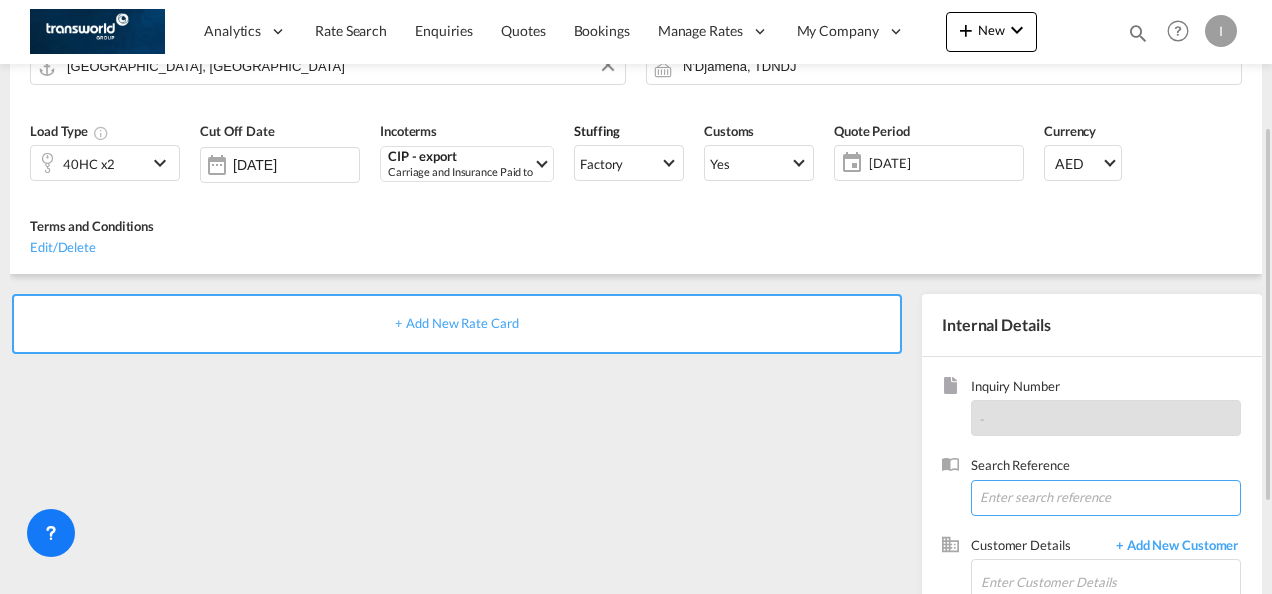 click at bounding box center [1106, 498] 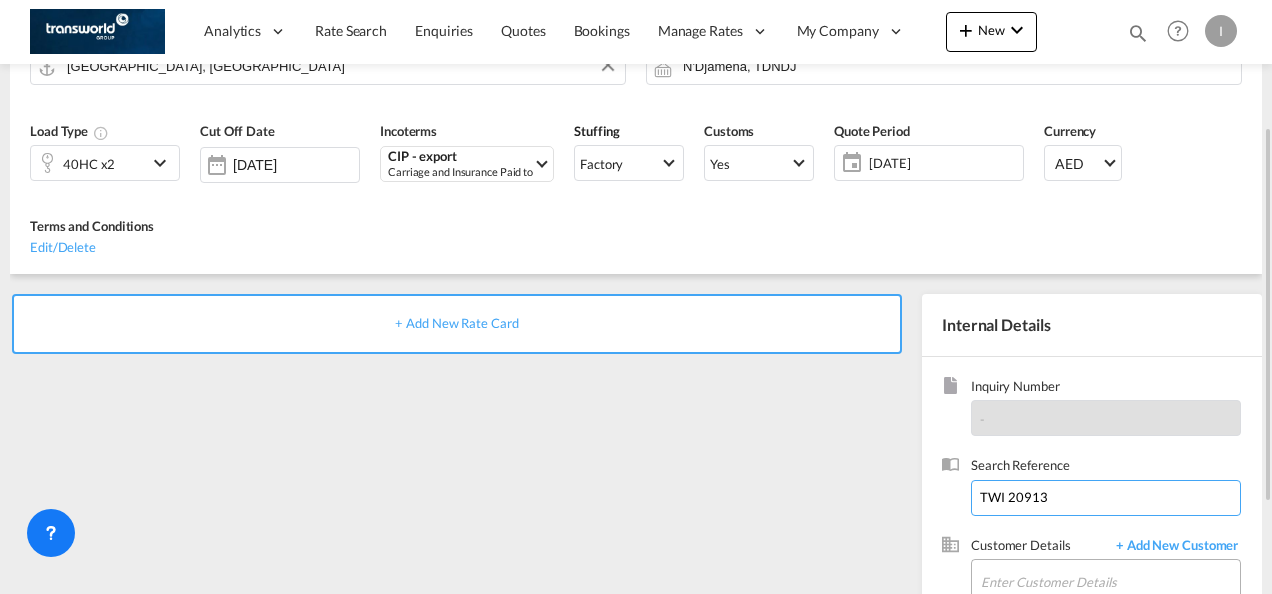 type on "TWI 20913" 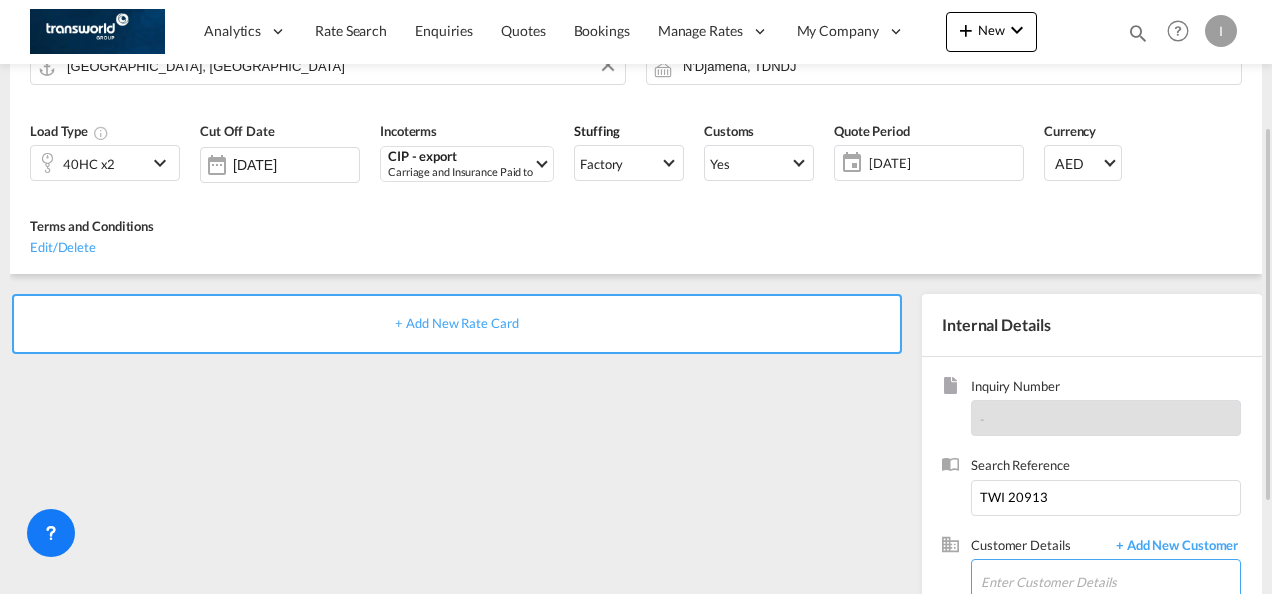 click on "Enter Customer Details" at bounding box center [1110, 582] 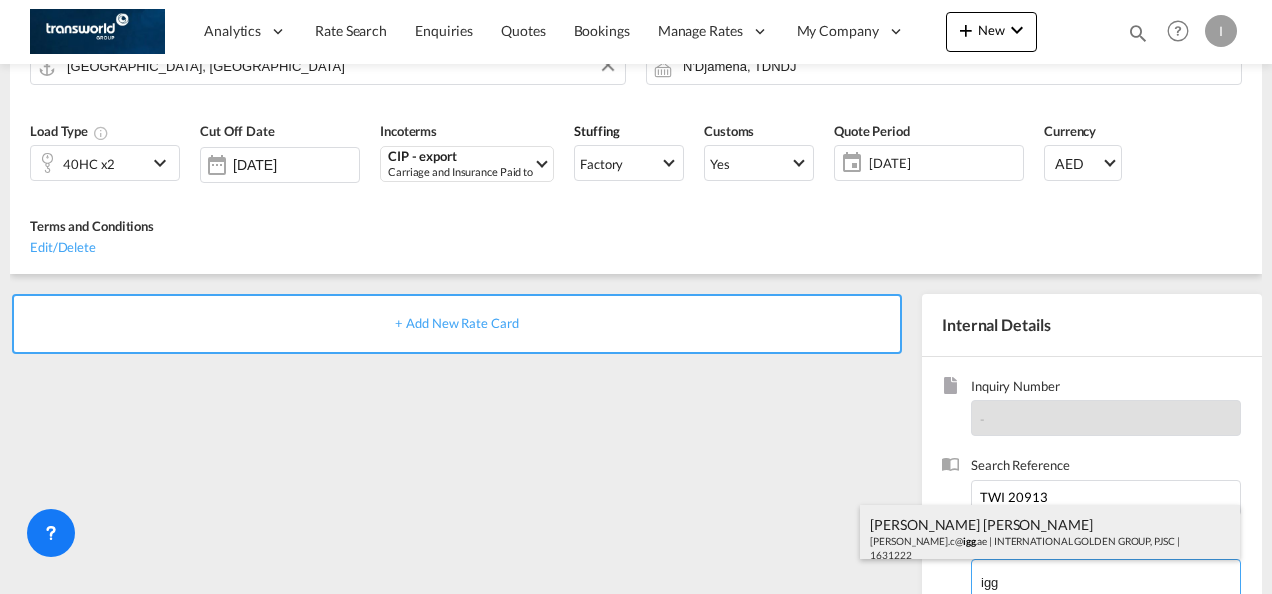click on "[PERSON_NAME] [PERSON_NAME] [PERSON_NAME].c@ igg .ae    |    INTERNATIONAL GOLDEN GROUP, PJSC
|      1631222" at bounding box center (1050, 539) 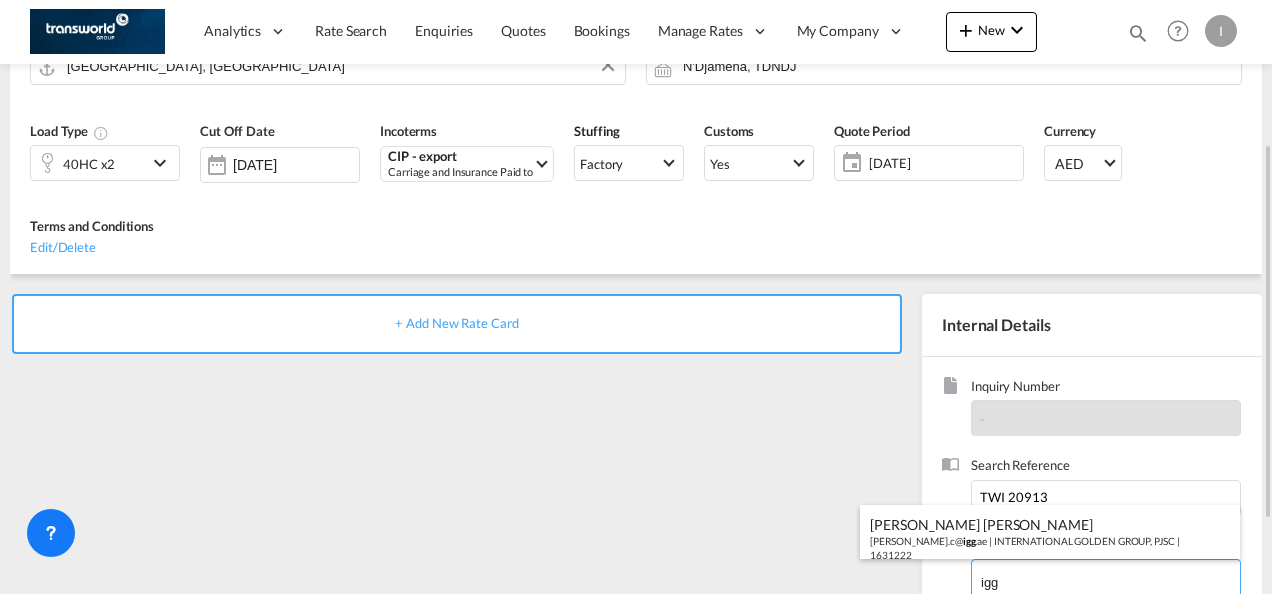 type on "INTERNATIONAL GOLDEN GROUP, PJSC, [PERSON_NAME] [PERSON_NAME], [PERSON_NAME][EMAIL_ADDRESS][DOMAIN_NAME]" 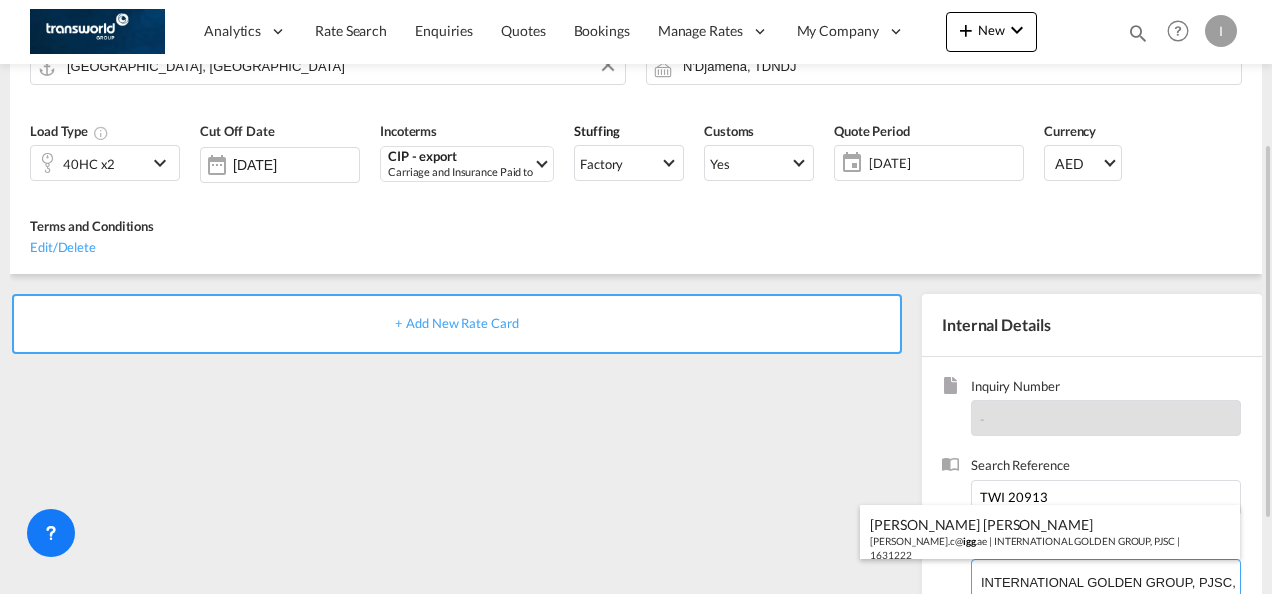scroll, scrollTop: 210, scrollLeft: 0, axis: vertical 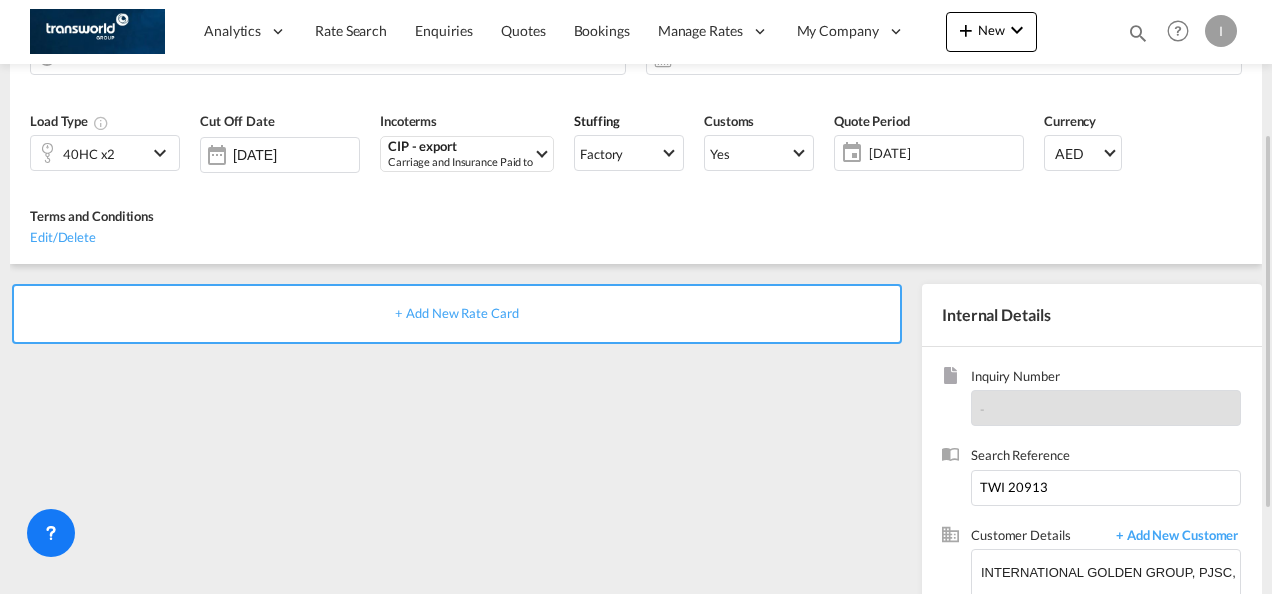 click on "+ Add New Rate Card" at bounding box center (456, 313) 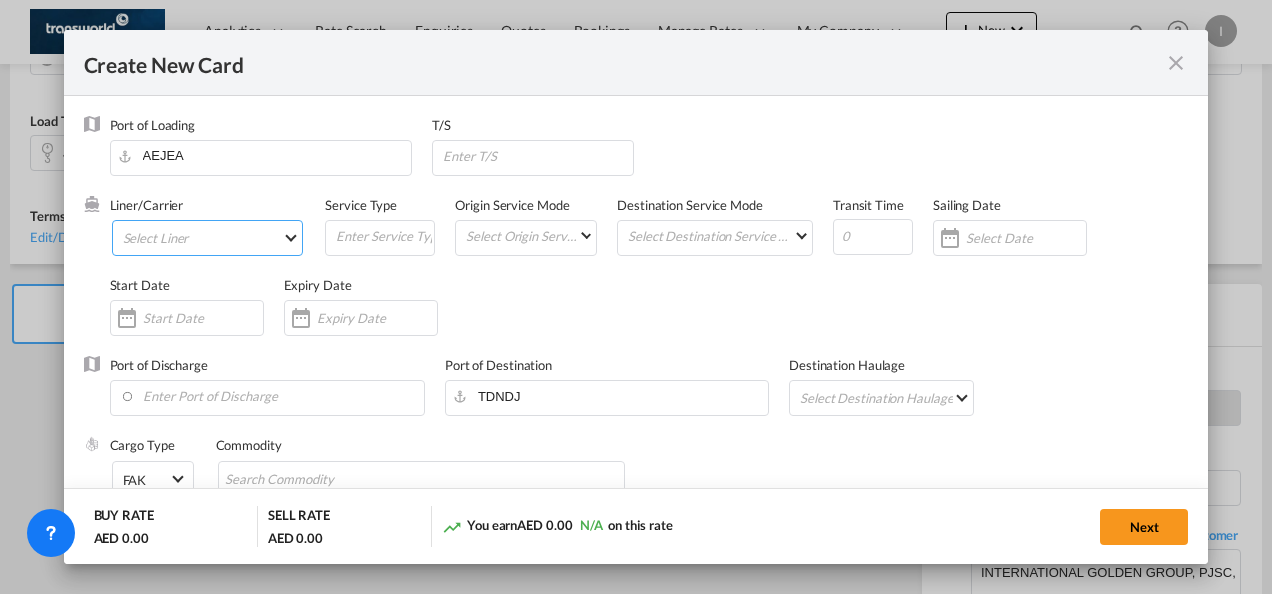click on "Select Liner   2HM LOGISTICS D.O.O 2HM LOGISTICS D.O.O. / TDWC-CAPODISTRI 2HM LOGISTICS D.O.O. / TDWC-KOPER 2HM LOGISTICS KFT / TDWC-ANKARANSKA 3A INTERNATIONAL LOGISTICS JOINT STOCK COMPANY / T 3P LOGISTICS / TDWC - [GEOGRAPHIC_DATA] A & G INTERNATIONAL CARGO ([GEOGRAPHIC_DATA])  / TDWC-BANGK A A X L GLOBAL SHIPPING LINES L.L.C / TDWC-[GEOGRAPHIC_DATA] A AND G INTERNATIONAL CARGO / TDWC-[GEOGRAPHIC_DATA] A J WORLDWIDE SERVICES INC / TDWC-SADDLE BRO A K ENTERPRISES / TDWC-[GEOGRAPHIC_DATA] A.J WORLDWIDE SERVICES LTD / TDWC-WESTDRAYTO AA AND S SHIPPING LLC / TDWC-DUBAI AA&S SHIPPING LLC / TDWC-[GEOGRAPHIC_DATA] AAA CHINA LIMITED / TDWC-[GEOGRAPHIC_DATA] [PERSON_NAME] SHIPPING L.L.C / TDWC-[GEOGRAPHIC_DATA] AAS FREIGHT EUROPE GMBH / TDWC-[GEOGRAPHIC_DATA] [GEOGRAPHIC_DATA] COMMERCIAL FZE / TDWC-[GEOGRAPHIC_DATA] AAXL GLOBAL SHIPPING LINES LLC [PERSON_NAME] / TDWC-[GEOGRAPHIC_DATA] [PERSON_NAME] TRADING LLC / TDWC-[GEOGRAPHIC_DATA] ABC EUROPEAN AIR AND SEA CARGO DISTRI / TDWC-BEOGR ABDA CARGO SERVICES DMCC / TDWC-DUBAI [PERSON_NAME] SHIPPING LLC [PERSON_NAME] SHIPPING LLC / TDWC-[GEOGRAPHIC_DATA] ABRAO SHIPPING / TDWC-[GEOGRAPHIC_DATA] ABRECO FREIGHT LLC / TDWC-[GEOGRAPHIC_DATA]" at bounding box center (208, 238) 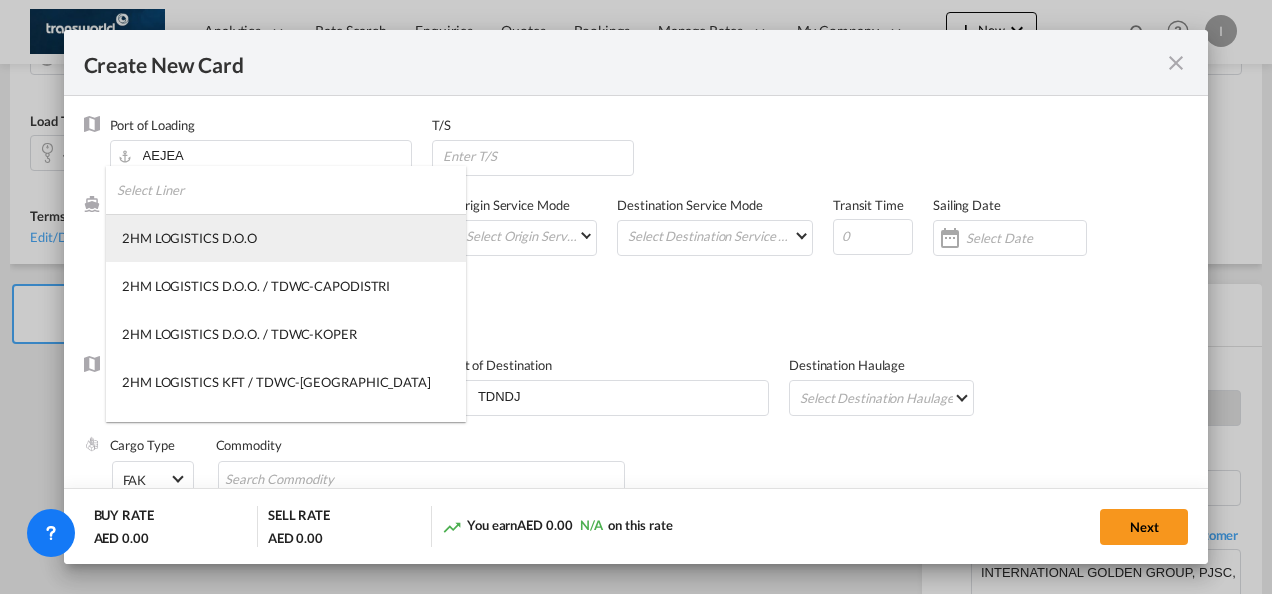 type on "Basic Ocean Freight" 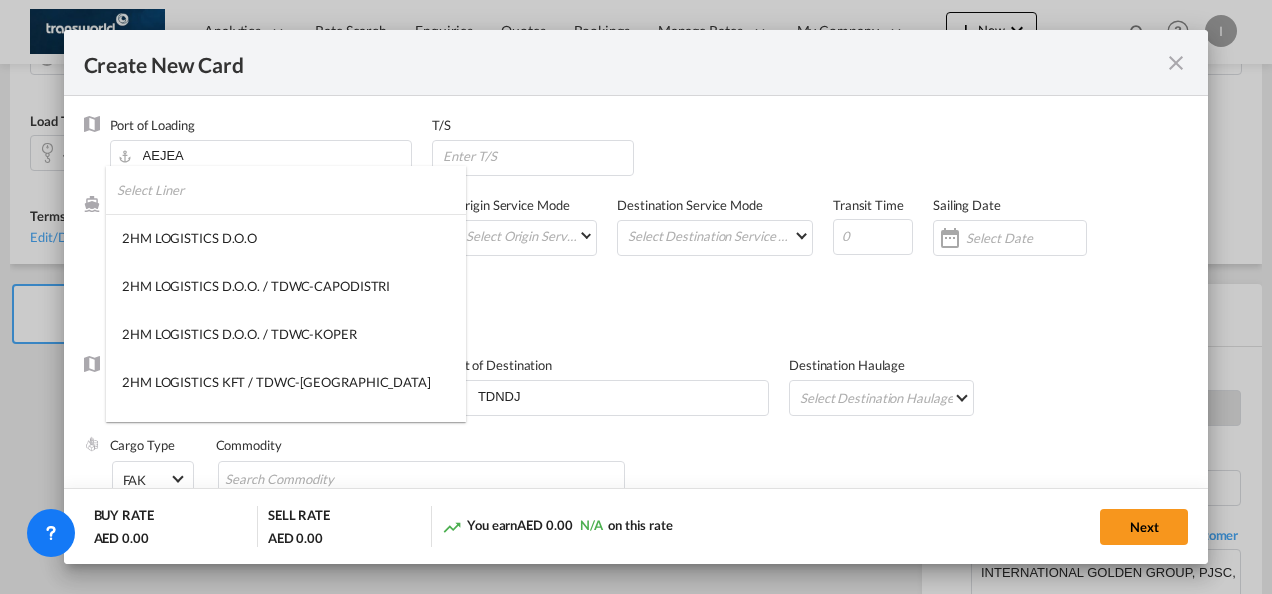 click at bounding box center [291, 190] 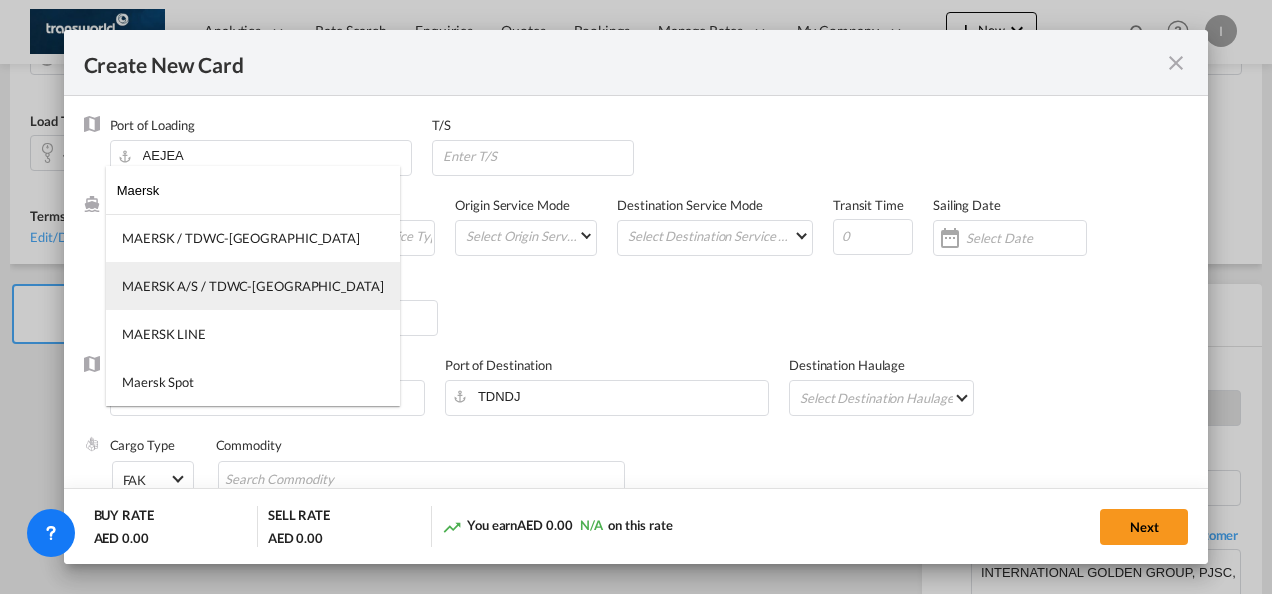 type on "Maersk" 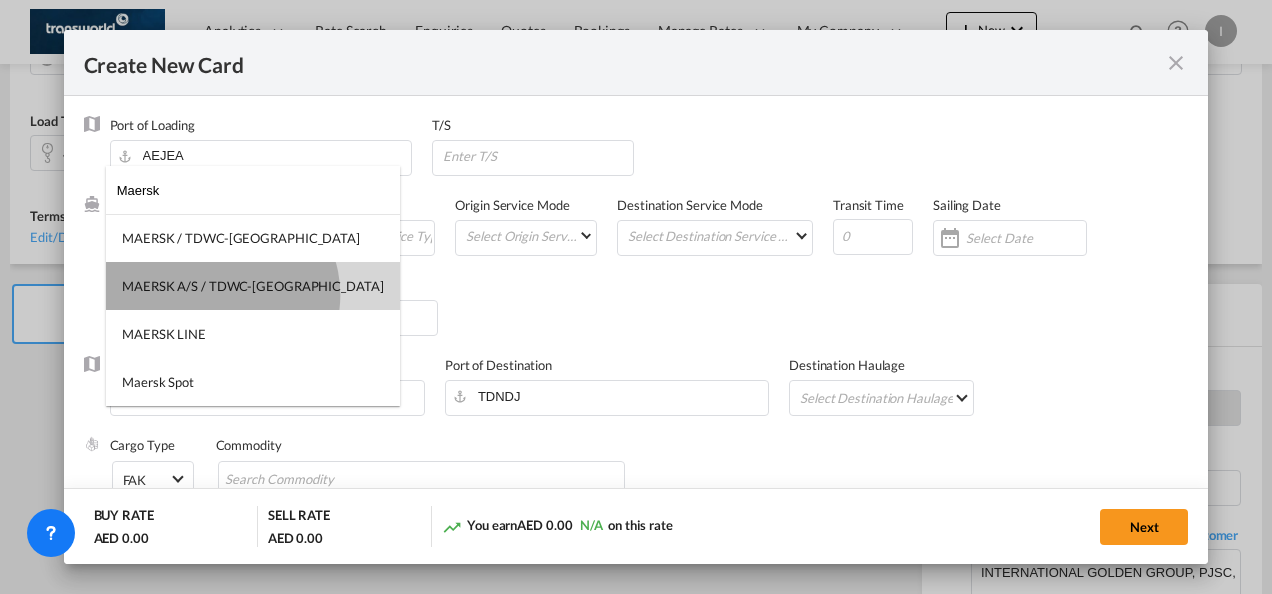 click on "MAERSK A/S / TDWC-[GEOGRAPHIC_DATA]" at bounding box center (253, 286) 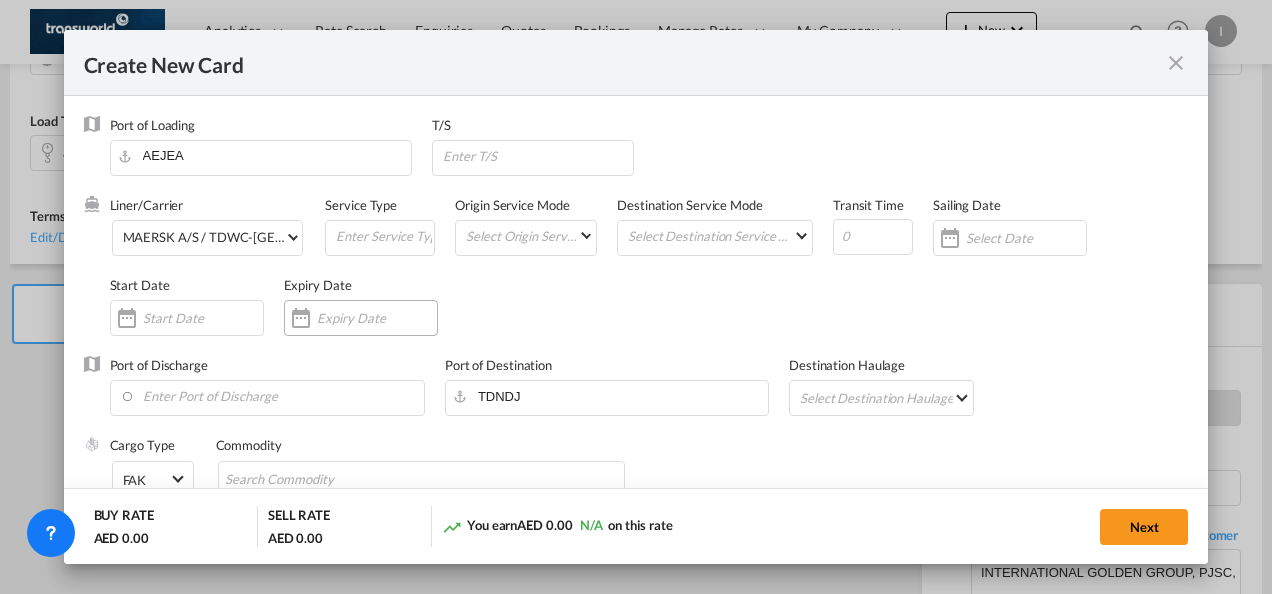 click at bounding box center [377, 318] 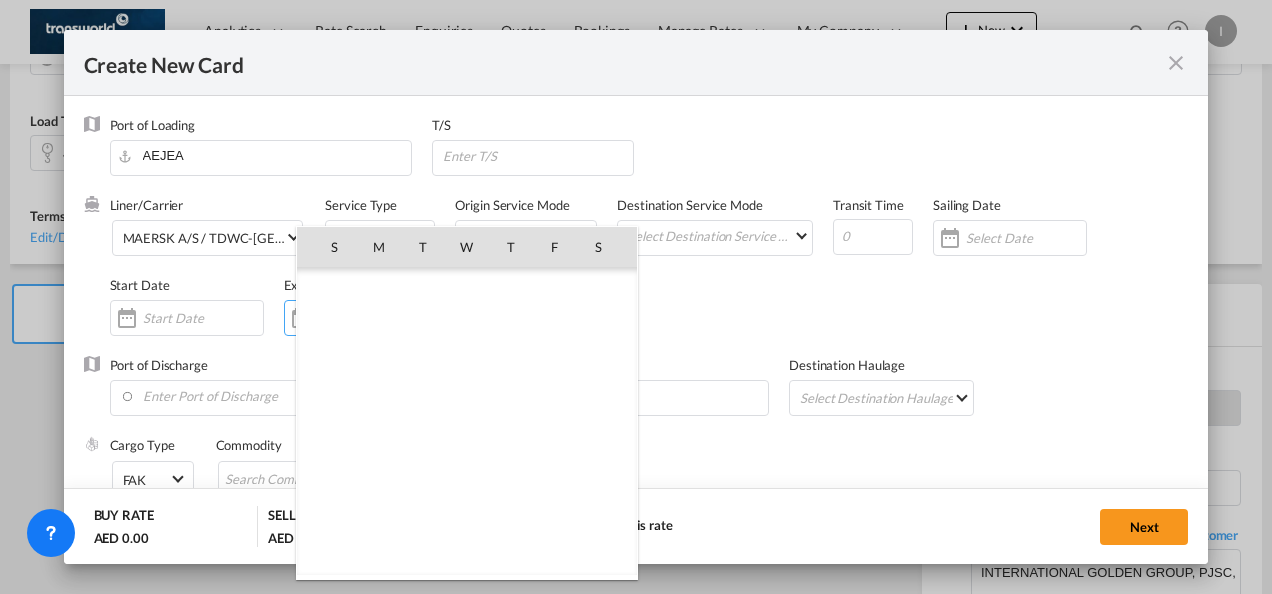 scroll, scrollTop: 462690, scrollLeft: 0, axis: vertical 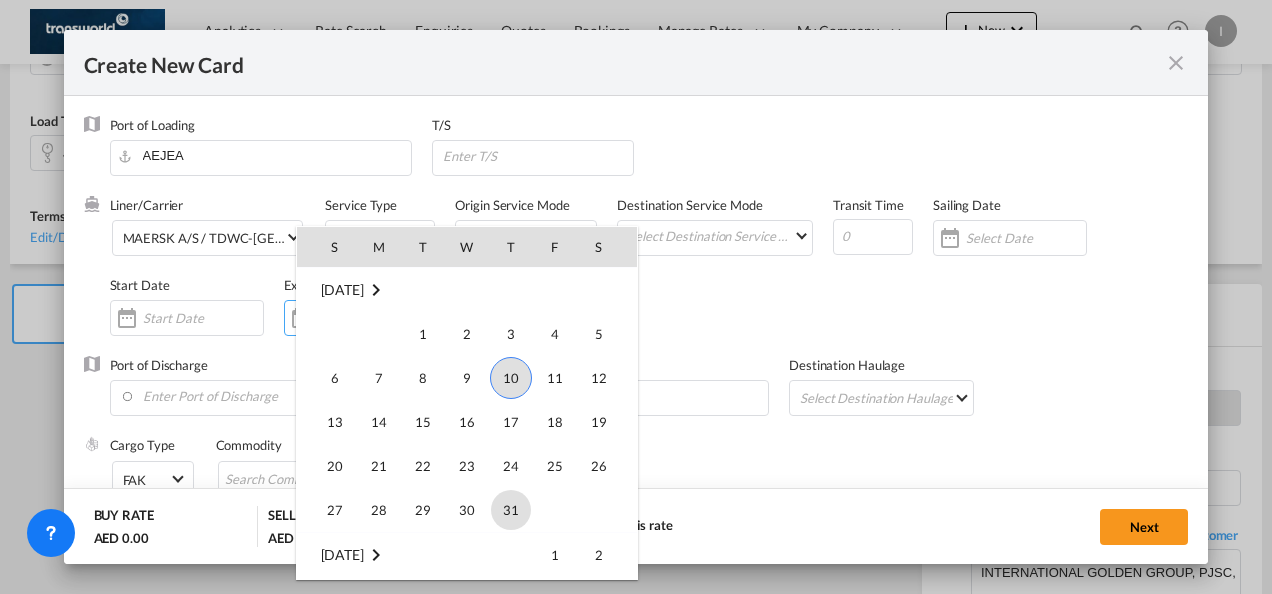 click on "31" at bounding box center [511, 510] 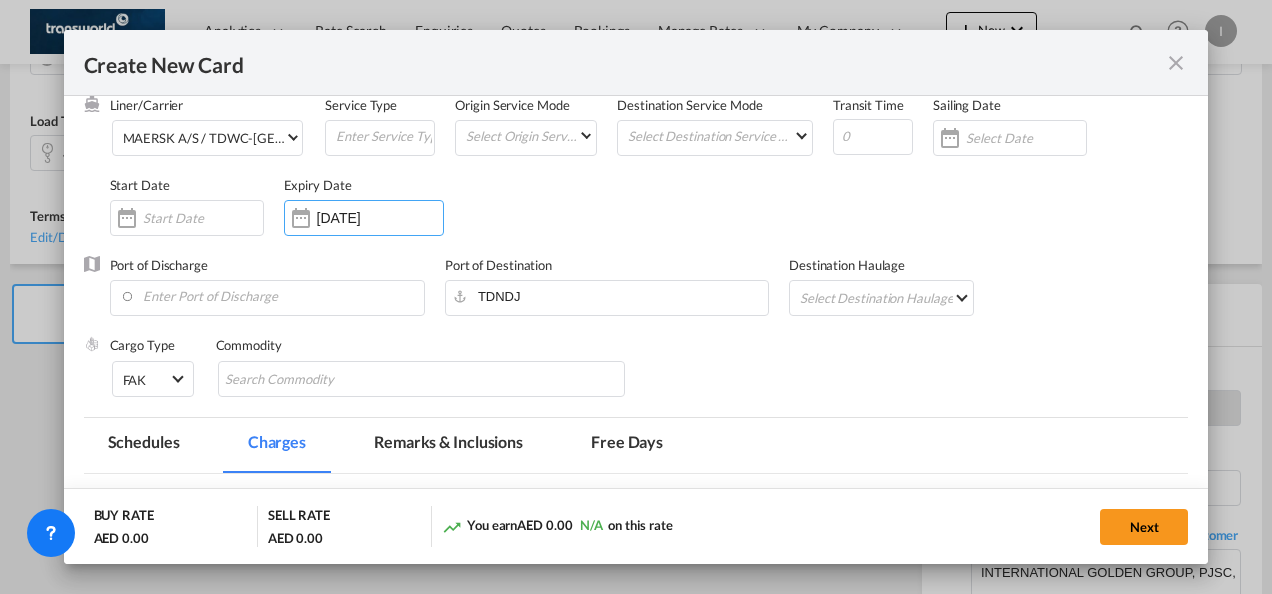 scroll, scrollTop: 200, scrollLeft: 0, axis: vertical 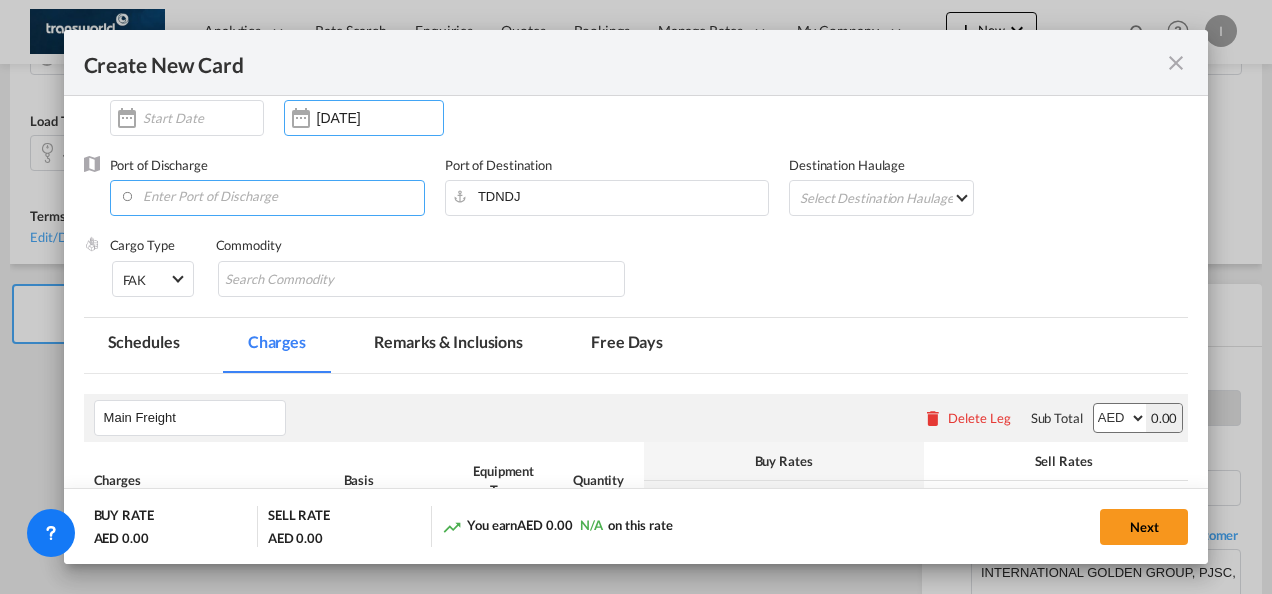 click at bounding box center [272, 196] 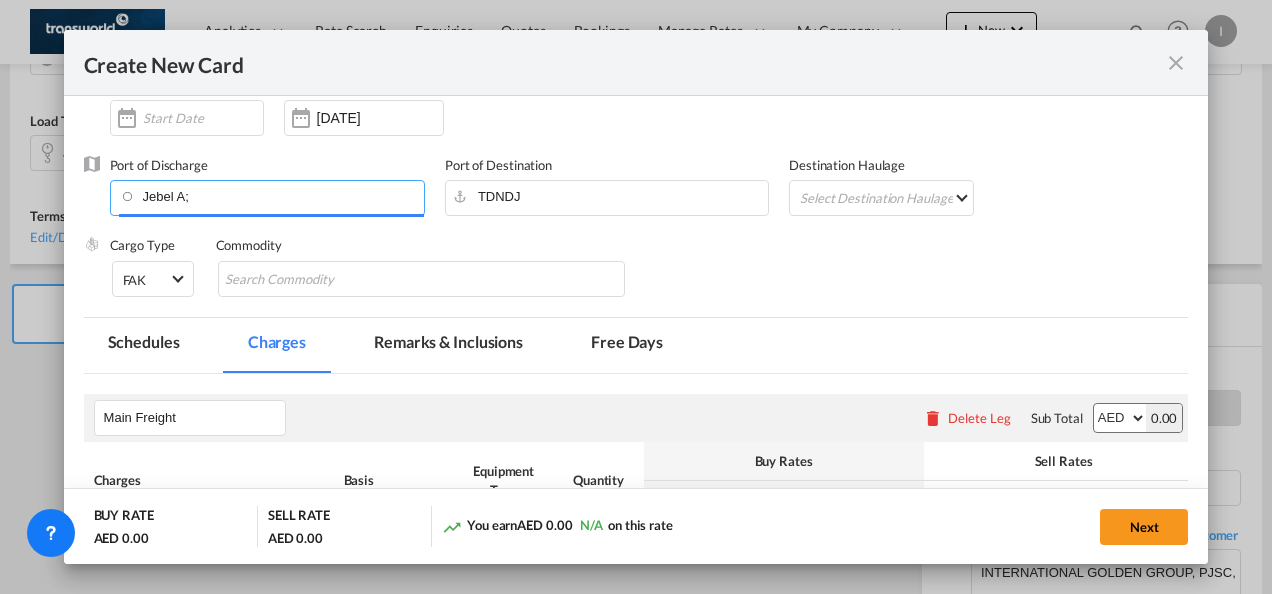 type on "Jebel A;o" 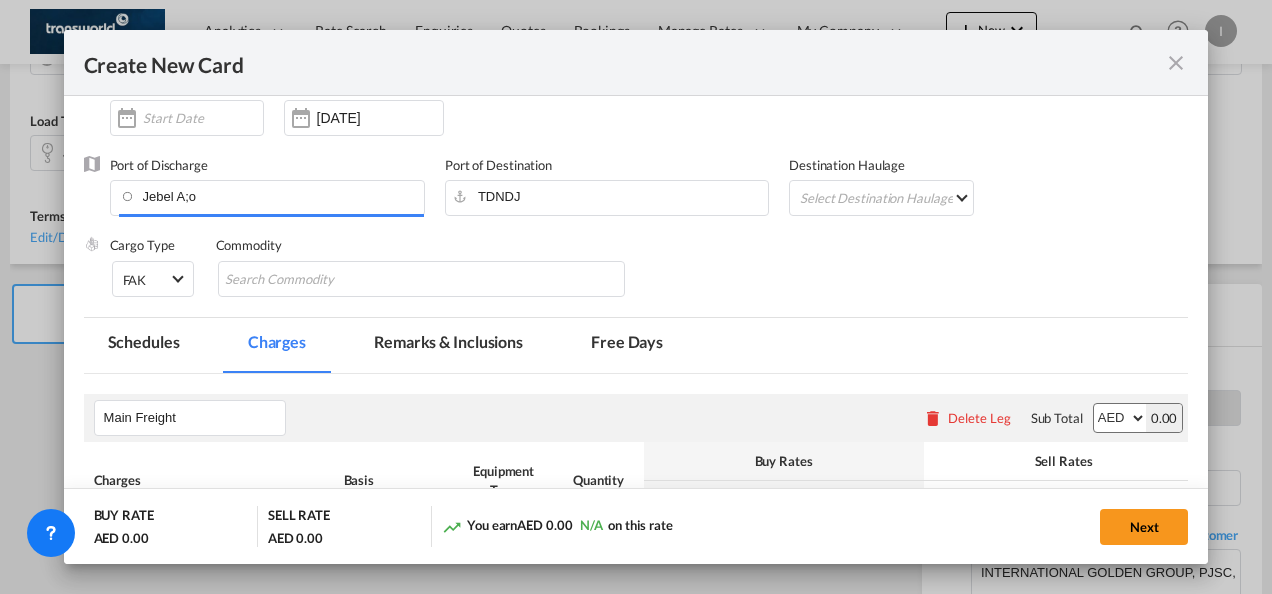click at bounding box center (1176, 63) 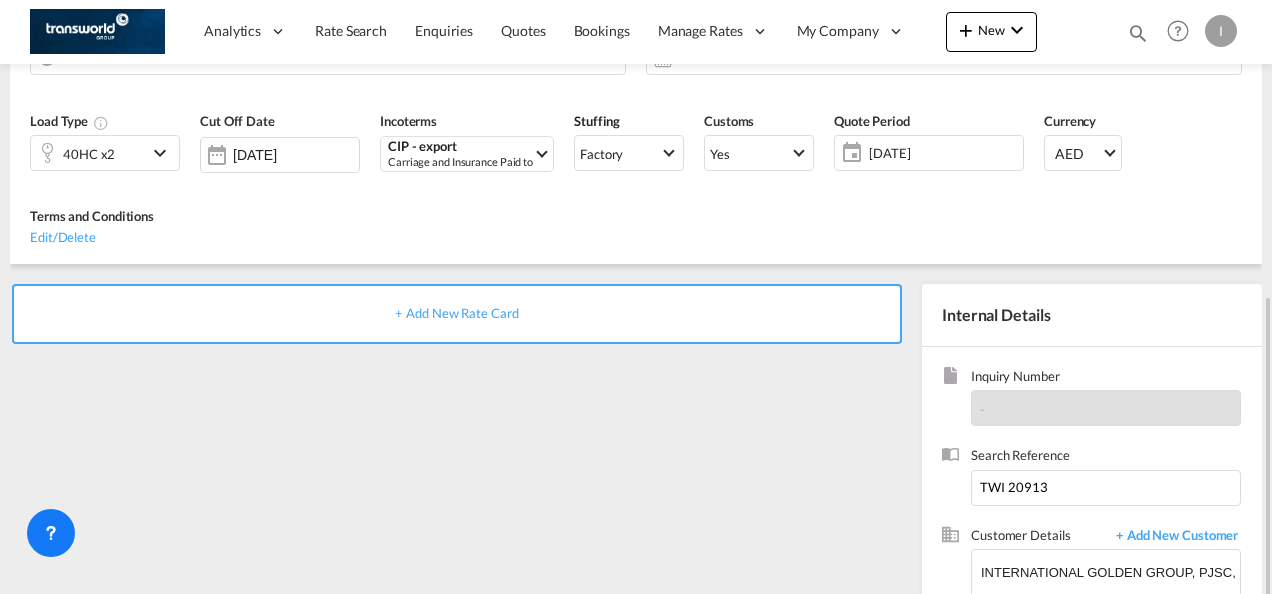 scroll, scrollTop: 310, scrollLeft: 0, axis: vertical 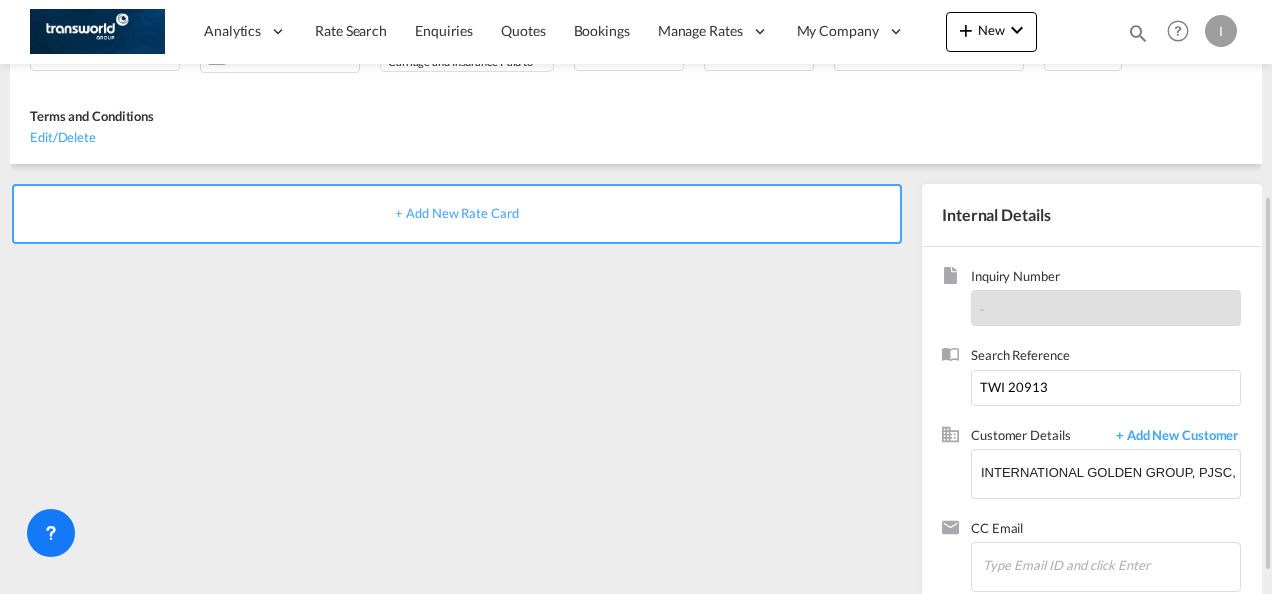click on "+ Add New Rate Card" at bounding box center [456, 213] 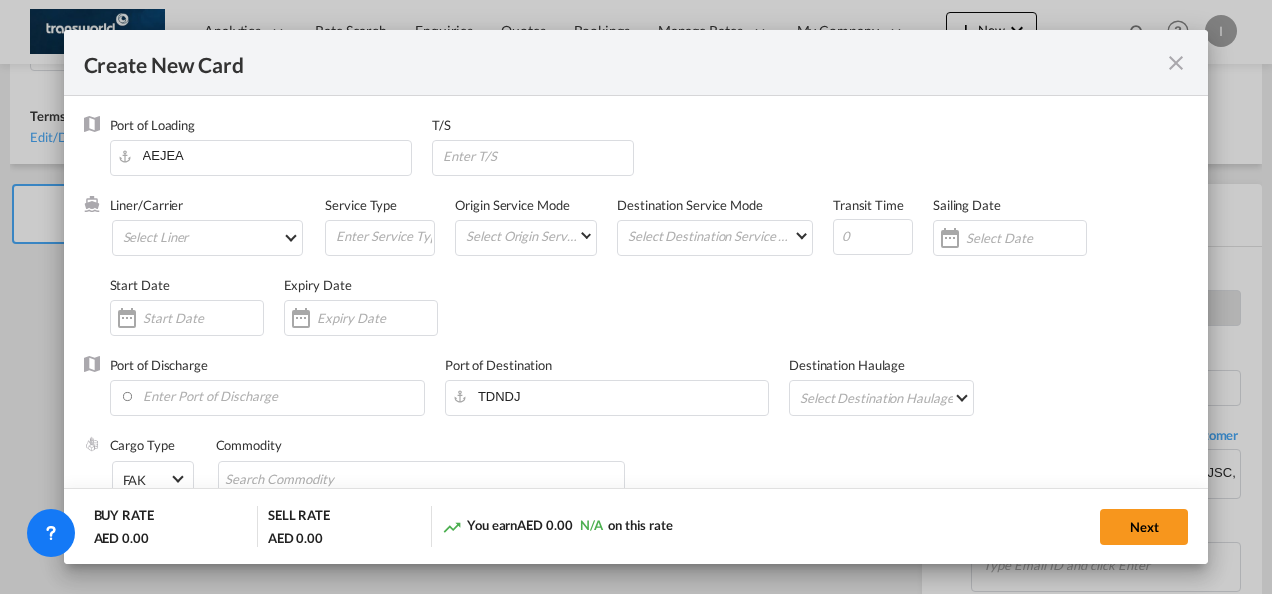 type on "Basic Ocean Freight" 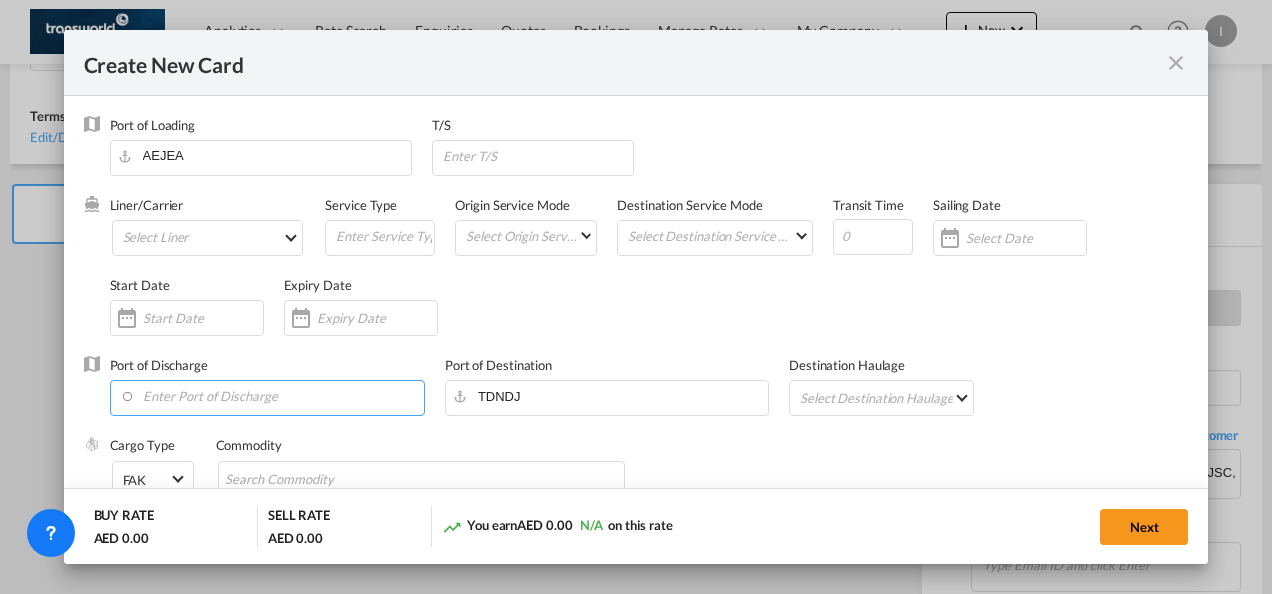 click at bounding box center [272, 396] 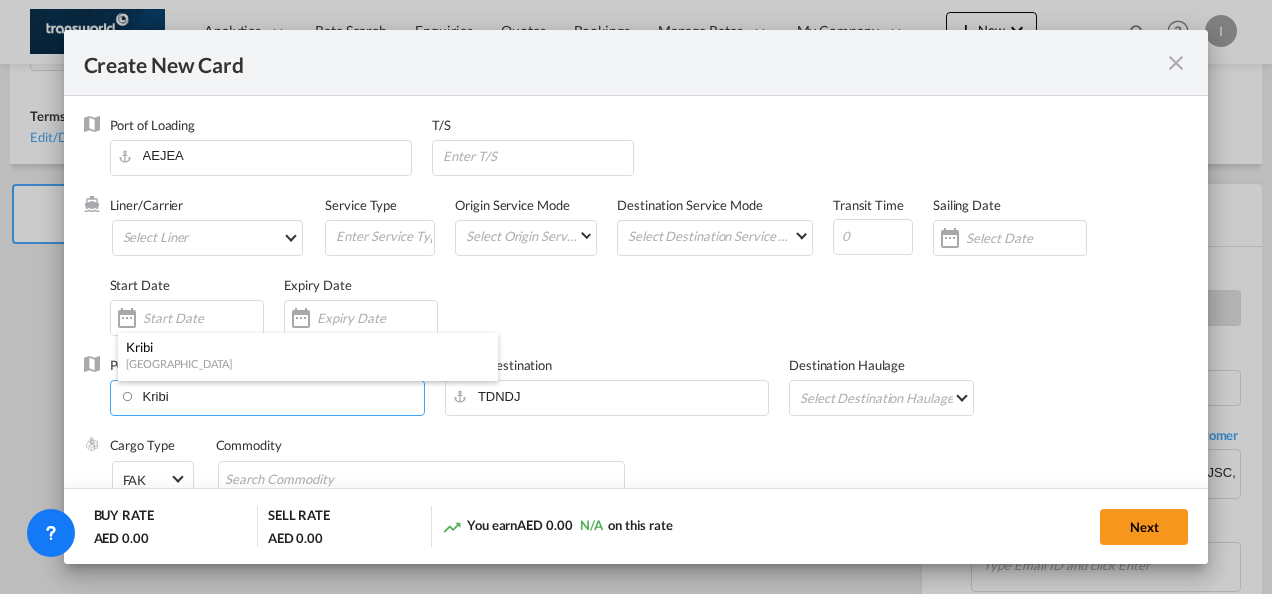 click on "[GEOGRAPHIC_DATA]" at bounding box center (302, 363) 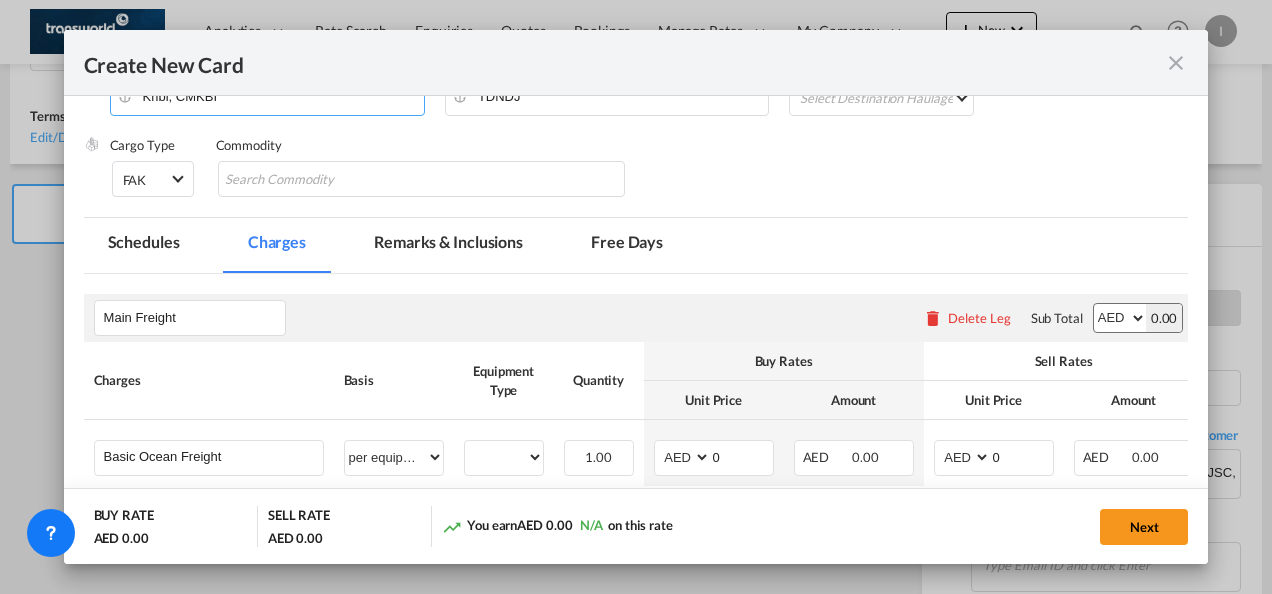 scroll, scrollTop: 374, scrollLeft: 0, axis: vertical 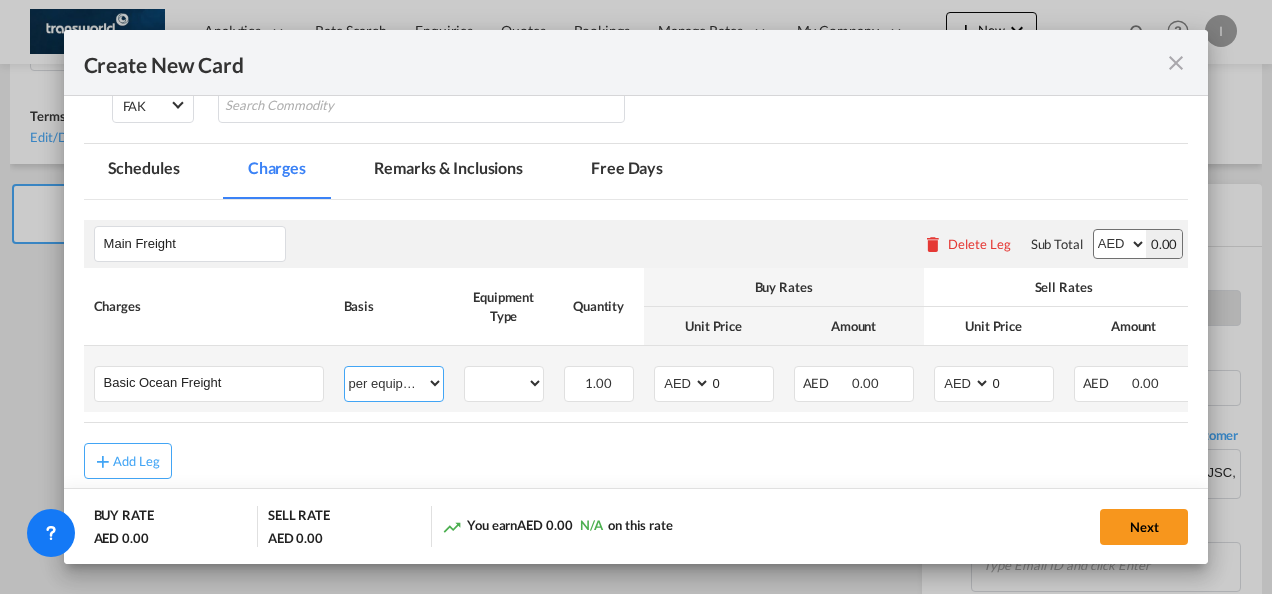 click on "per equipment
per container
per B/L
per shipping bill
per shipment
% on freight
per pallet
per carton
per vehicle
per shift
per invoice
per package
per day
per revalidation
per teu
per kg
per ton
per hour
flat
per_hbl
per belt
per_declaration
per_document
per chasis split
per clearance" at bounding box center (394, 383) 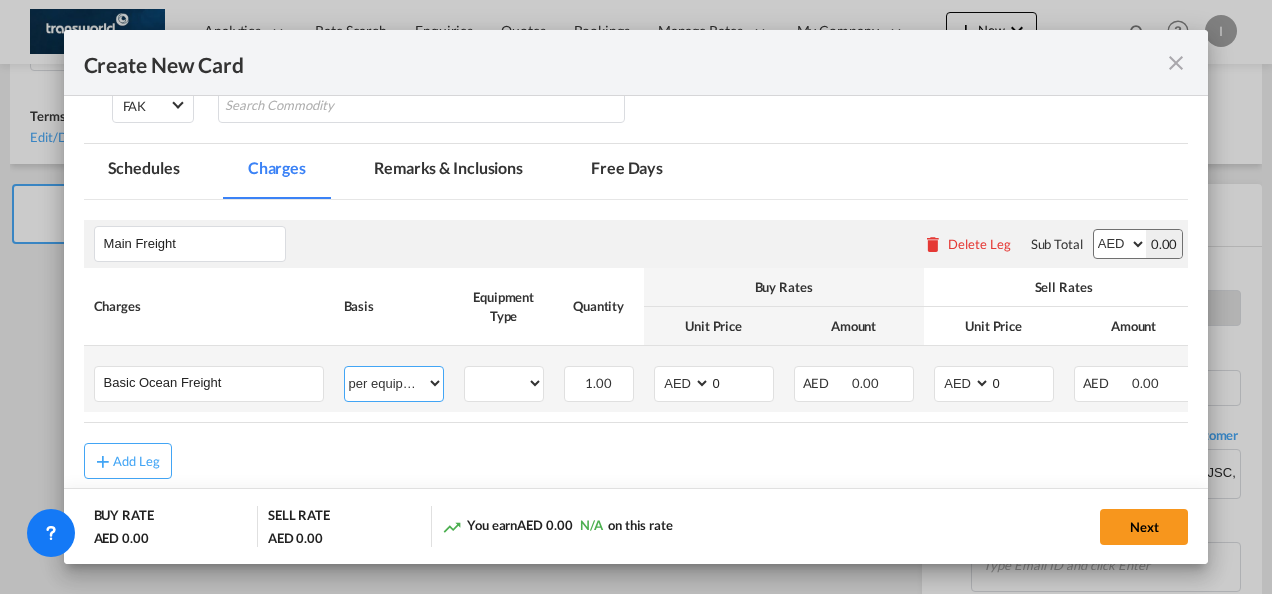 select on "per shipment" 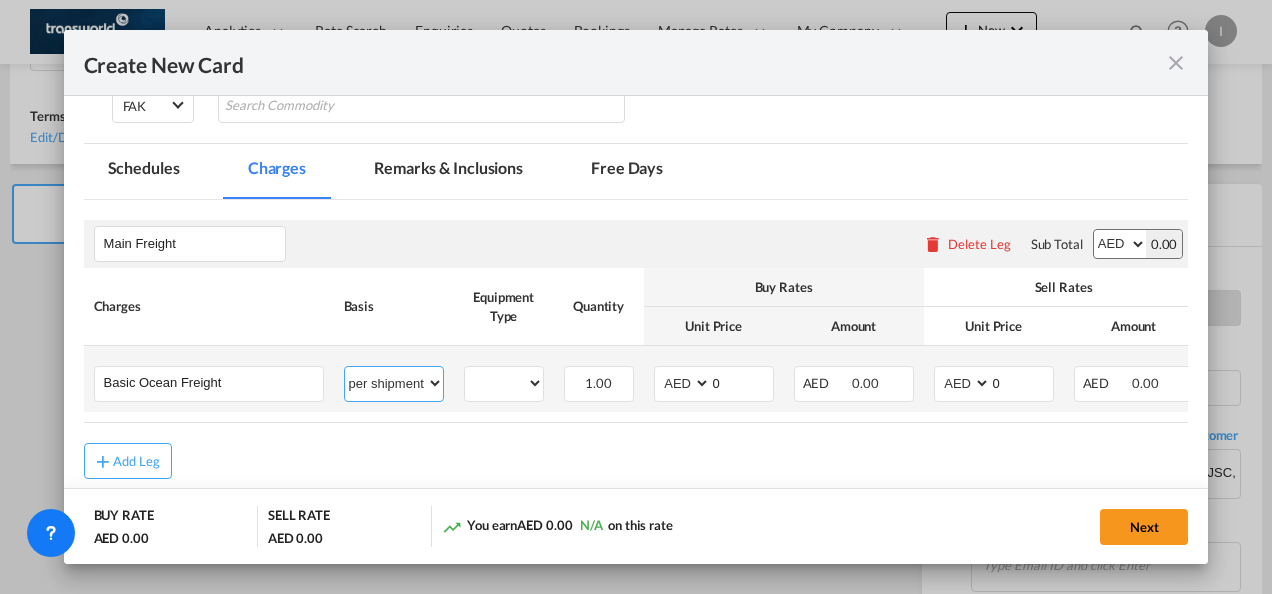 click on "per equipment
per container
per B/L
per shipping bill
per shipment
% on freight
per pallet
per carton
per vehicle
per shift
per invoice
per package
per day
per revalidation
per teu
per kg
per ton
per hour
flat
per_hbl
per belt
per_declaration
per_document
per chasis split
per clearance" at bounding box center [394, 383] 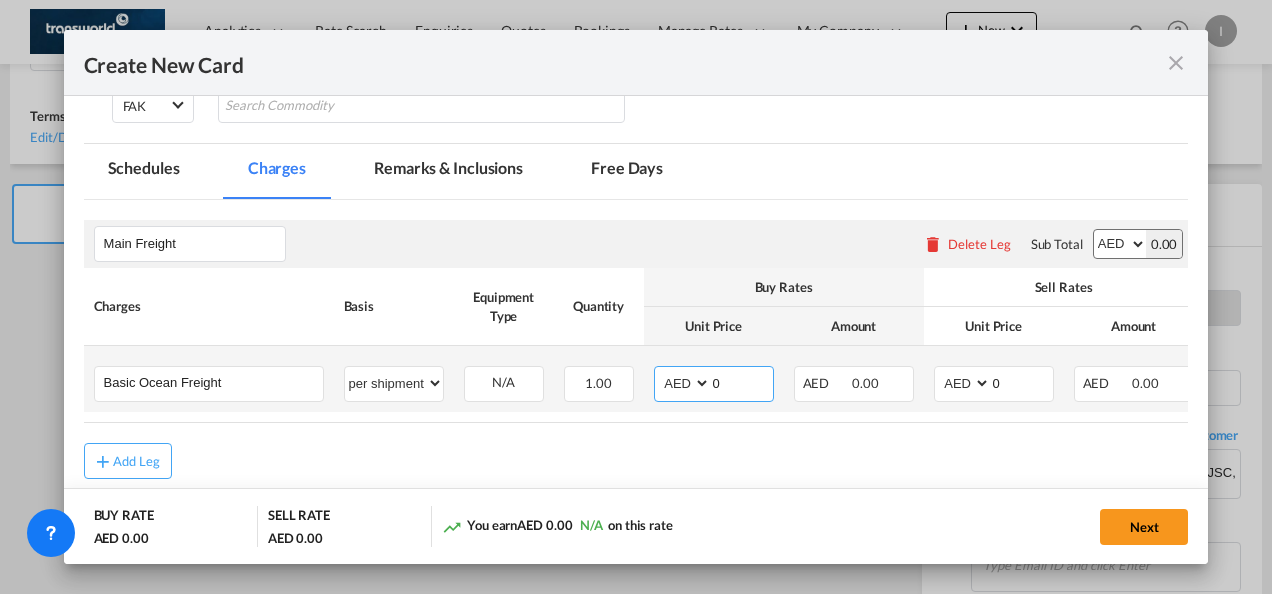 click on "AED AFN ALL AMD ANG AOA ARS AUD AWG AZN BAM BBD BDT BGN BHD BIF BMD BND [PERSON_NAME] BRL BSD BTN BWP BYN BZD CAD CDF CHF CLP CNY COP CRC CUC CUP CVE CZK DJF DKK DOP DZD EGP ERN ETB EUR FJD FKP FOK GBP GEL GGP GHS GIP GMD GNF GTQ GYD HKD HNL HRK HTG HUF IDR ILS IMP INR IQD IRR ISK JMD JOD JPY KES KGS KHR KID KMF KRW KWD KYD KZT LAK LBP LKR LRD LSL LYD MAD MDL MGA MKD MMK MNT MOP MRU MUR MVR MWK MXN MYR MZN NAD NGN NIO NOK NPR NZD OMR PAB PEN PGK PHP PKR PLN PYG QAR [PERSON_NAME] RSD RUB RWF SAR SBD SCR SDG SEK SGD SHP SLL SOS SRD SSP STN SYP SZL THB TJS TMT TND TOP TRY TTD TVD TWD TZS UAH UGX USD UYU UZS VES VND VUV WST XAF XCD XDR XOF XPF YER ZAR ZMW" at bounding box center [684, 383] 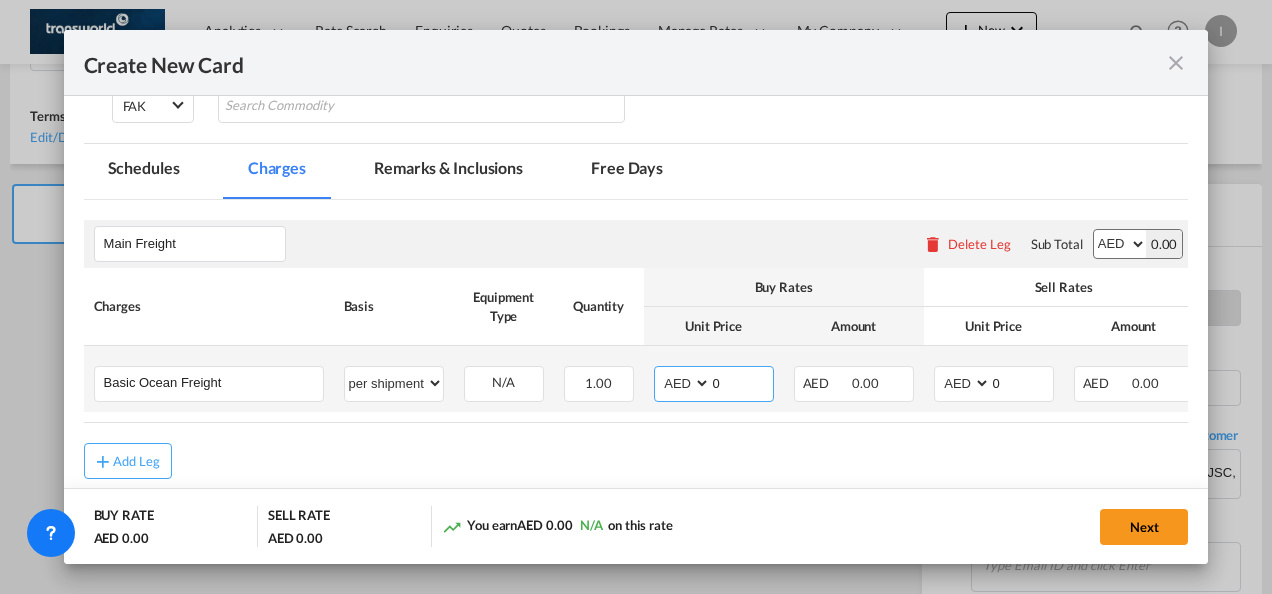 select on "string:USD" 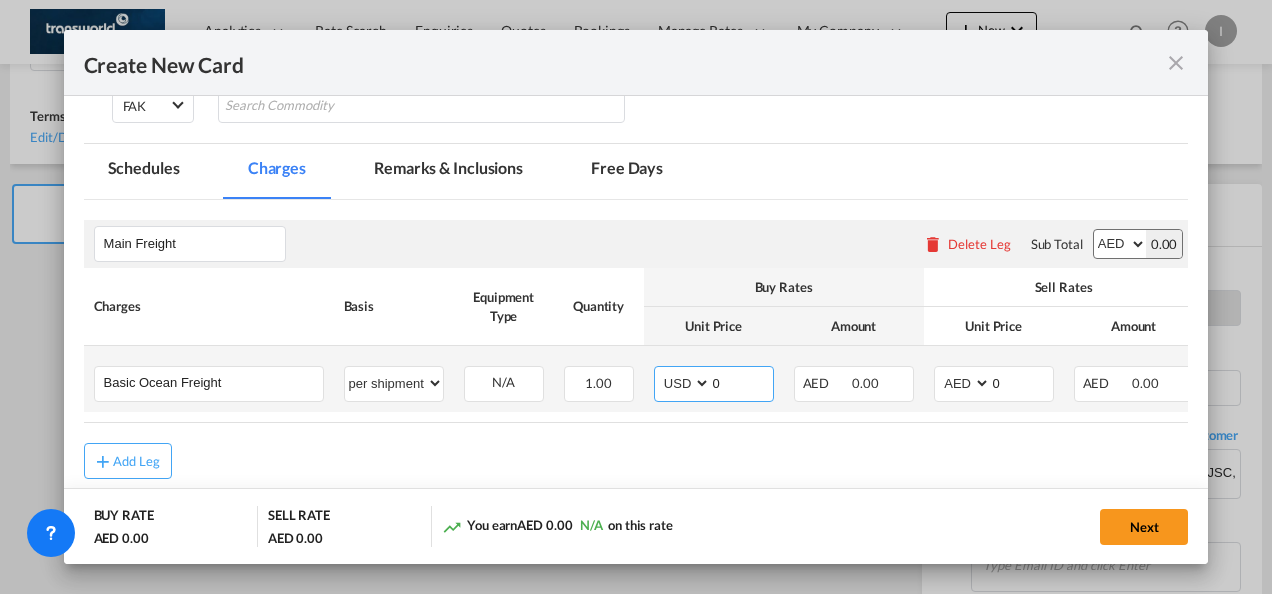 scroll, scrollTop: 274, scrollLeft: 0, axis: vertical 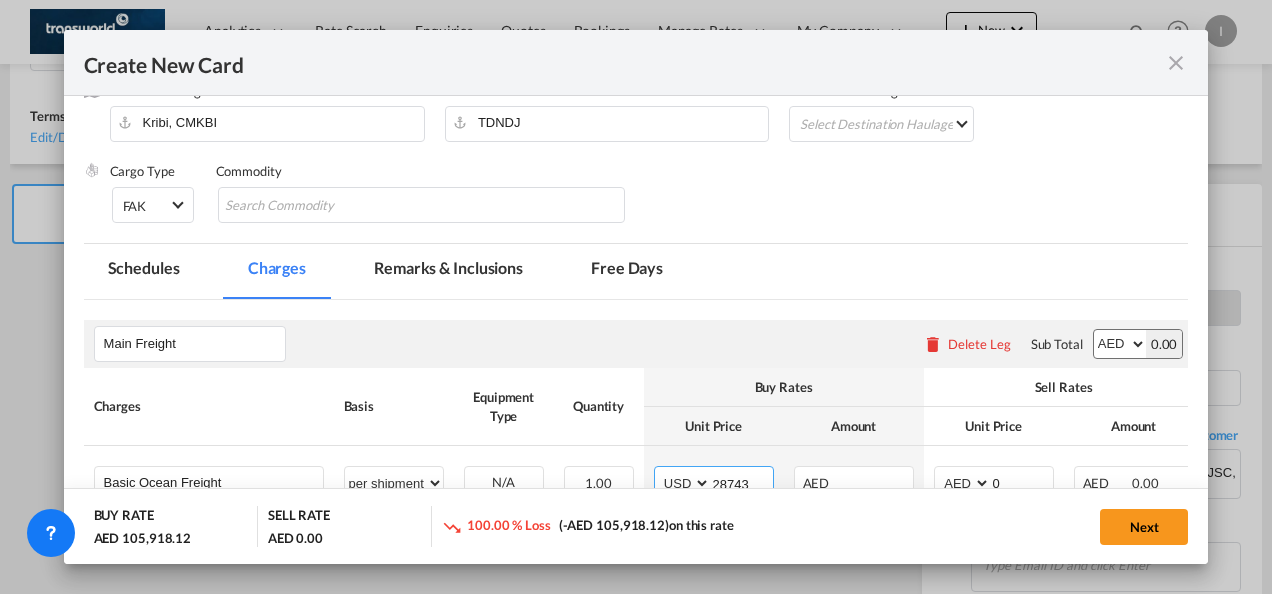 type on "28743" 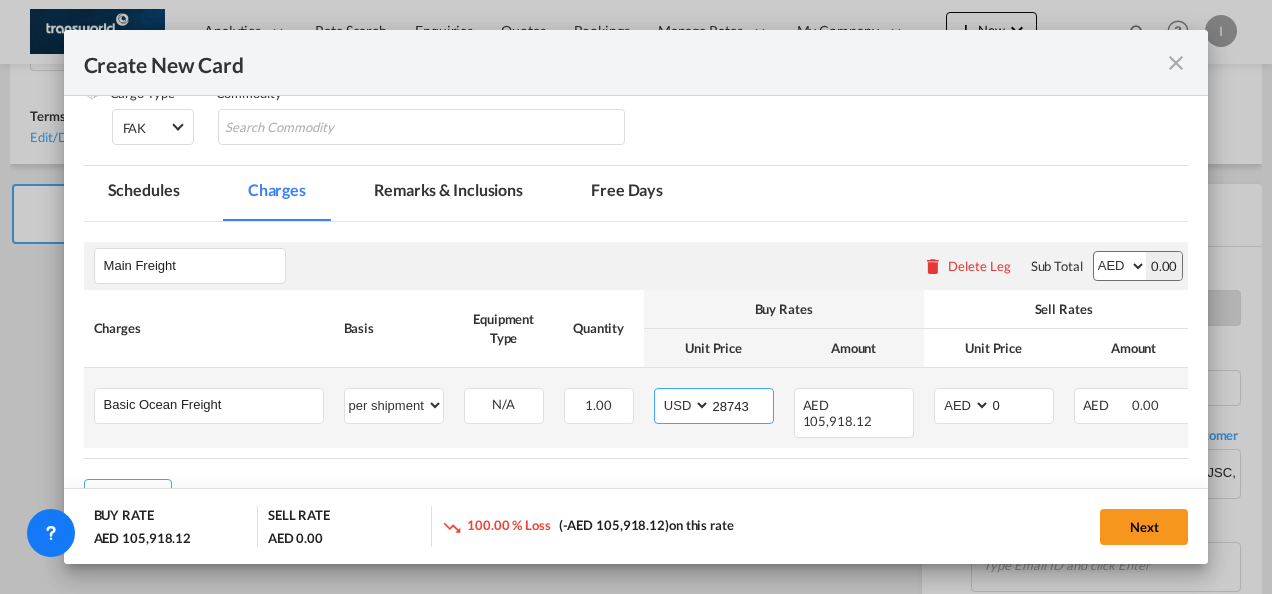 scroll, scrollTop: 374, scrollLeft: 0, axis: vertical 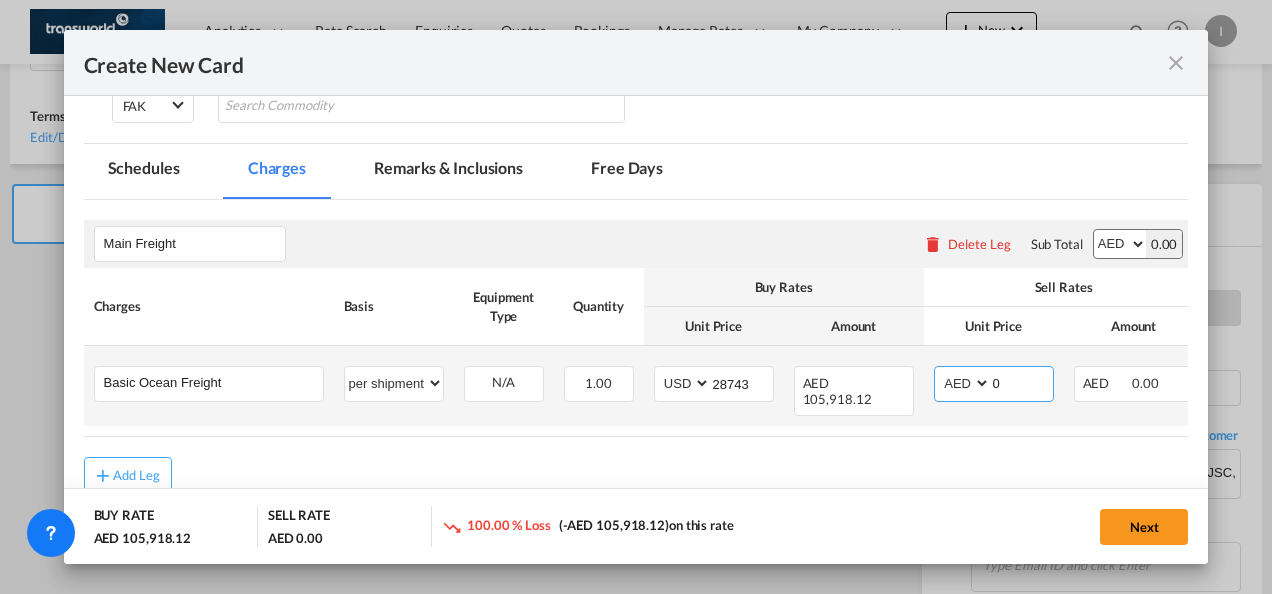 click on "AED AFN ALL AMD ANG AOA ARS AUD AWG AZN BAM BBD BDT BGN BHD BIF BMD BND [PERSON_NAME] BRL BSD BTN BWP BYN BZD CAD CDF CHF CLP CNY COP CRC CUC CUP CVE CZK DJF DKK DOP DZD EGP ERN ETB EUR FJD FKP FOK GBP GEL GGP GHS GIP GMD GNF GTQ GYD HKD HNL HRK HTG HUF IDR ILS IMP INR IQD IRR ISK JMD JOD JPY KES KGS KHR KID KMF KRW KWD KYD KZT LAK LBP LKR LRD LSL LYD MAD MDL MGA MKD MMK MNT MOP MRU MUR MVR MWK MXN MYR MZN NAD NGN NIO NOK NPR NZD OMR PAB PEN PGK PHP PKR PLN PYG QAR [PERSON_NAME] RSD RUB RWF SAR SBD SCR SDG SEK SGD SHP SLL SOS SRD SSP STN SYP SZL THB TJS TMT TND TOP TRY TTD TVD TWD TZS UAH UGX USD UYU UZS VES VND VUV WST XAF XCD XDR XOF XPF YER ZAR ZMW" at bounding box center (964, 383) 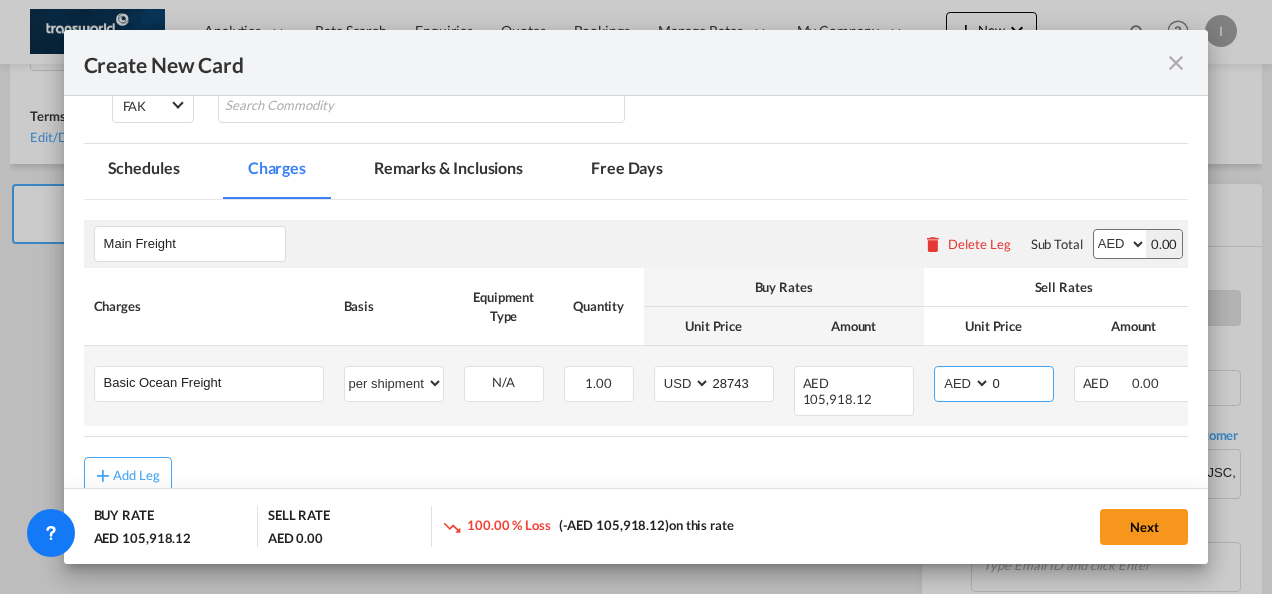 select on "string:USD" 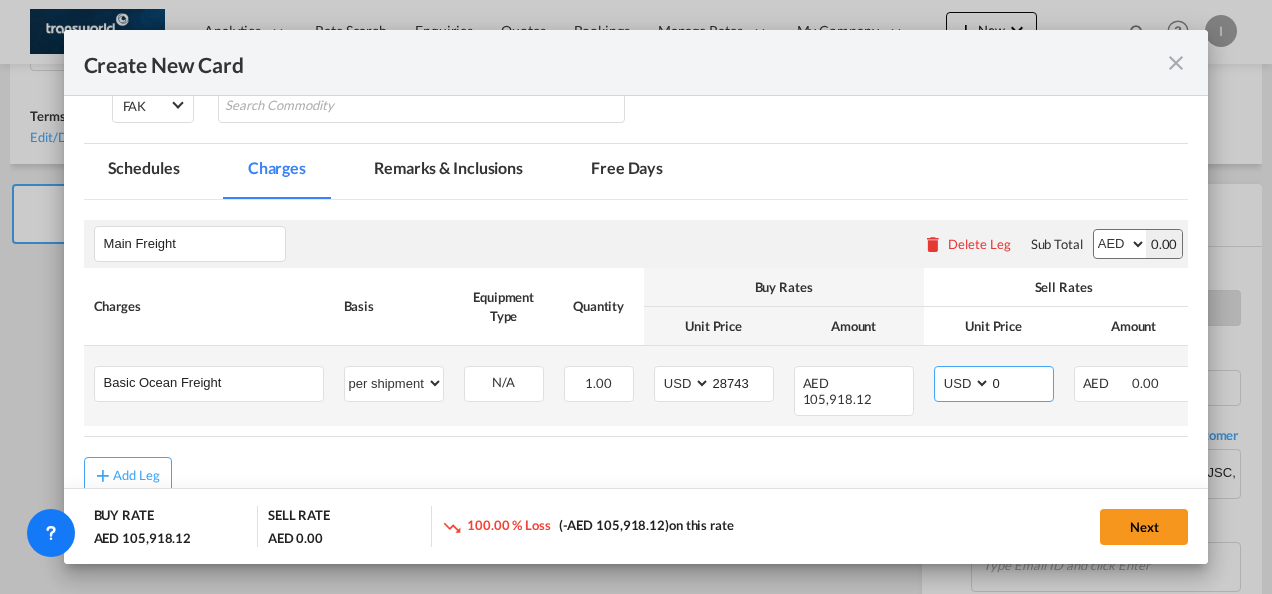 click on "AED AFN ALL AMD ANG AOA ARS AUD AWG AZN BAM BBD BDT BGN BHD BIF BMD BND [PERSON_NAME] BRL BSD BTN BWP BYN BZD CAD CDF CHF CLP CNY COP CRC CUC CUP CVE CZK DJF DKK DOP DZD EGP ERN ETB EUR FJD FKP FOK GBP GEL GGP GHS GIP GMD GNF GTQ GYD HKD HNL HRK HTG HUF IDR ILS IMP INR IQD IRR ISK JMD JOD JPY KES KGS KHR KID KMF KRW KWD KYD KZT LAK LBP LKR LRD LSL LYD MAD MDL MGA MKD MMK MNT MOP MRU MUR MVR MWK MXN MYR MZN NAD NGN NIO NOK NPR NZD OMR PAB PEN PGK PHP PKR PLN PYG QAR [PERSON_NAME] RSD RUB RWF SAR SBD SCR SDG SEK SGD SHP SLL SOS SRD SSP STN SYP SZL THB TJS TMT TND TOP TRY TTD TVD TWD TZS UAH UGX USD UYU UZS VES VND VUV WST XAF XCD XDR XOF XPF YER ZAR ZMW" at bounding box center [964, 383] 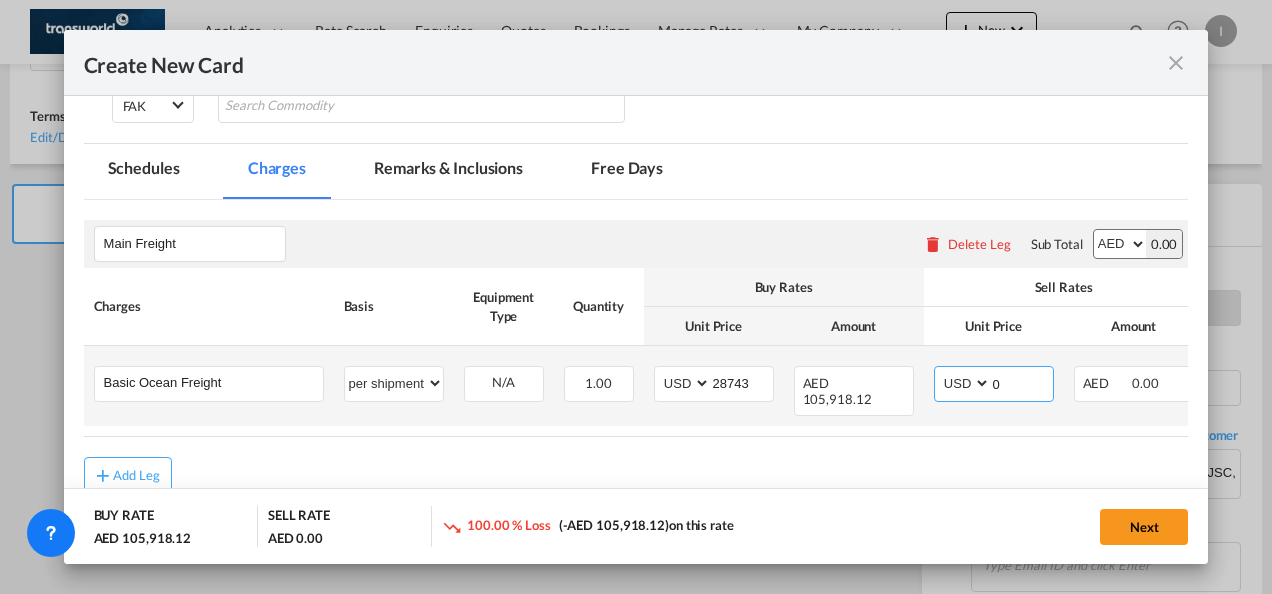 drag, startPoint x: 1008, startPoint y: 370, endPoint x: 976, endPoint y: 370, distance: 32 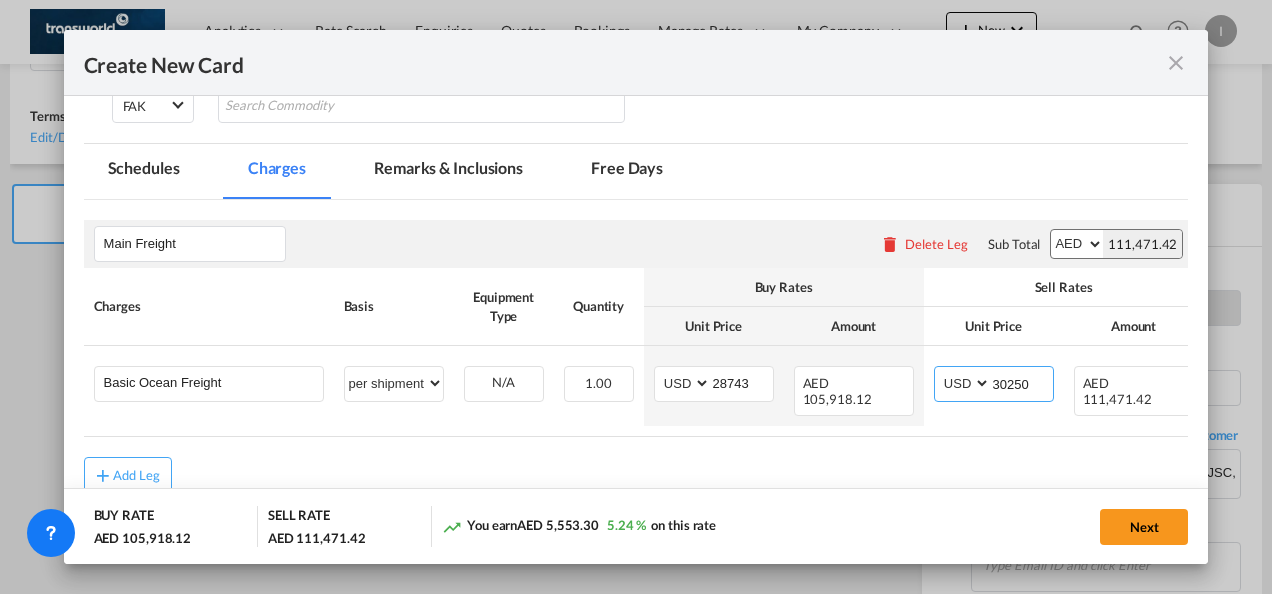 type on "30250" 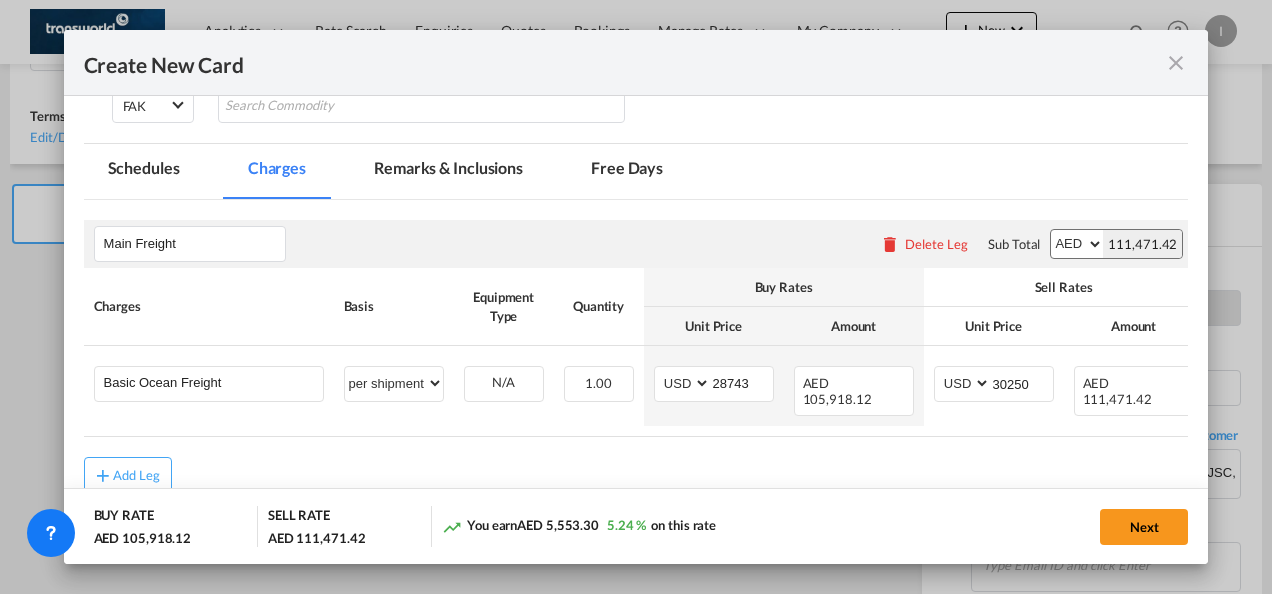 click on "Add Leg" at bounding box center [636, 475] 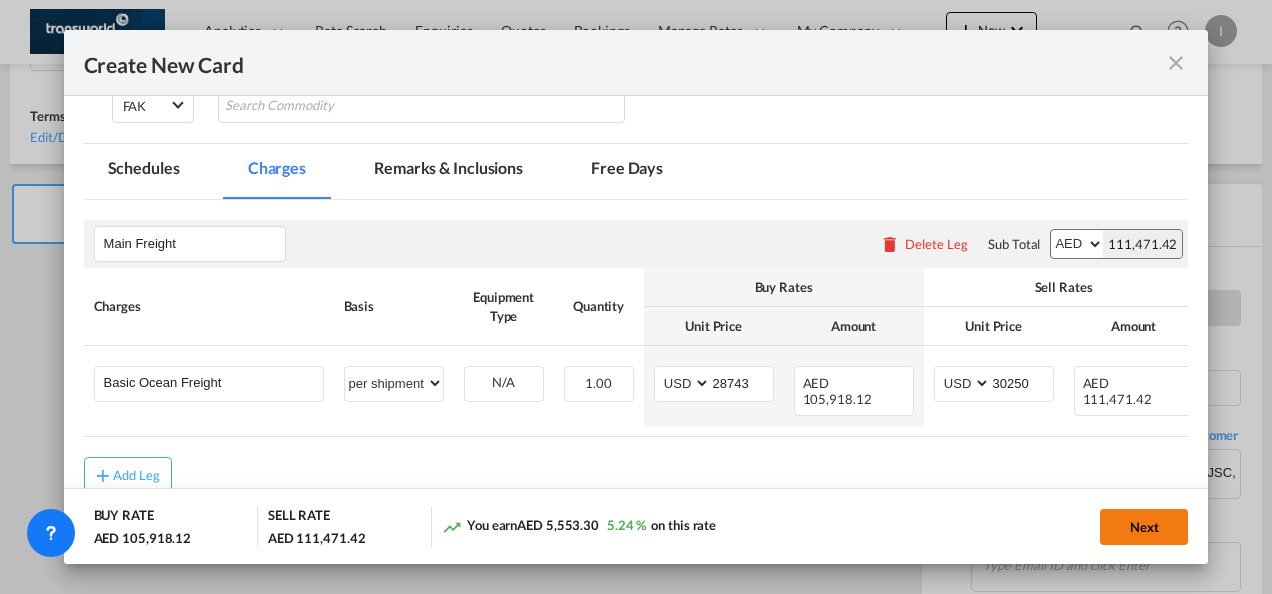 click on "Next" 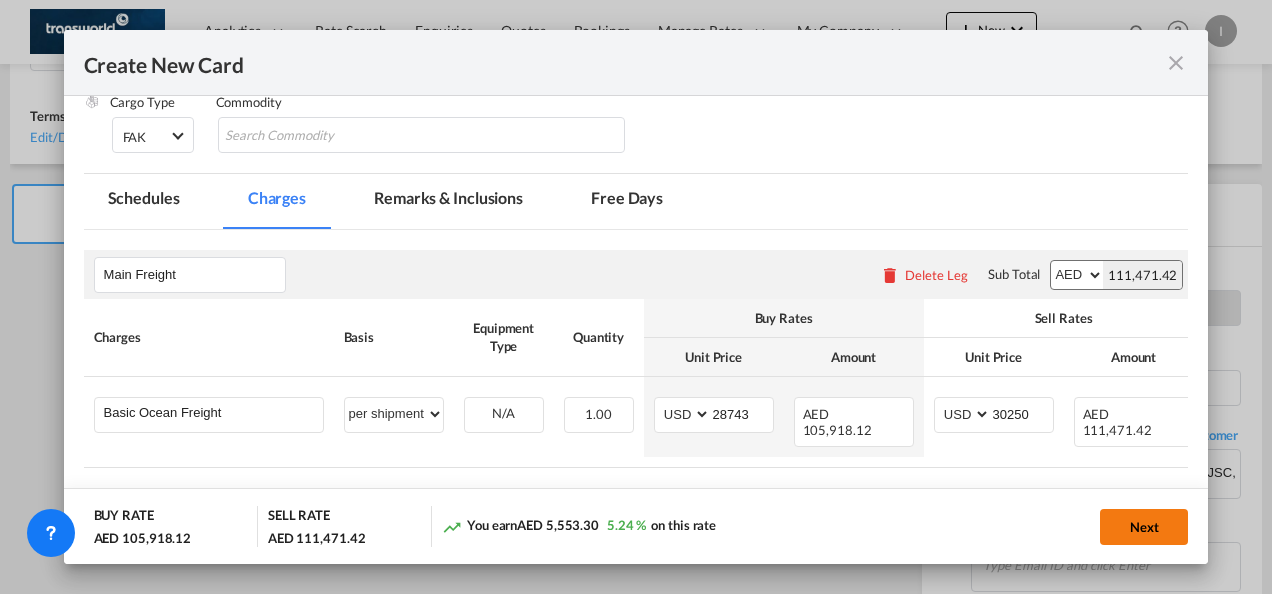 scroll, scrollTop: 0, scrollLeft: 0, axis: both 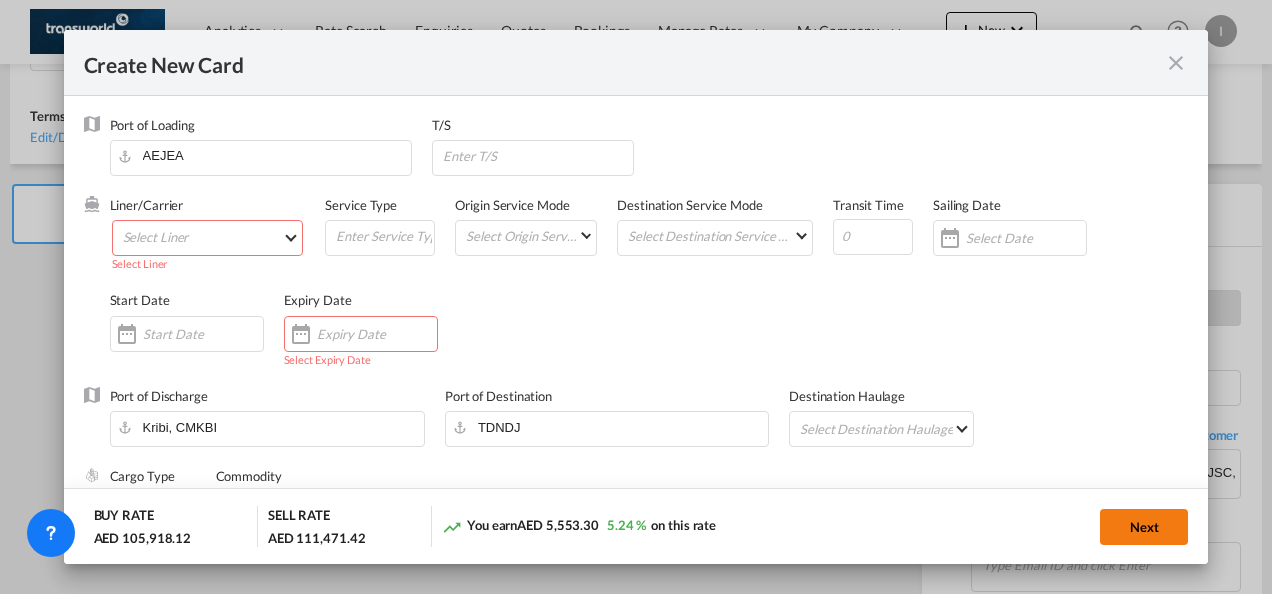 click on "Next" 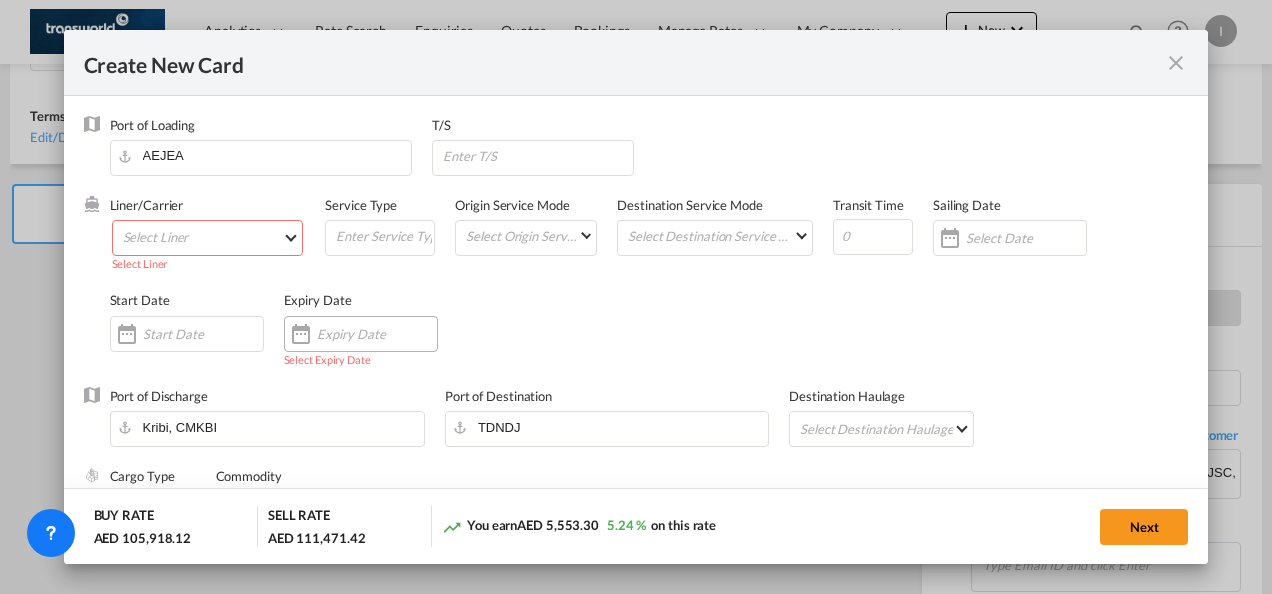 click at bounding box center [377, 334] 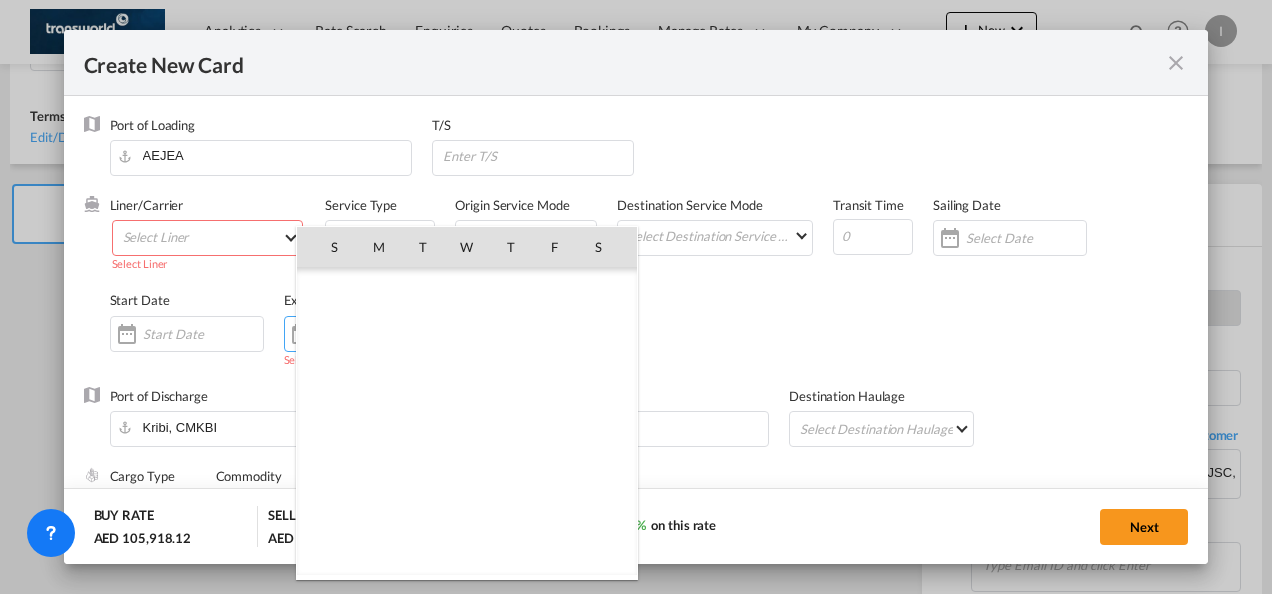 scroll, scrollTop: 462690, scrollLeft: 0, axis: vertical 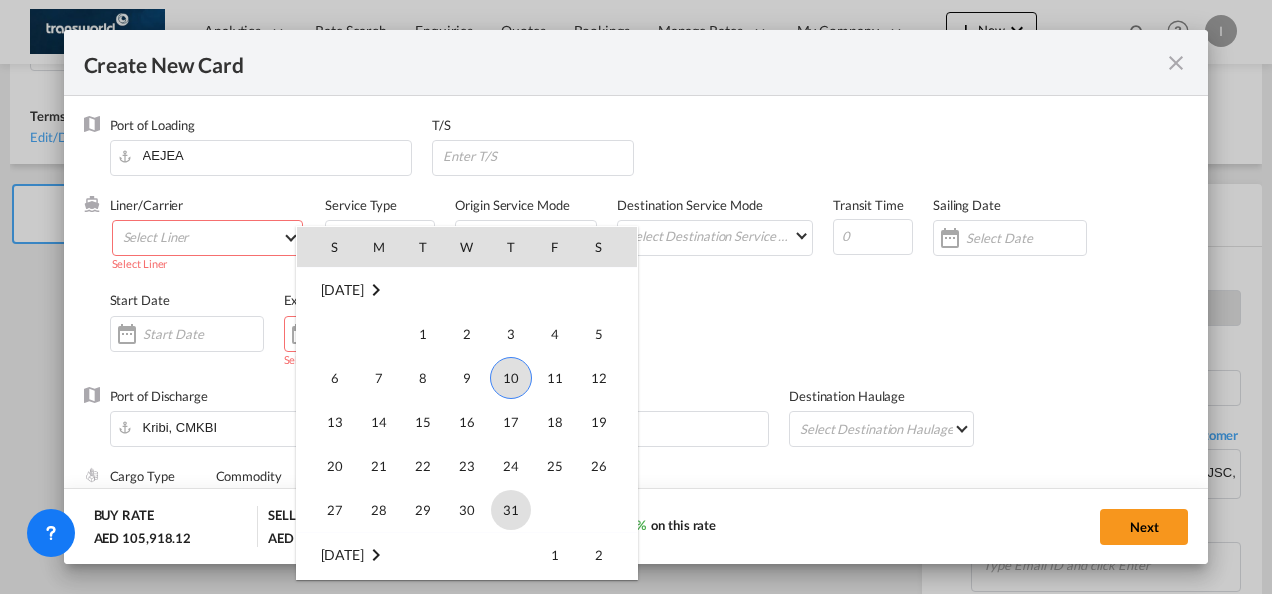 click on "31" at bounding box center [511, 510] 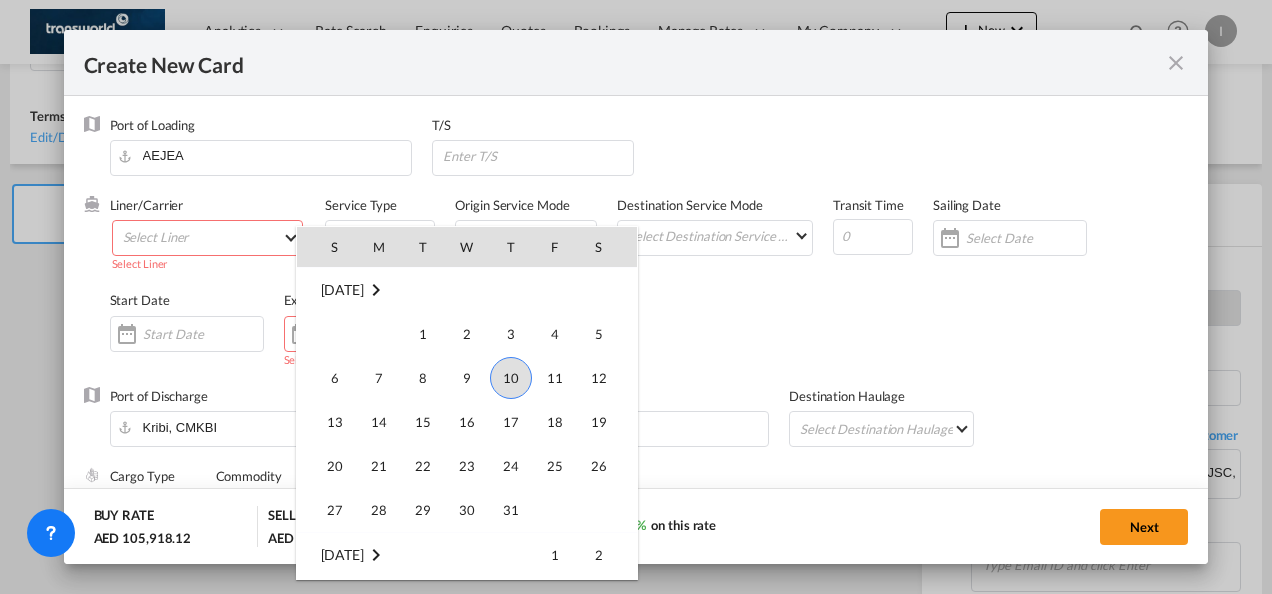 type on "[DATE]" 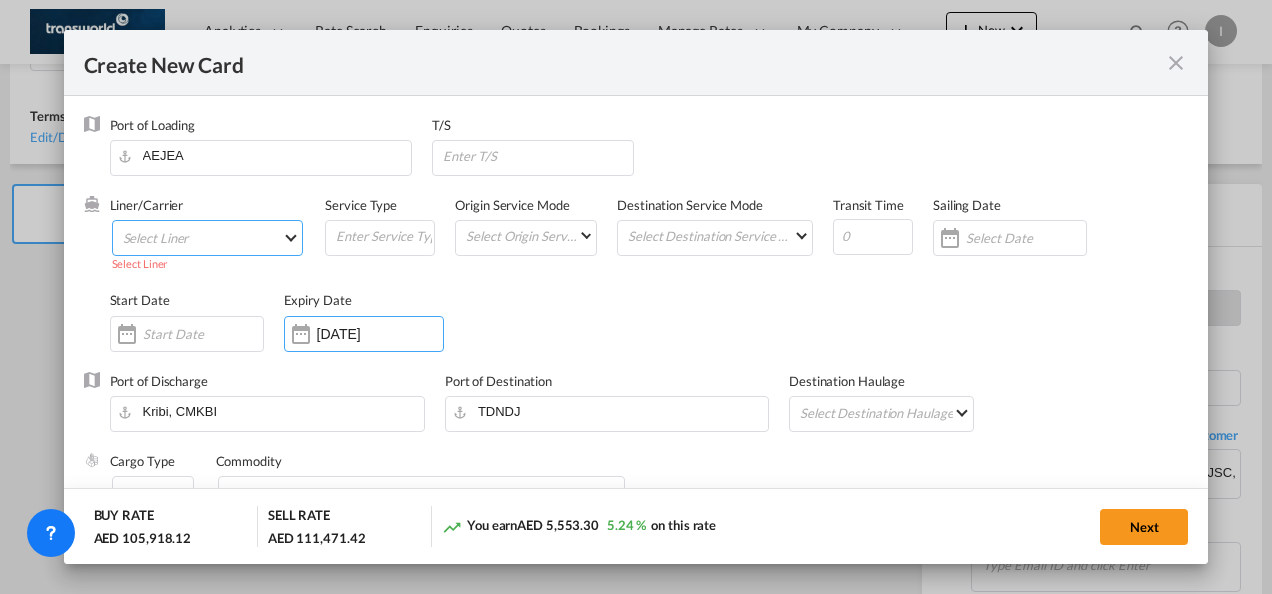 click on "Select Liner   2HM LOGISTICS D.O.O 2HM LOGISTICS D.O.O. / TDWC-CAPODISTRI 2HM LOGISTICS D.O.O. / TDWC-KOPER 2HM LOGISTICS KFT / TDWC-ANKARANSKA 3A INTERNATIONAL LOGISTICS JOINT STOCK COMPANY / T 3P LOGISTICS / TDWC - [GEOGRAPHIC_DATA] A & G INTERNATIONAL CARGO ([GEOGRAPHIC_DATA])  / TDWC-BANGK A A X L GLOBAL SHIPPING LINES L.L.C / TDWC-[GEOGRAPHIC_DATA] A AND G INTERNATIONAL CARGO / TDWC-[GEOGRAPHIC_DATA] A J WORLDWIDE SERVICES INC / TDWC-SADDLE BRO A K ENTERPRISES / TDWC-[GEOGRAPHIC_DATA] A.J WORLDWIDE SERVICES LTD / TDWC-WESTDRAYTO AA AND S SHIPPING LLC / TDWC-DUBAI AA&S SHIPPING LLC / TDWC-[GEOGRAPHIC_DATA] AAA CHINA LIMITED / TDWC-[GEOGRAPHIC_DATA] [PERSON_NAME] SHIPPING L.L.C / TDWC-[GEOGRAPHIC_DATA] AAS FREIGHT EUROPE GMBH / TDWC-[GEOGRAPHIC_DATA] [GEOGRAPHIC_DATA] COMMERCIAL FZE / TDWC-[GEOGRAPHIC_DATA] AAXL GLOBAL SHIPPING LINES LLC [PERSON_NAME] / TDWC-[GEOGRAPHIC_DATA] [PERSON_NAME] TRADING LLC / TDWC-[GEOGRAPHIC_DATA] ABC EUROPEAN AIR AND SEA CARGO DISTRI / TDWC-BEOGR ABDA CARGO SERVICES DMCC / TDWC-DUBAI [PERSON_NAME] SHIPPING LLC [PERSON_NAME] SHIPPING LLC / TDWC-[GEOGRAPHIC_DATA] ABRAO SHIPPING / TDWC-[GEOGRAPHIC_DATA] ABRECO FREIGHT LLC / TDWC-[GEOGRAPHIC_DATA]" at bounding box center [208, 238] 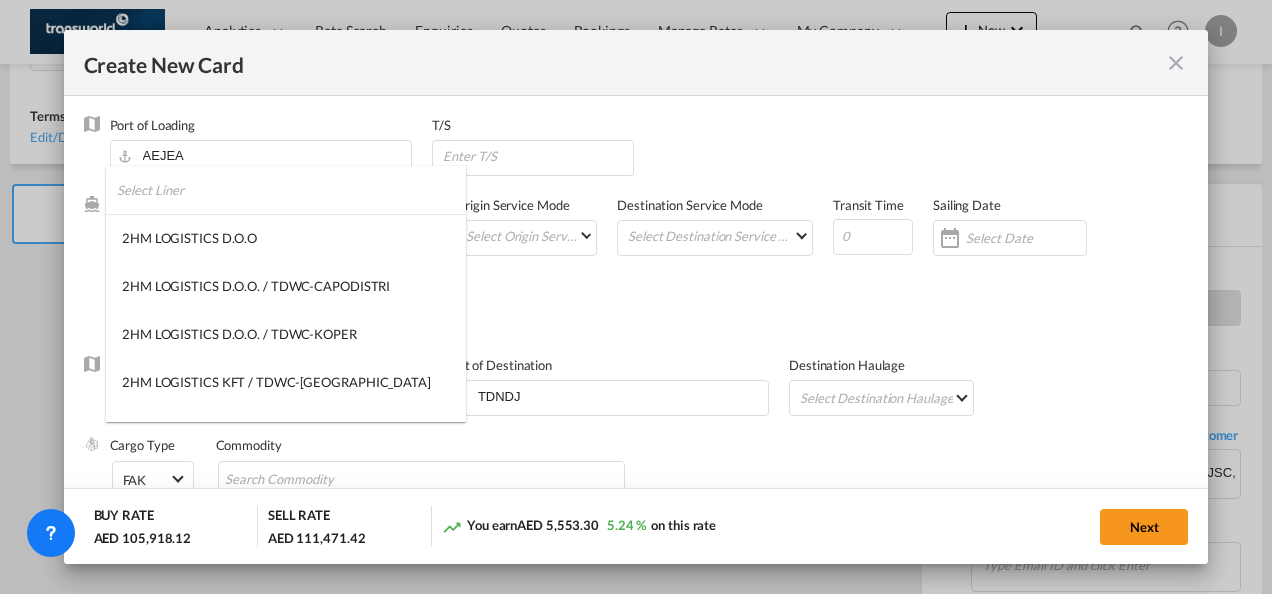 click at bounding box center (291, 190) 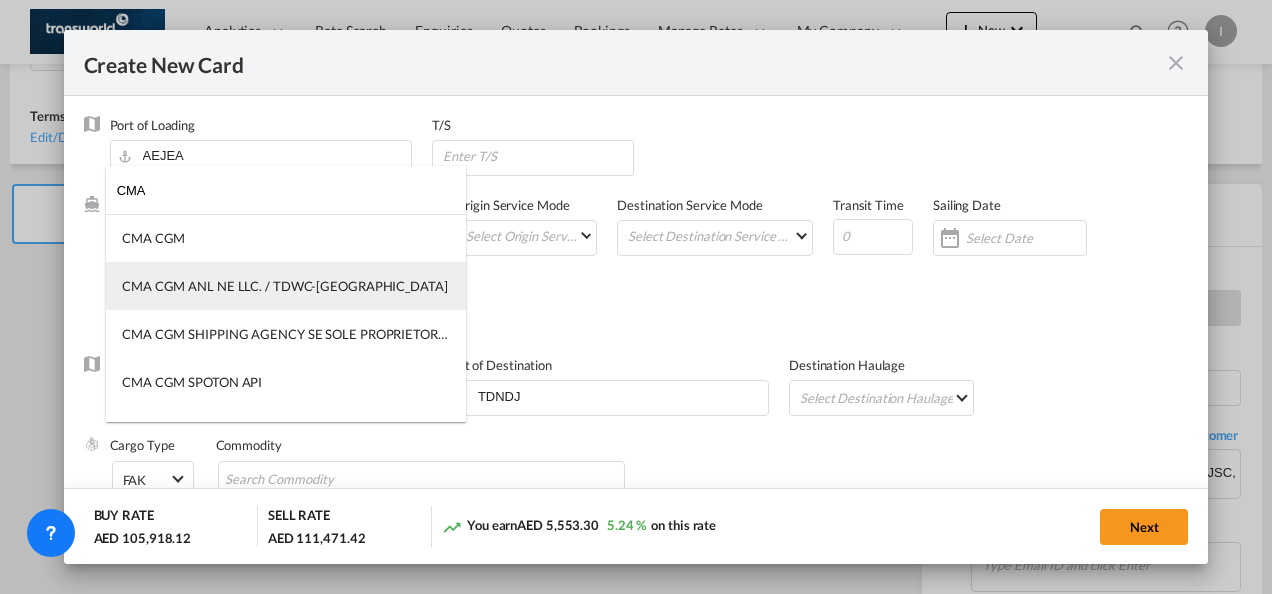 type on "CMA" 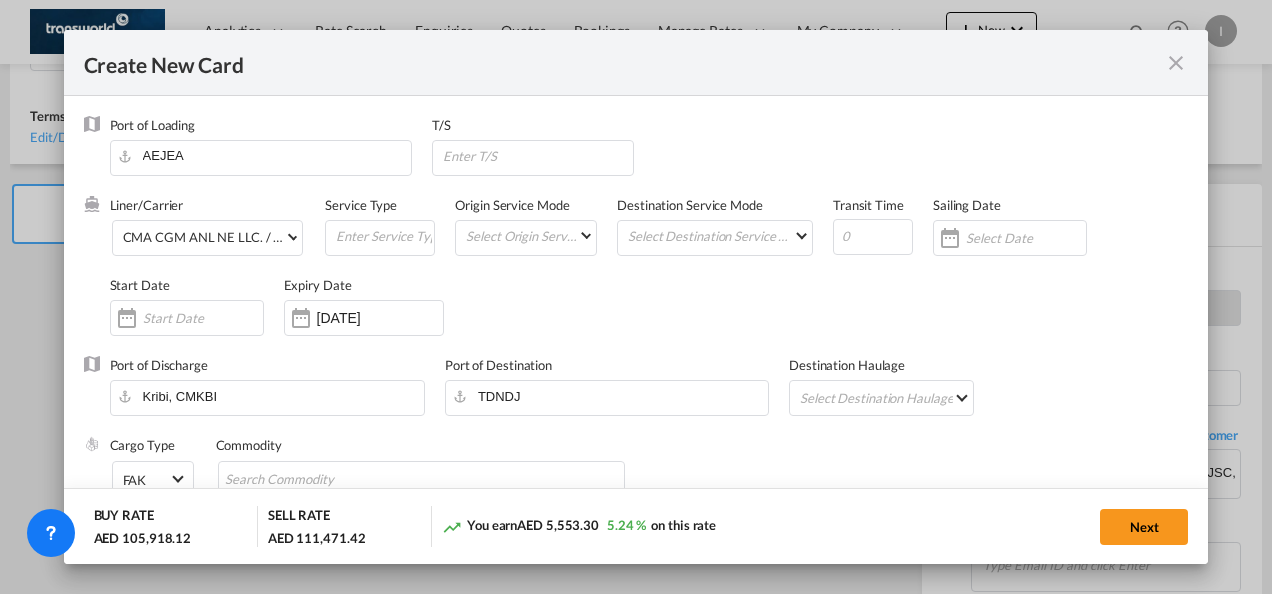 click on "Liner/Carrier CMA CGM ANL NE LLC. / TDWC-[GEOGRAPHIC_DATA]
Service Type Origin Service Mode
Select Origin Service Mode [GEOGRAPHIC_DATA] [GEOGRAPHIC_DATA]
Destination Service Mode Select Destination Service Mode SD CY Transit Time Sailing Date
Start Date
Expiry Date
[DATE]" at bounding box center (649, 276) 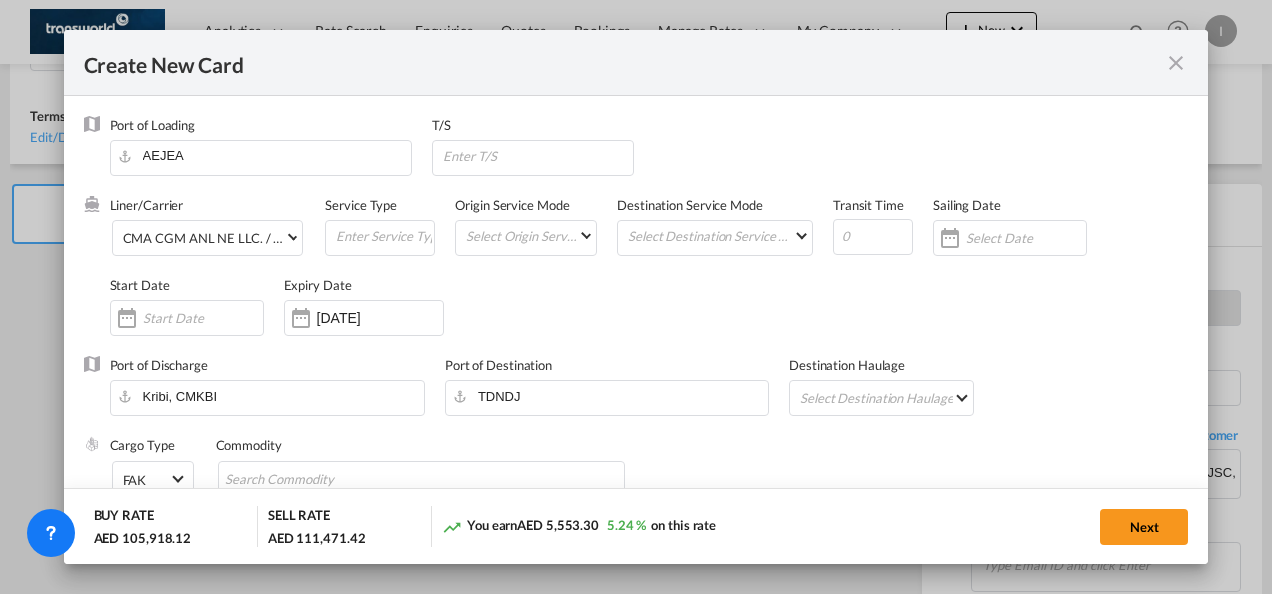 click on "Next" 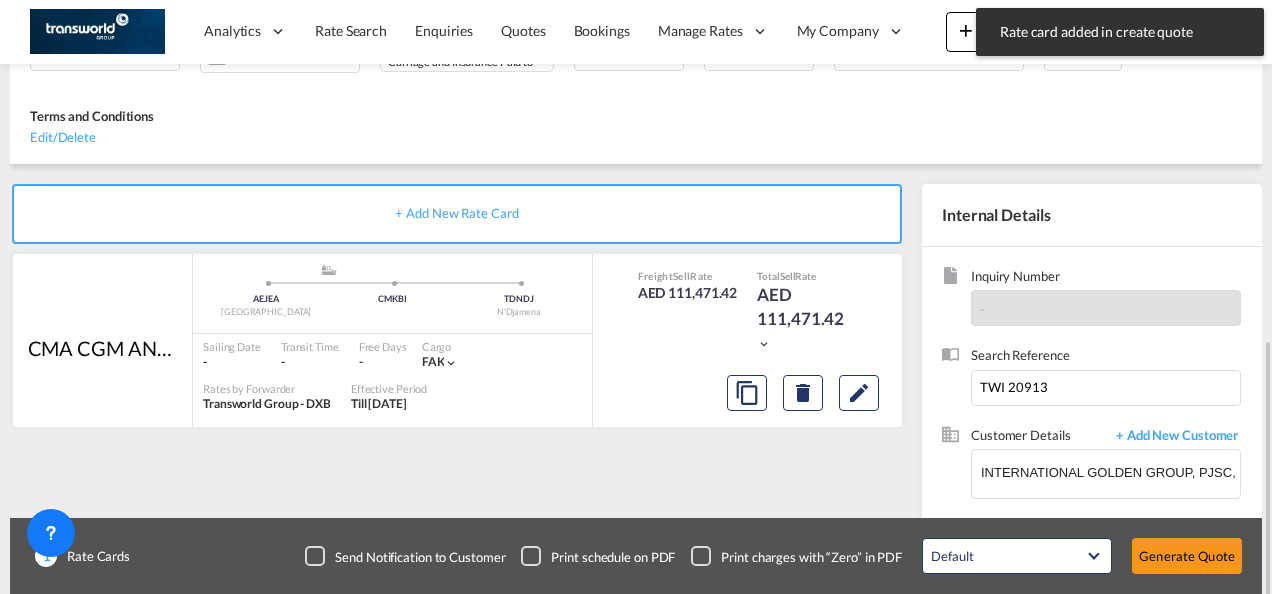 scroll, scrollTop: 410, scrollLeft: 0, axis: vertical 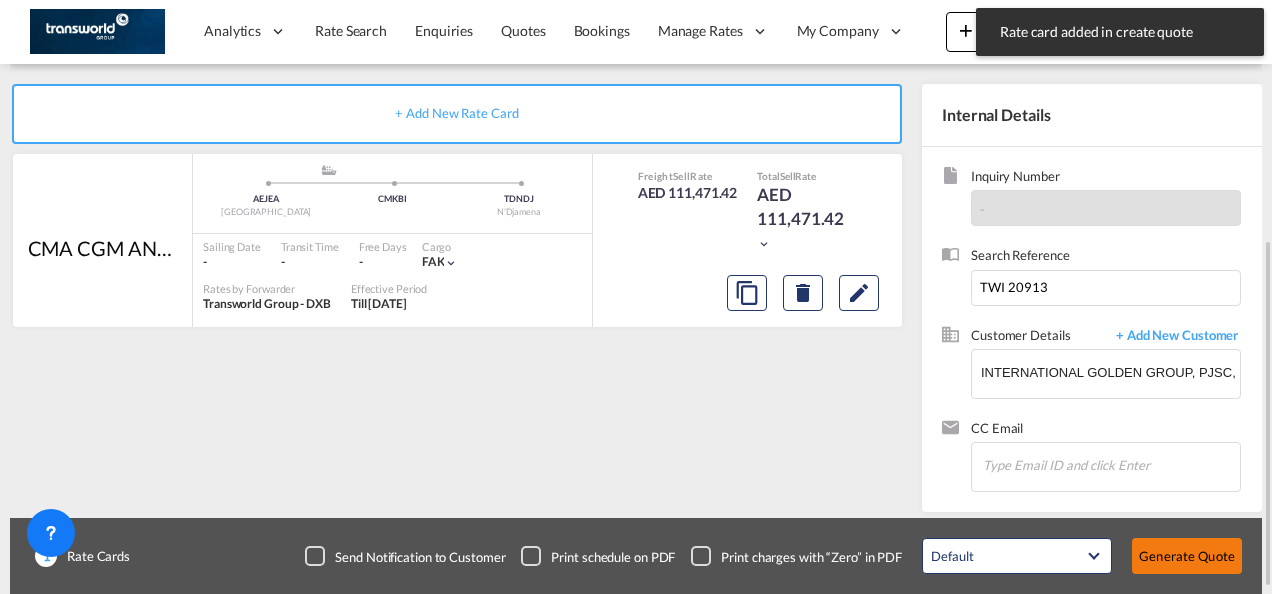 click on "Generate Quote" at bounding box center (1187, 556) 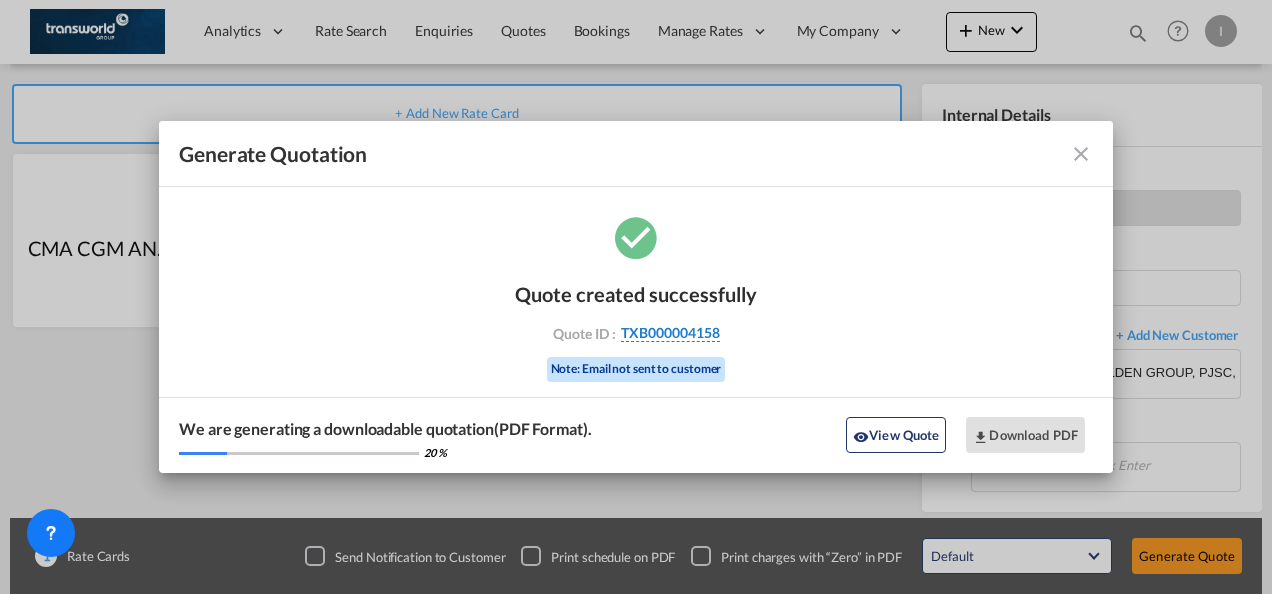 click on "TXB000004158" at bounding box center (670, 333) 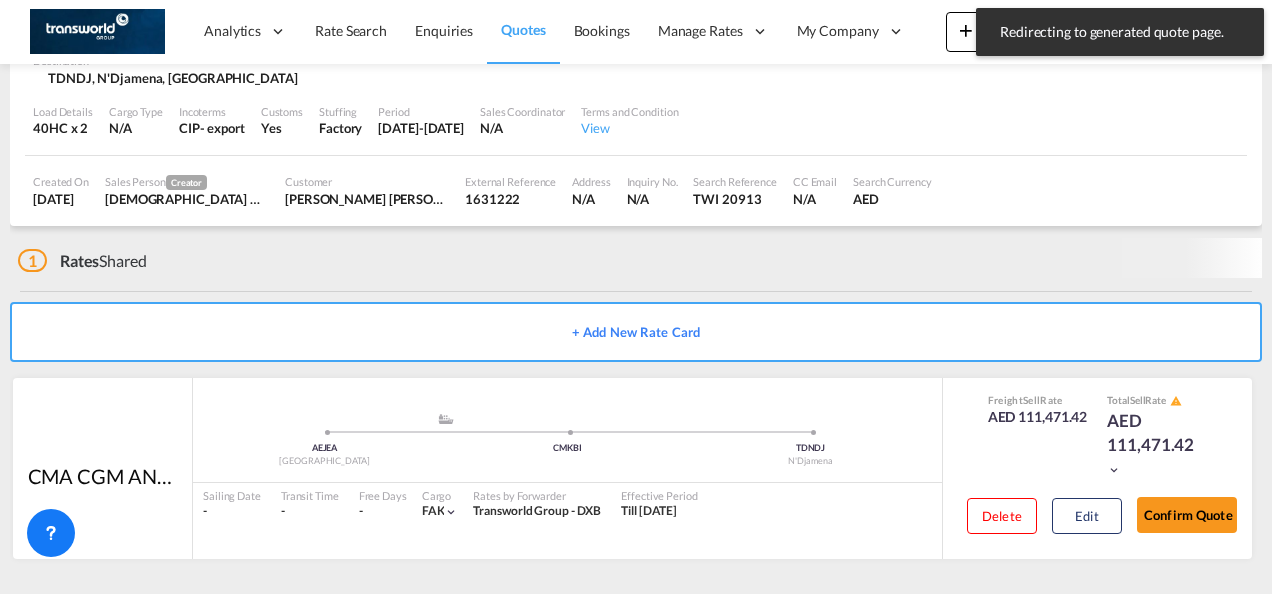 scroll, scrollTop: 160, scrollLeft: 0, axis: vertical 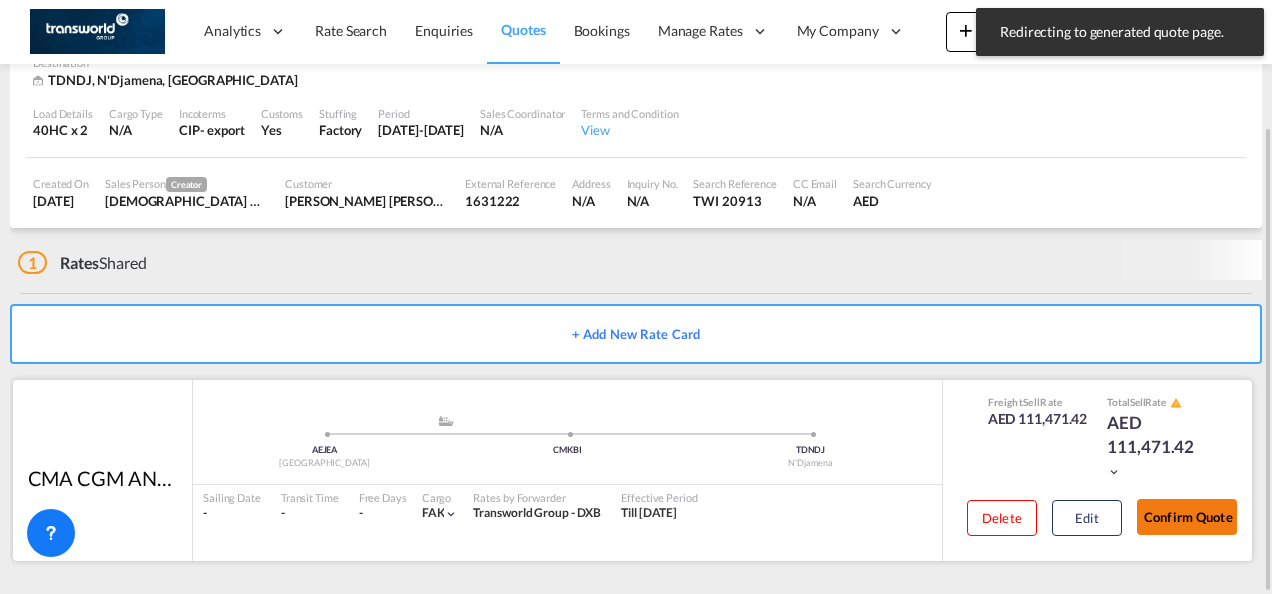click on "Confirm Quote" at bounding box center [1187, 517] 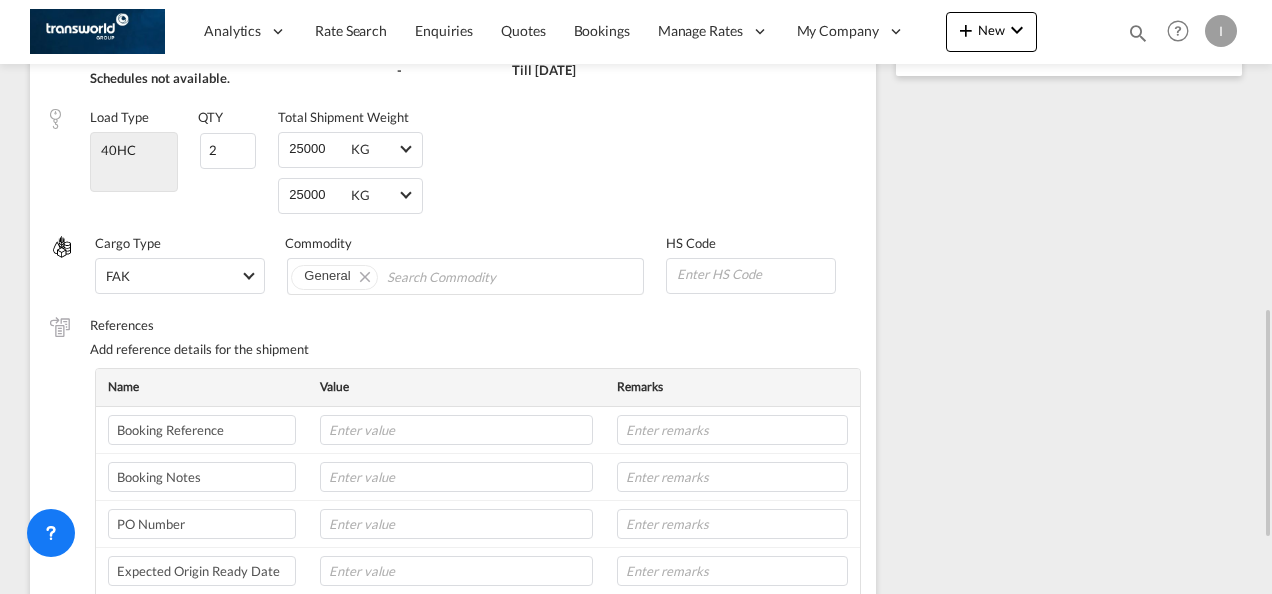 scroll, scrollTop: 339, scrollLeft: 0, axis: vertical 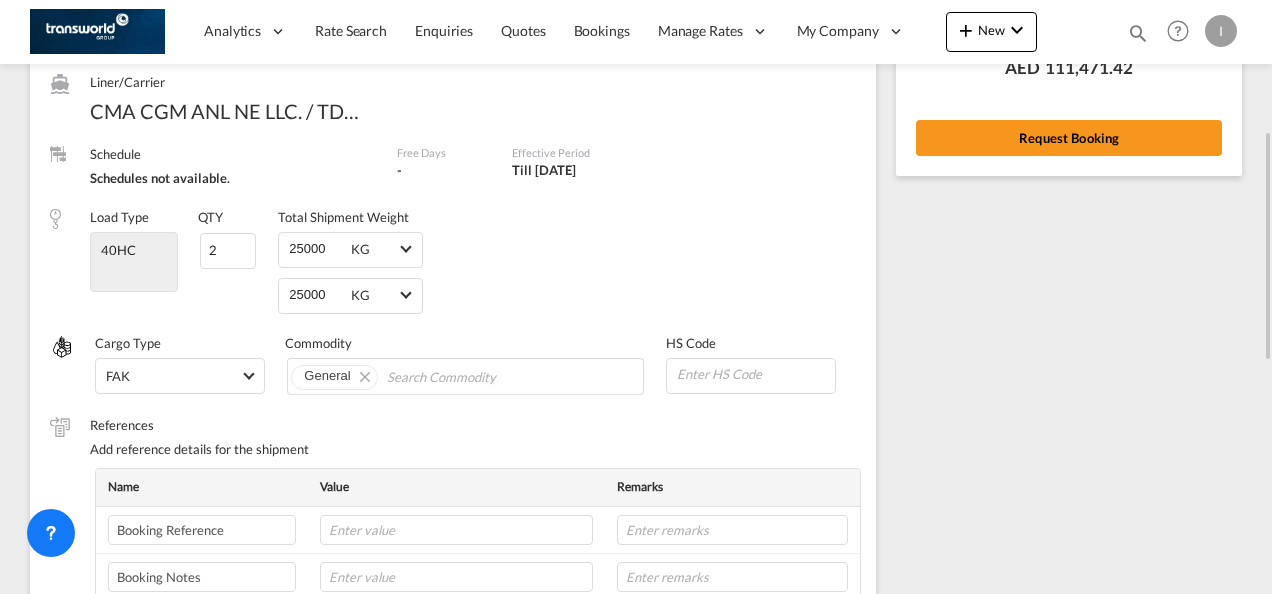 click on "Rate Summary
Freight
AED 111,471.42
View Exchange Rates
Total Charges AED
111,471.42 Request Booking" at bounding box center (1069, -5) 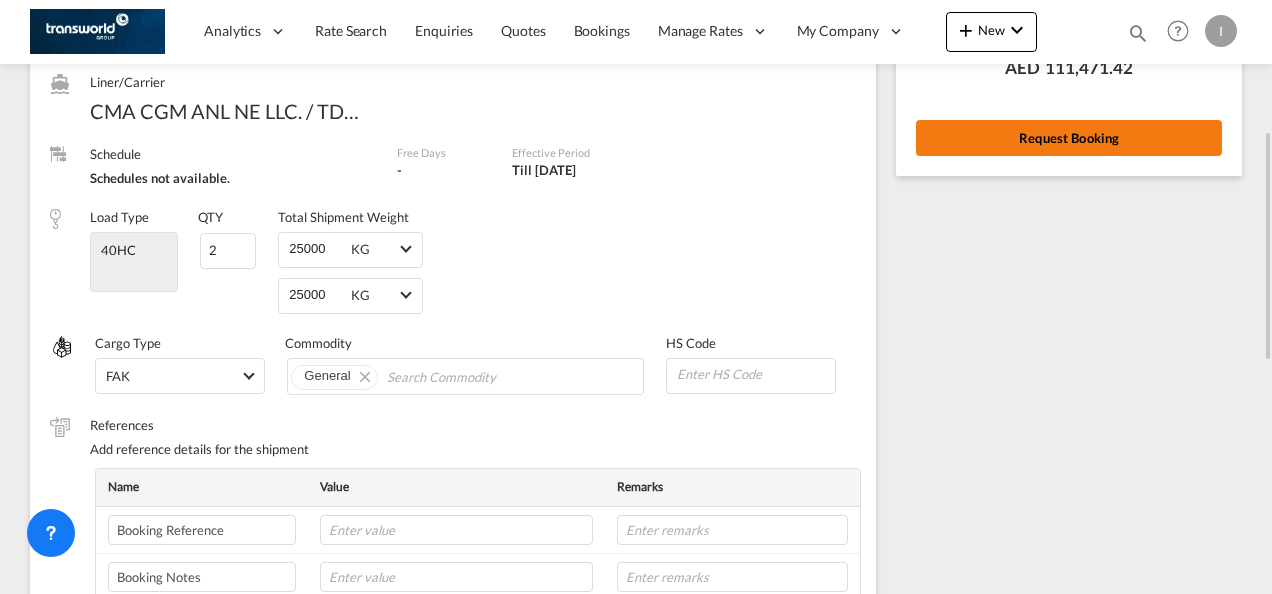 click on "Request Booking" at bounding box center (1069, 138) 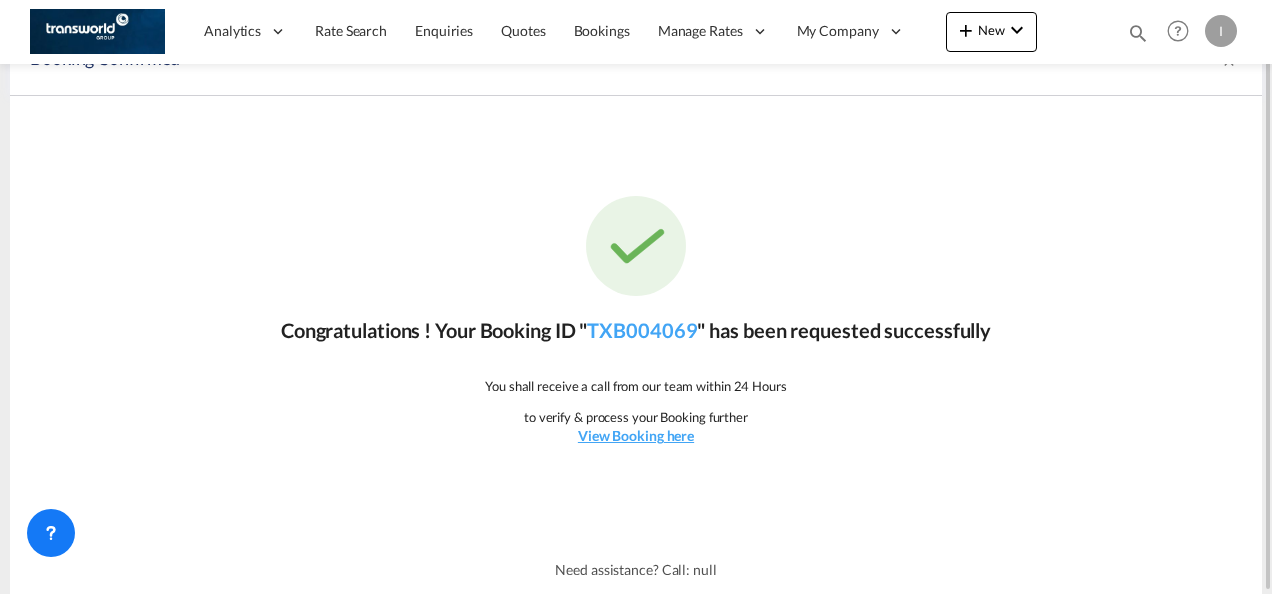 scroll, scrollTop: 37, scrollLeft: 0, axis: vertical 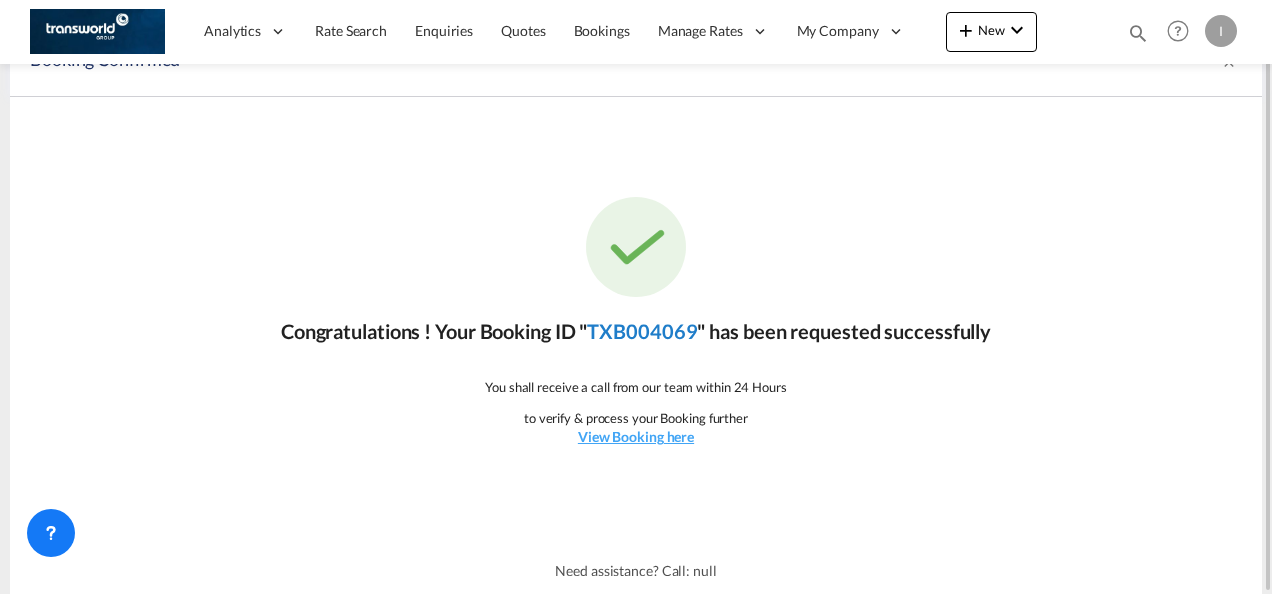 click on "TXB004069" 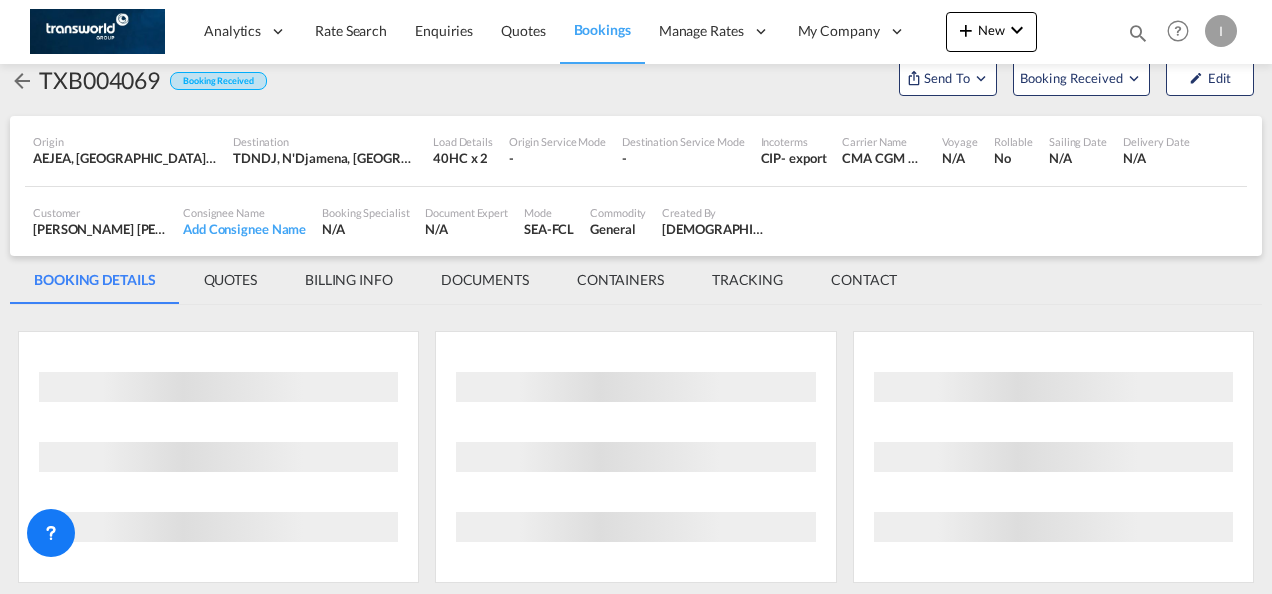 scroll, scrollTop: 1176, scrollLeft: 0, axis: vertical 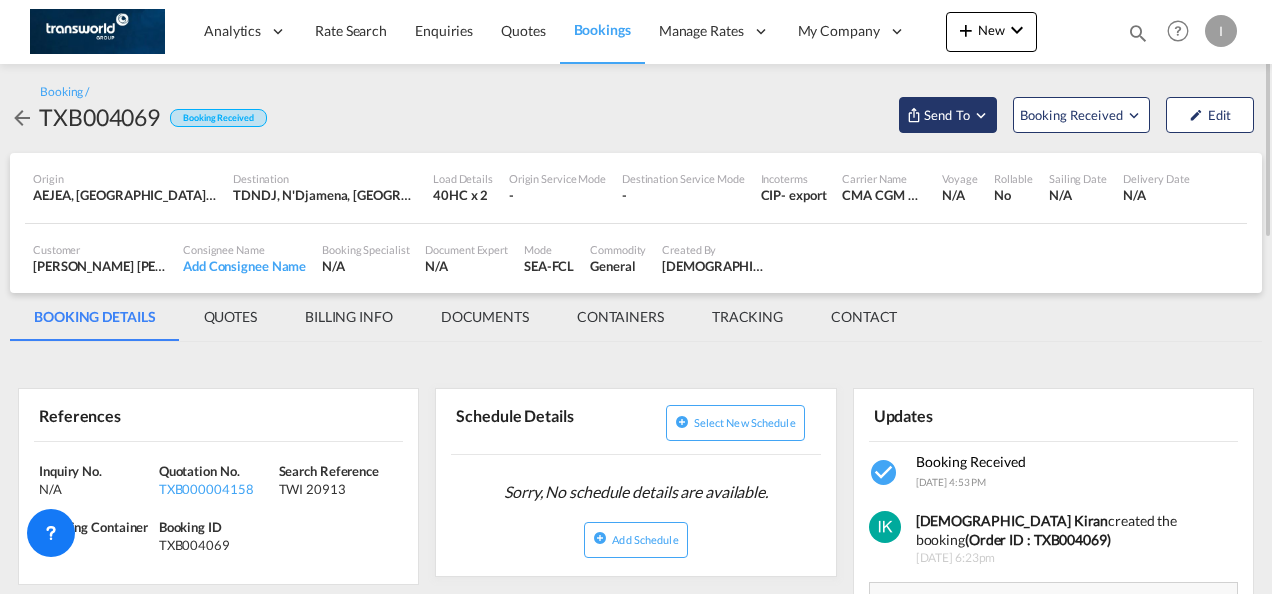 click on "Send To" at bounding box center [947, 115] 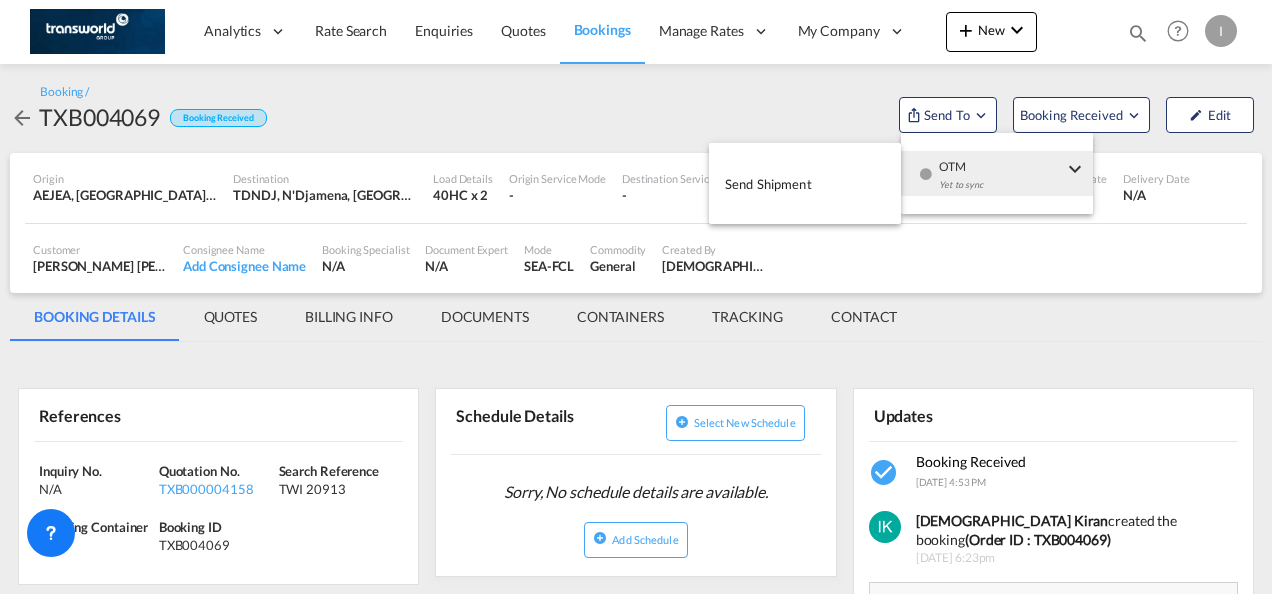 click on "OTM" at bounding box center (1001, 160) 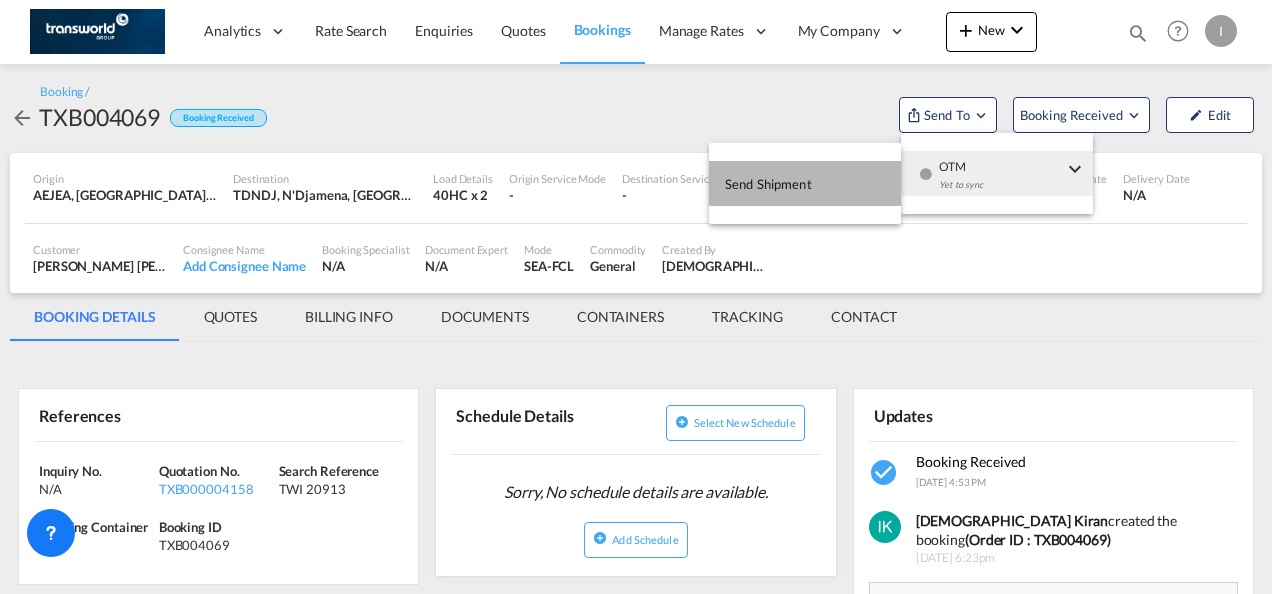 click on "Send Shipment" at bounding box center [805, 183] 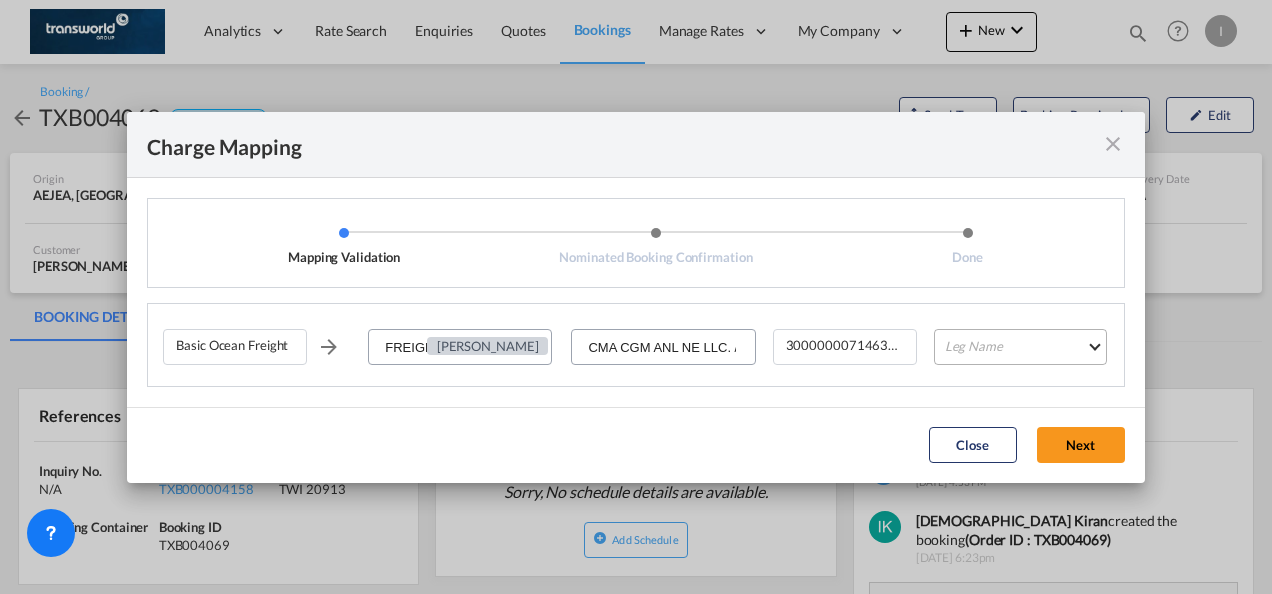 click on "Leg Name HANDLING ORIGIN VESSEL HANDLING DESTINATION OTHERS TL PICK UP CUSTOMS ORIGIN CUSTOMS DESTINATION TL DELIVERY" at bounding box center (1020, 347) 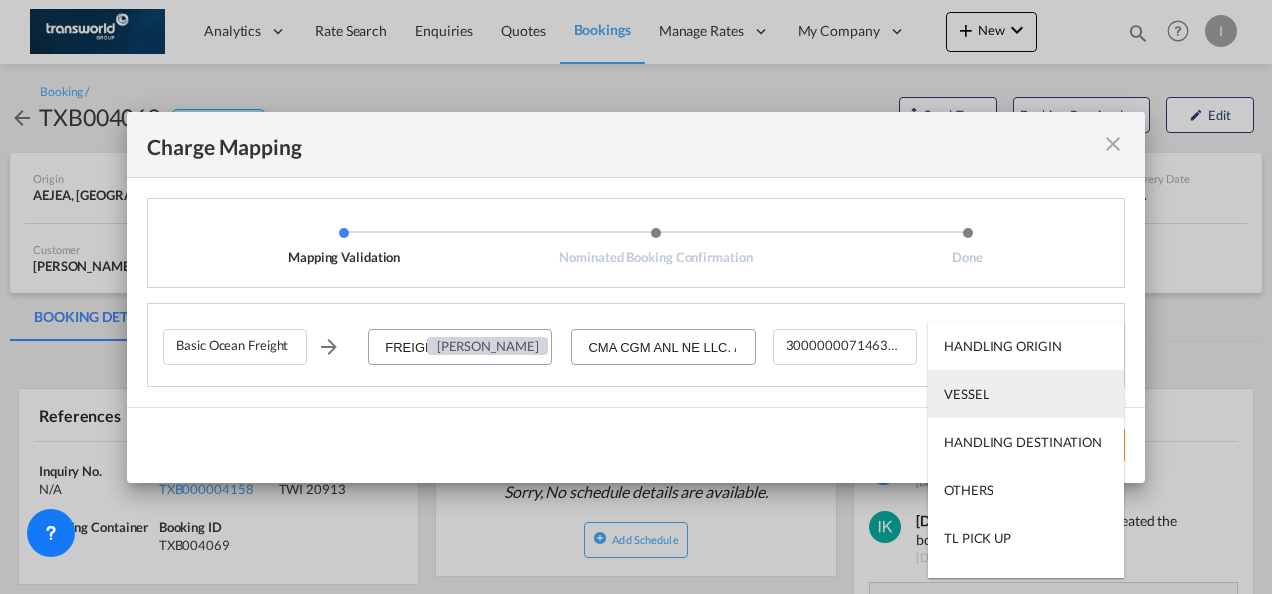 click on "VESSEL" at bounding box center [966, 394] 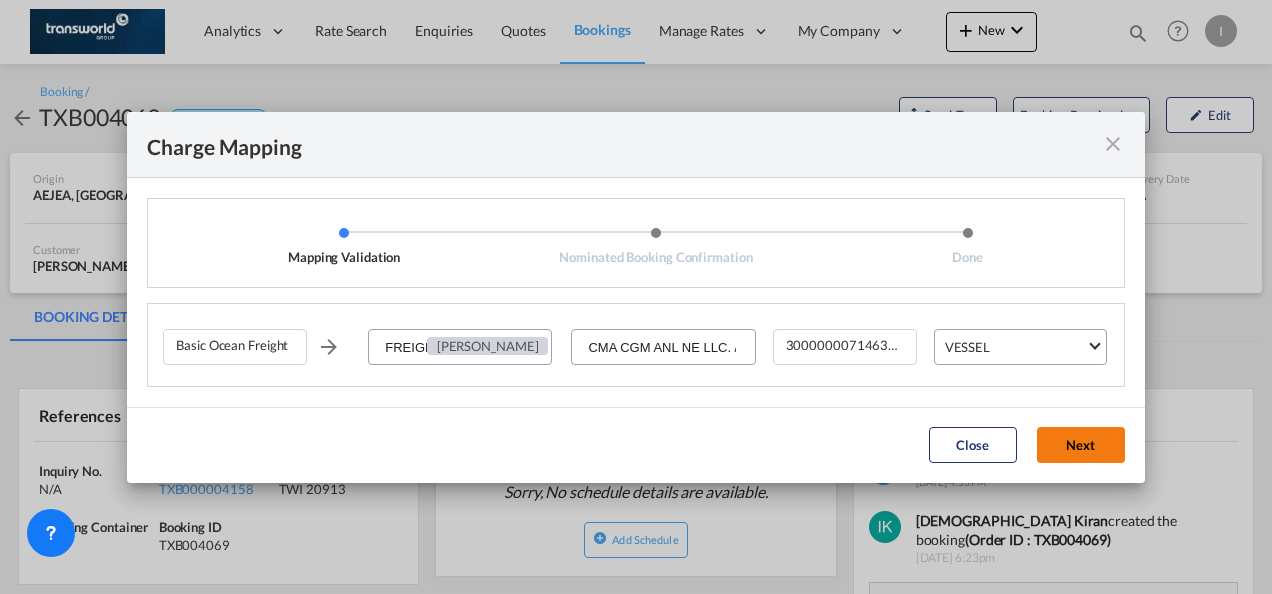 click on "Next" 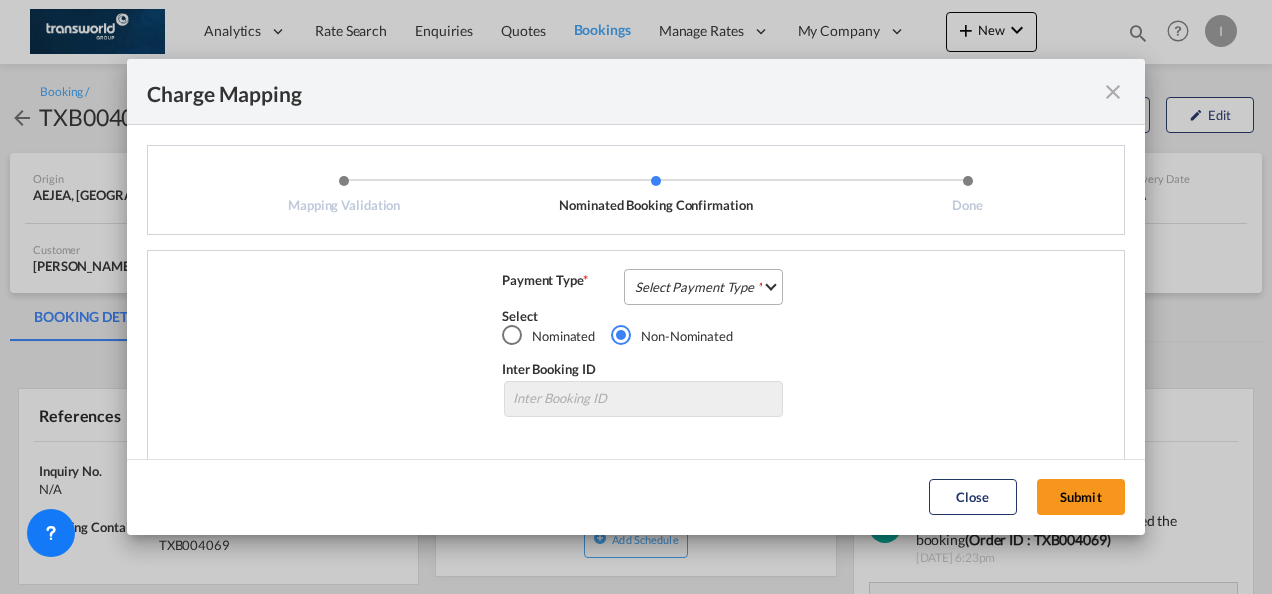 click on "Select Payment Type
COLLECT
PREPAID" at bounding box center [703, 287] 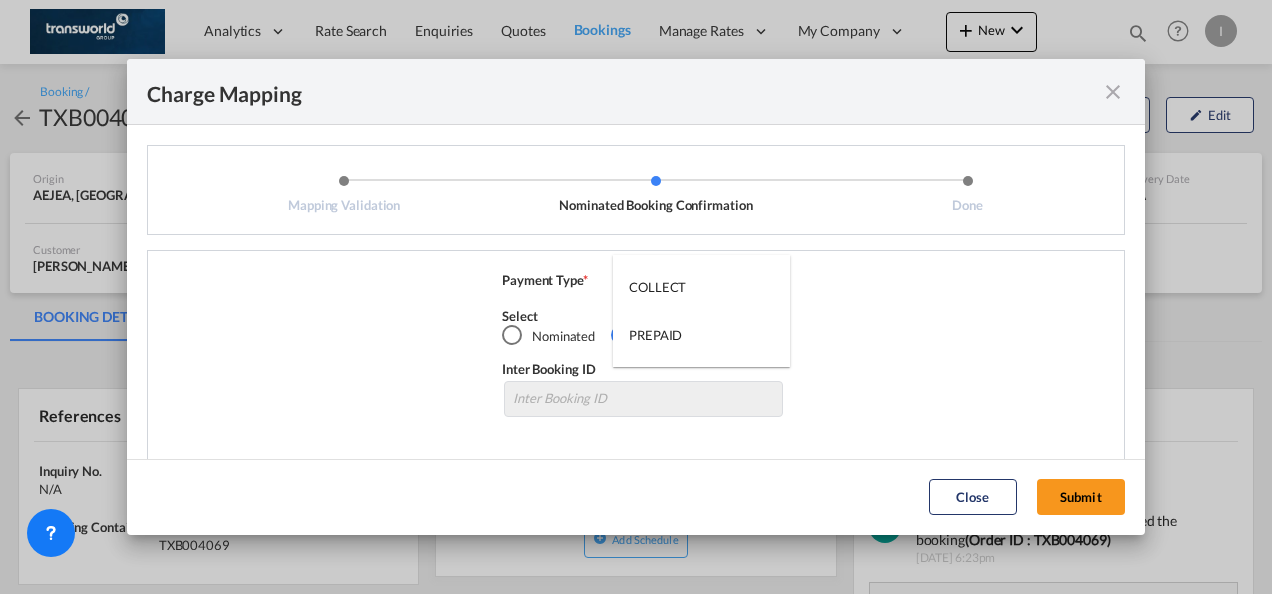 click on "COLLECT" at bounding box center (657, 287) 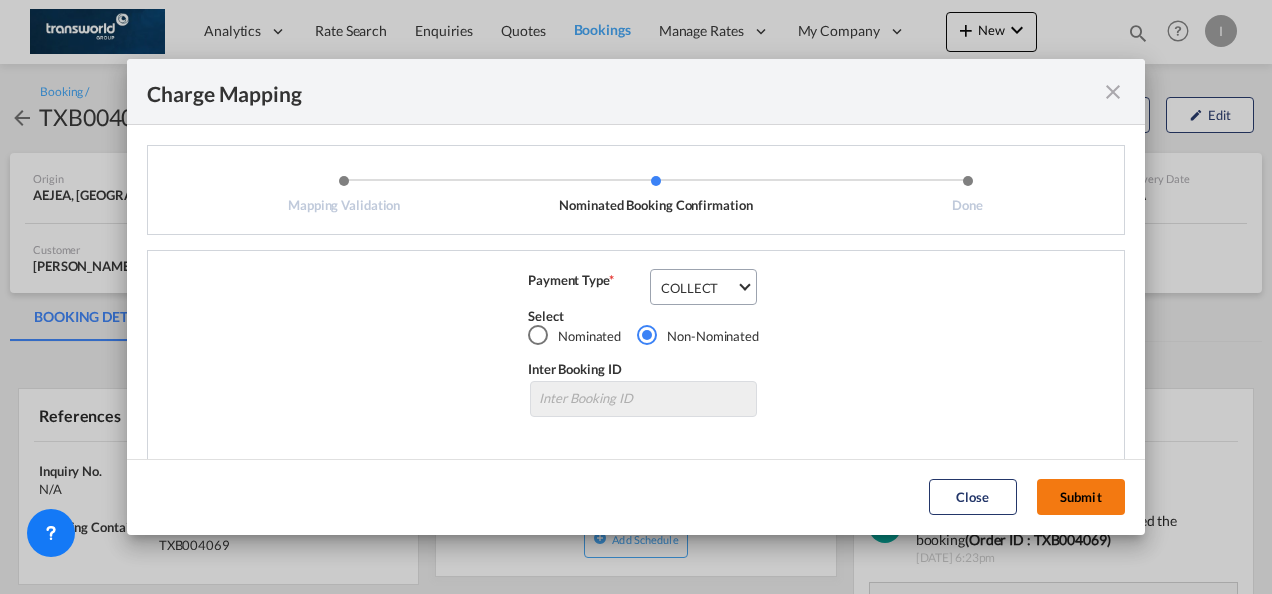 click on "Submit" 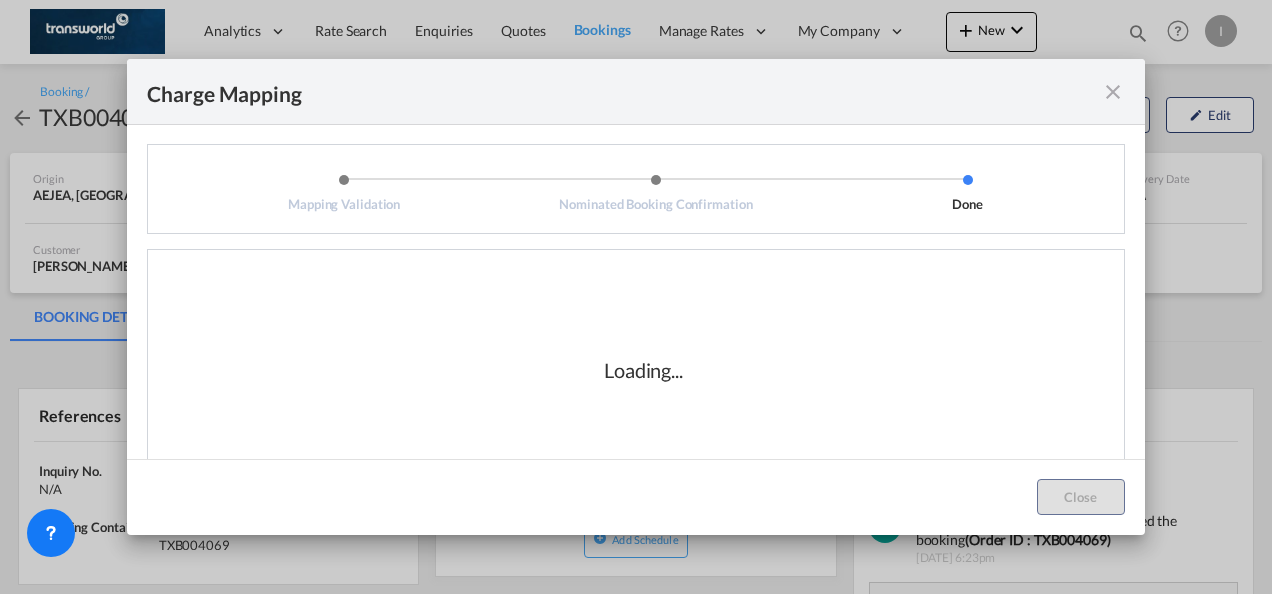 scroll, scrollTop: 0, scrollLeft: 0, axis: both 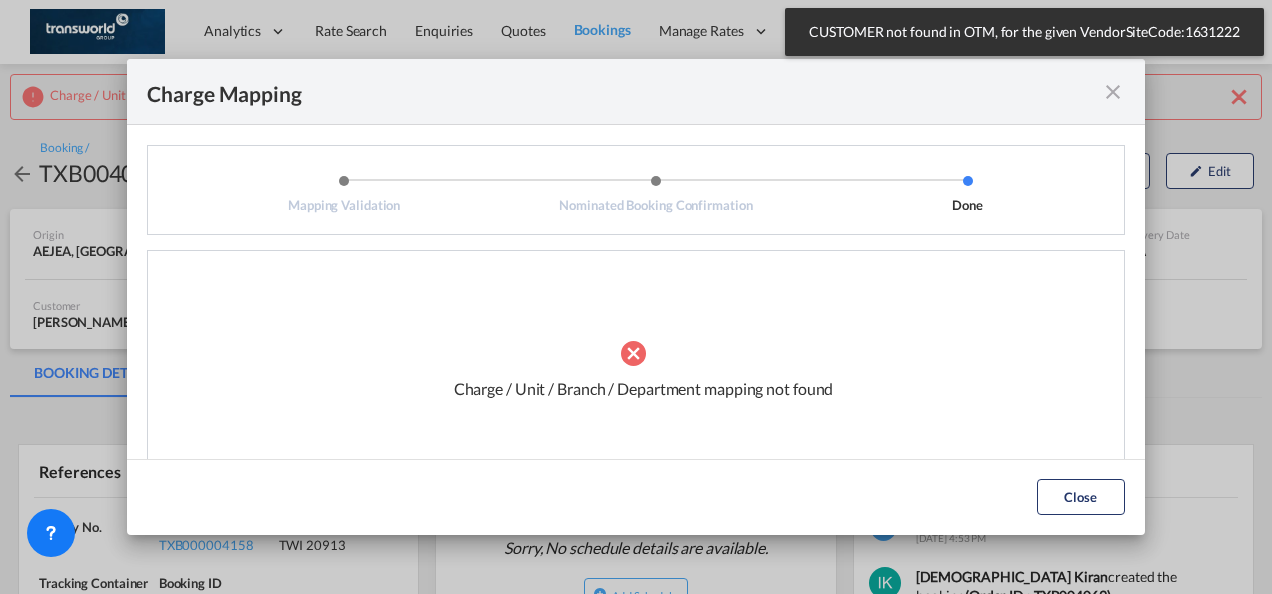 click at bounding box center [1113, 92] 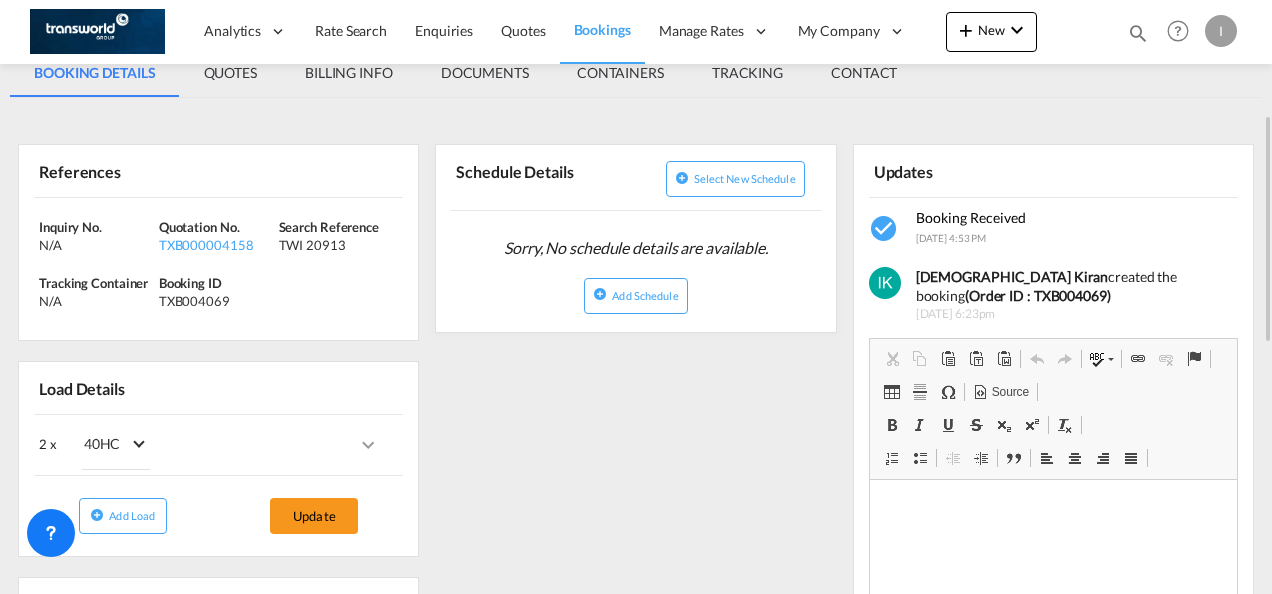 scroll, scrollTop: 500, scrollLeft: 0, axis: vertical 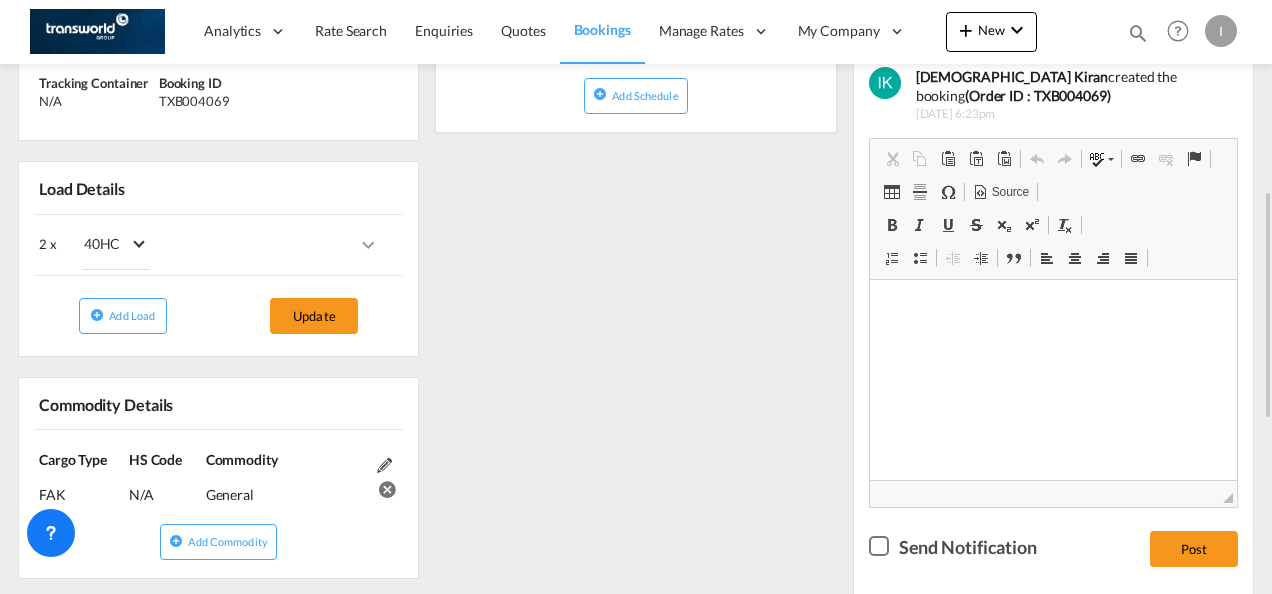 click at bounding box center (384, 465) 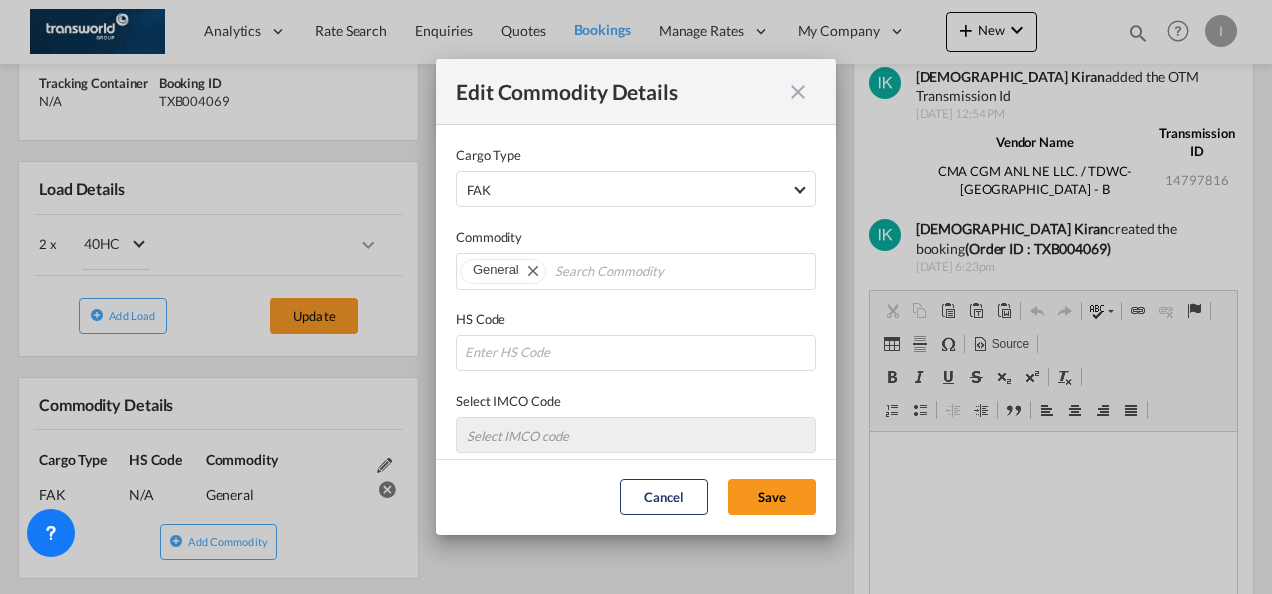 click at bounding box center (798, 91) 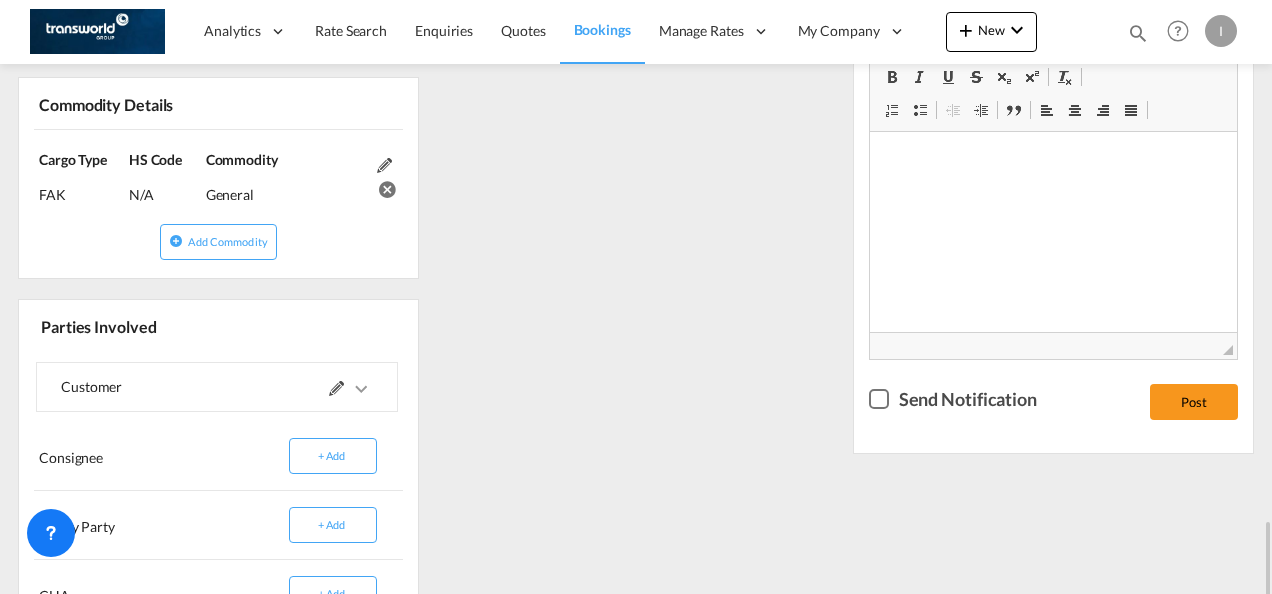 scroll, scrollTop: 956, scrollLeft: 0, axis: vertical 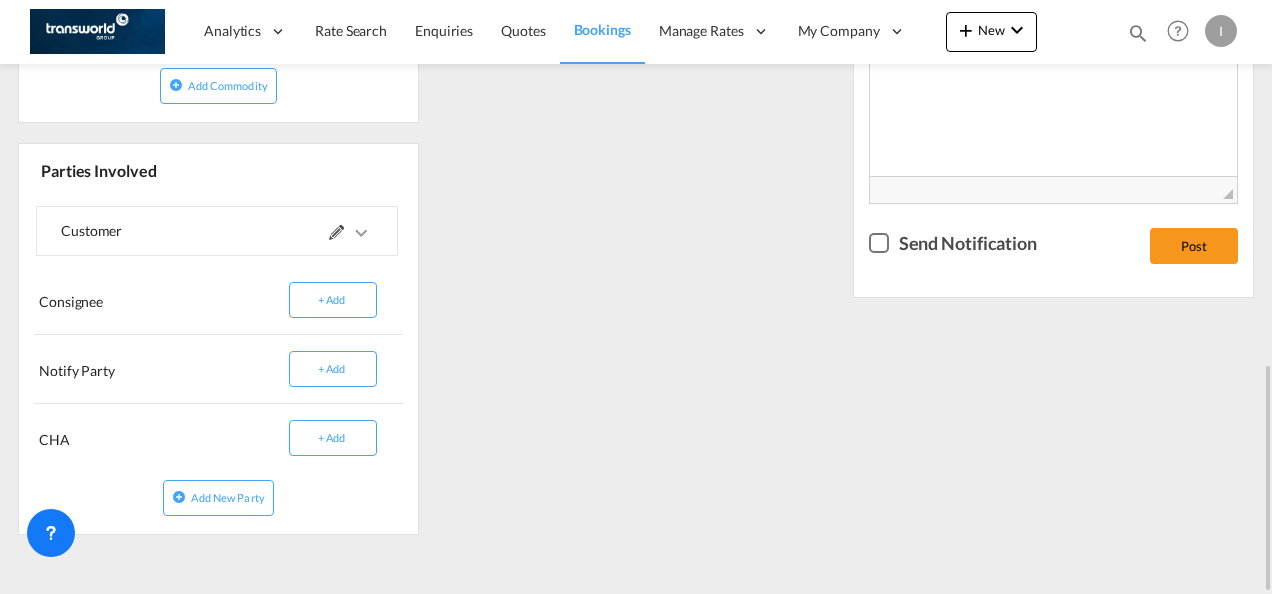 click at bounding box center (336, 232) 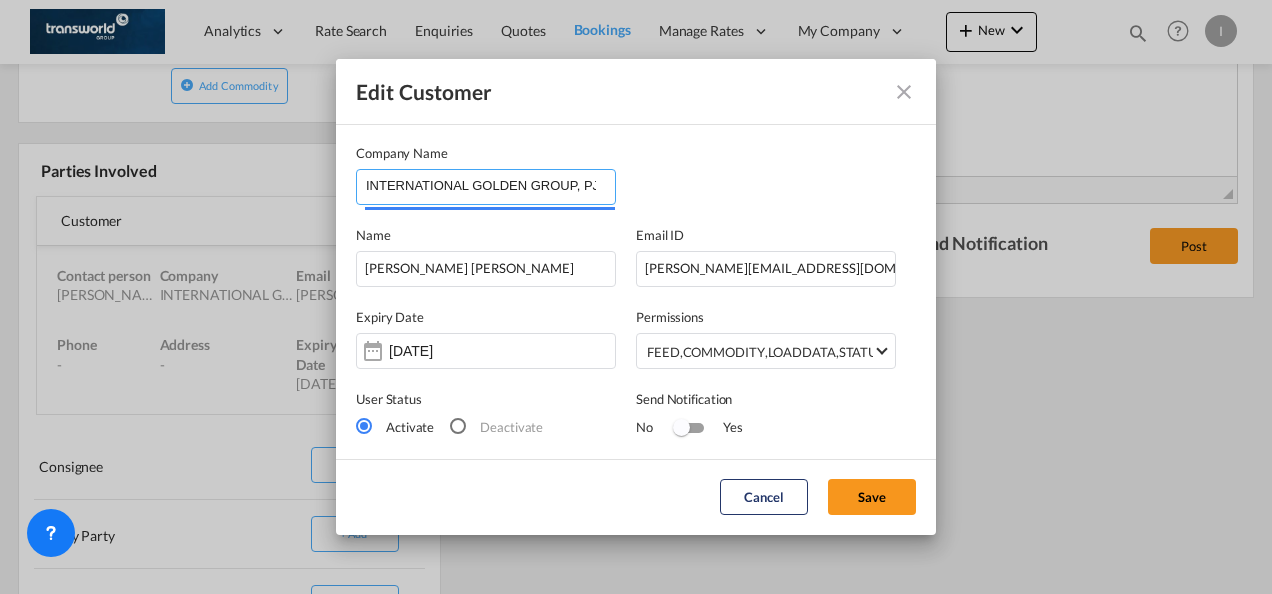 scroll, scrollTop: 0, scrollLeft: 7, axis: horizontal 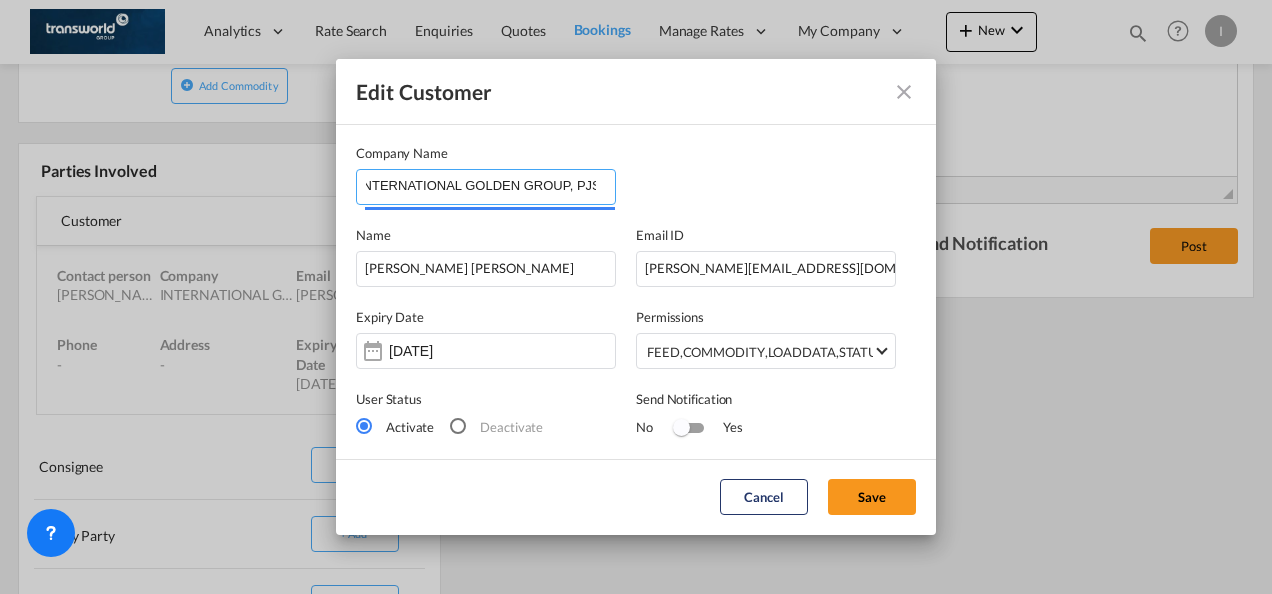 drag, startPoint x: 599, startPoint y: 184, endPoint x: 519, endPoint y: 184, distance: 80 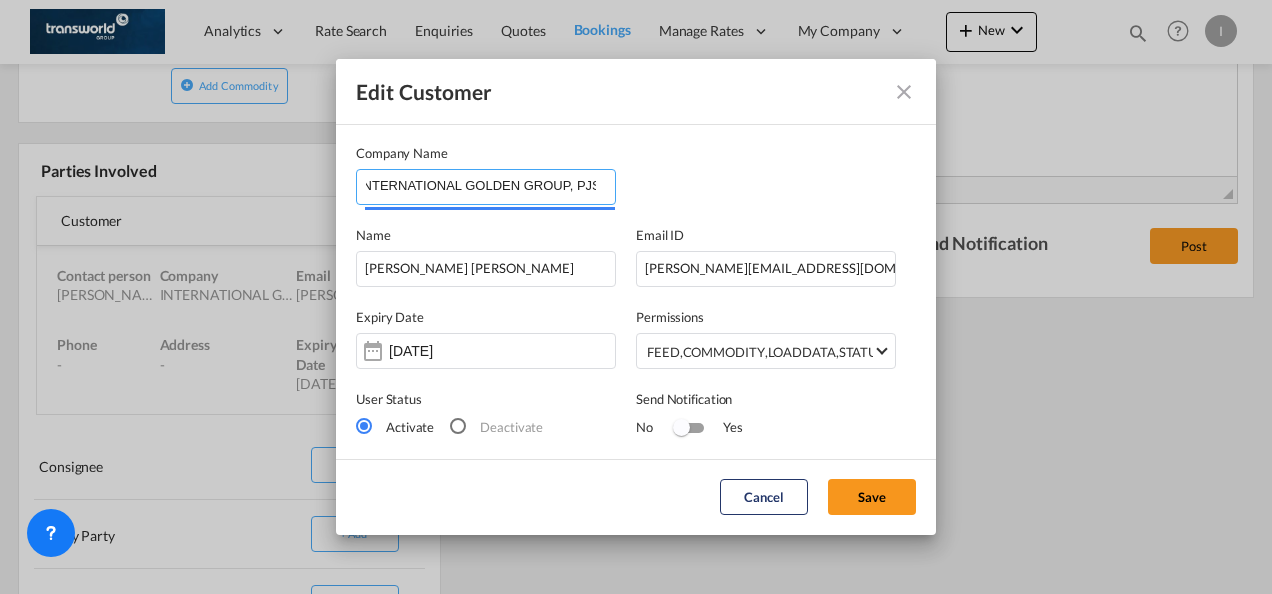 click on "INTERNATIONAL GOLDEN GROUP, PJSC" at bounding box center (490, 185) 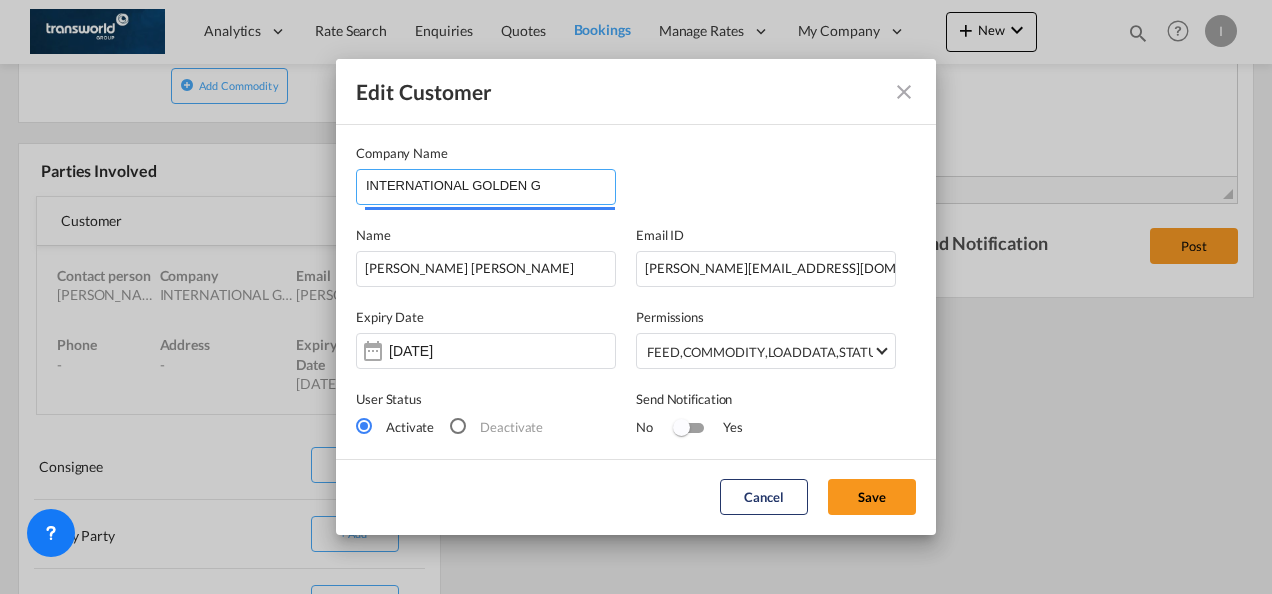 scroll, scrollTop: 0, scrollLeft: 0, axis: both 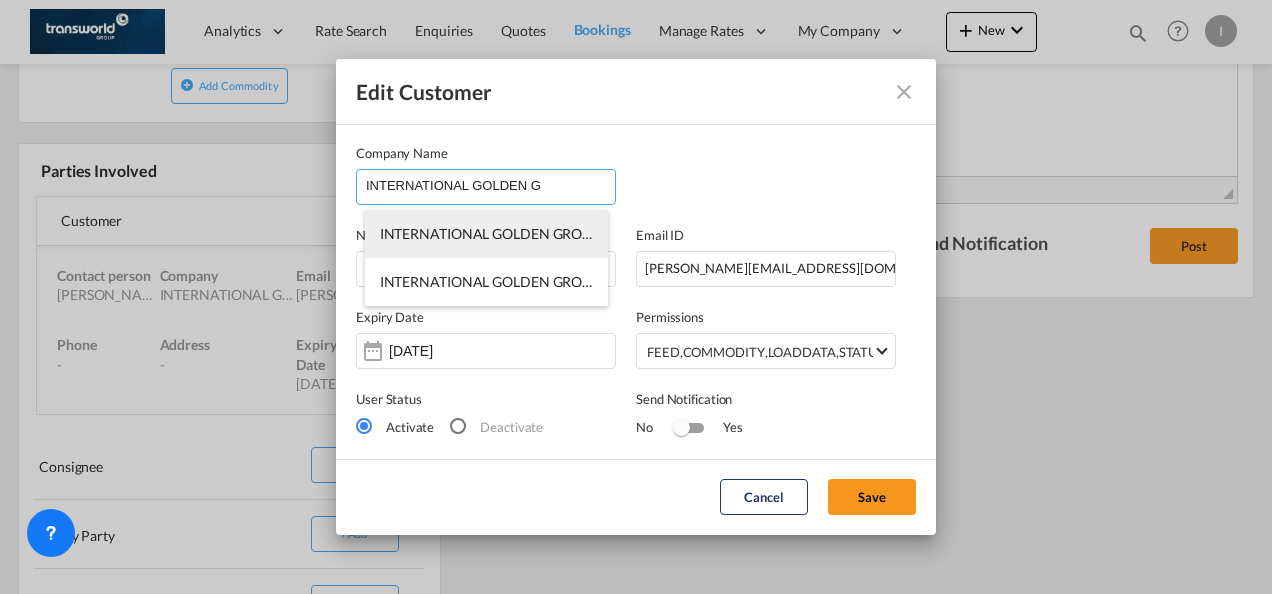 click on "INTERNATIONAL GOLDEN GROUP, PJSC" at bounding box center [486, 234] 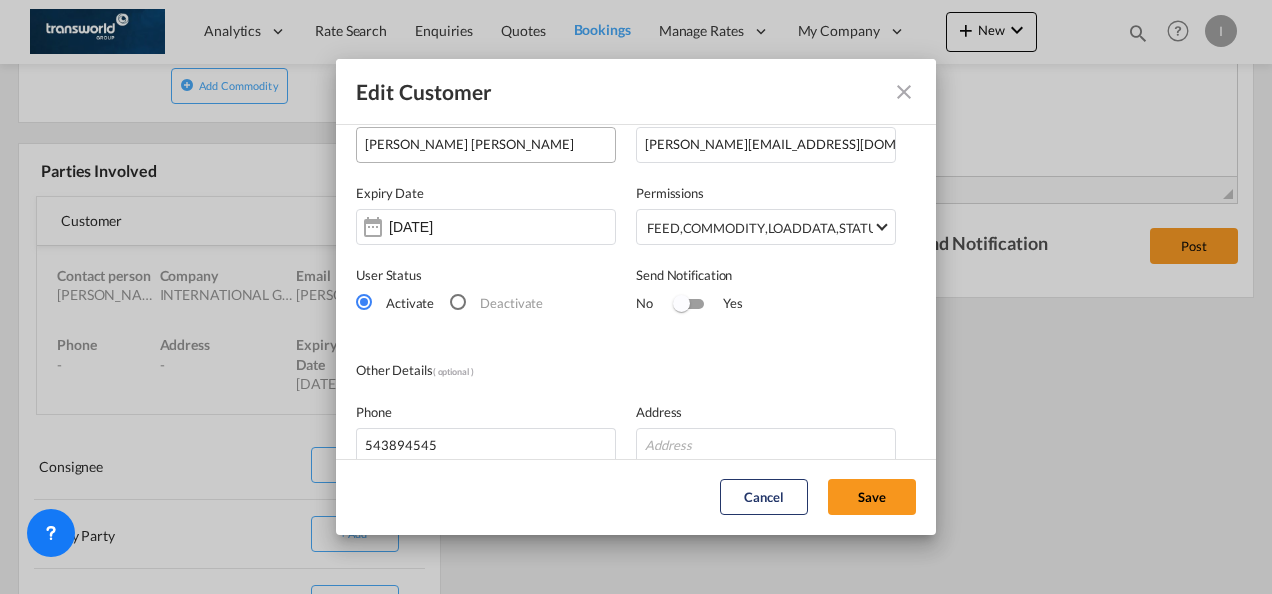 scroll, scrollTop: 0, scrollLeft: 0, axis: both 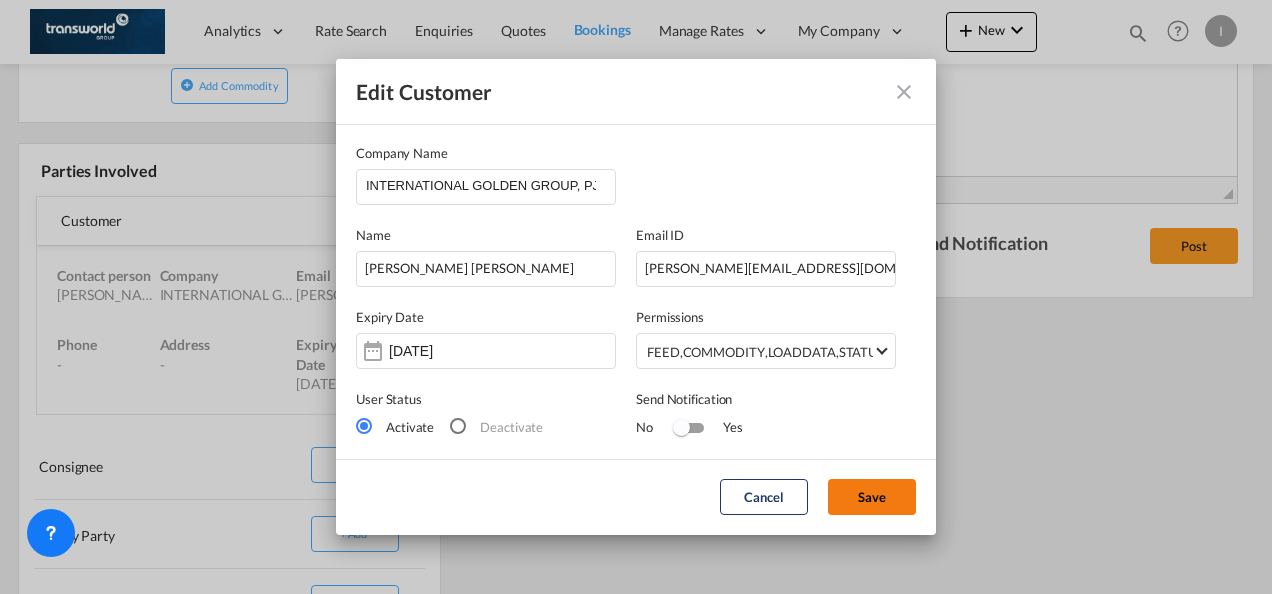 click on "Save" 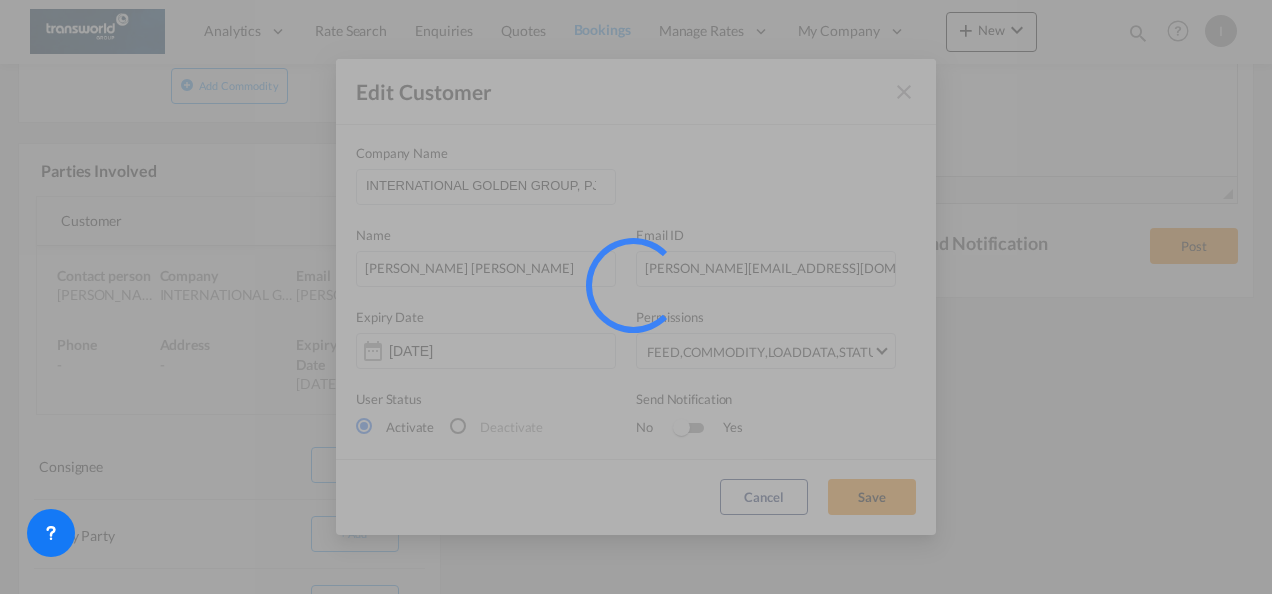 type 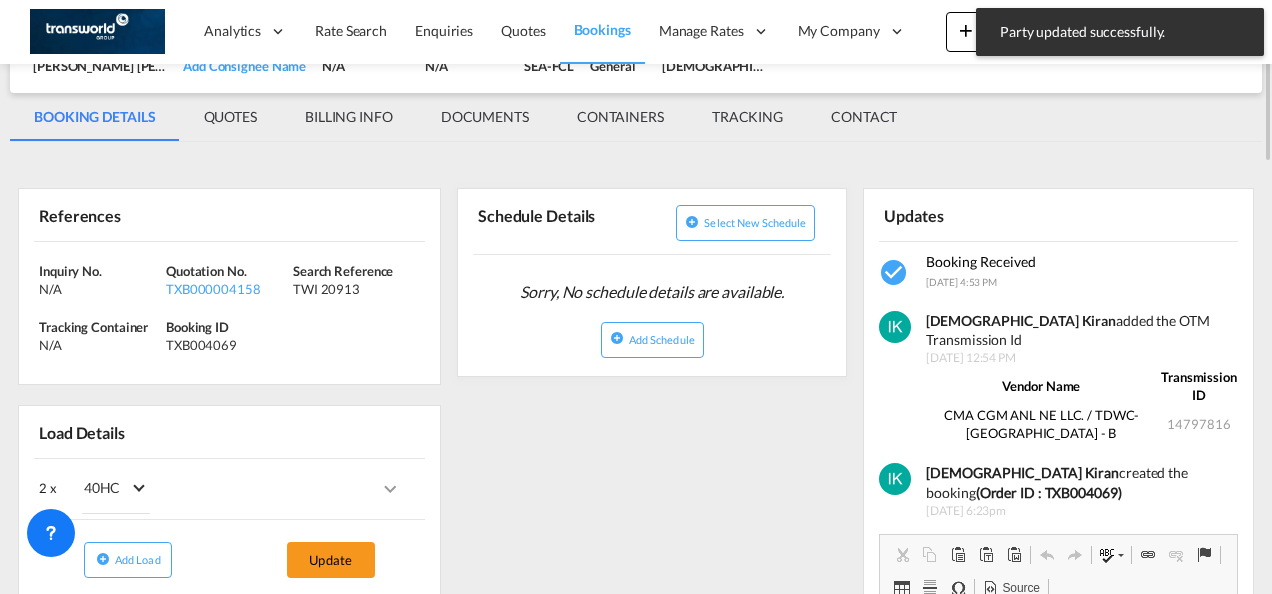 scroll, scrollTop: 0, scrollLeft: 0, axis: both 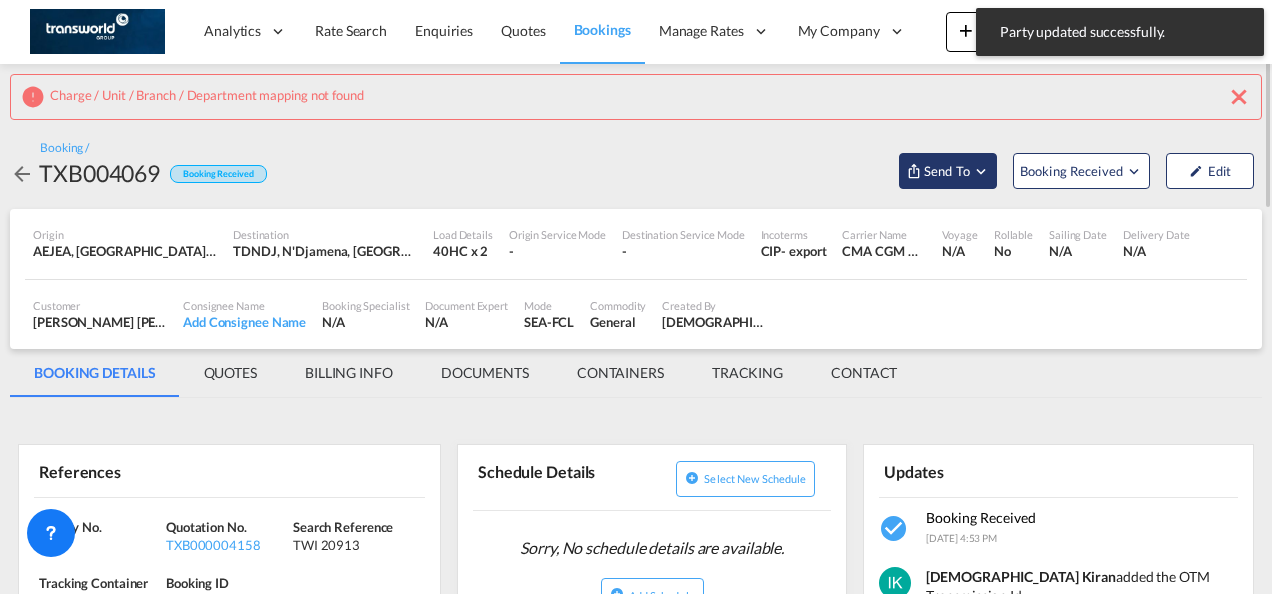 click on "Send To" at bounding box center (947, 171) 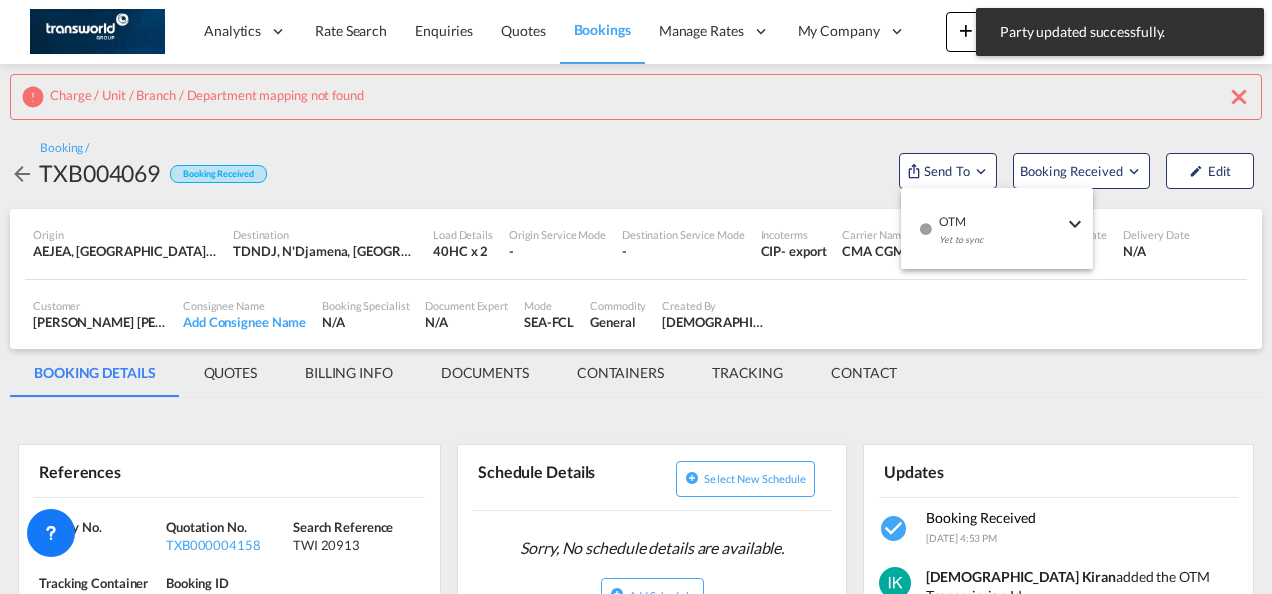 click on "Yet to sync" at bounding box center [1001, 245] 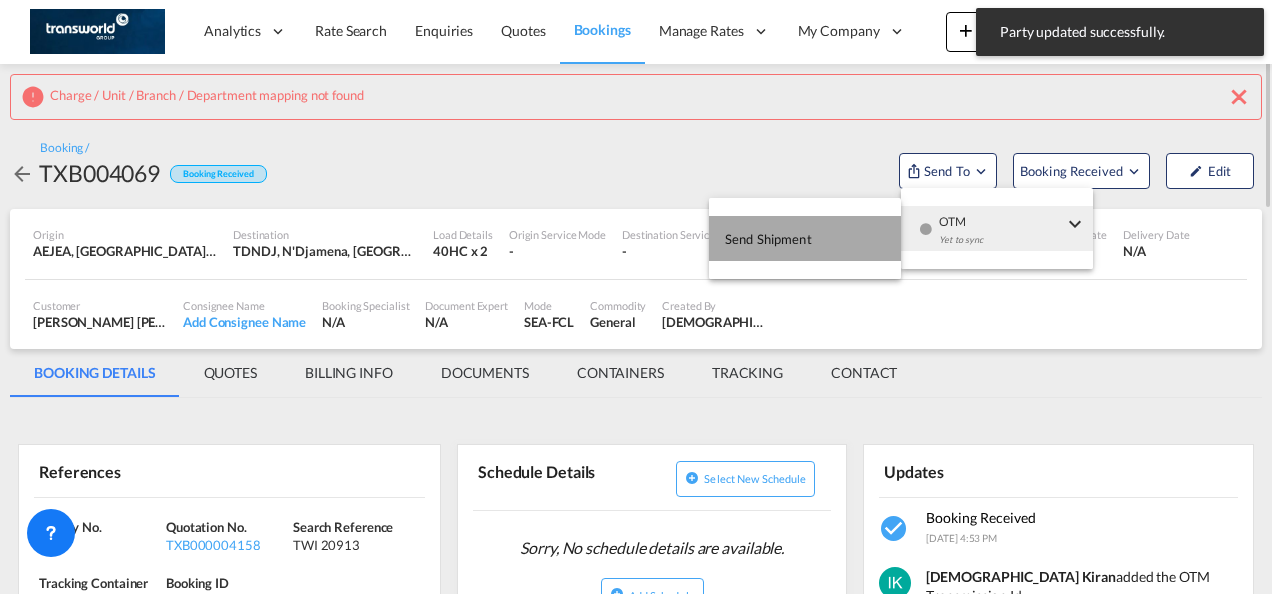 click on "Send Shipment" at bounding box center (805, 238) 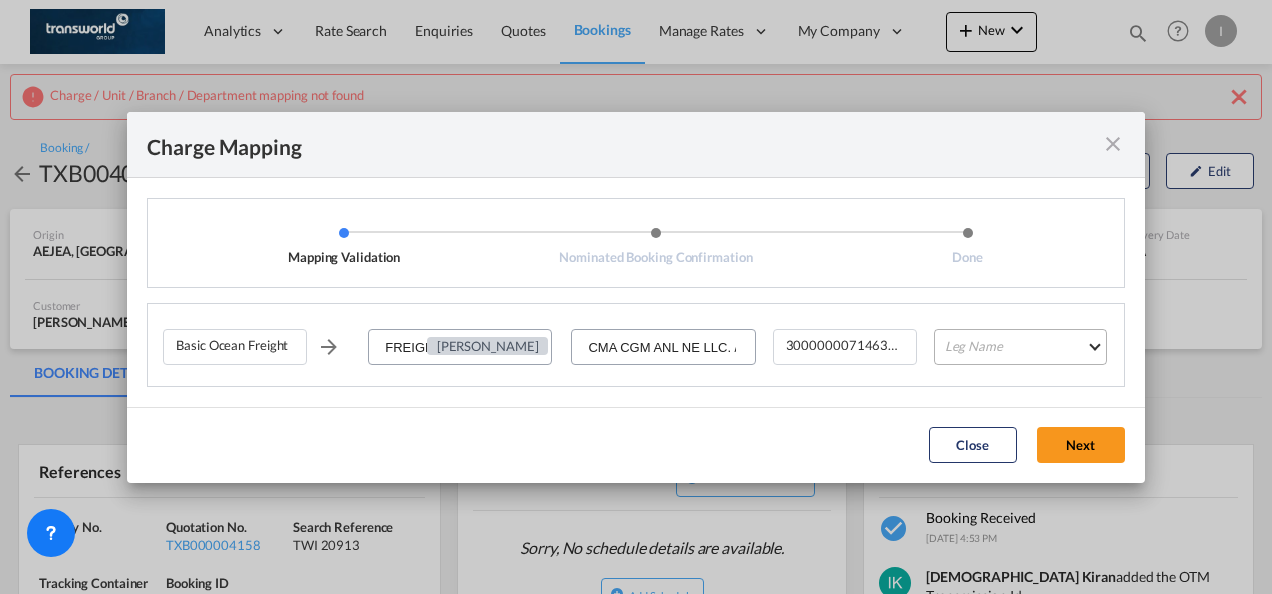 click on "Leg Name HANDLING ORIGIN VESSEL HANDLING DESTINATION OTHERS TL PICK UP CUSTOMS ORIGIN CUSTOMS DESTINATION TL DELIVERY" at bounding box center [1020, 347] 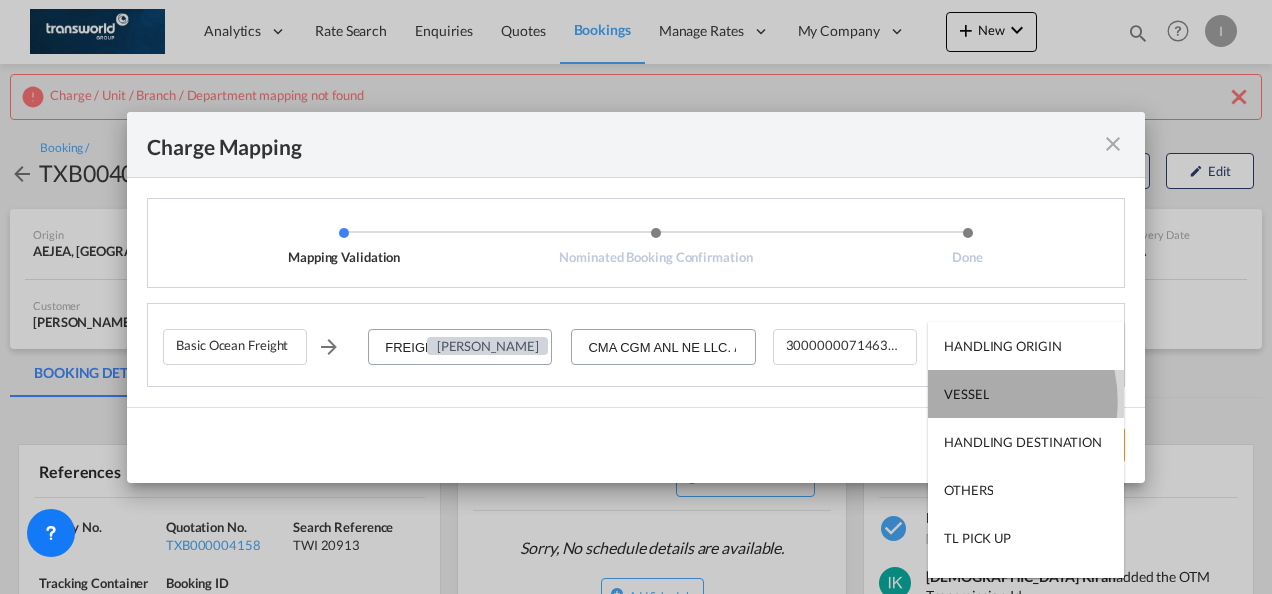 drag, startPoint x: 970, startPoint y: 402, endPoint x: 995, endPoint y: 402, distance: 25 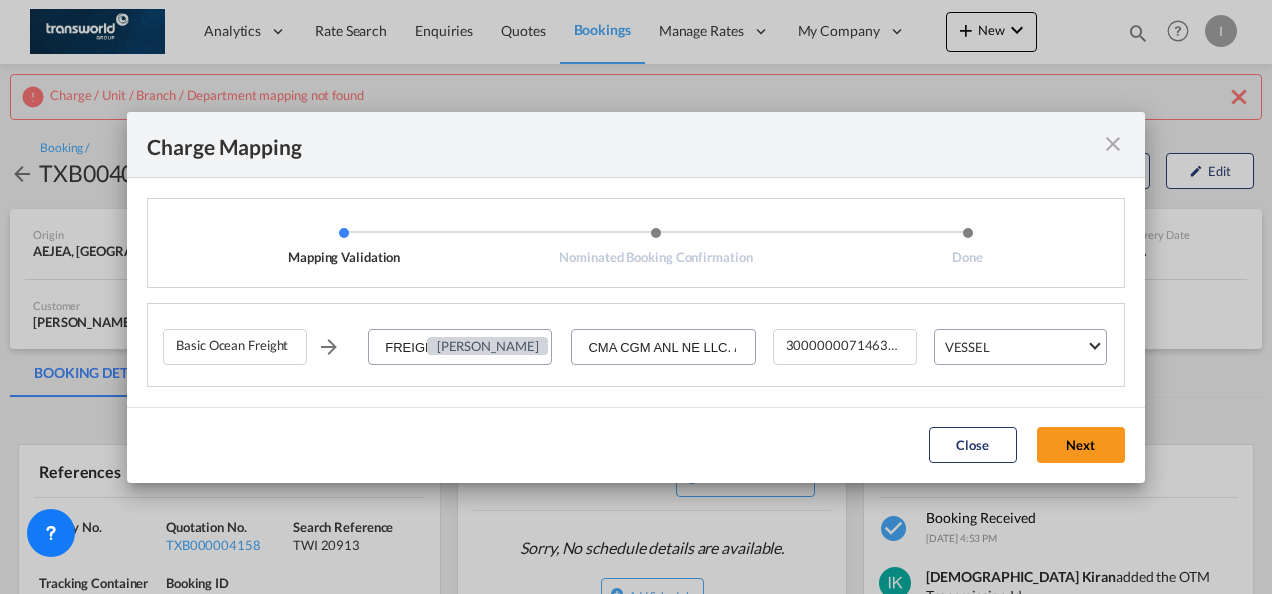 click on "Next" 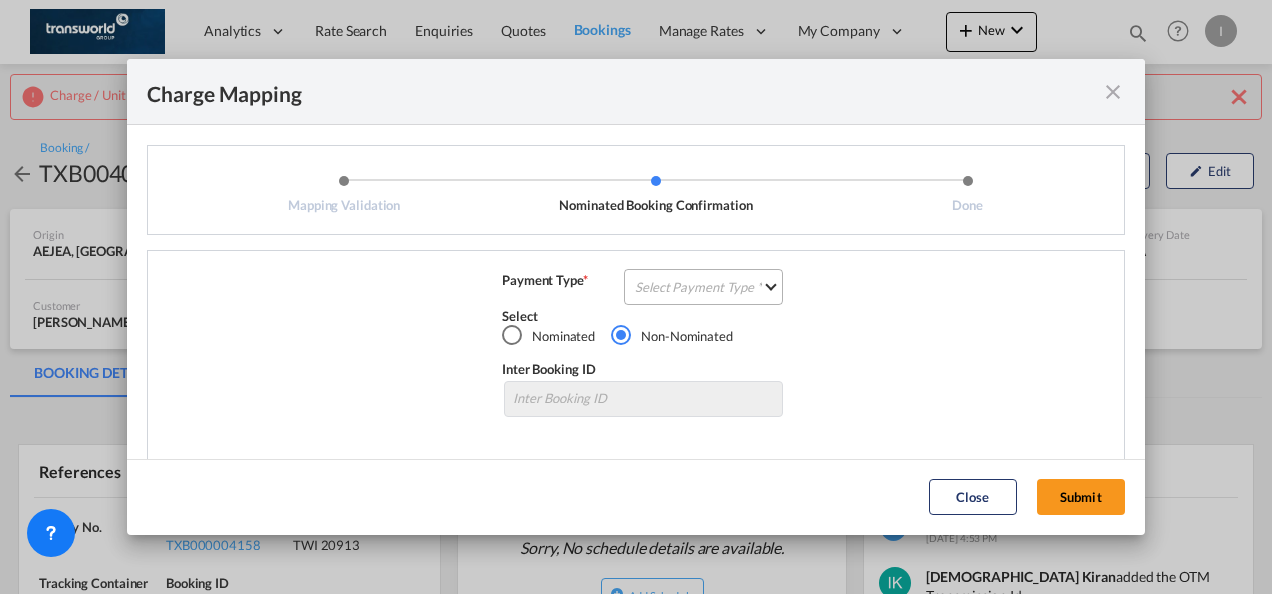 click on "Select Payment Type
COLLECT
PREPAID" at bounding box center (703, 287) 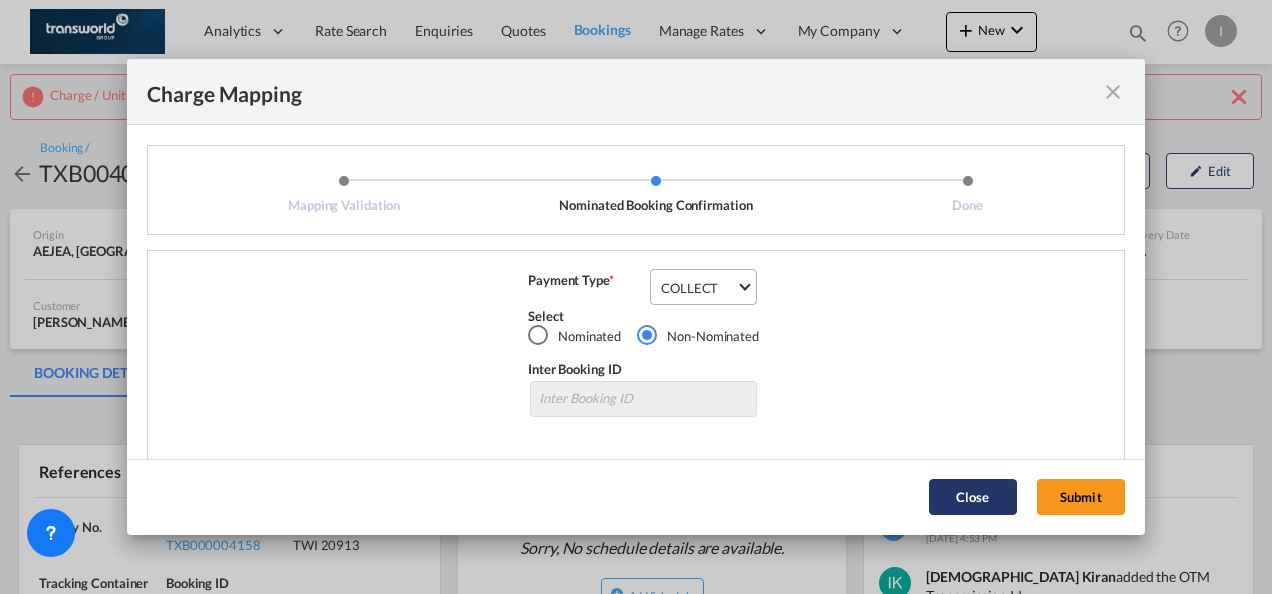 click on "Submit" 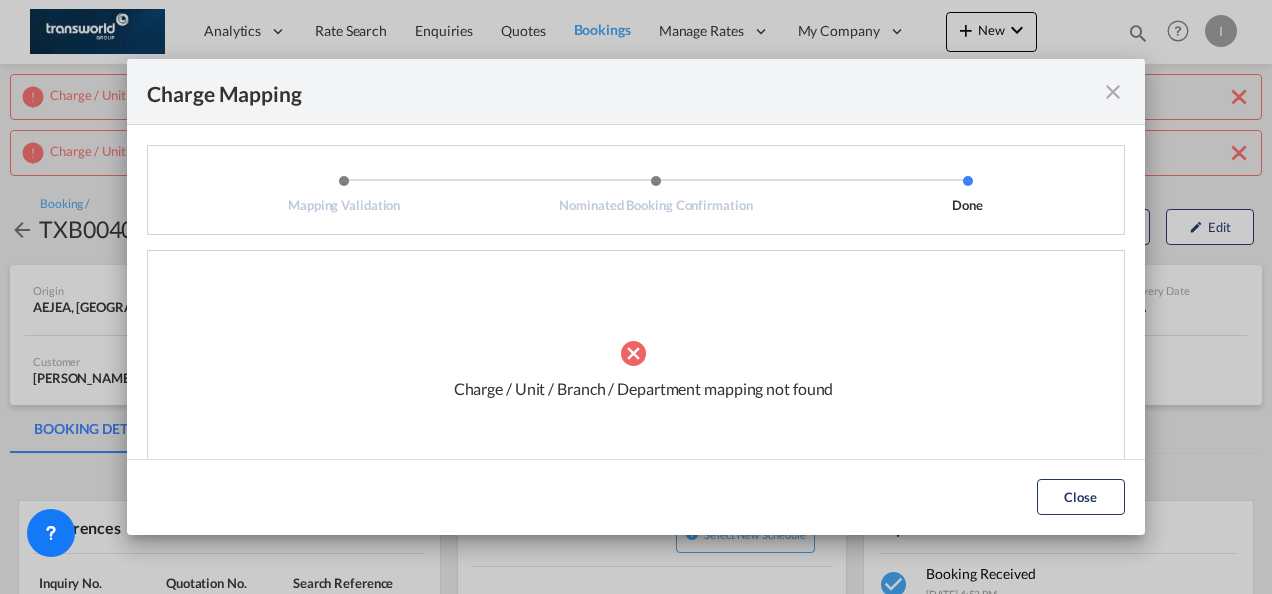 click at bounding box center (1113, 92) 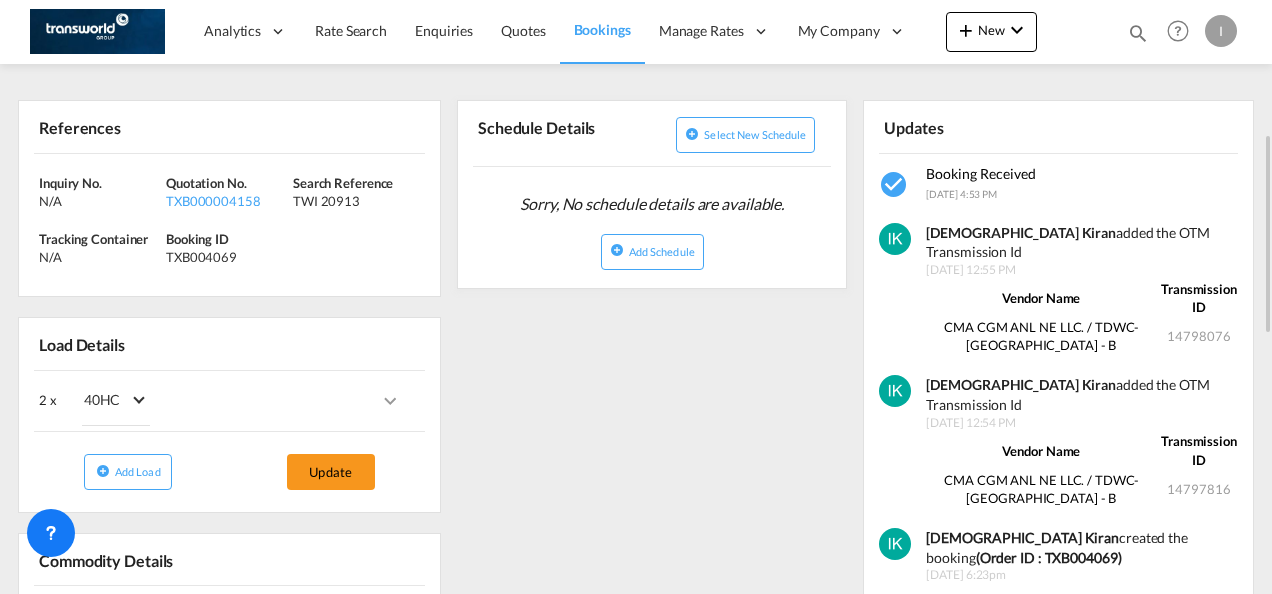 scroll, scrollTop: 800, scrollLeft: 0, axis: vertical 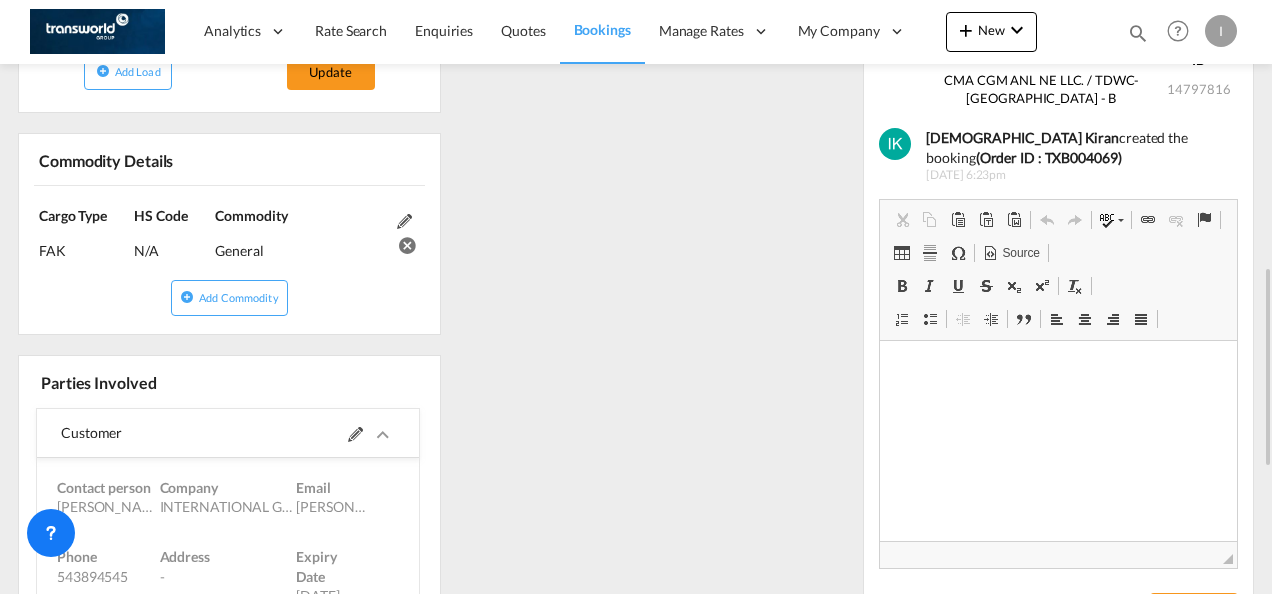 click 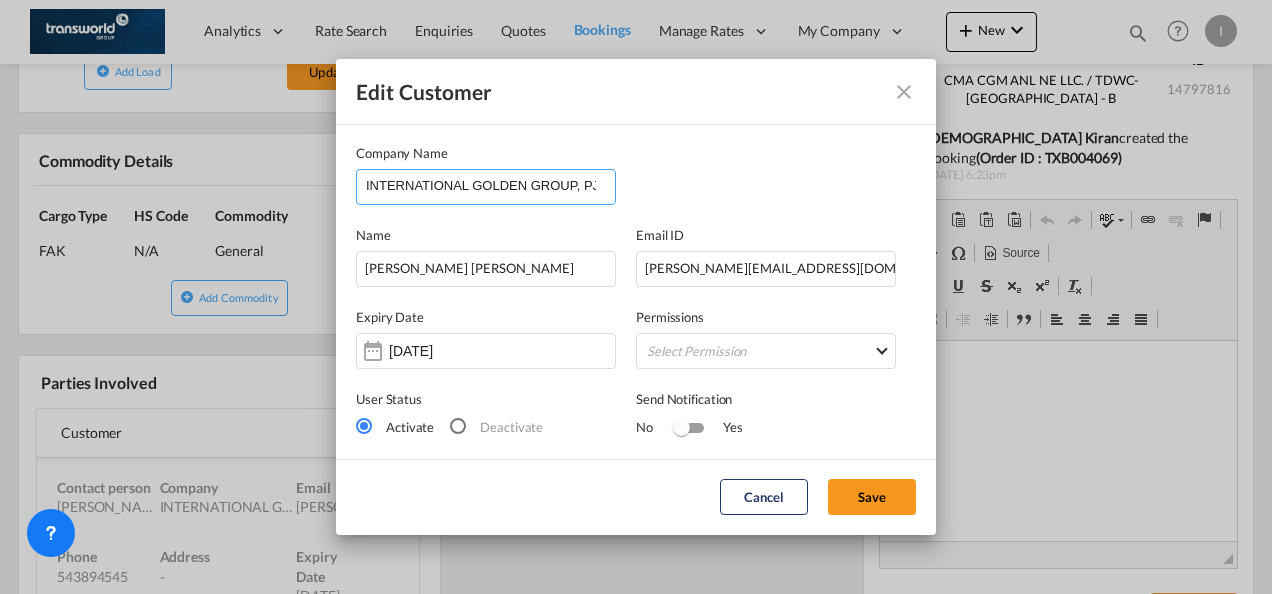 click on "INTERNATIONAL GOLDEN GROUP, PJSC" at bounding box center [490, 185] 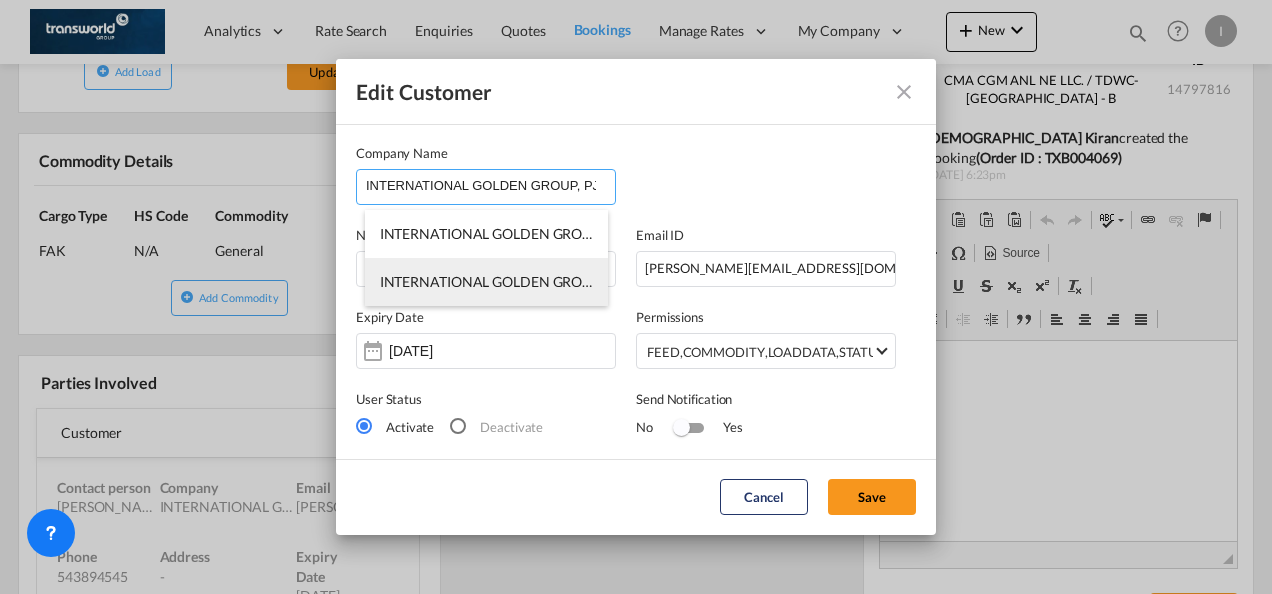 click on "INTERNATIONAL GOLDEN GROUP, PJSC-TDWC-[GEOGRAPHIC_DATA]" at bounding box center [603, 281] 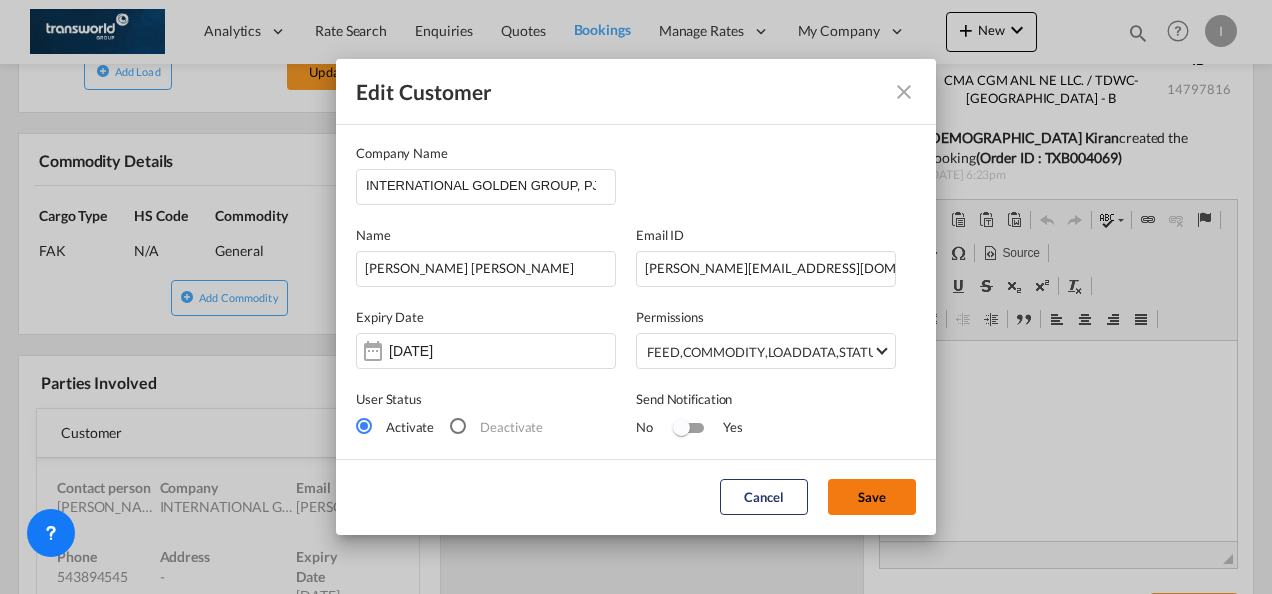 click on "Save" 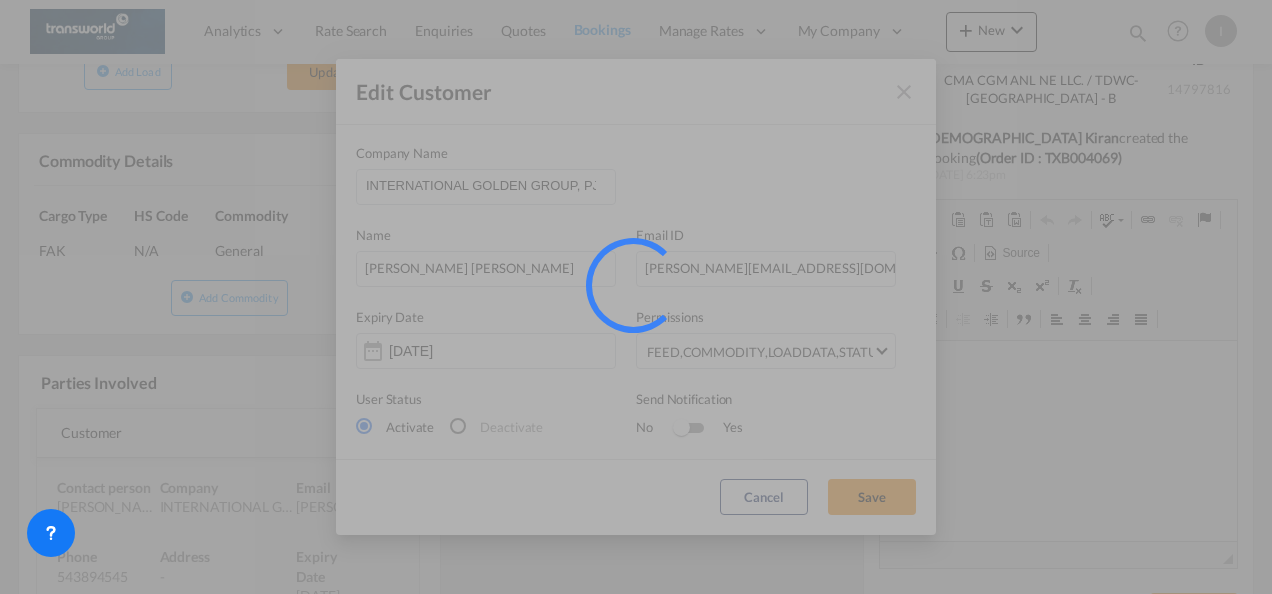 type 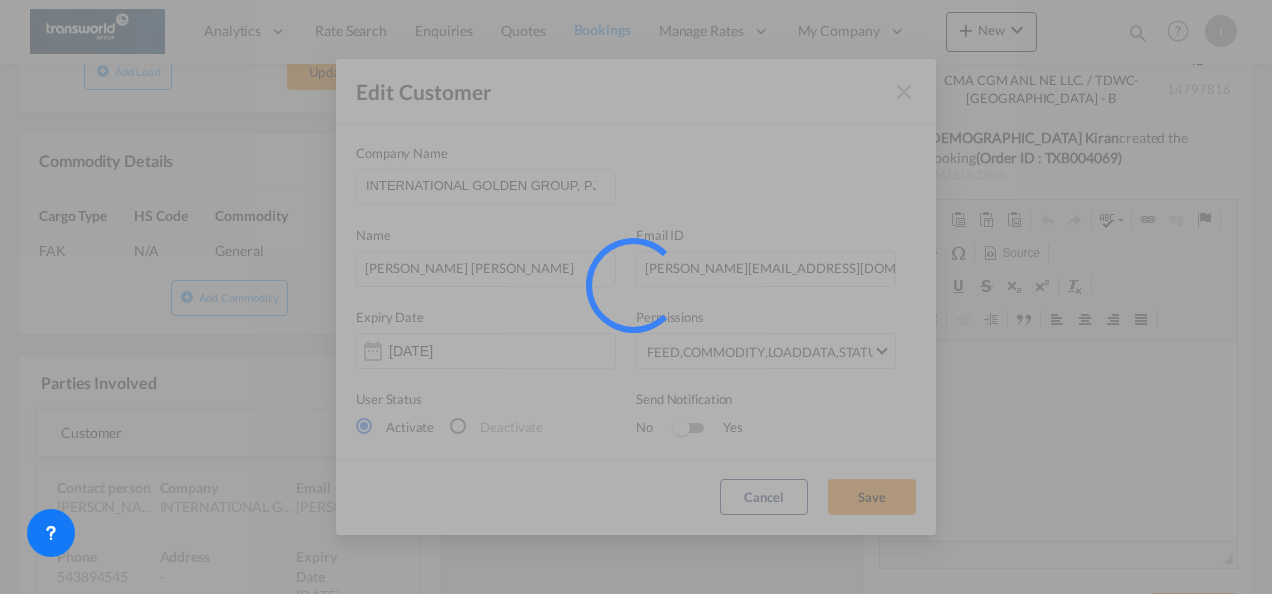 type 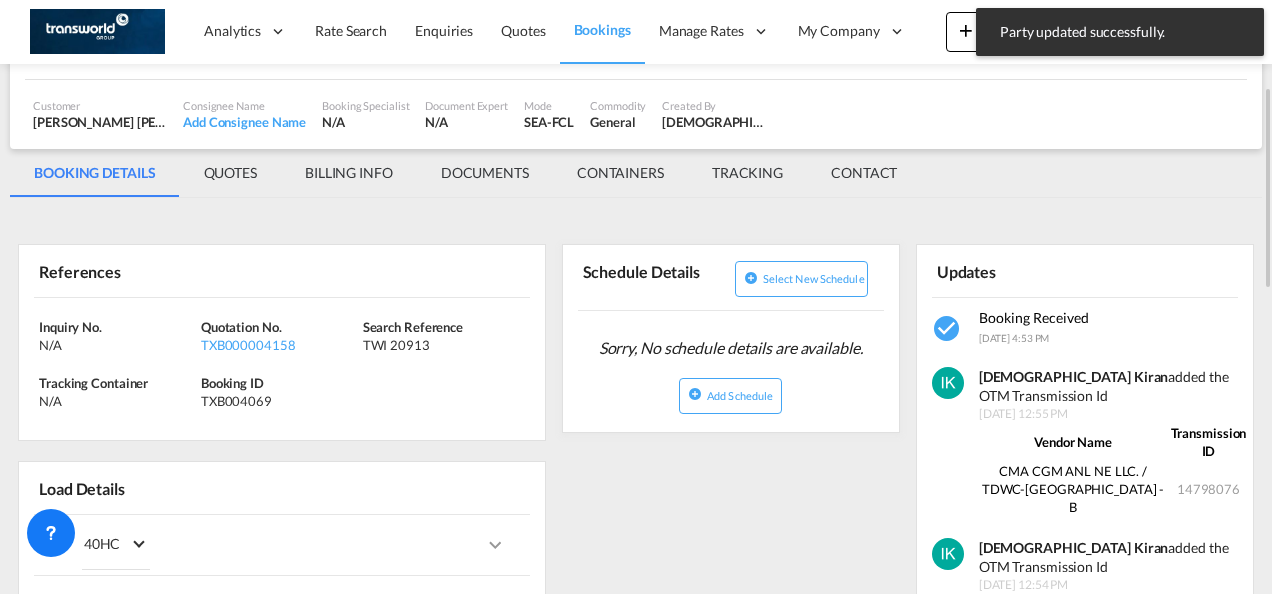 scroll, scrollTop: 0, scrollLeft: 0, axis: both 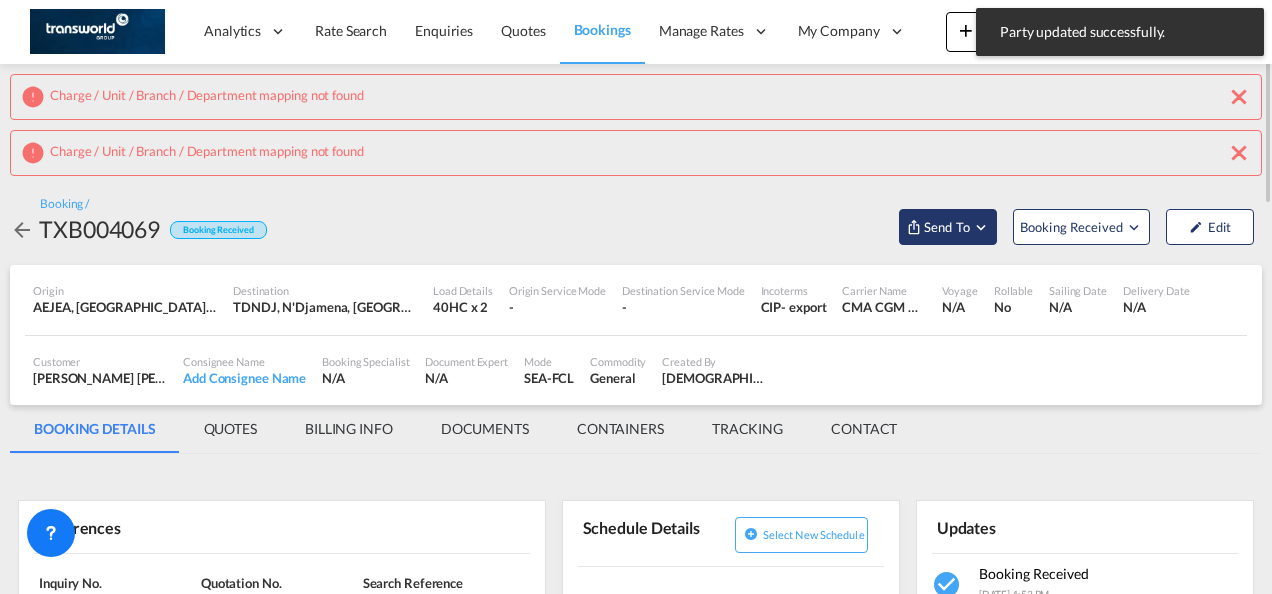 click on "Send To" at bounding box center [947, 227] 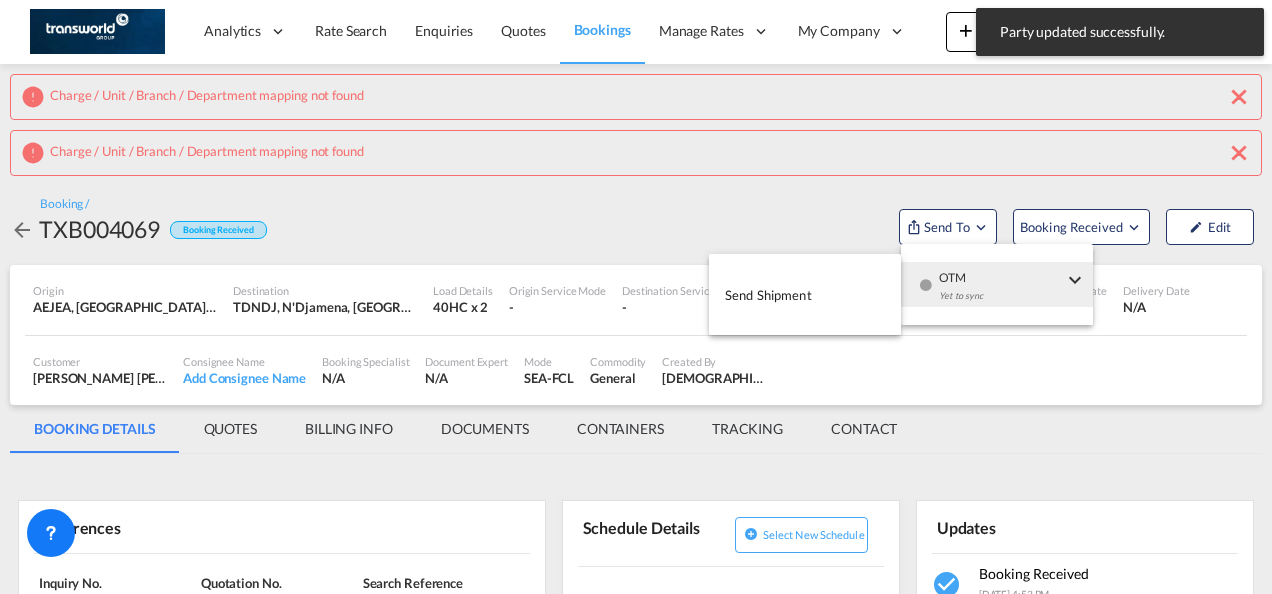 click on "Yet to sync" at bounding box center (1001, 301) 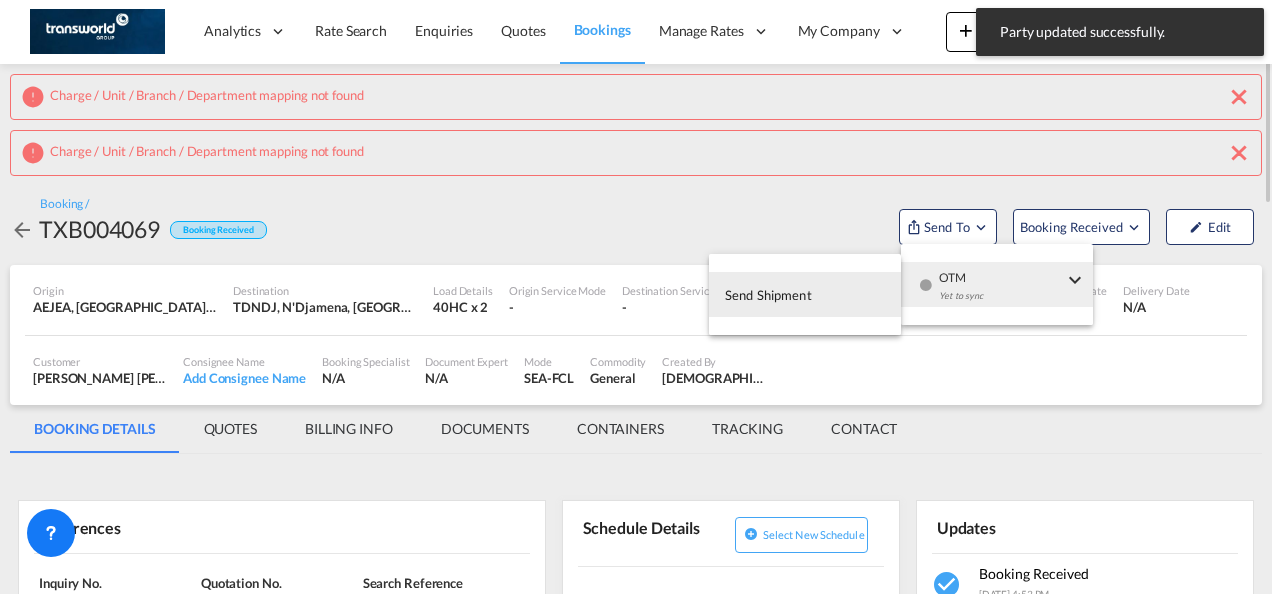 click on "Send Shipment" at bounding box center [805, 294] 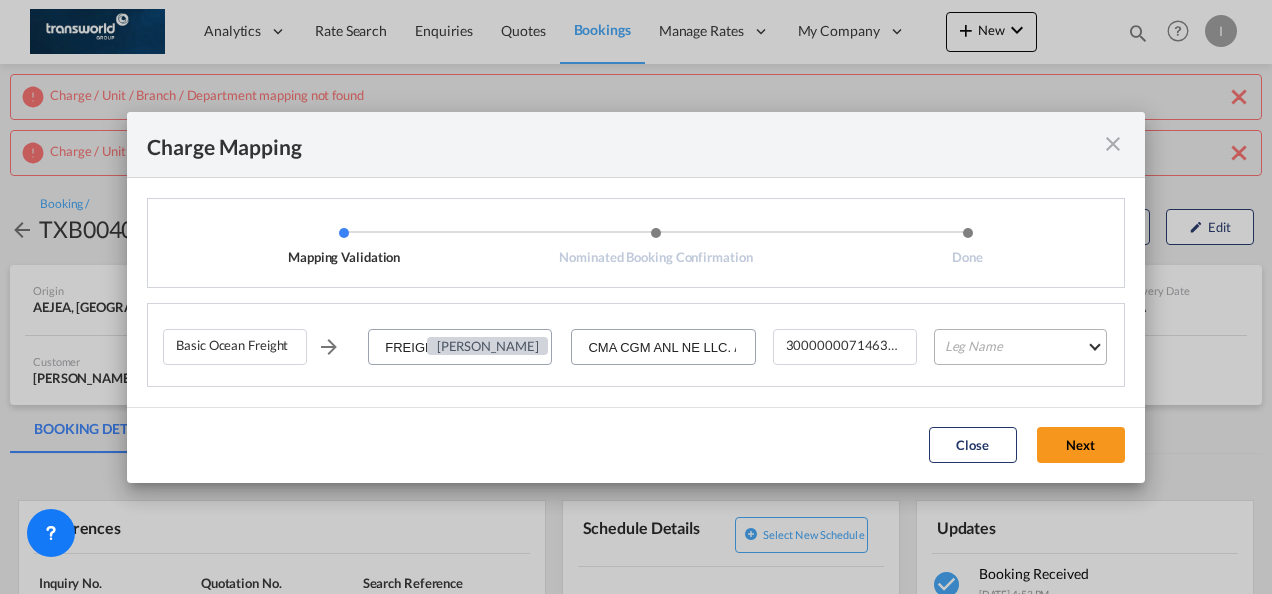 click on "Leg Name HANDLING ORIGIN VESSEL HANDLING DESTINATION OTHERS TL PICK UP CUSTOMS ORIGIN CUSTOMS DESTINATION TL DELIVERY" at bounding box center [1020, 347] 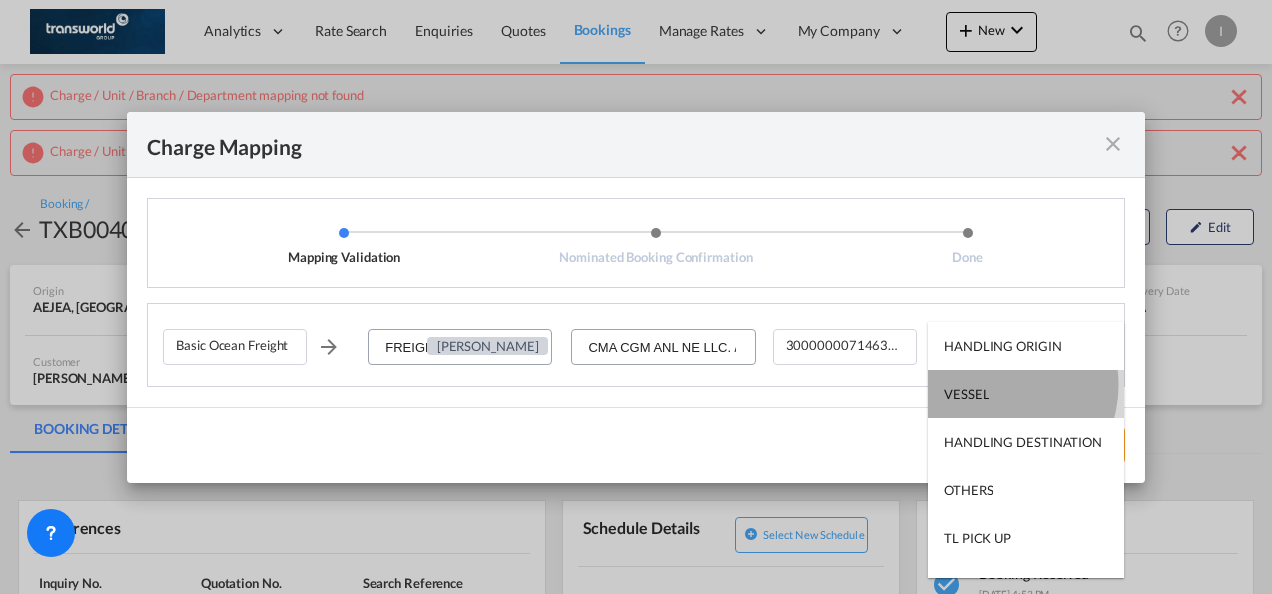 click on "VESSEL" at bounding box center (1026, 394) 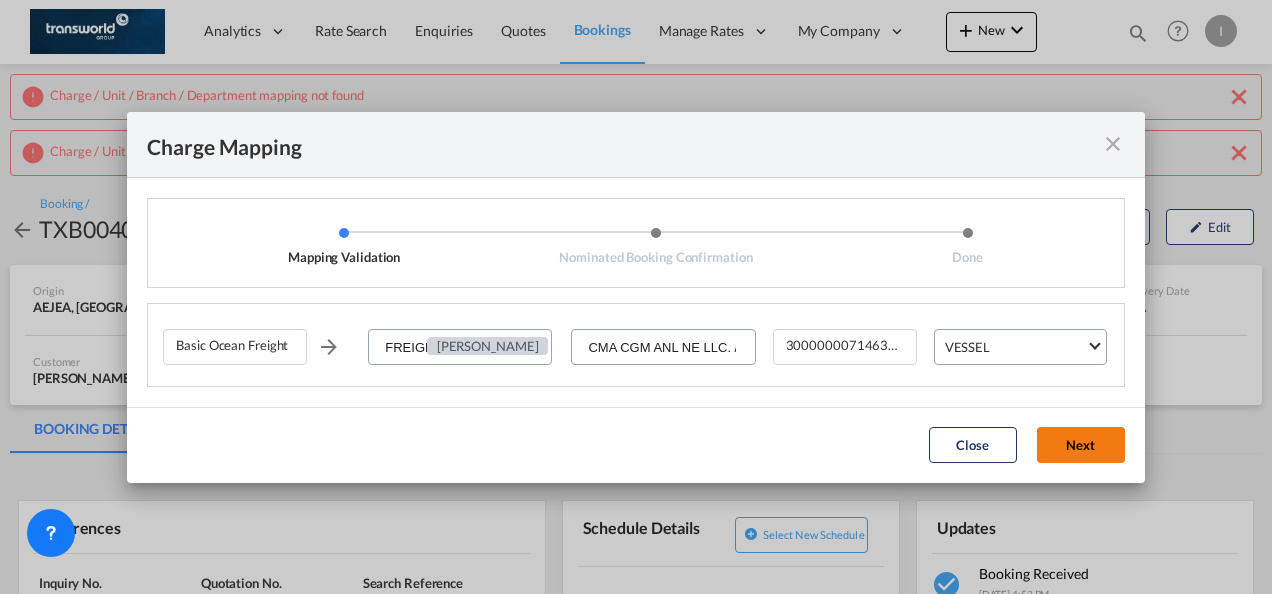 click on "Next" 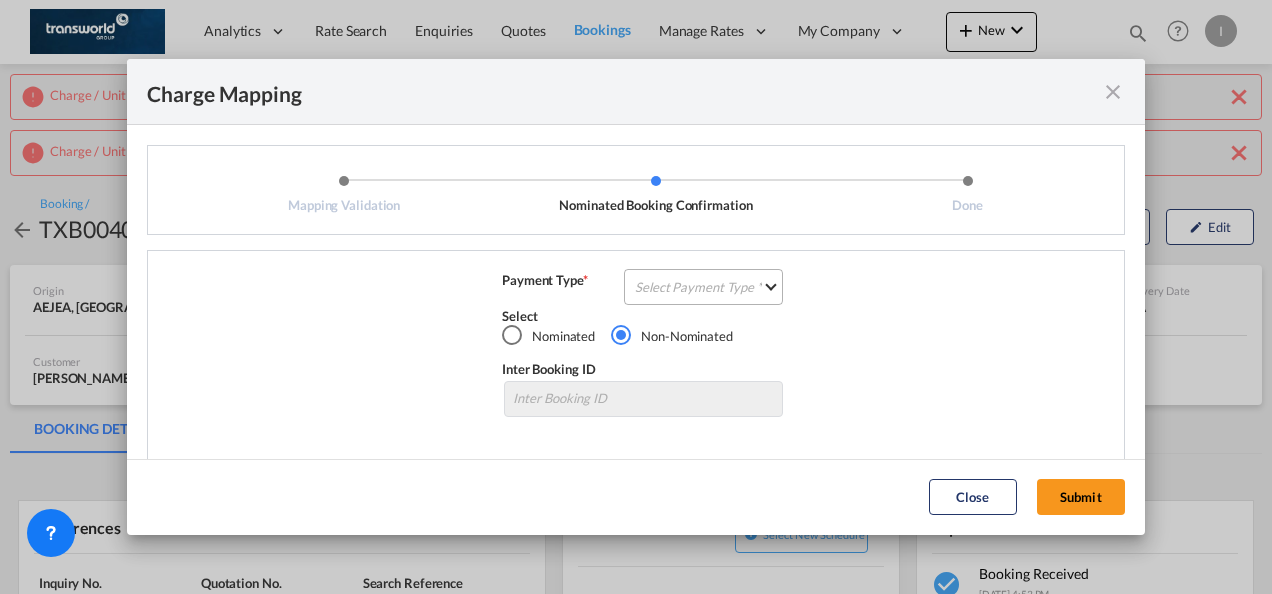 click on "Select Payment Type
COLLECT
PREPAID" at bounding box center [703, 287] 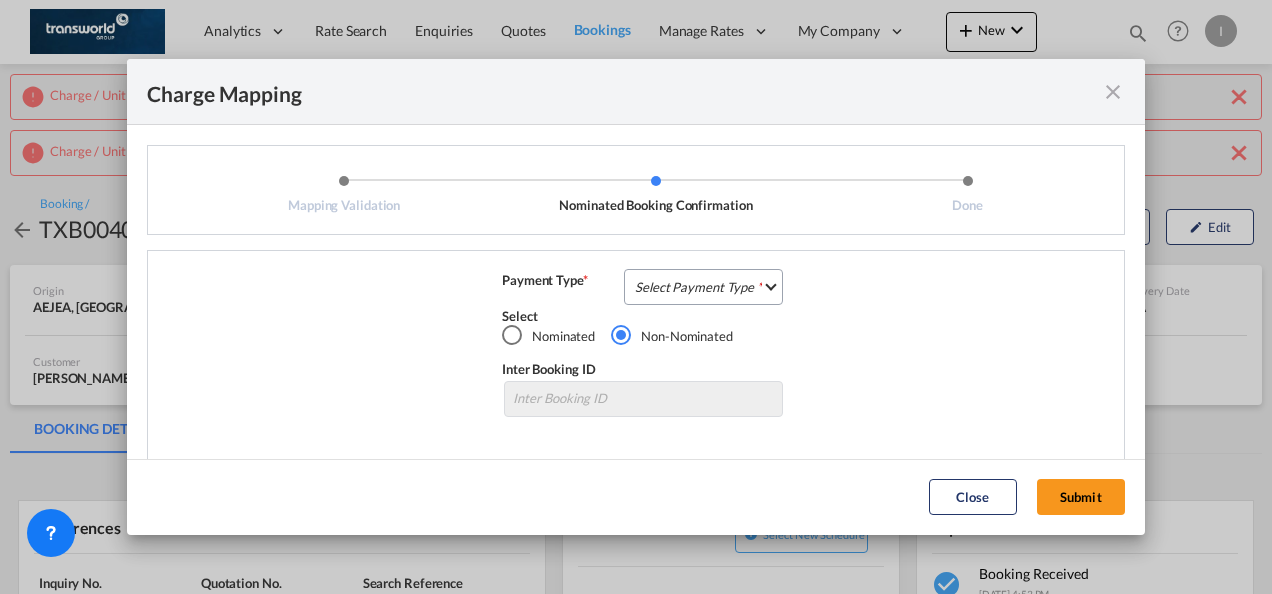 click on "COLLECT" at bounding box center [701, 287] 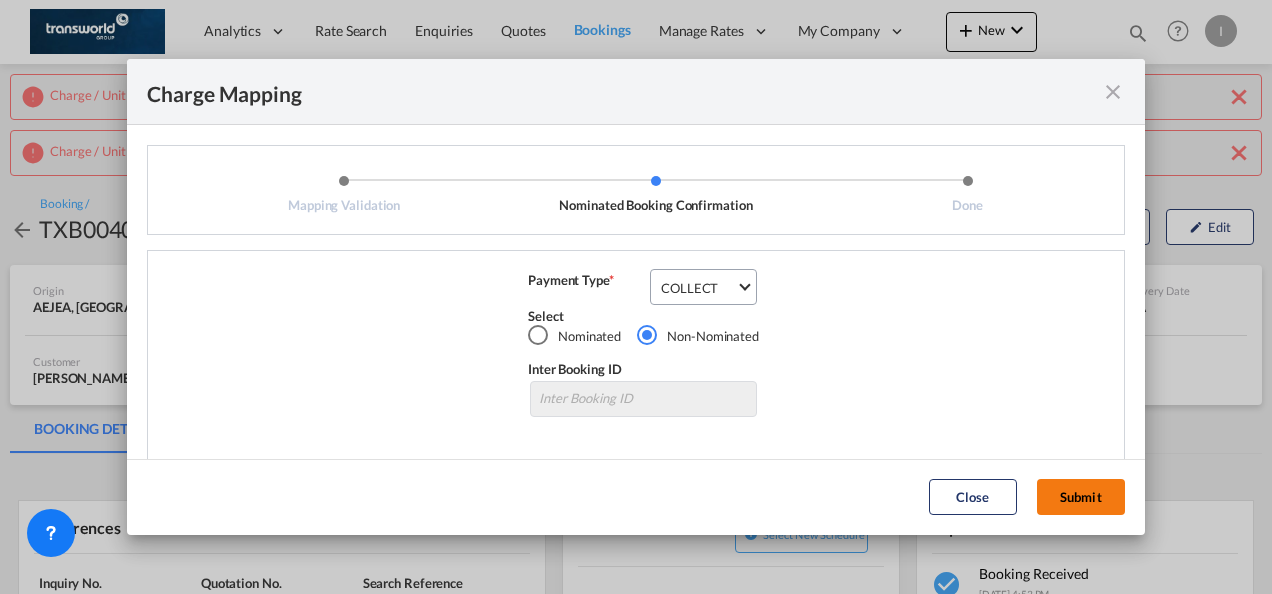 click on "Submit" 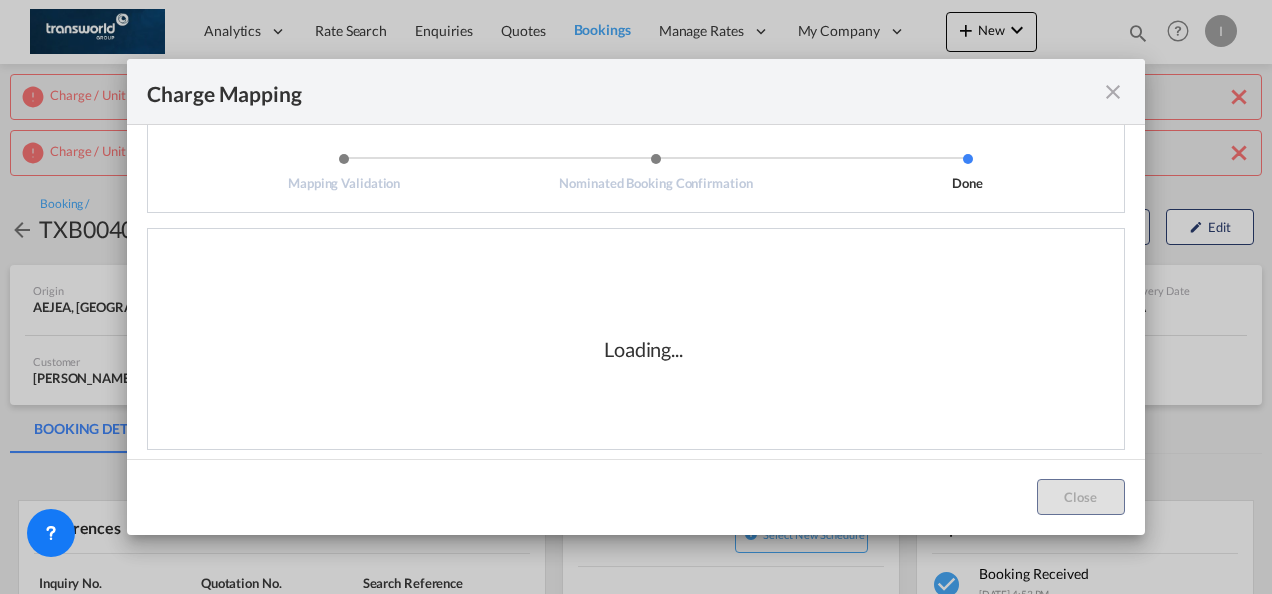 scroll, scrollTop: 33, scrollLeft: 0, axis: vertical 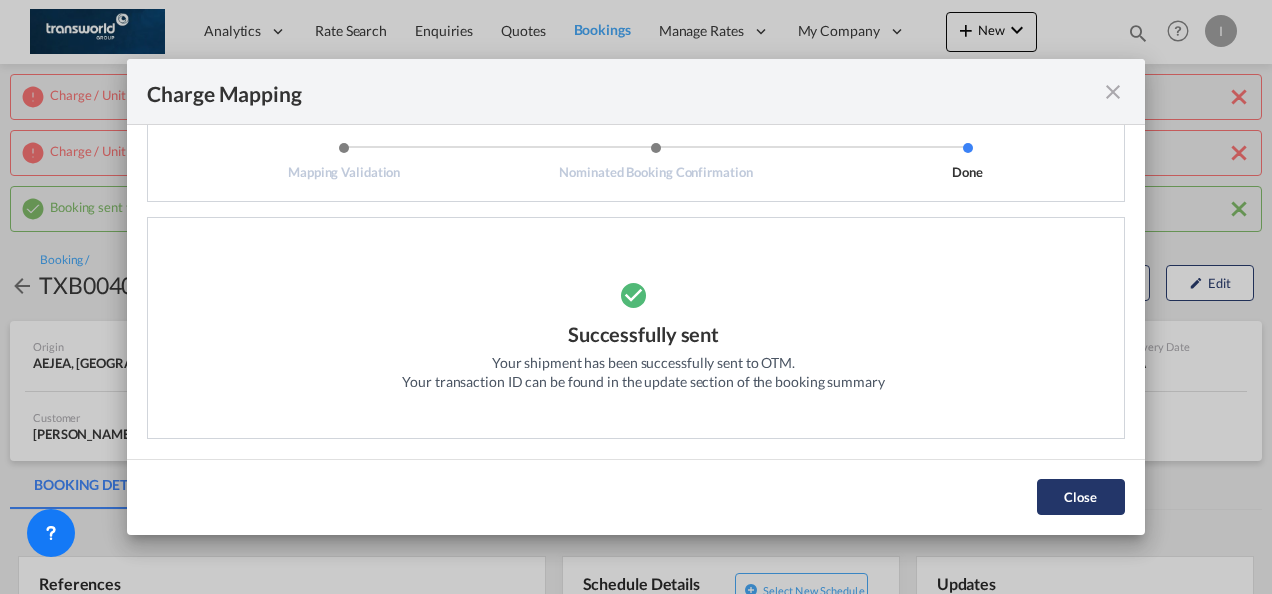 drag, startPoint x: 1096, startPoint y: 498, endPoint x: 1069, endPoint y: 487, distance: 29.15476 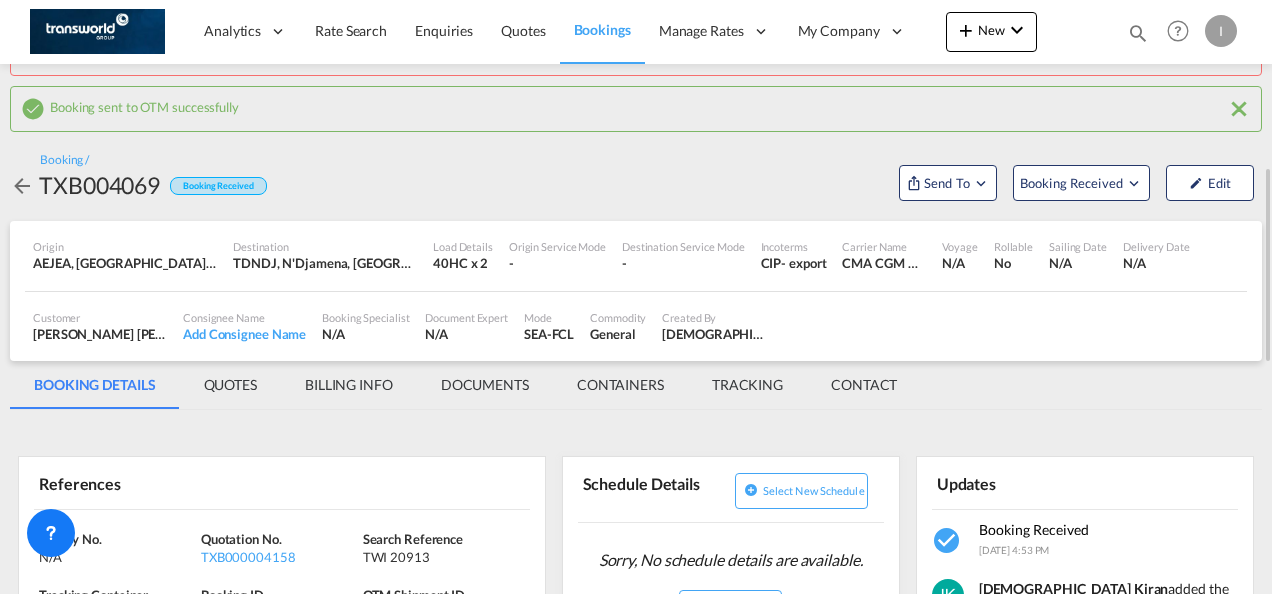 scroll, scrollTop: 200, scrollLeft: 0, axis: vertical 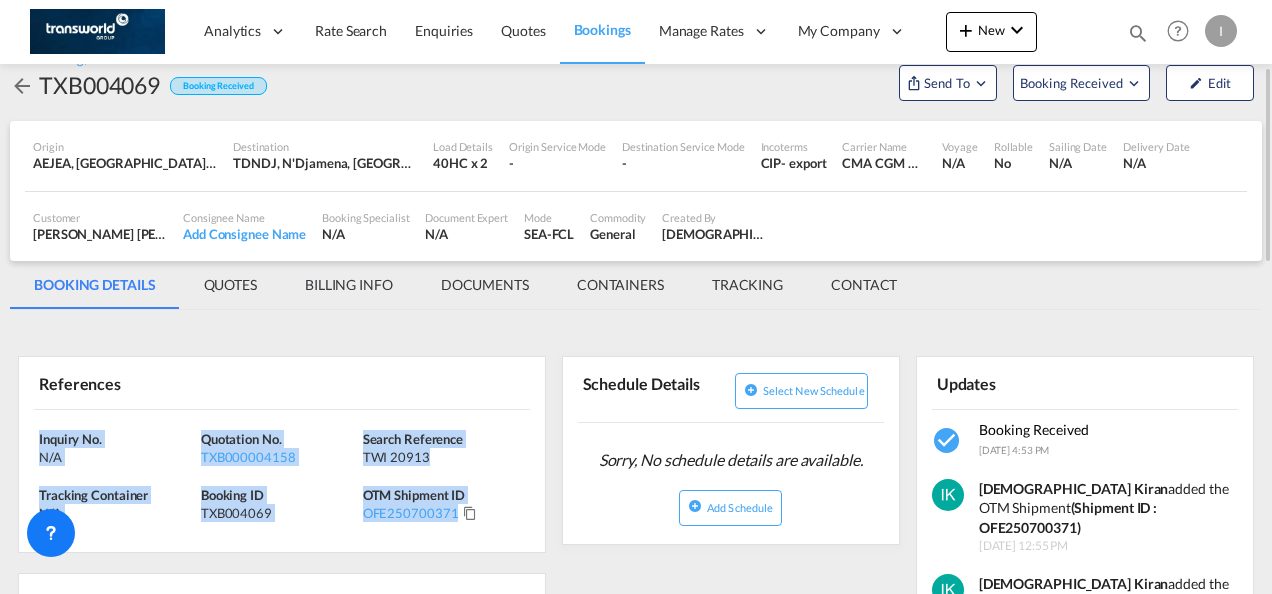 drag, startPoint x: 421, startPoint y: 509, endPoint x: 2, endPoint y: 419, distance: 428.5569 